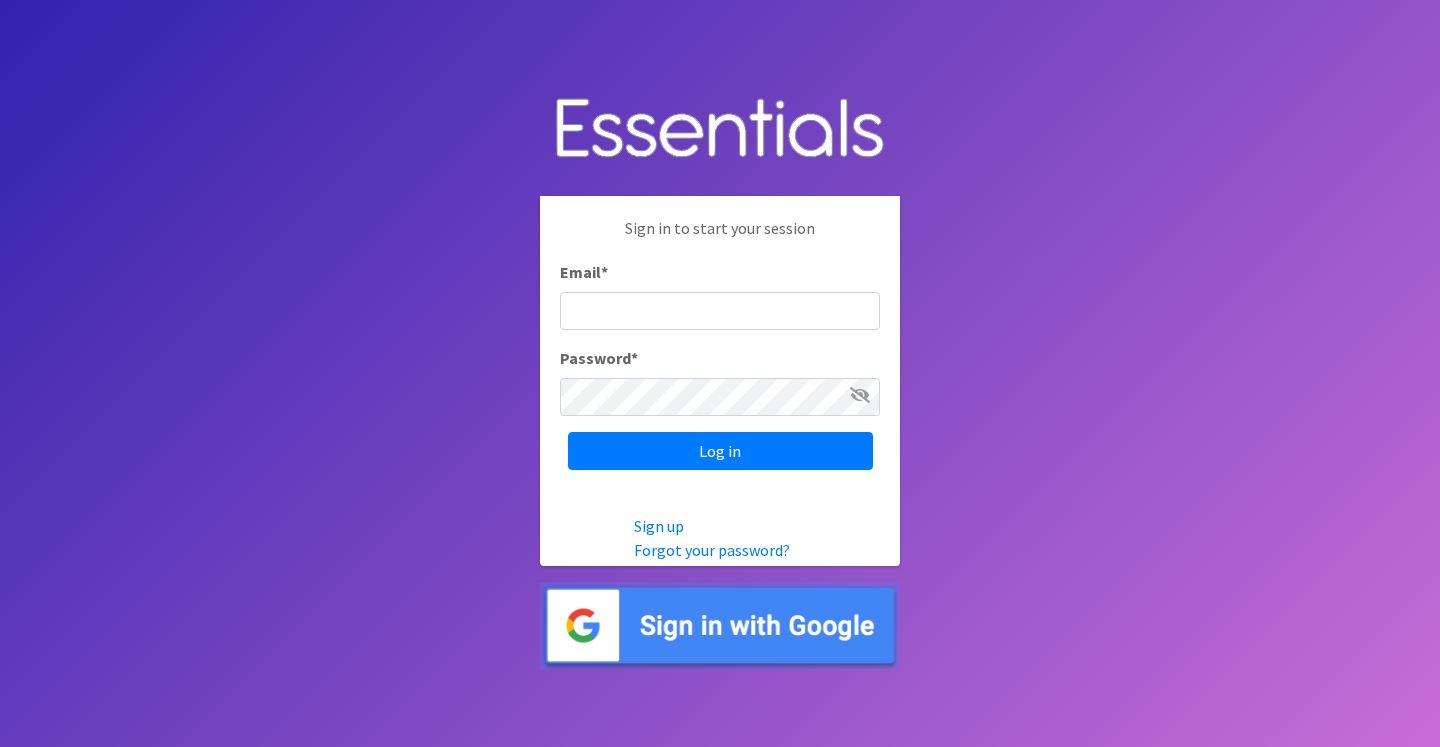 scroll, scrollTop: 0, scrollLeft: 0, axis: both 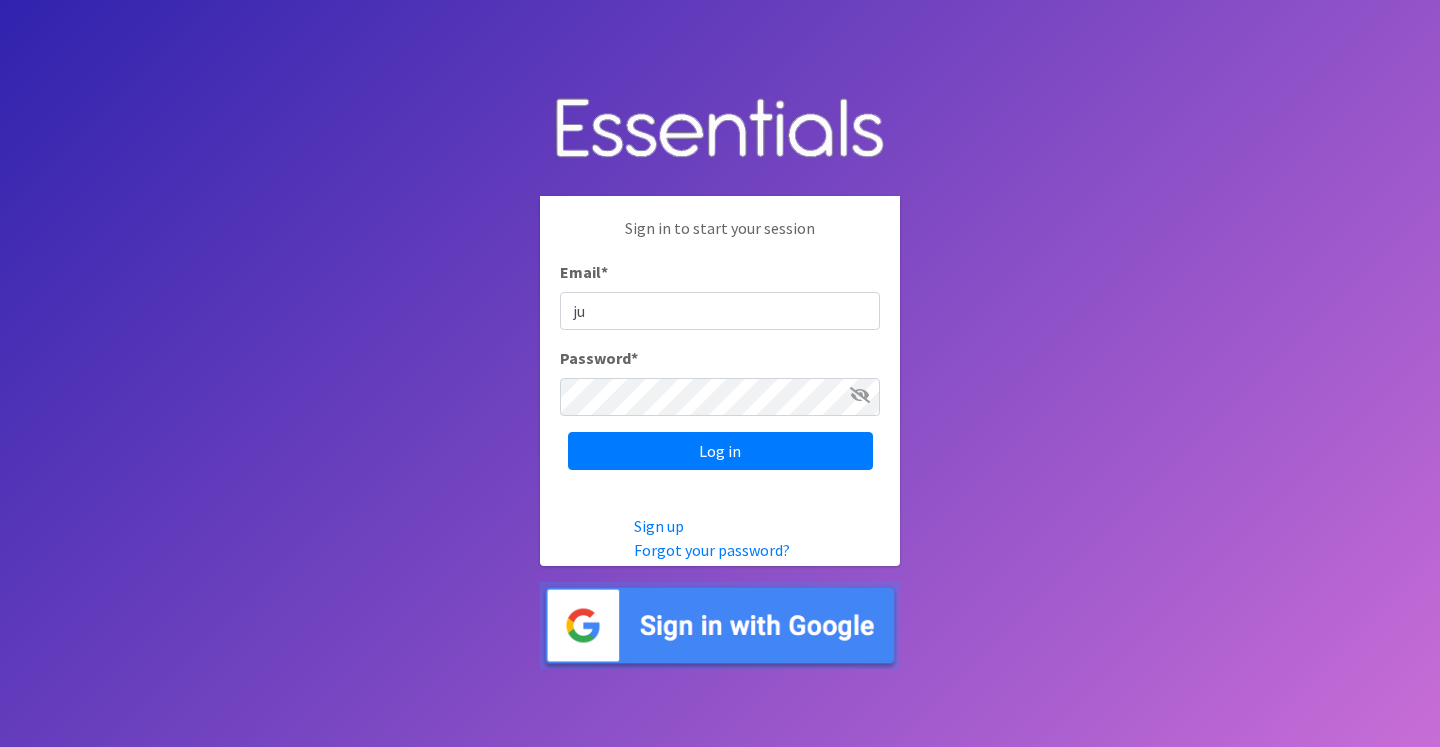 type on "j" 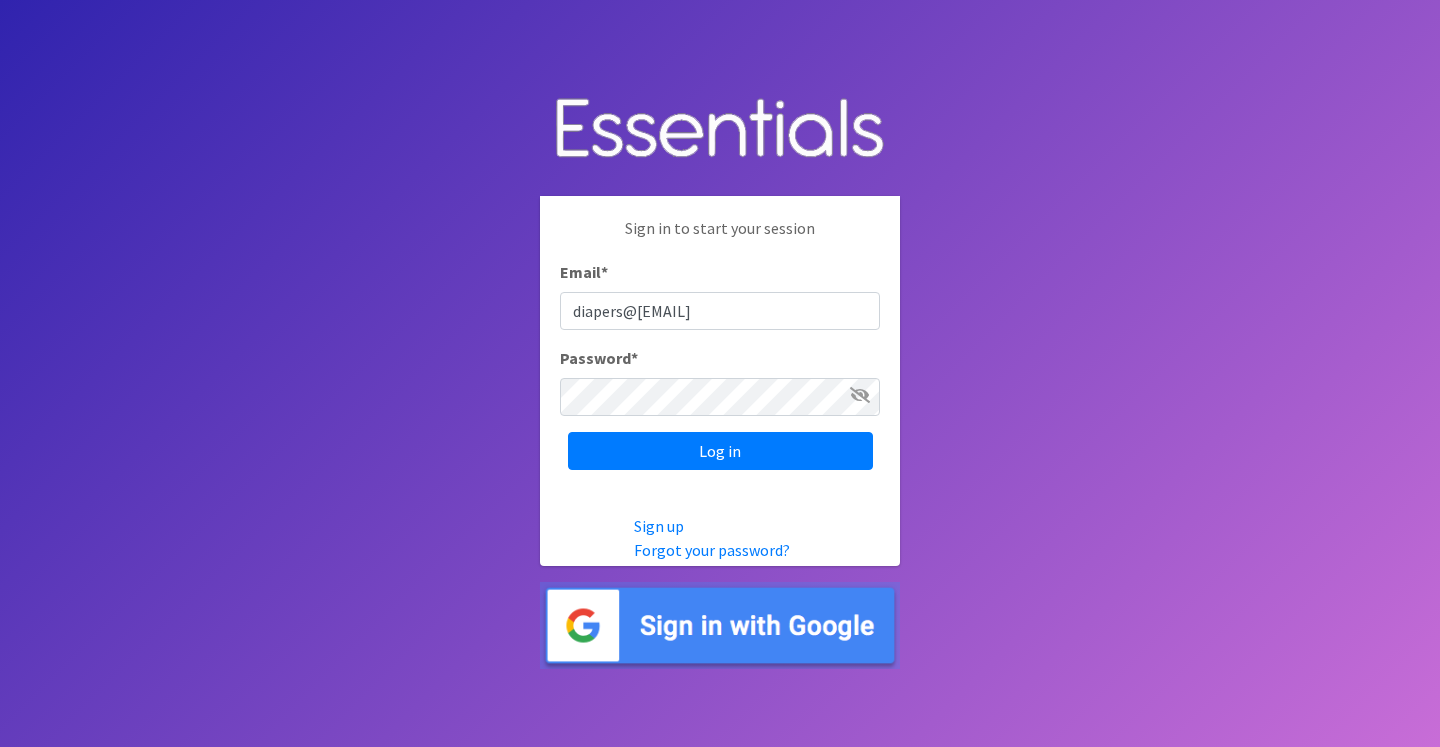 type on "diapers@juniorleagueofpensacola.org" 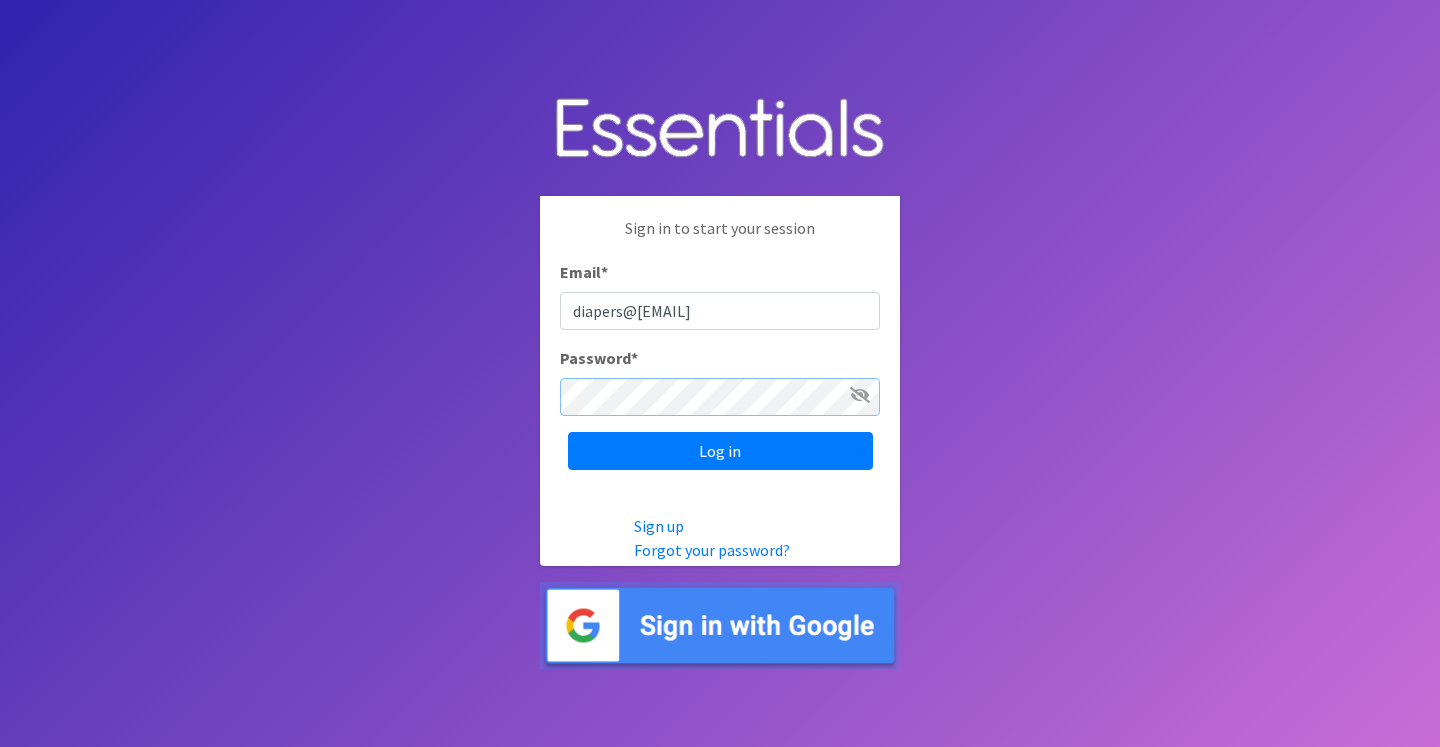 click on "Log in" at bounding box center [720, 451] 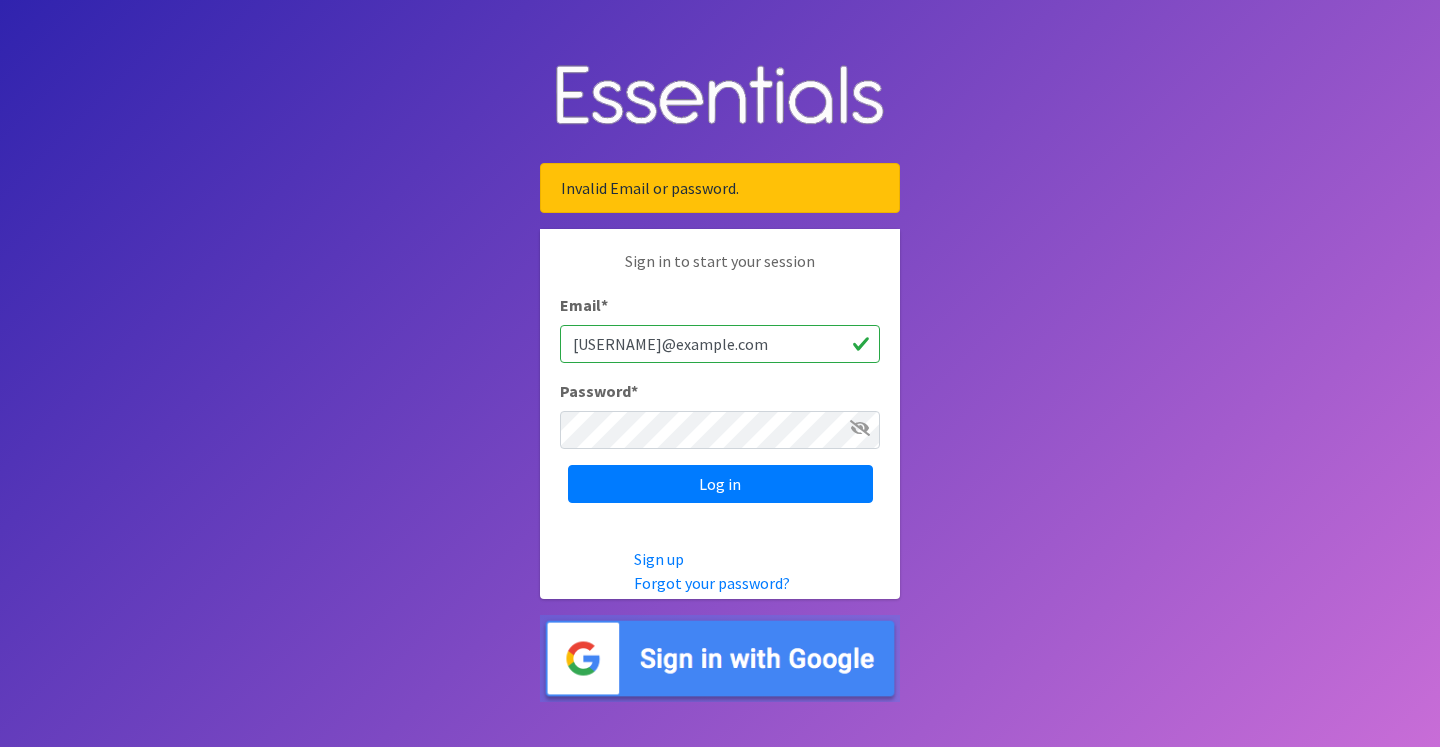 scroll, scrollTop: 0, scrollLeft: 0, axis: both 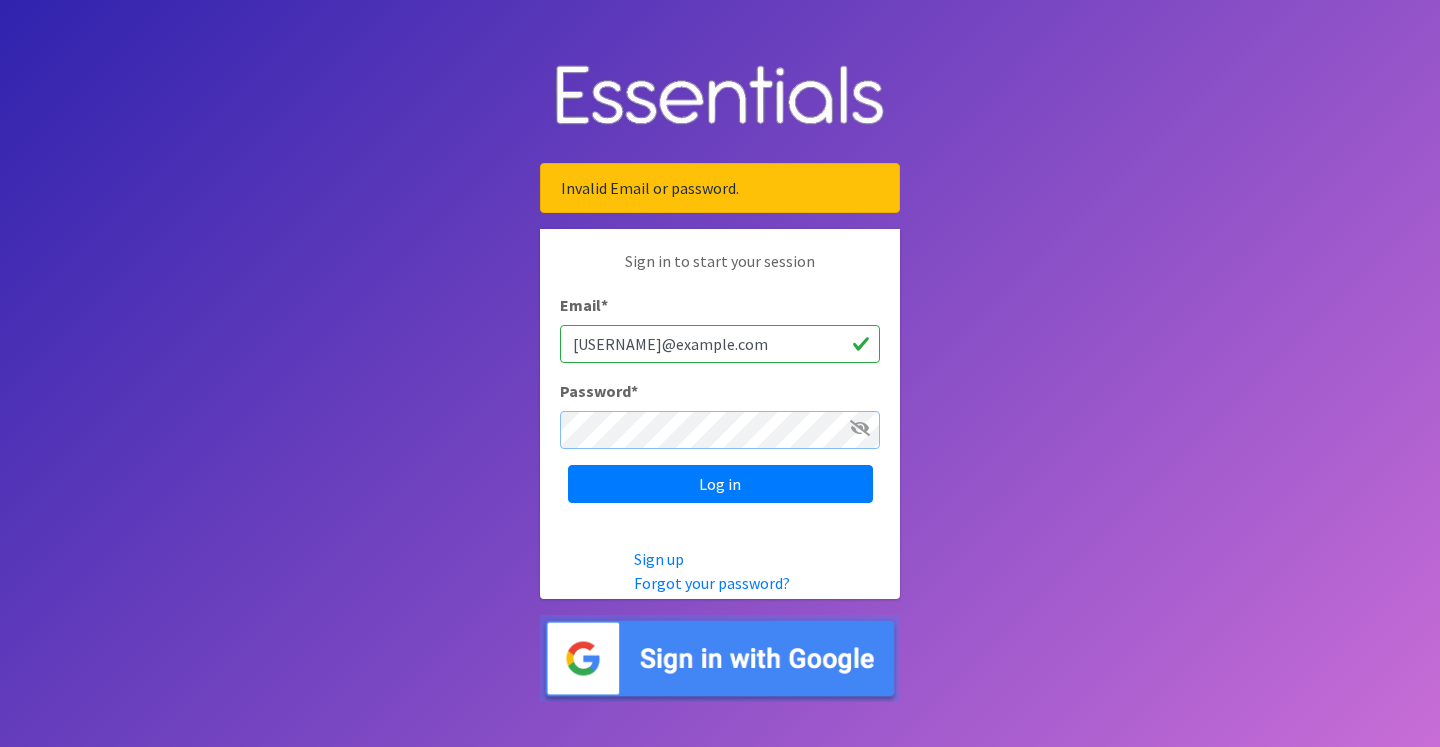 click on "Log in" at bounding box center (720, 484) 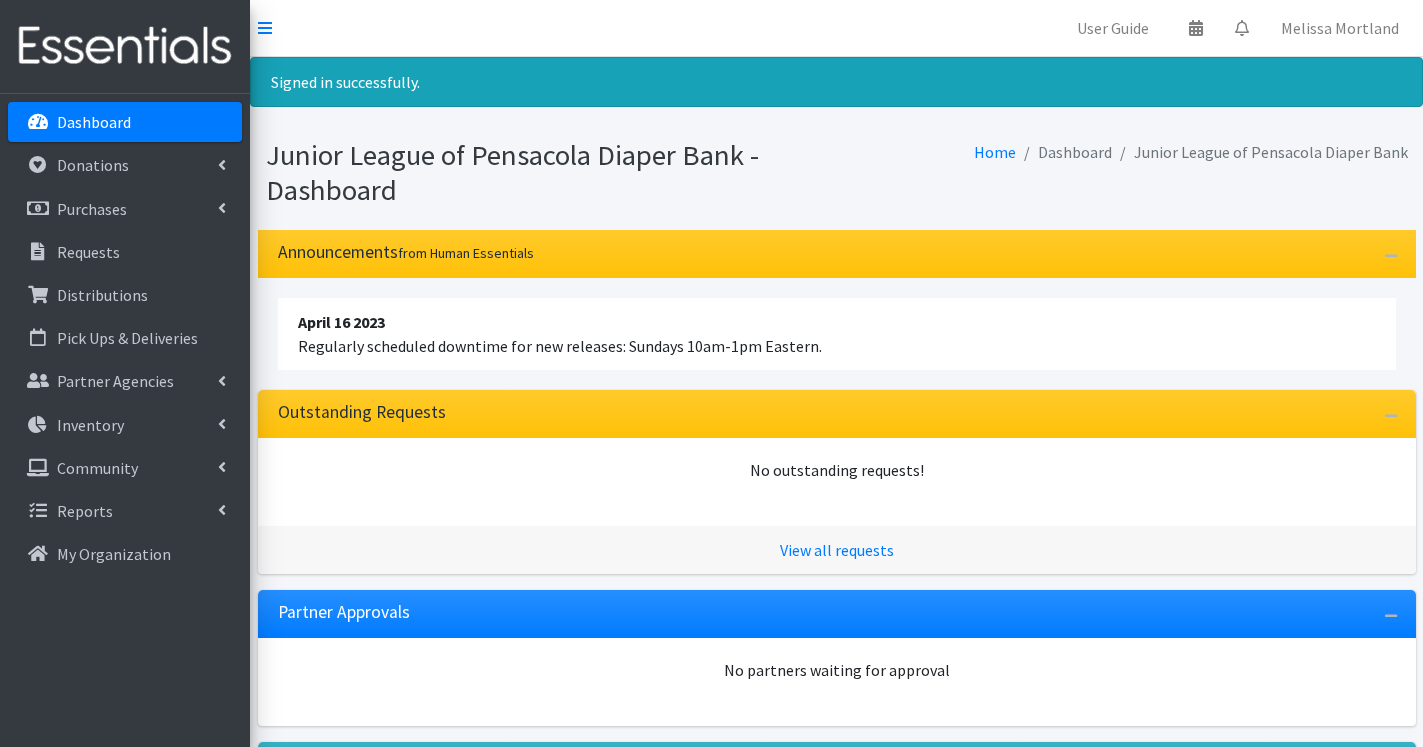 scroll, scrollTop: 0, scrollLeft: 0, axis: both 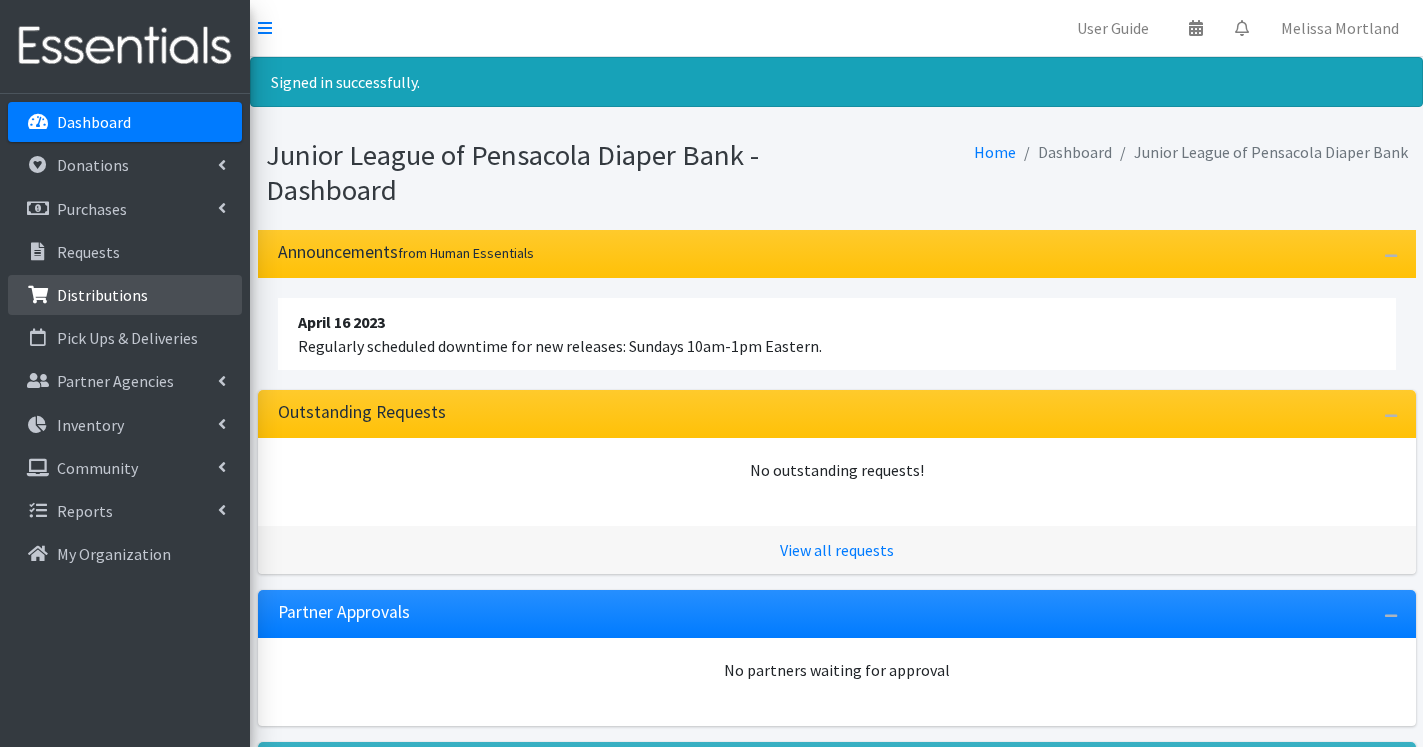 click on "Distributions" at bounding box center [102, 295] 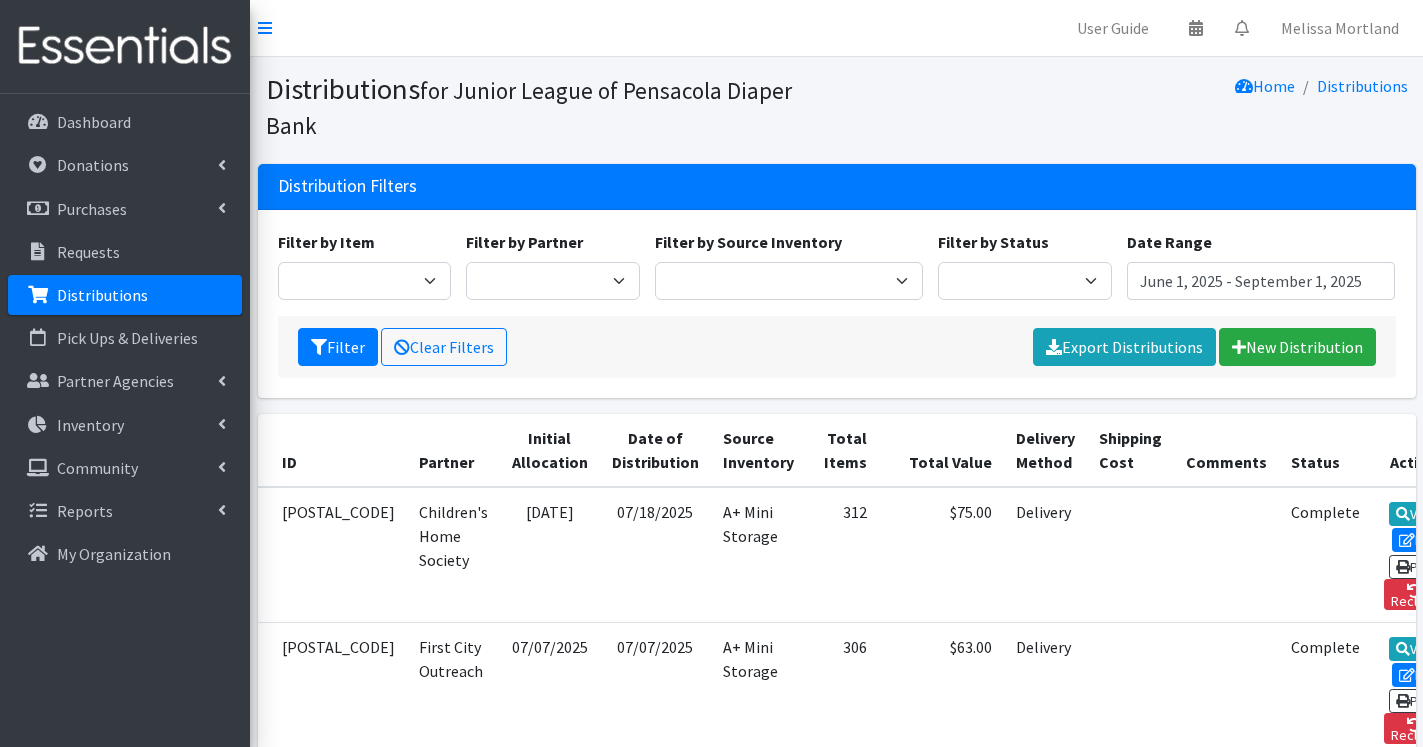 scroll, scrollTop: 0, scrollLeft: 0, axis: both 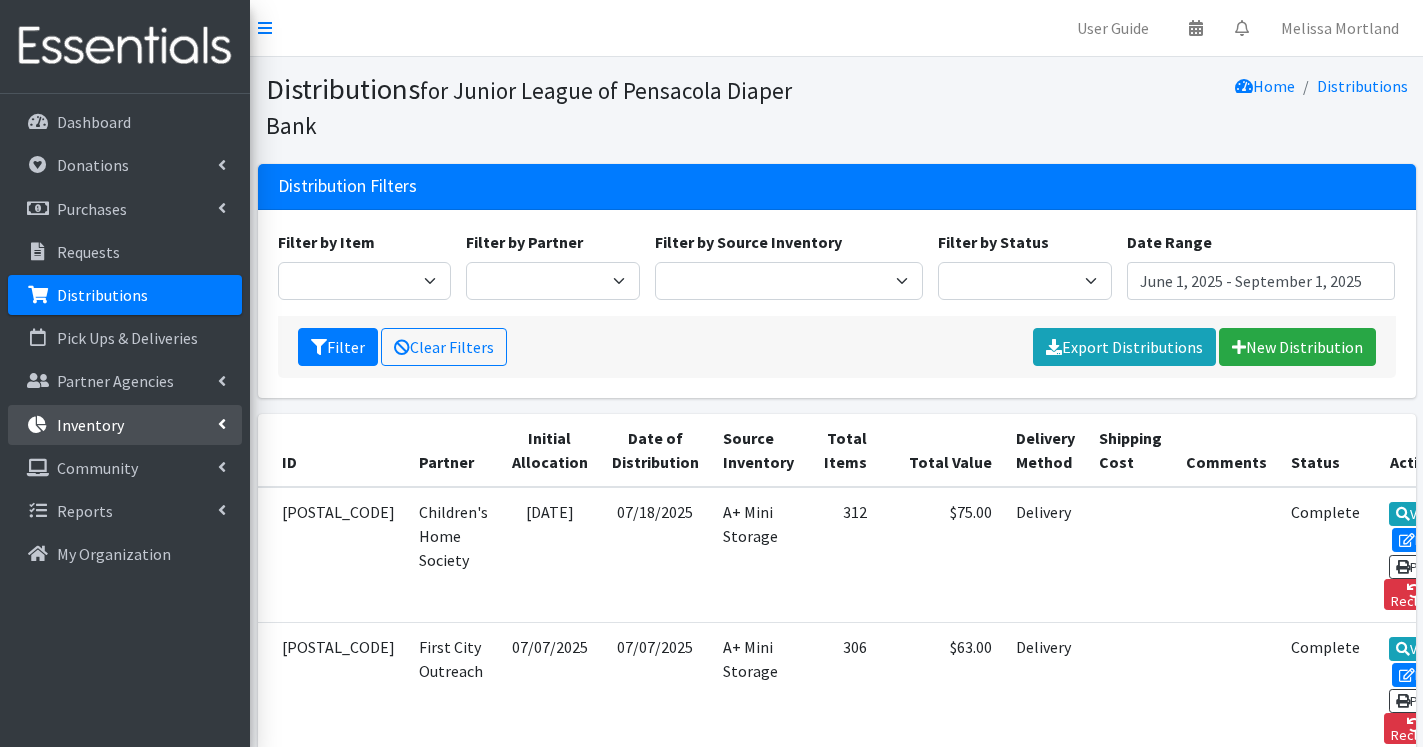 click on "Inventory" at bounding box center [125, 425] 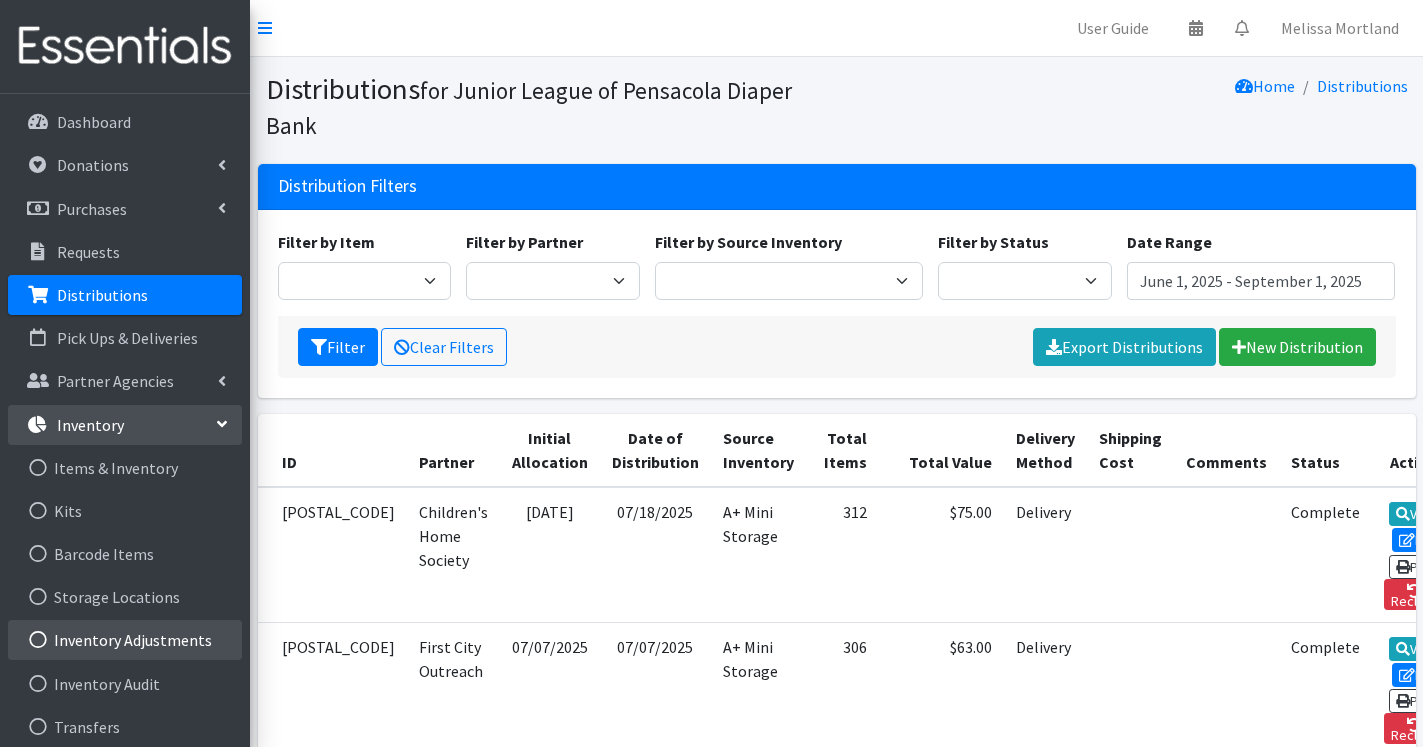 click on "Inventory Adjustments" at bounding box center [125, 640] 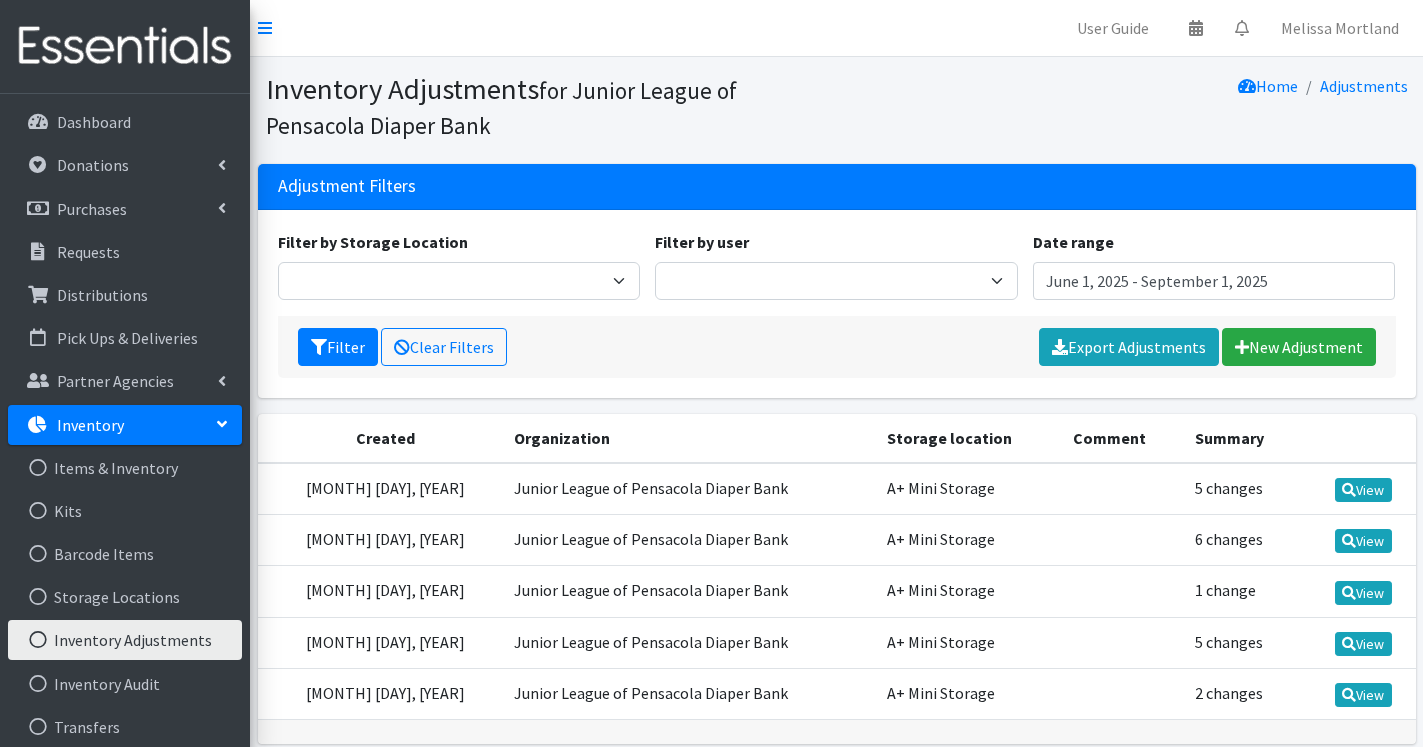 scroll, scrollTop: 0, scrollLeft: 0, axis: both 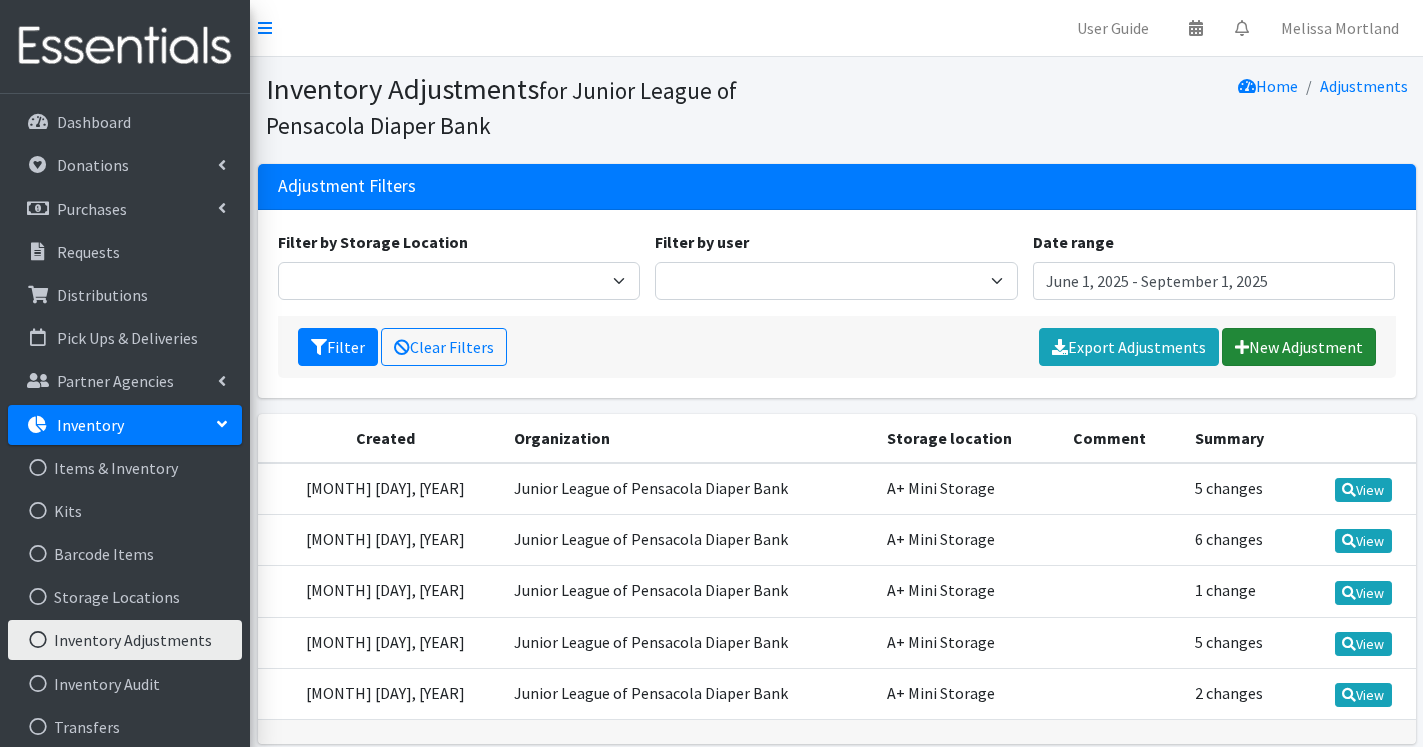 click on "New Adjustment" at bounding box center [1299, 347] 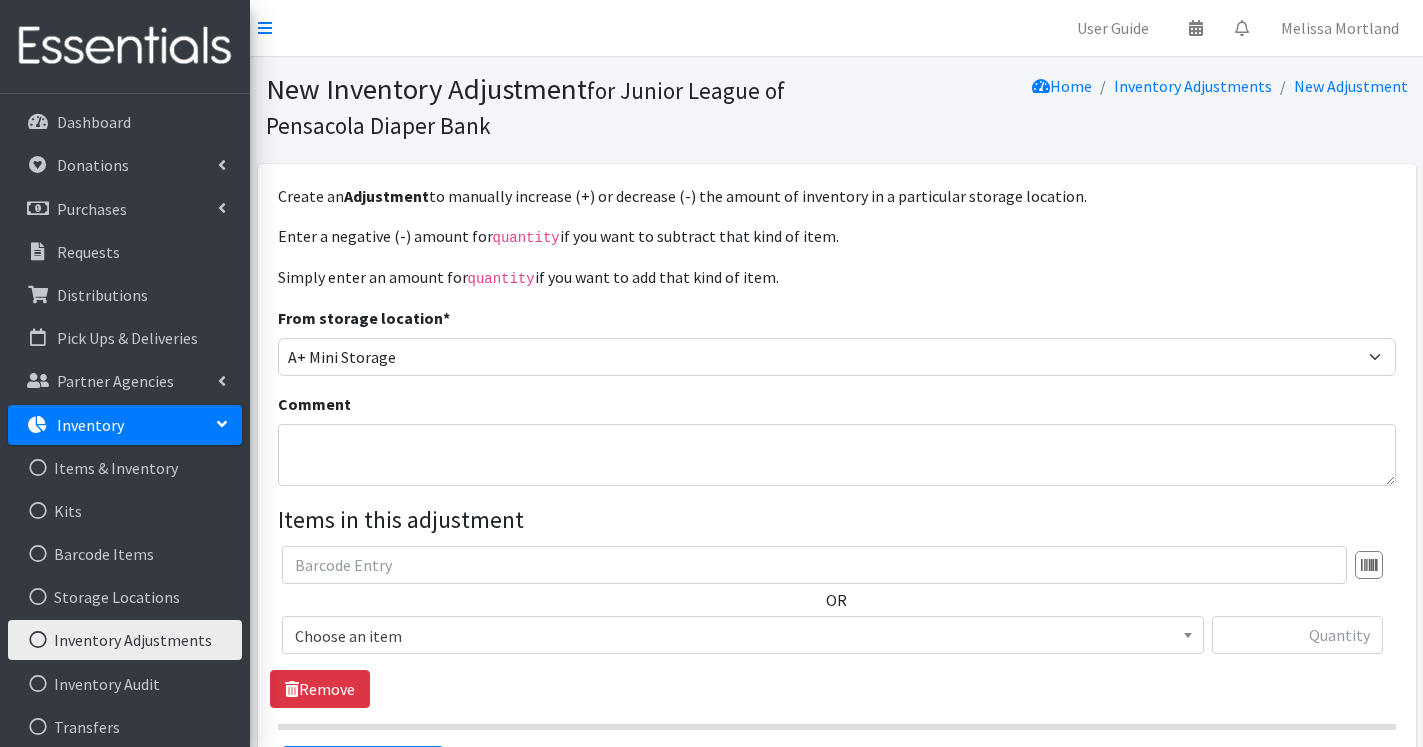 scroll, scrollTop: 0, scrollLeft: 0, axis: both 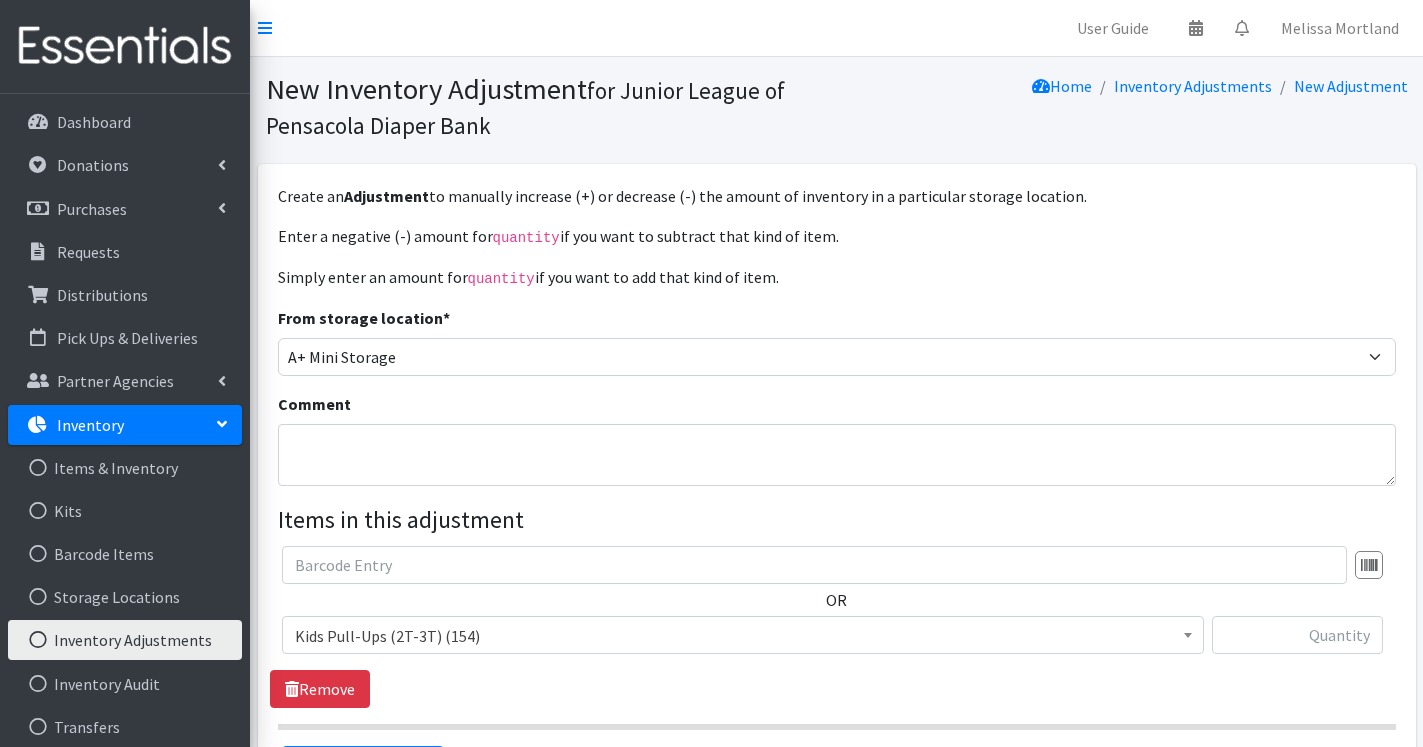 click on "Kids Pull-Ups (2T-3T) (154)" at bounding box center [743, 636] 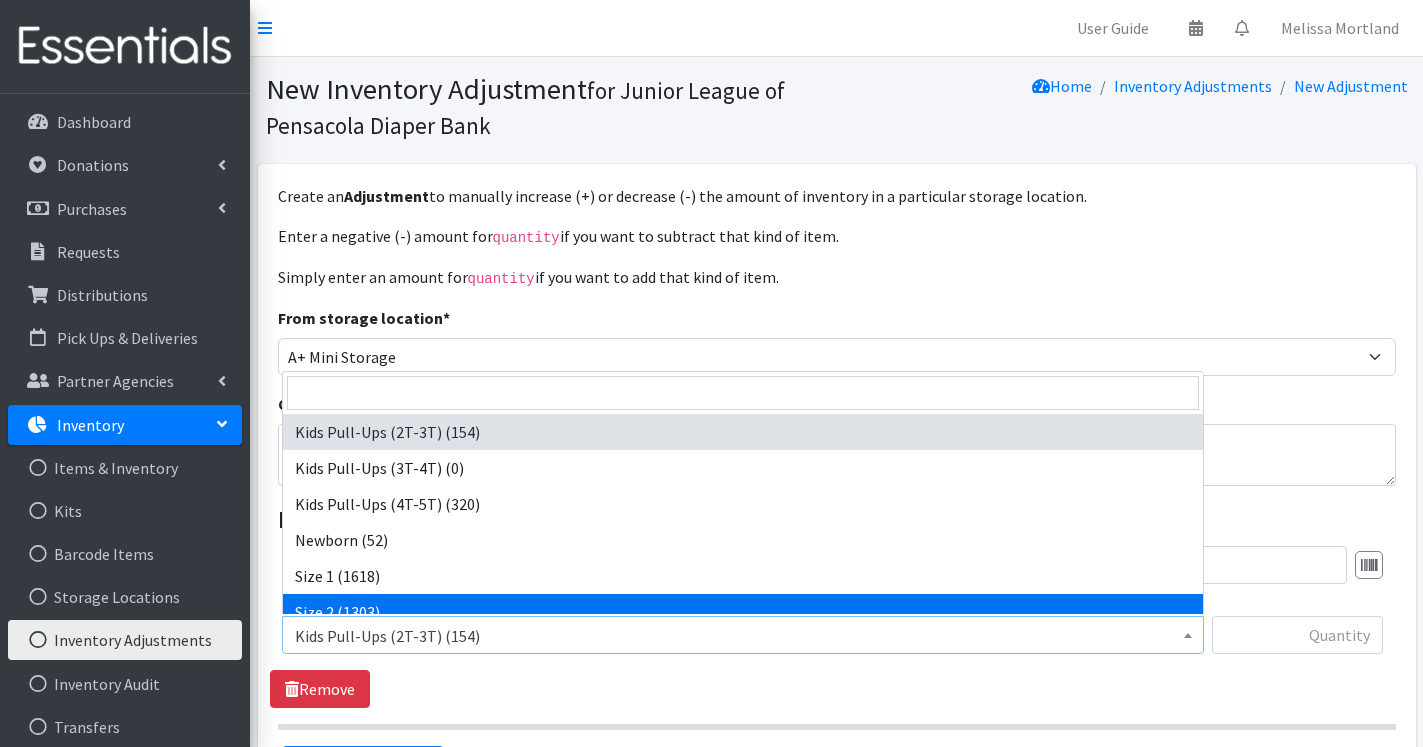 select on "13972" 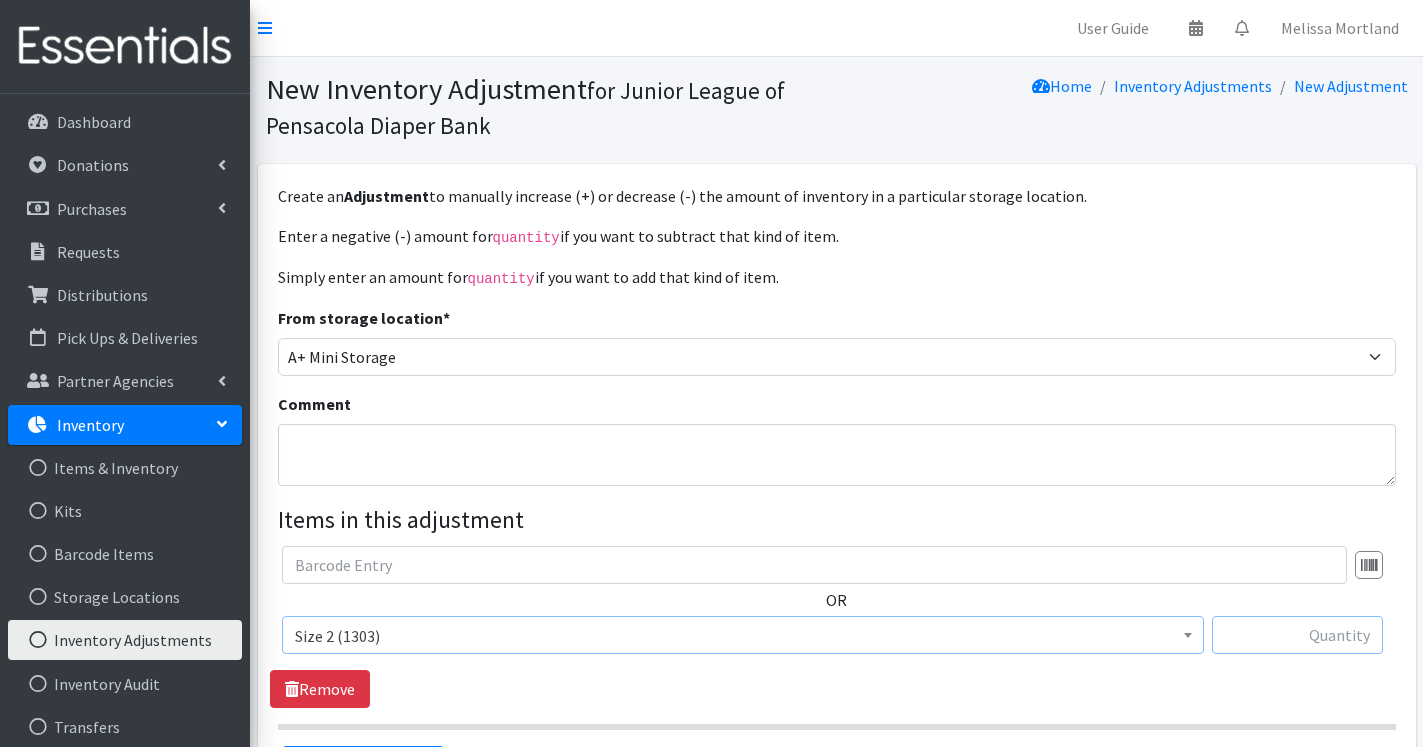 click at bounding box center (1297, 635) 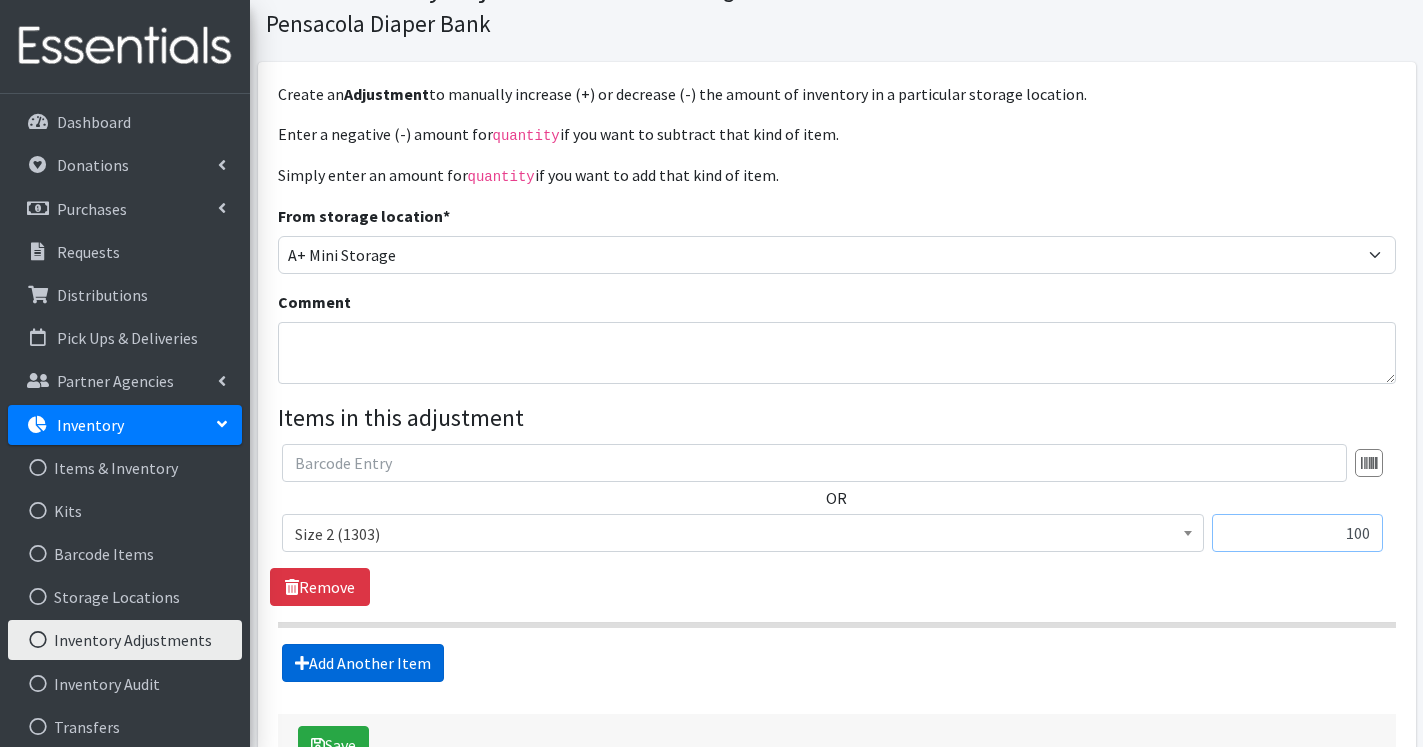 type on "100" 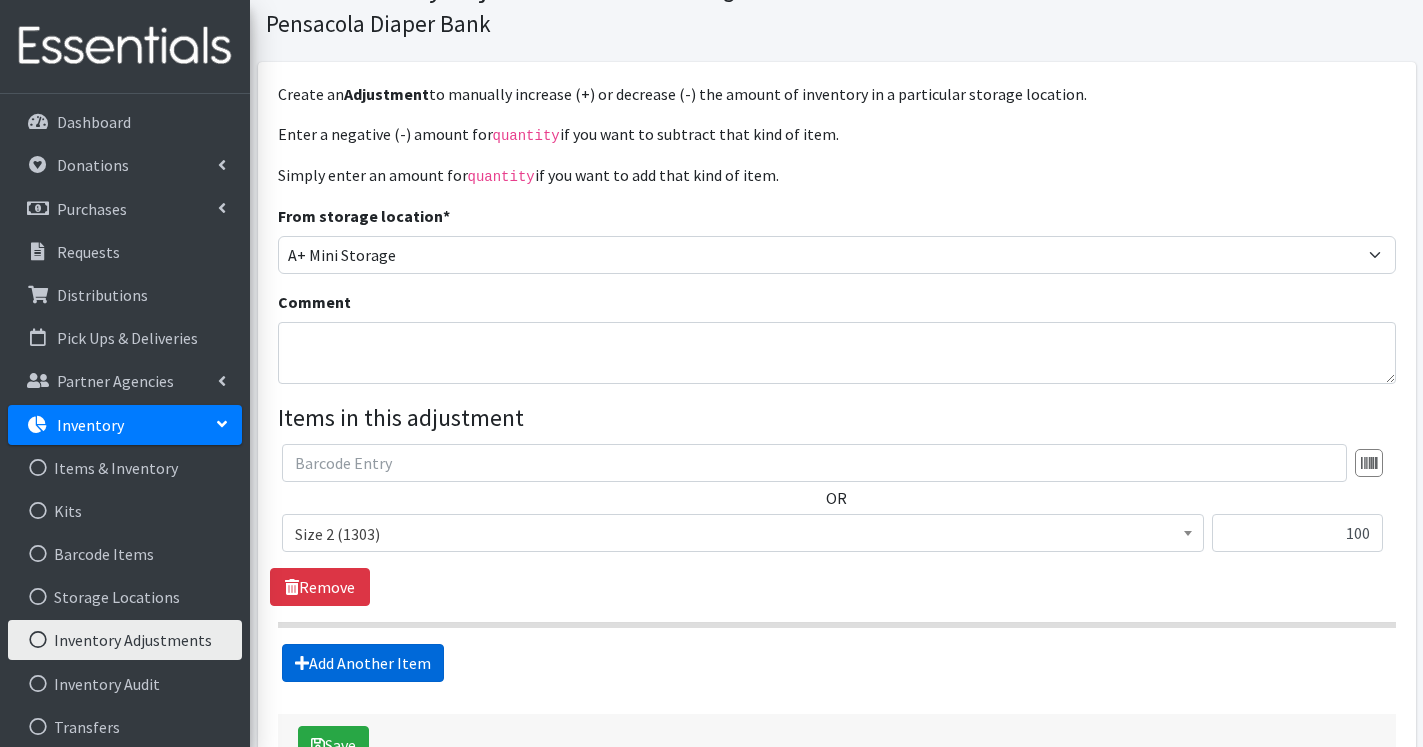click on "Add Another Item" at bounding box center [363, 663] 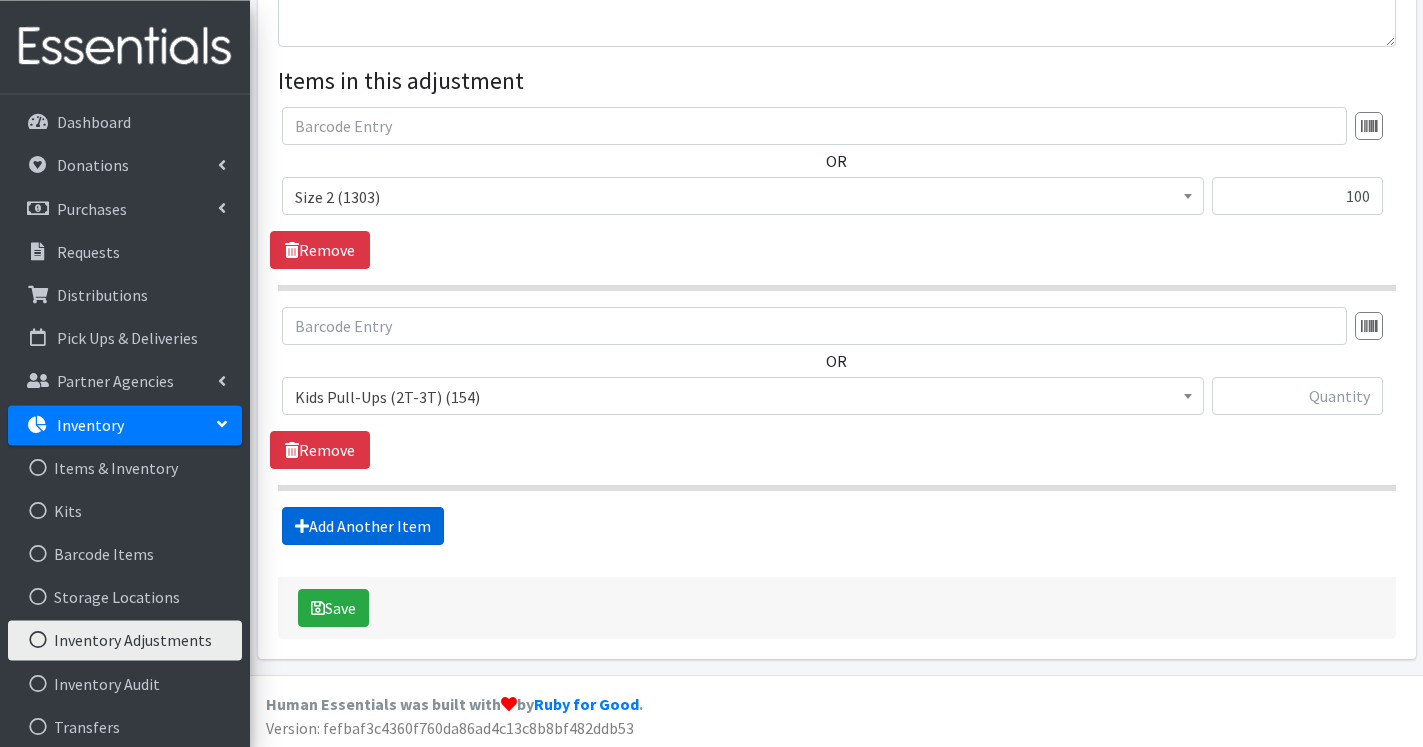 scroll, scrollTop: 440, scrollLeft: 0, axis: vertical 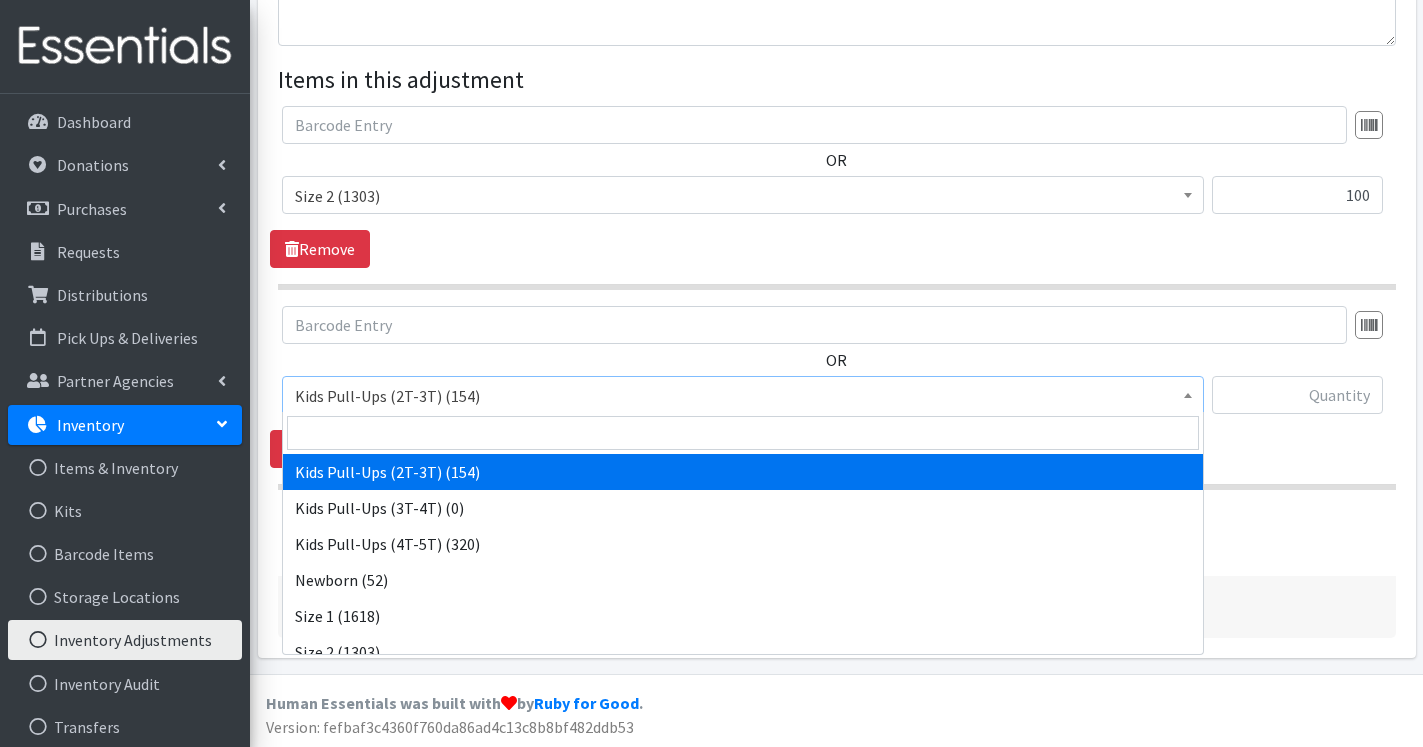 click at bounding box center (1188, 395) 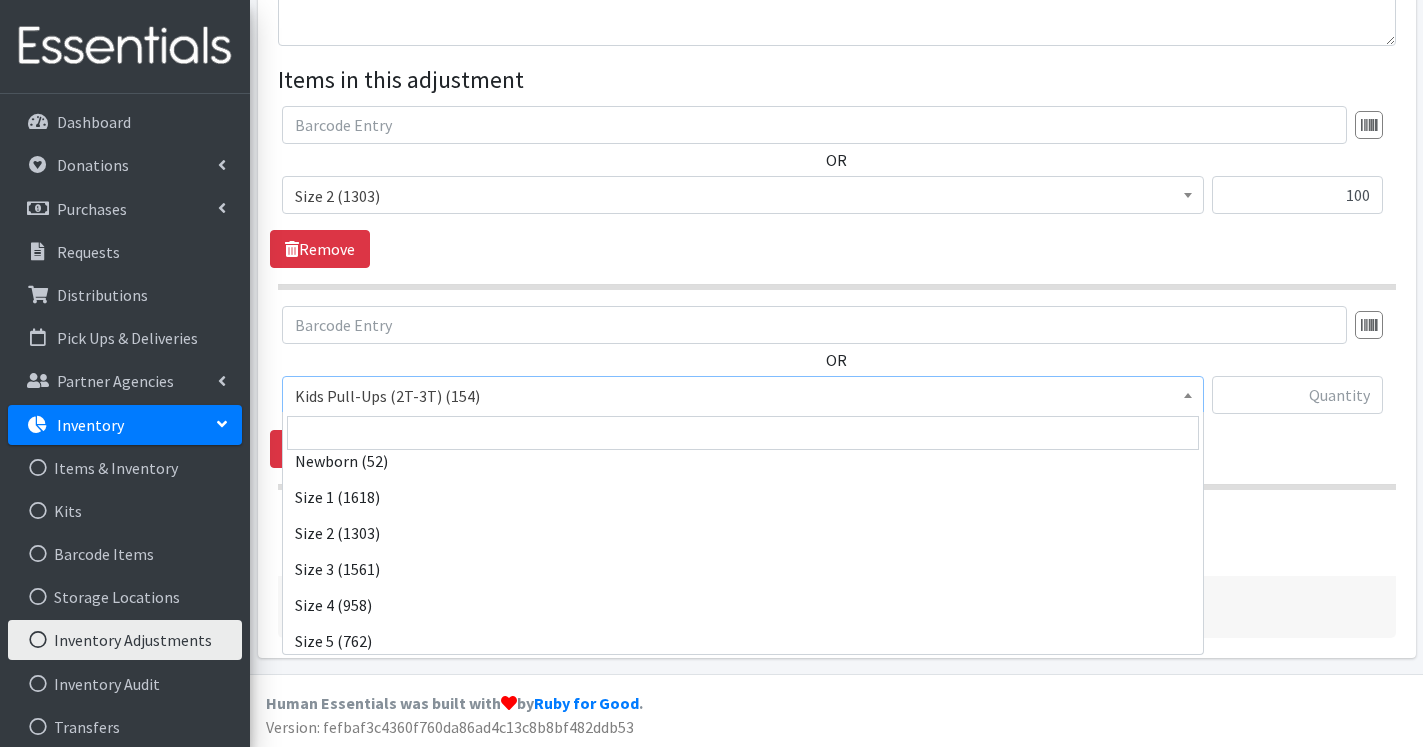 scroll, scrollTop: 120, scrollLeft: 0, axis: vertical 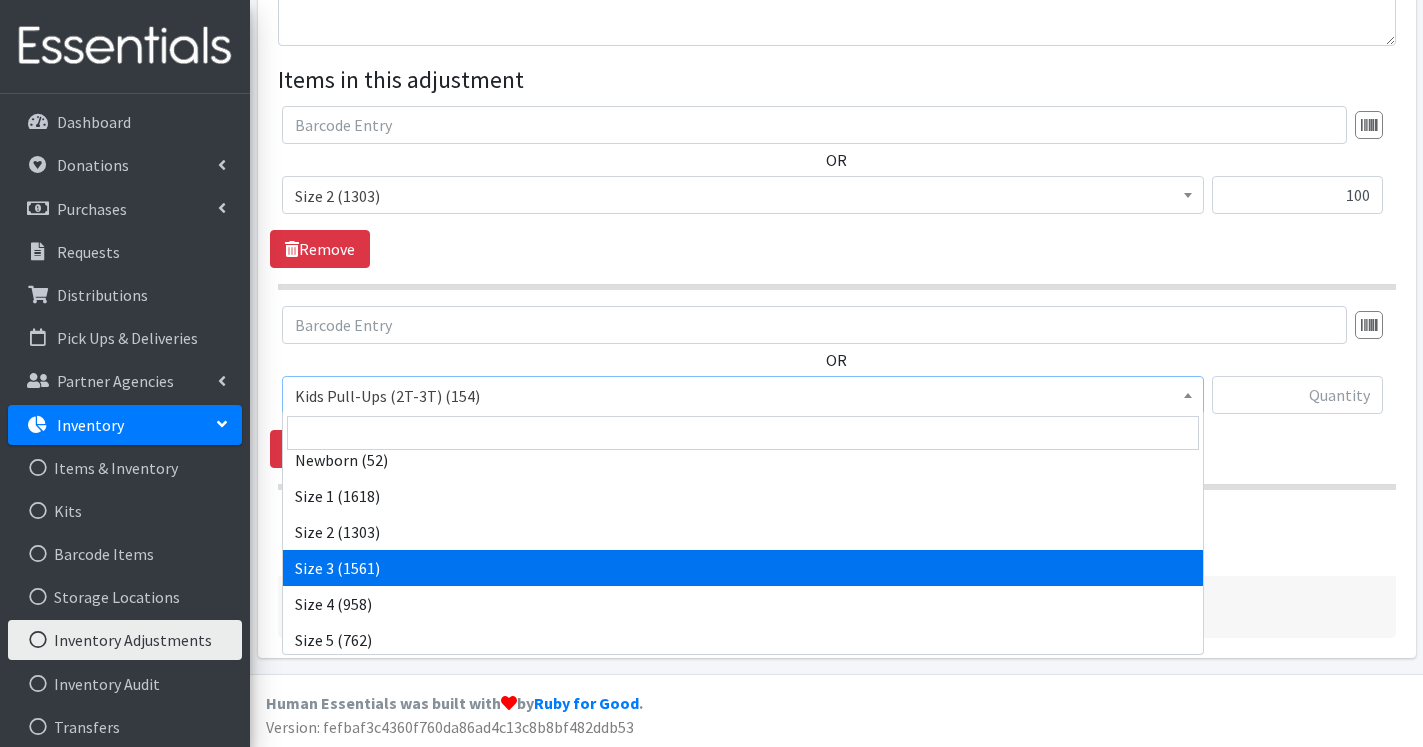 select on "13973" 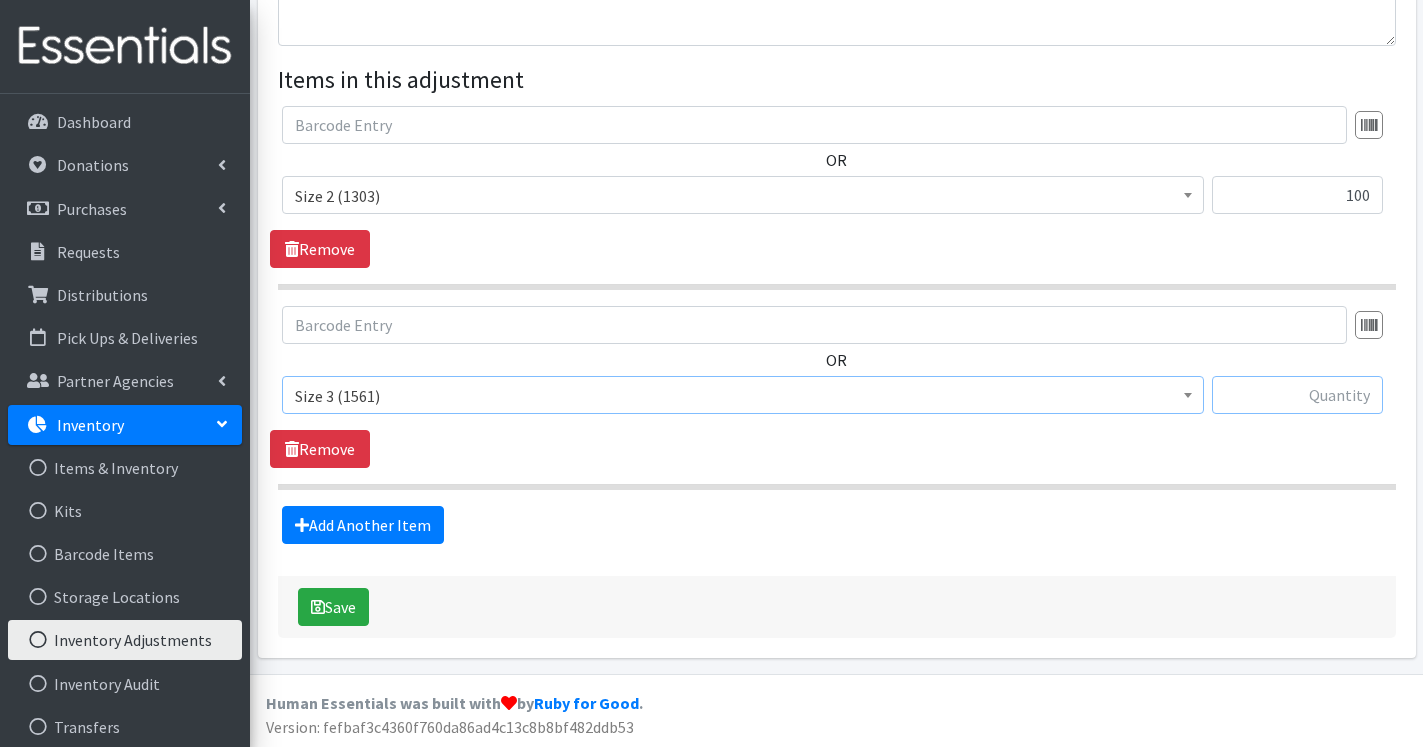 click at bounding box center (1297, 395) 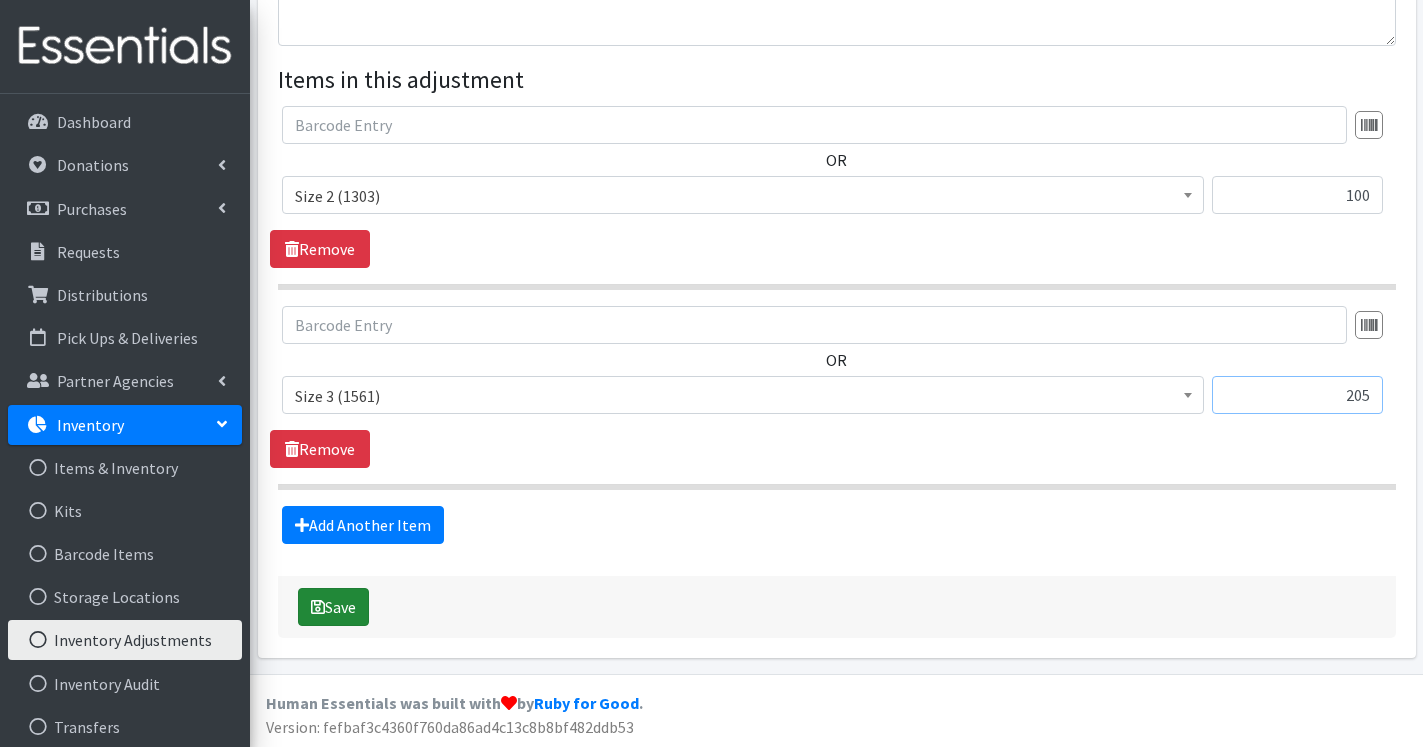 type on "205" 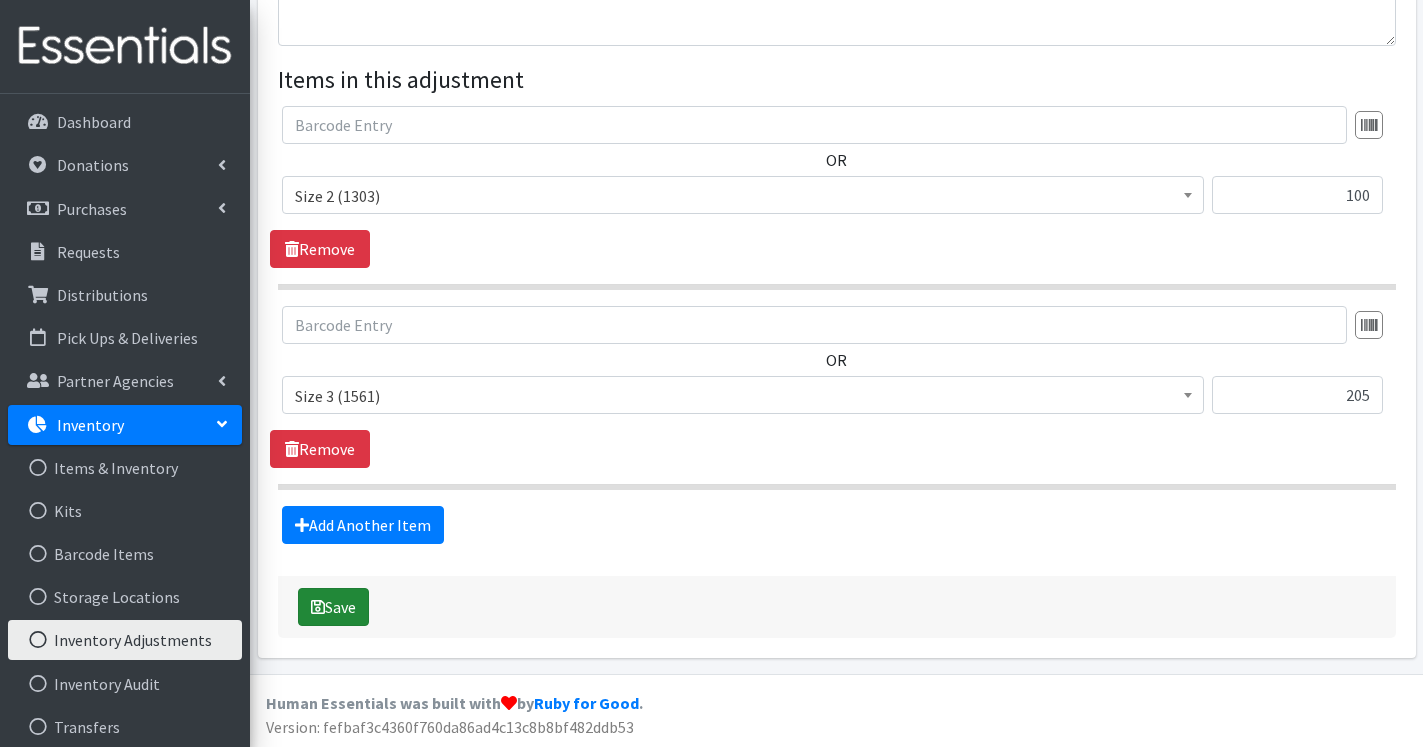 click on "Save" at bounding box center (333, 607) 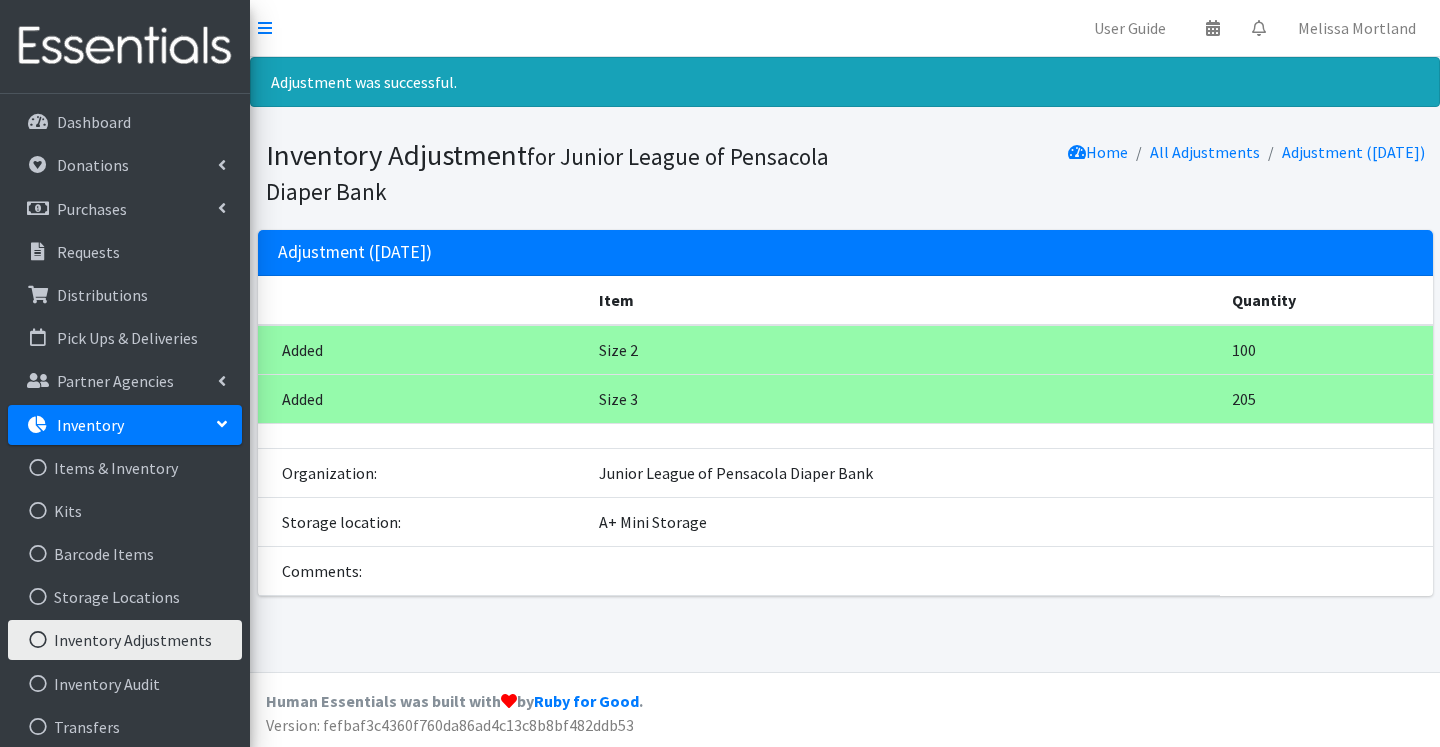 scroll, scrollTop: 0, scrollLeft: 0, axis: both 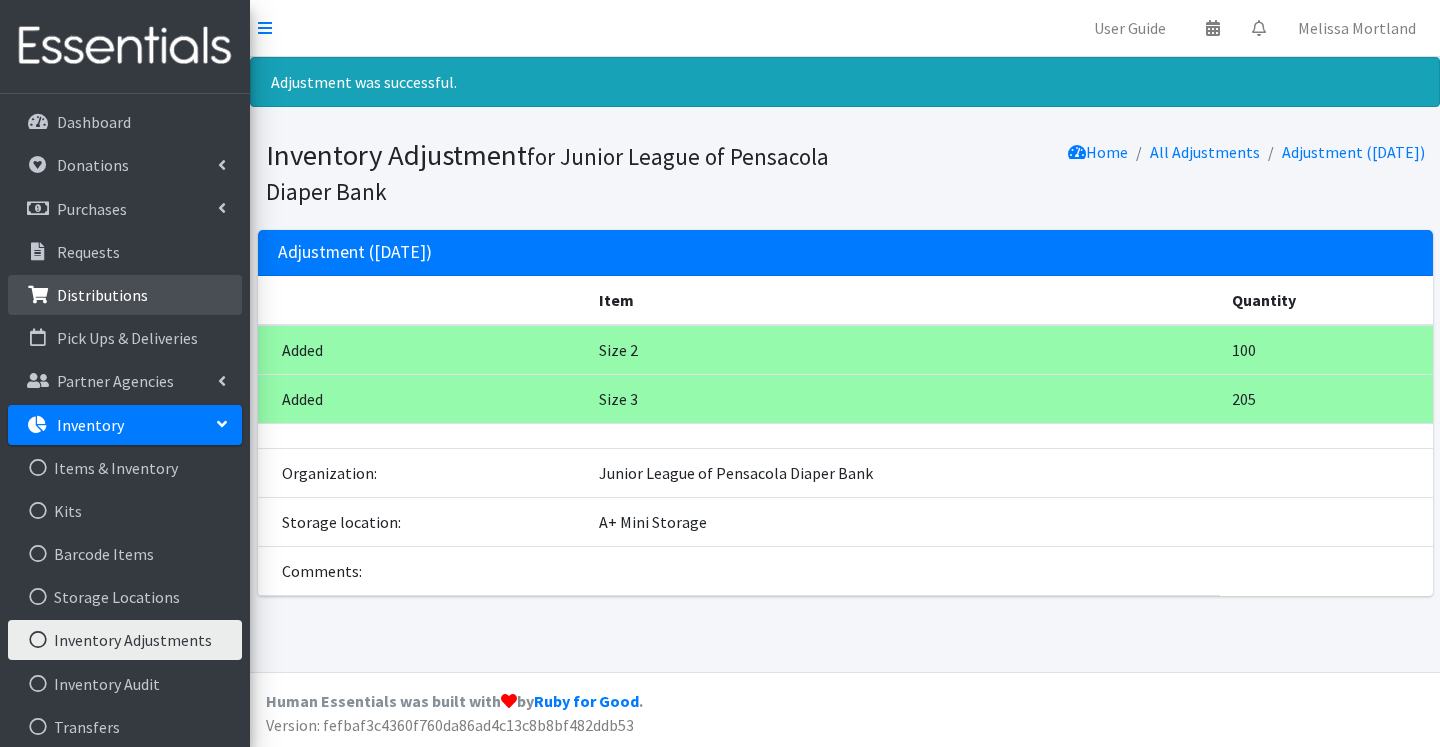 click on "Distributions" at bounding box center (125, 295) 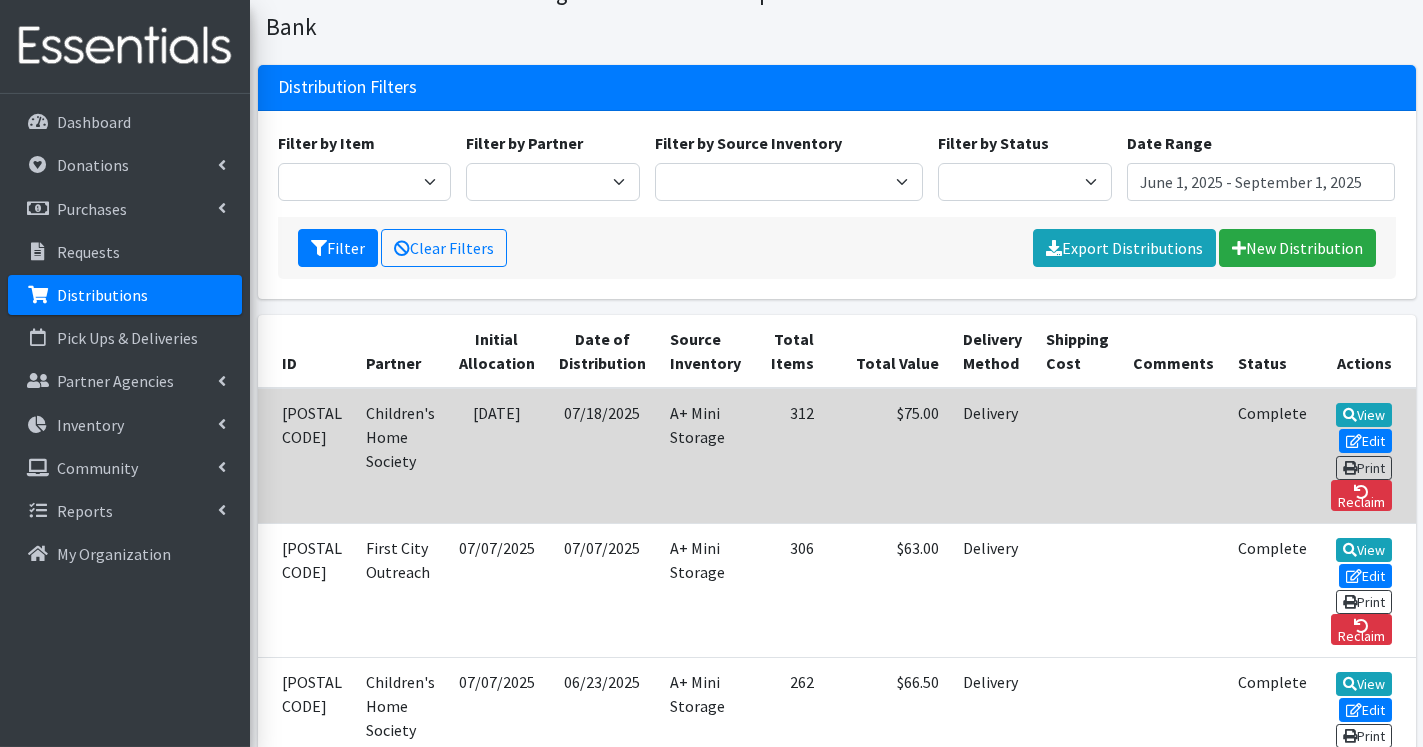 scroll, scrollTop: 102, scrollLeft: 0, axis: vertical 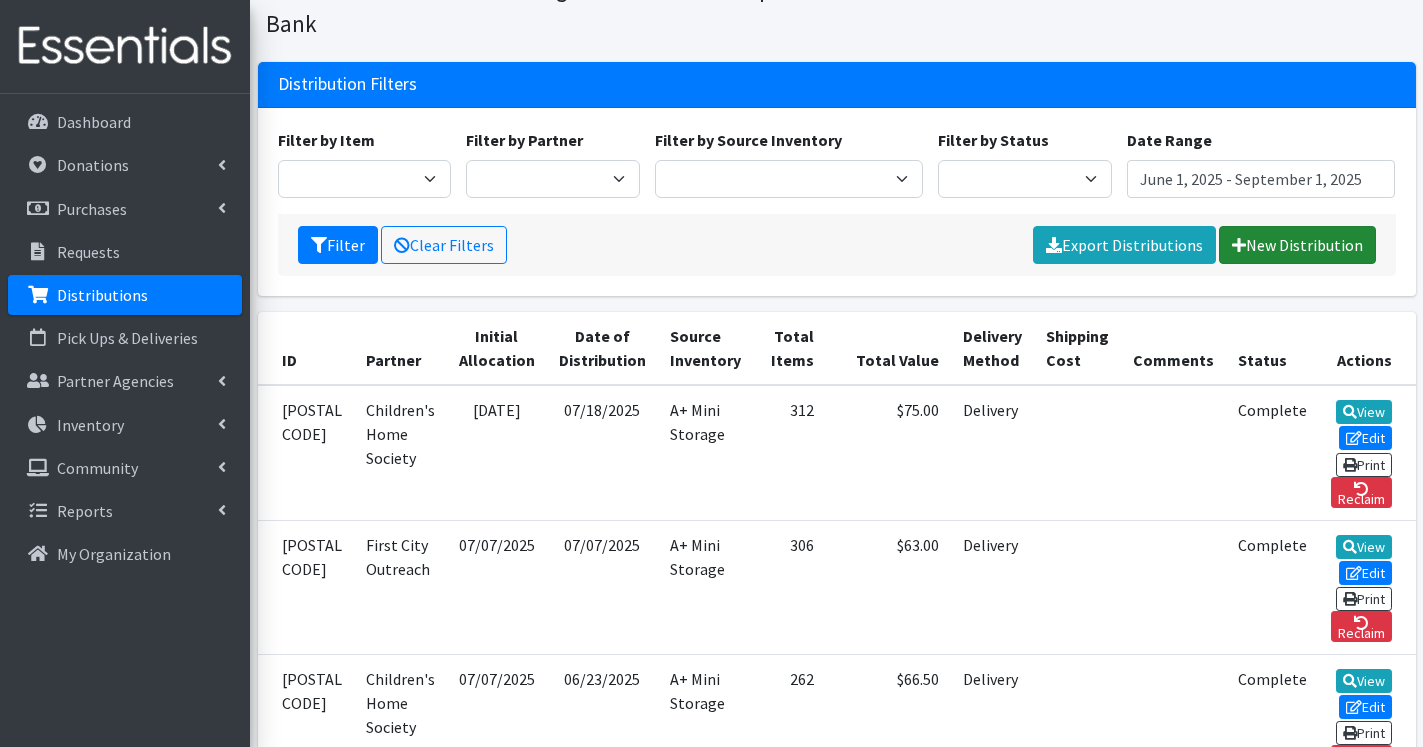 click on "New Distribution" at bounding box center [1297, 245] 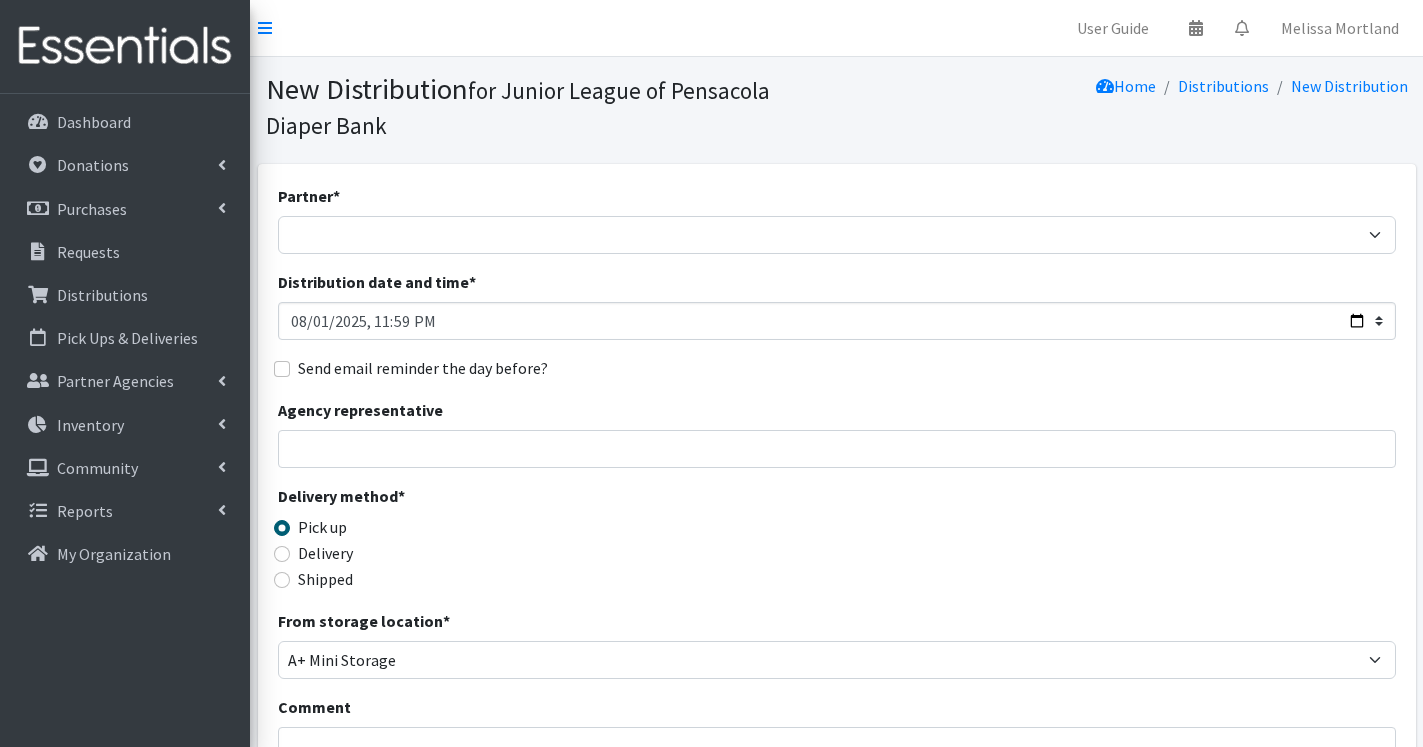scroll, scrollTop: 0, scrollLeft: 0, axis: both 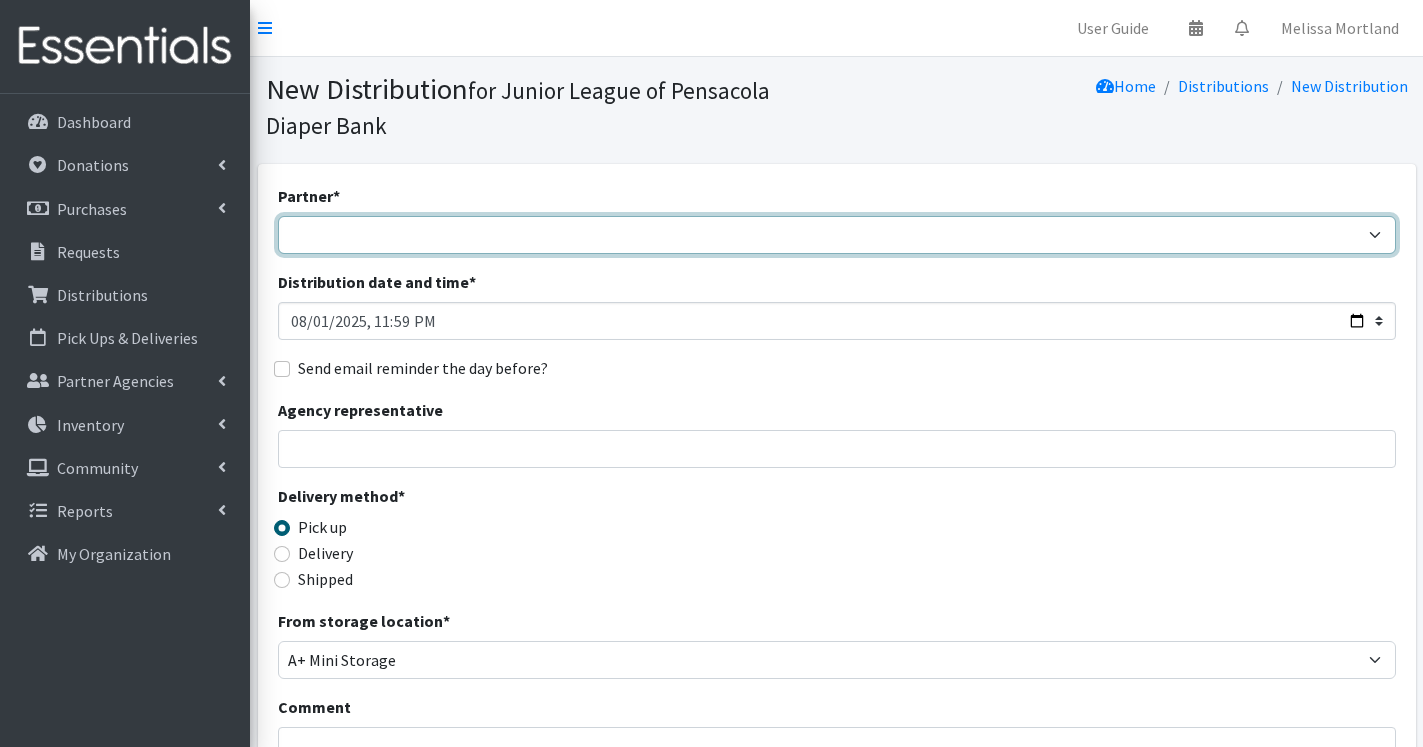 click on "Children's Home Society
Community Diaper Drive
First City Outreach
Healthy Start Coalition
Help Me Grow
Pensacola Police Department" at bounding box center (837, 235) 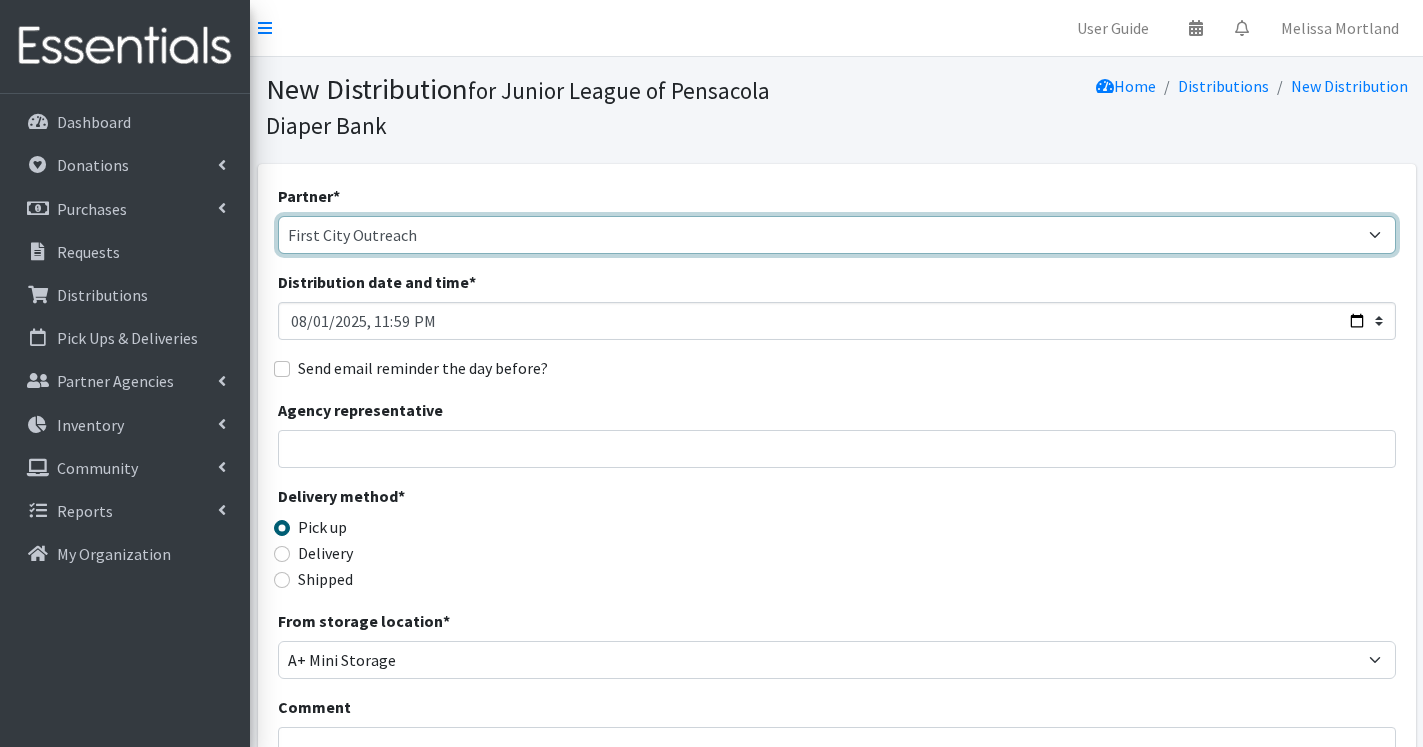 click on "First City Outreach" at bounding box center [0, 0] 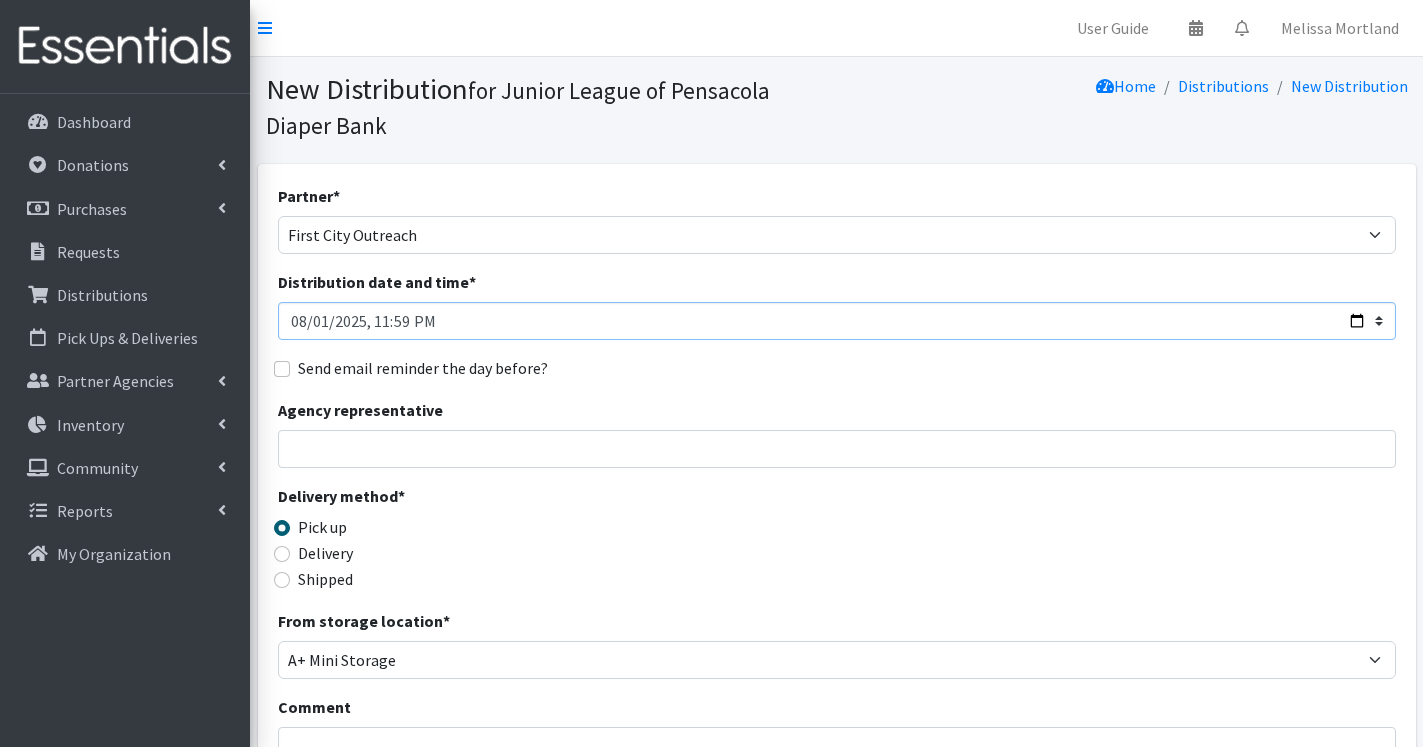 click on "Distribution date and time  *" at bounding box center [837, 321] 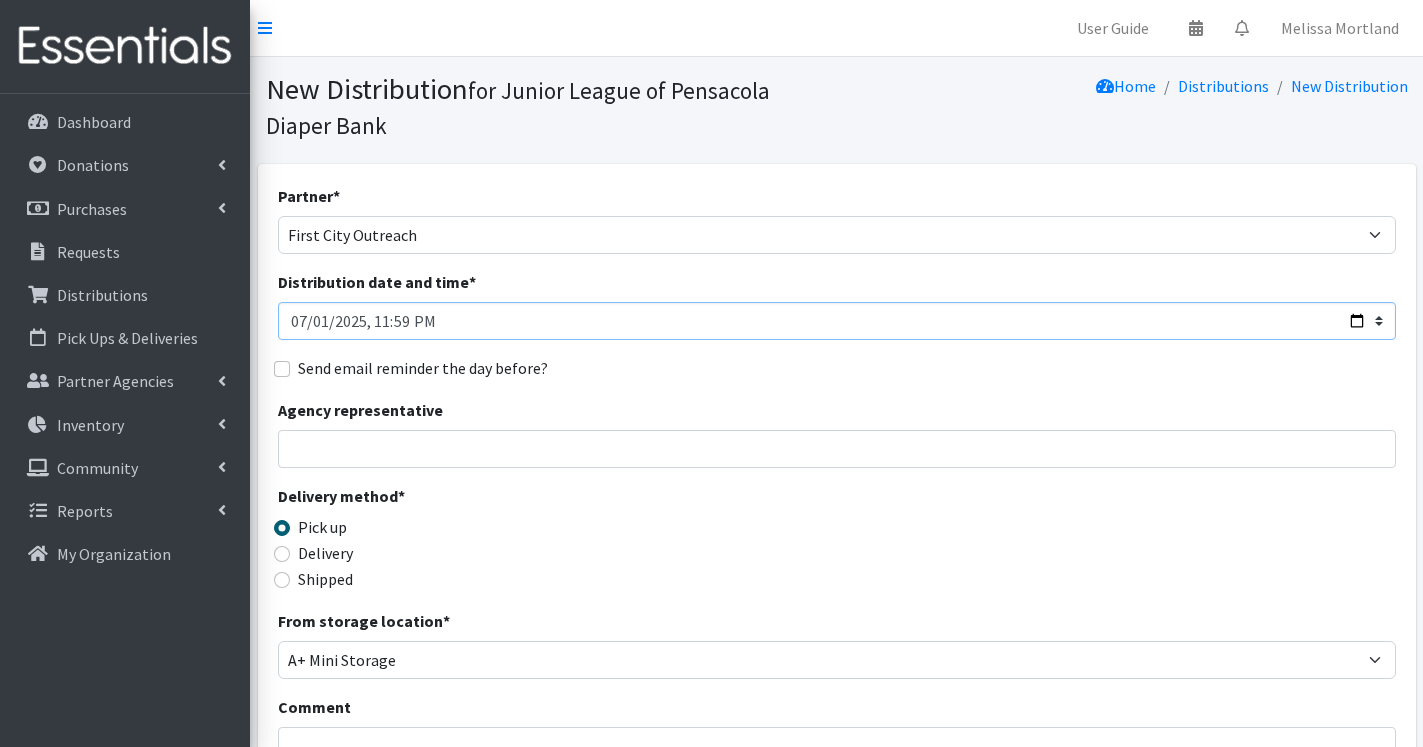 type on "2025-07-30T23:59" 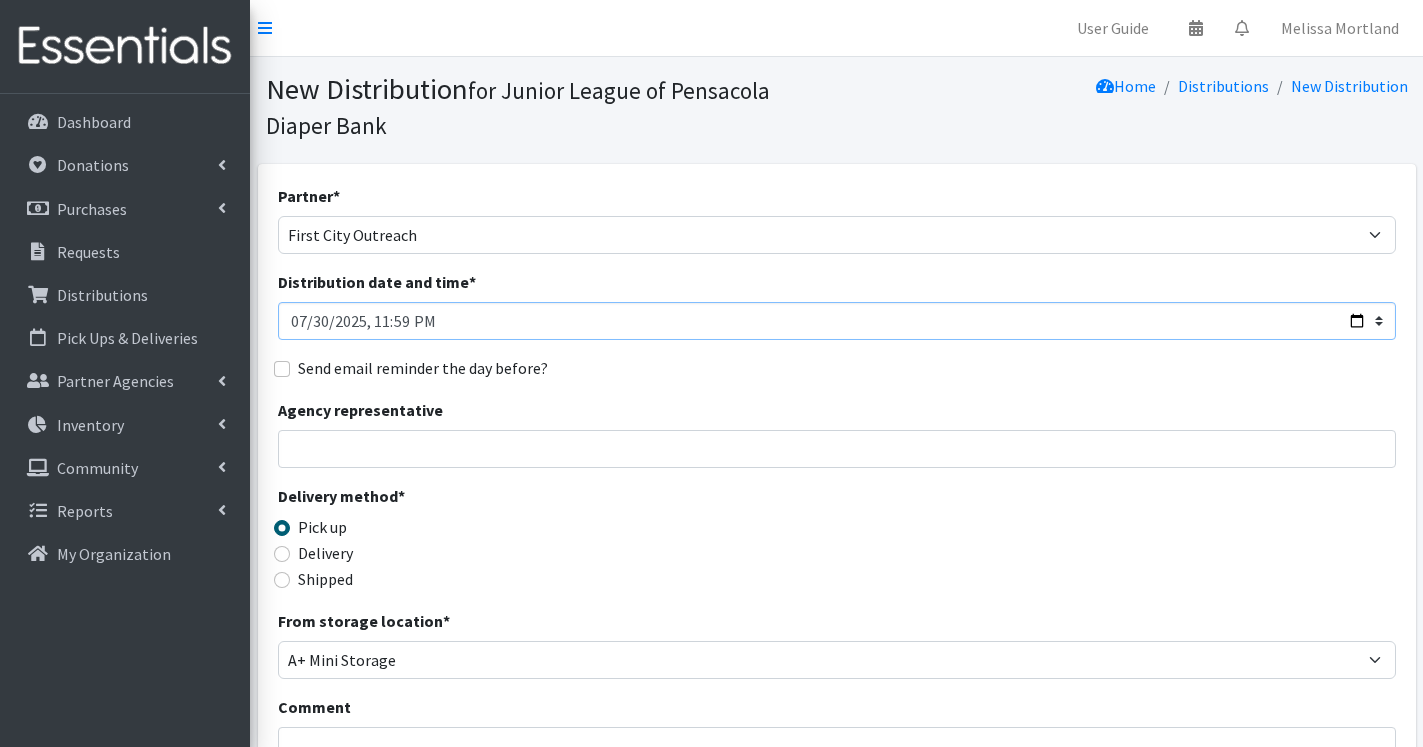 click on "Distribution date and time  *" at bounding box center (837, 321) 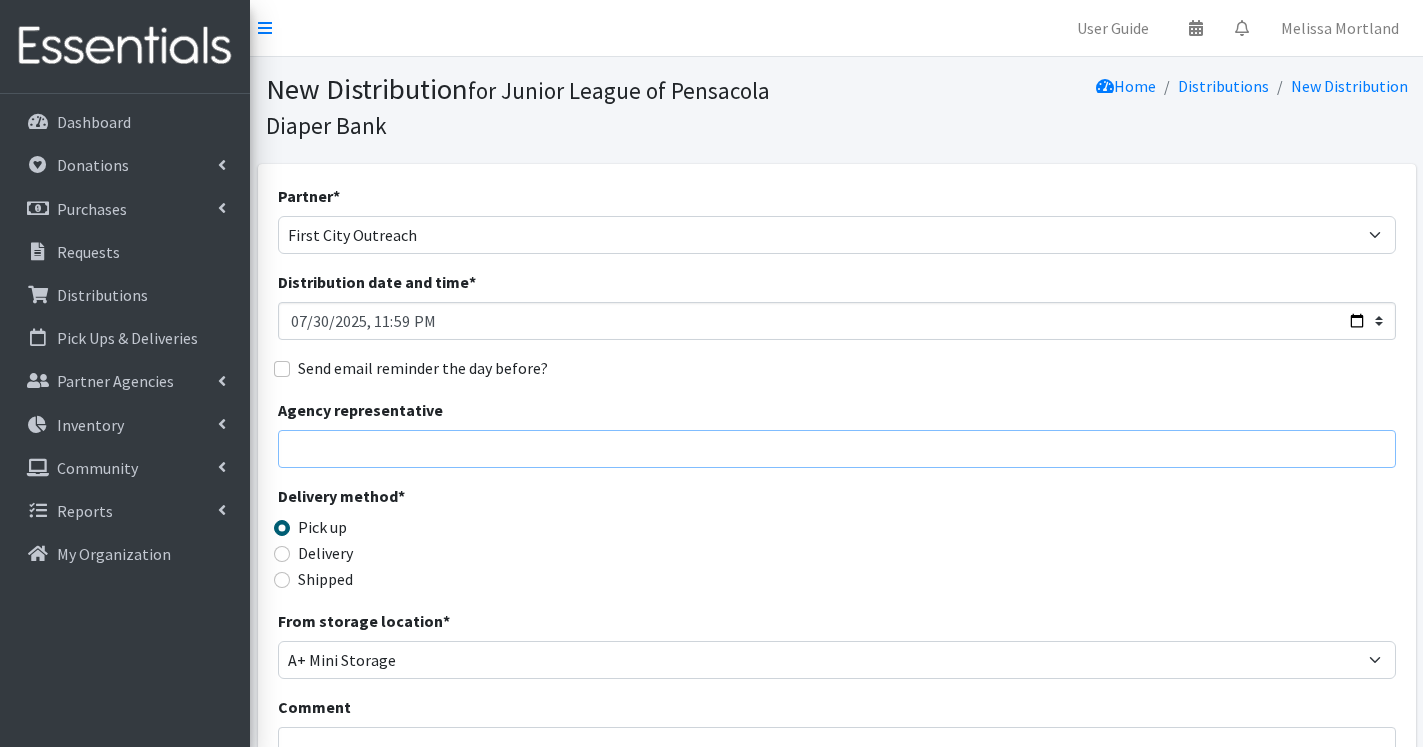 click on "Agency representative" at bounding box center (837, 449) 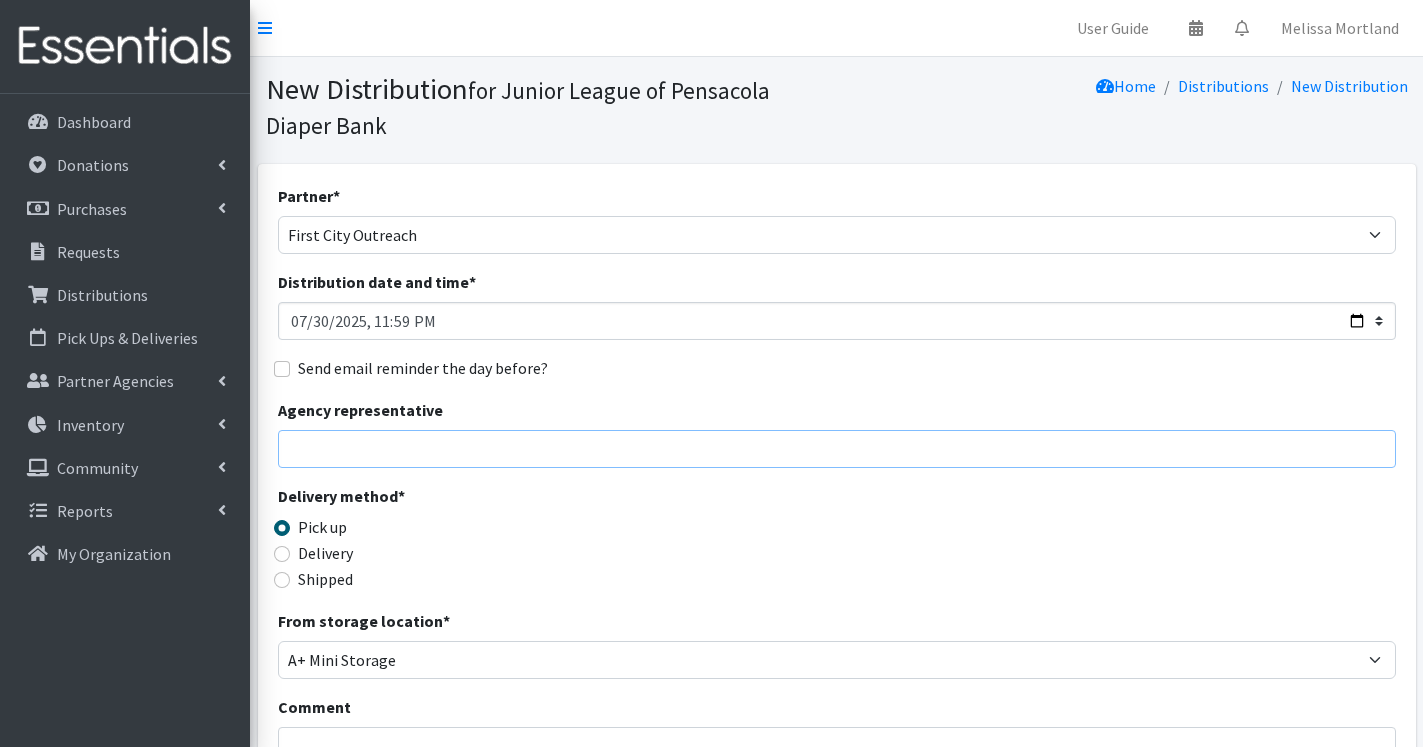 paste on "Ailyne Gilliard" 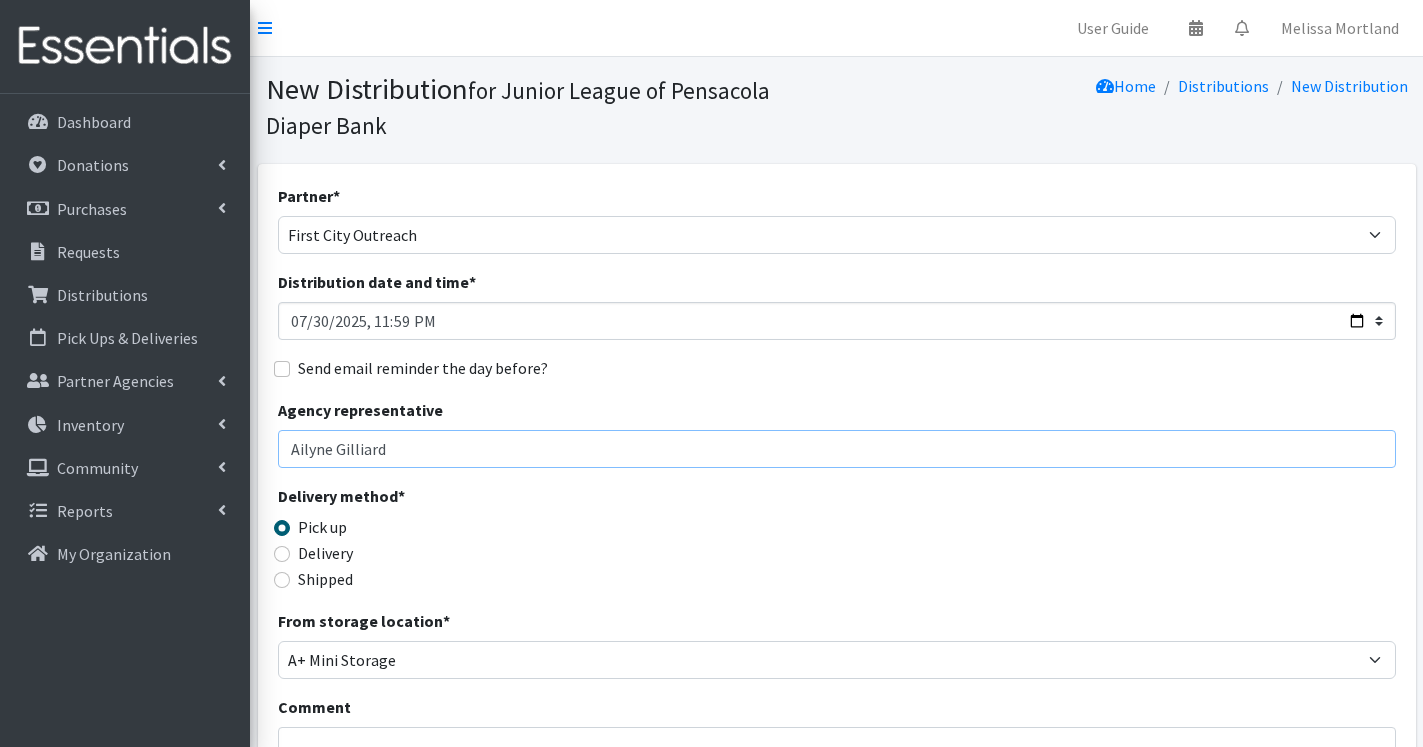 type on "Ailyne Gilliard" 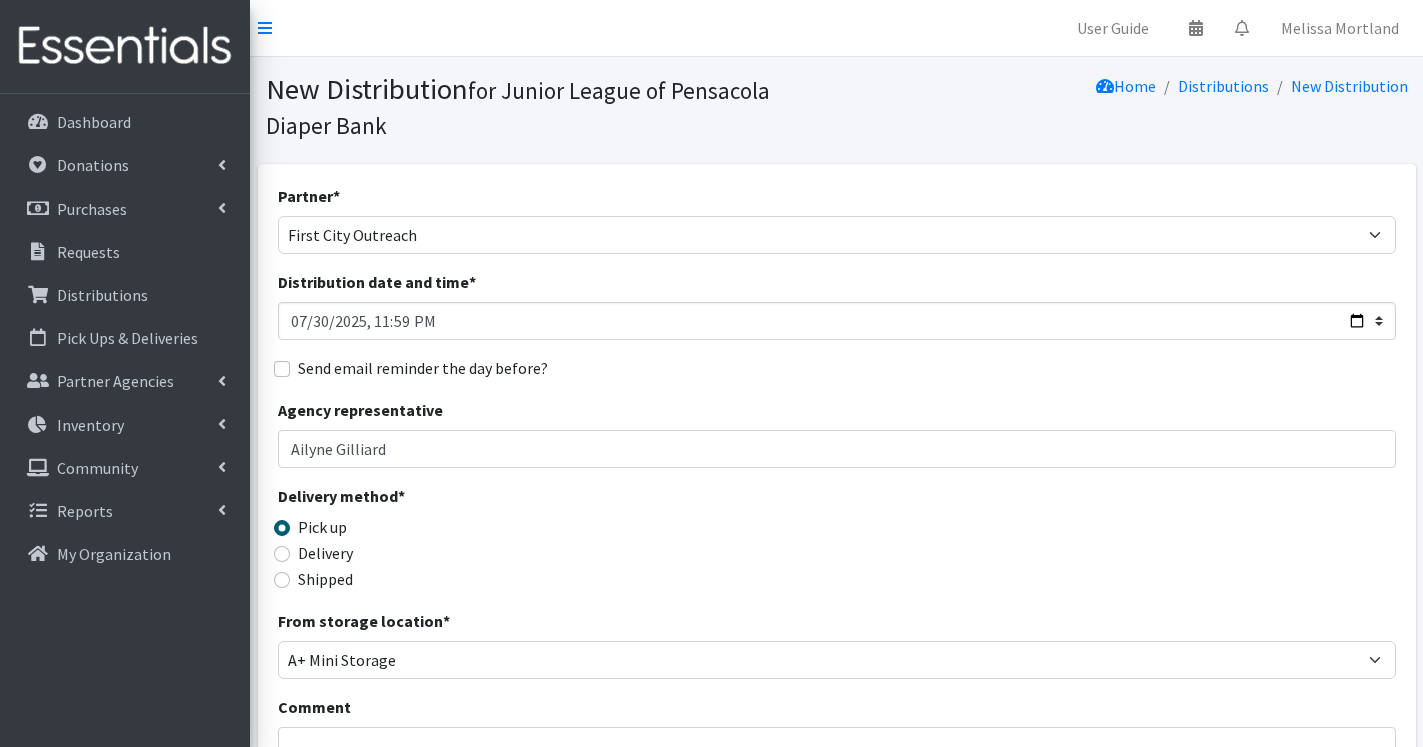 click on "Delivery" at bounding box center [325, 553] 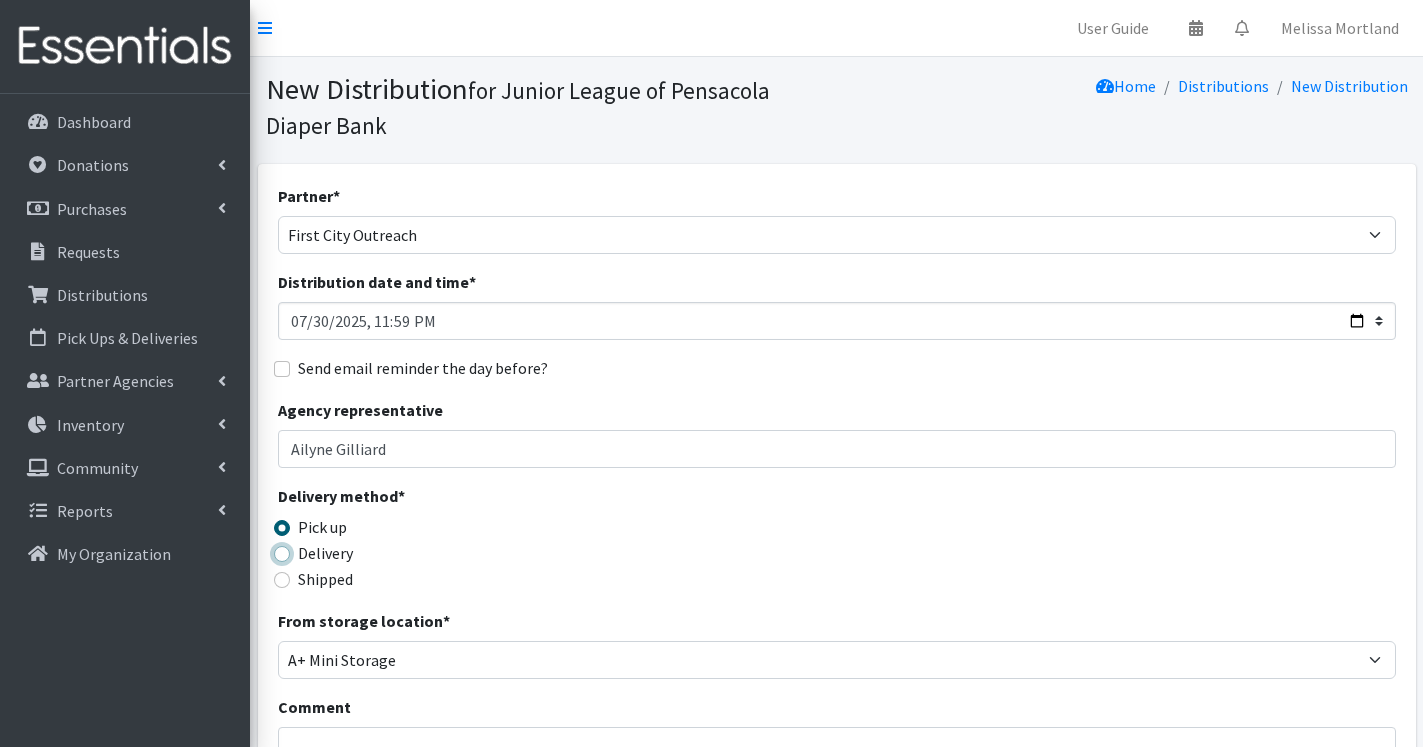 click on "Delivery" at bounding box center (282, 554) 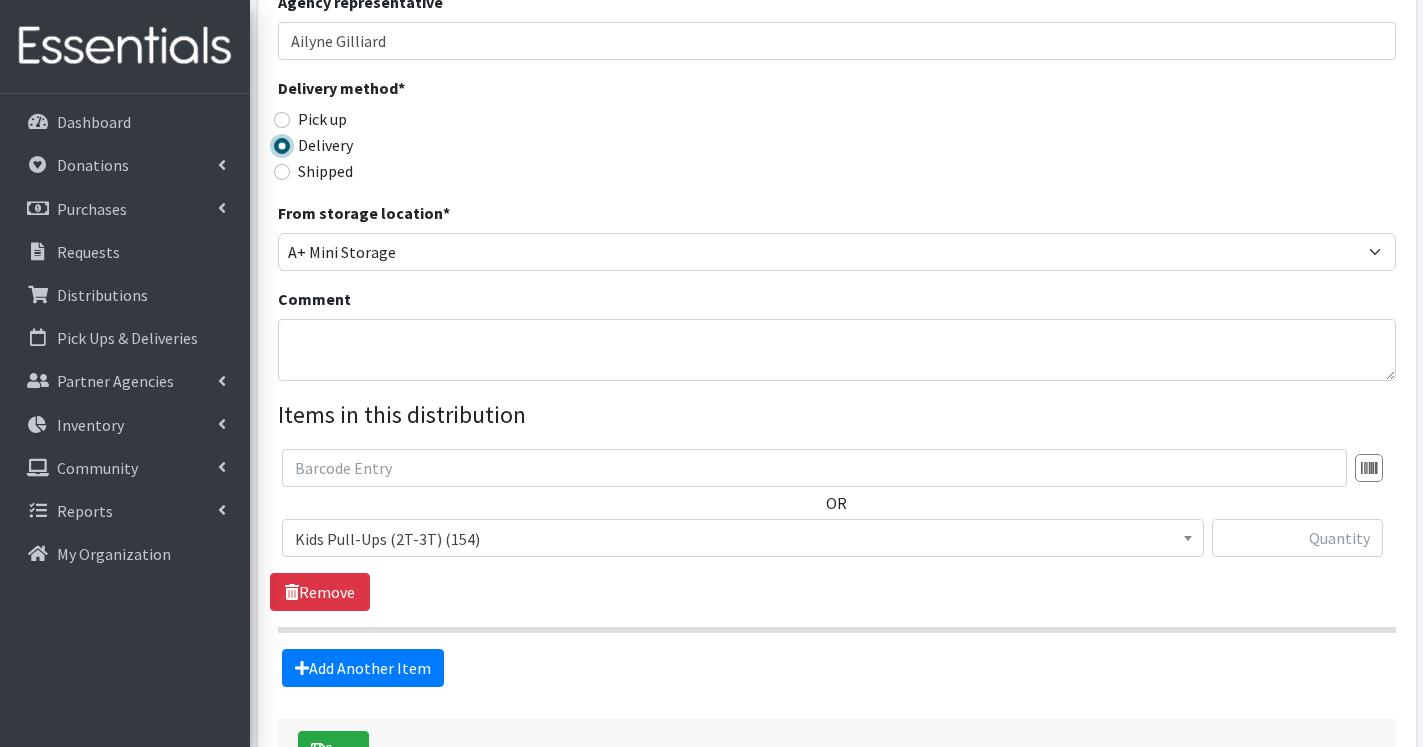 scroll, scrollTop: 510, scrollLeft: 0, axis: vertical 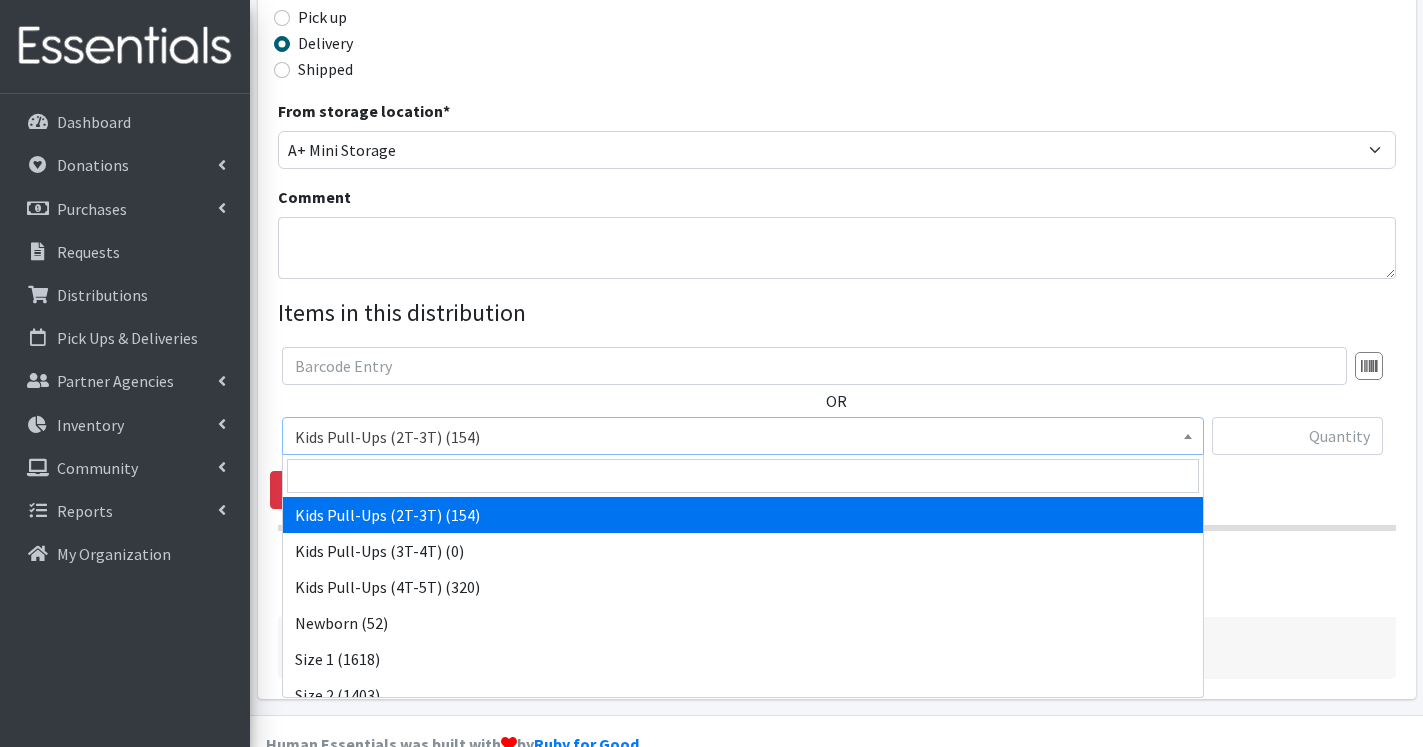 click on "Kids Pull-Ups (2T-3T) (154)" at bounding box center (743, 437) 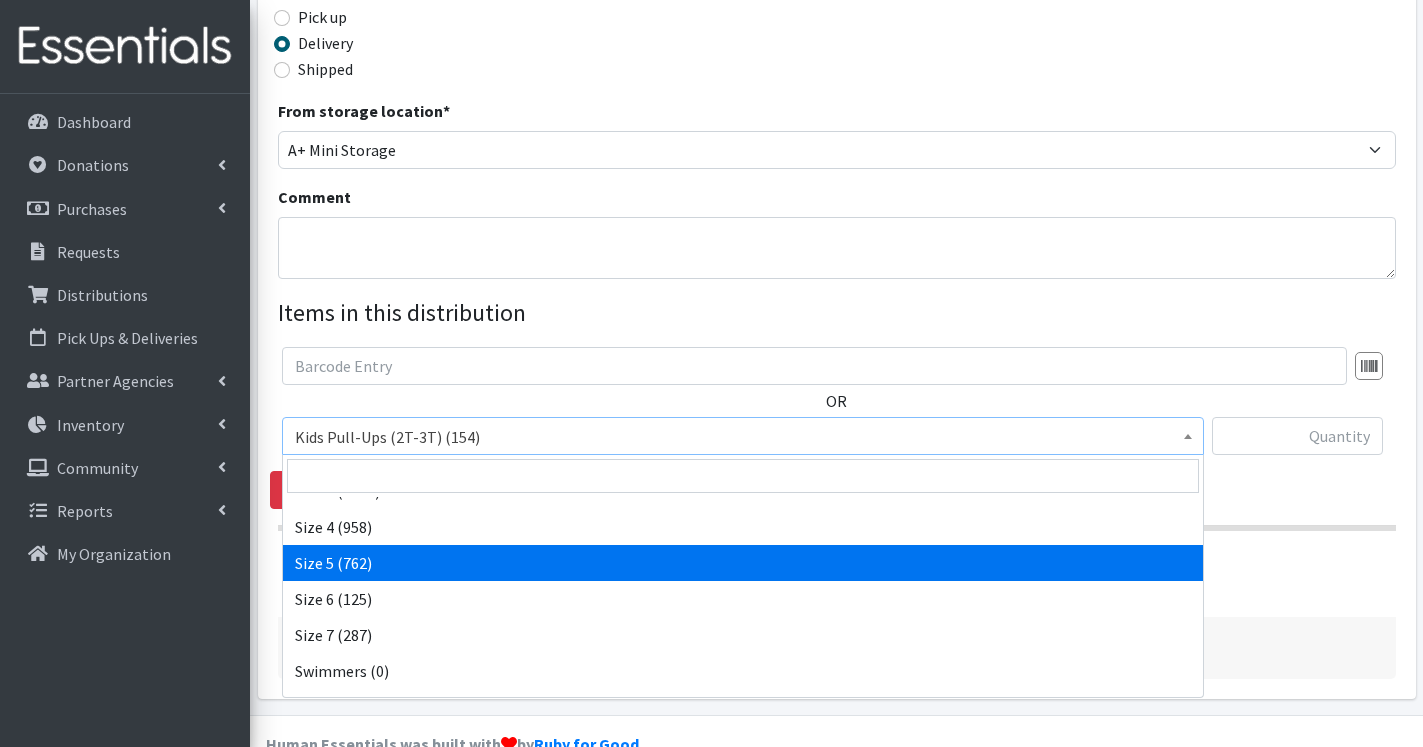 scroll, scrollTop: 120, scrollLeft: 0, axis: vertical 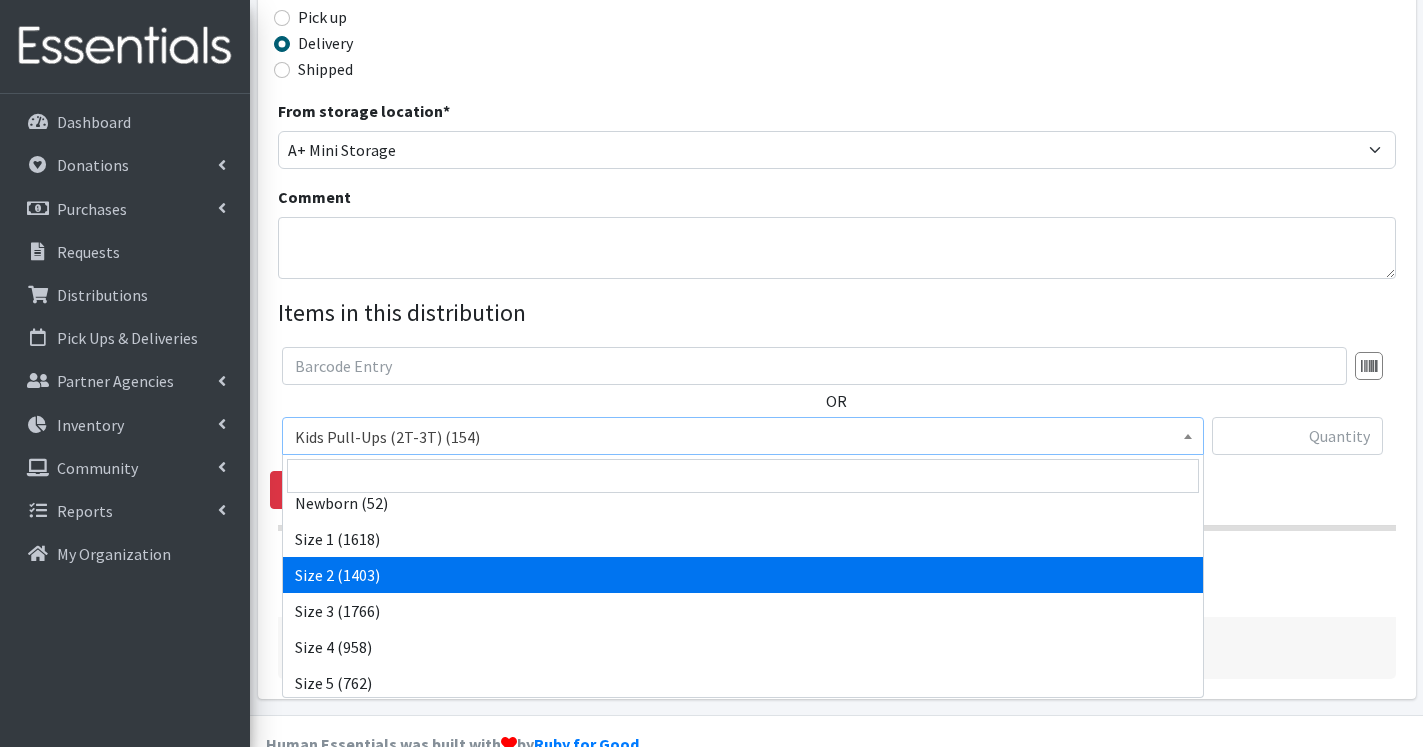 select on "13972" 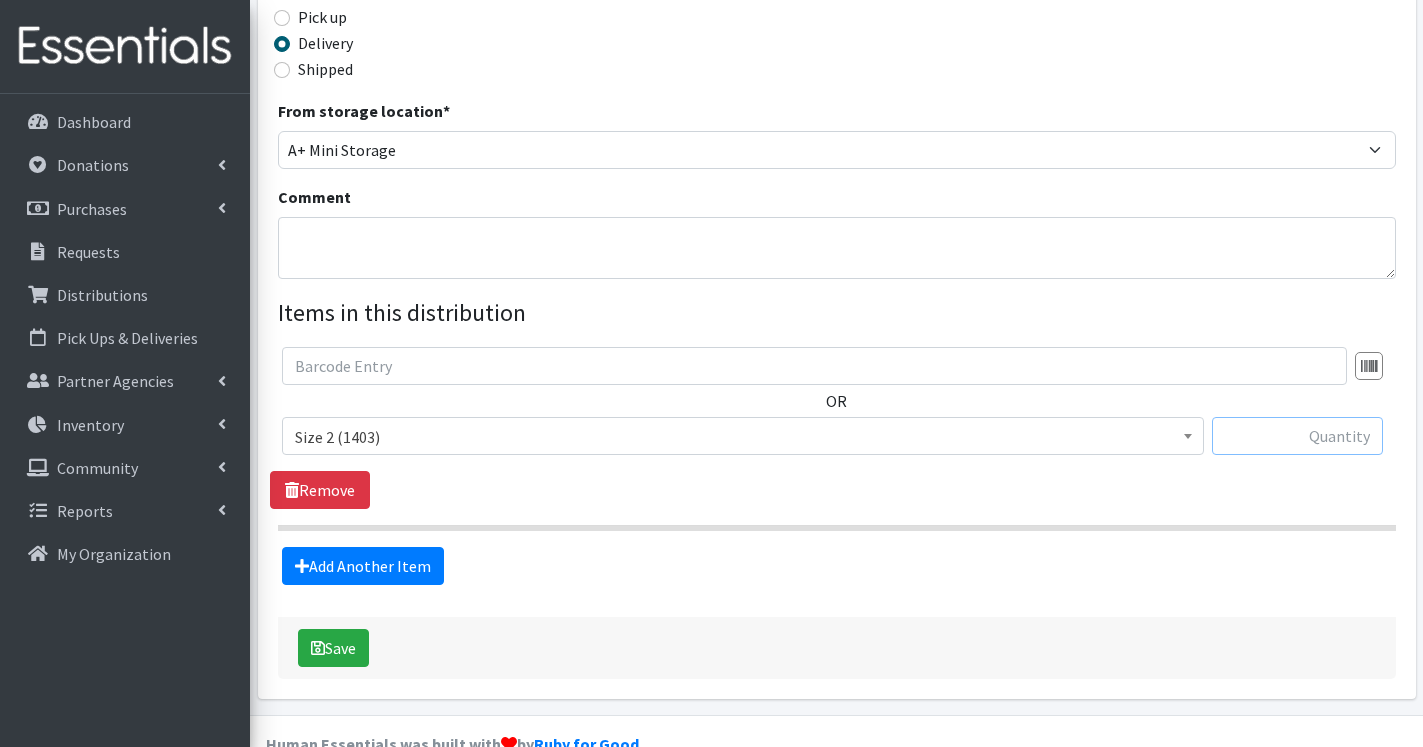 click at bounding box center (1297, 436) 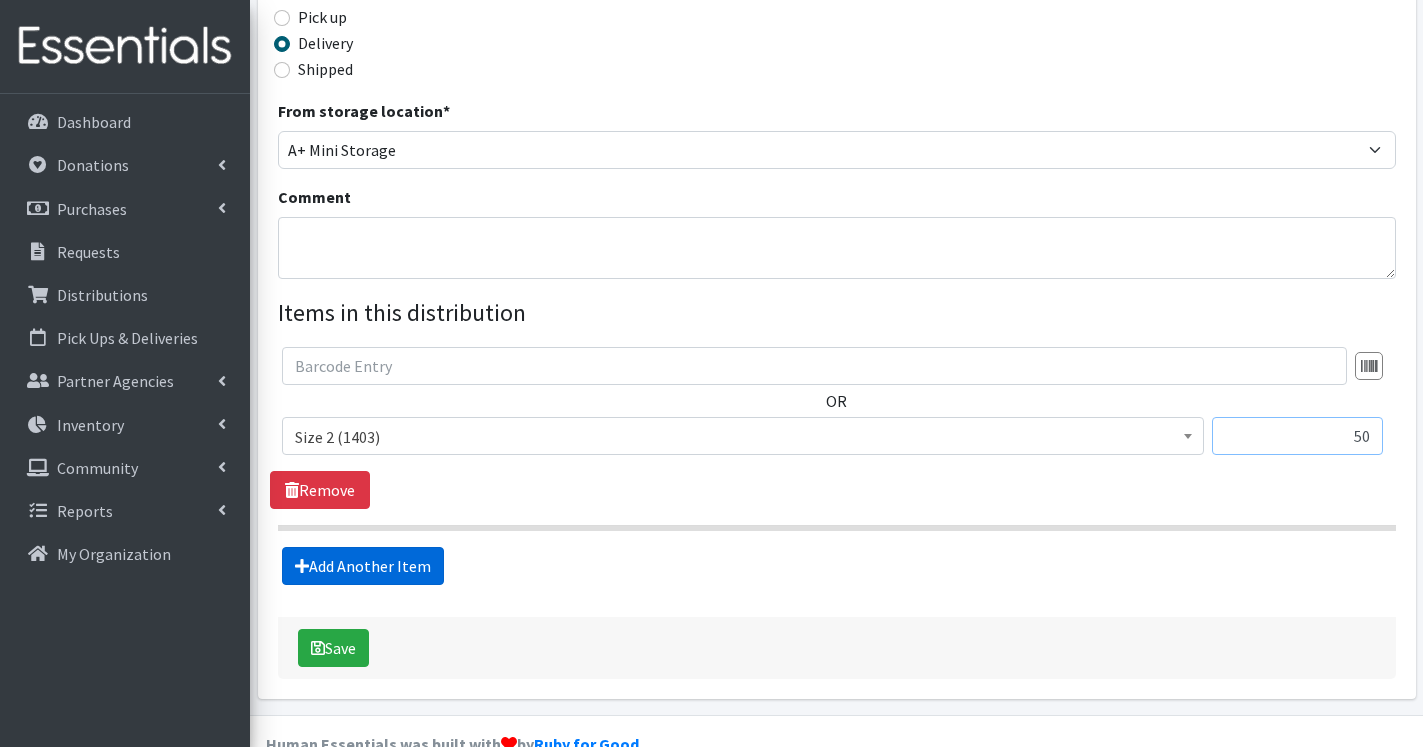 type on "50" 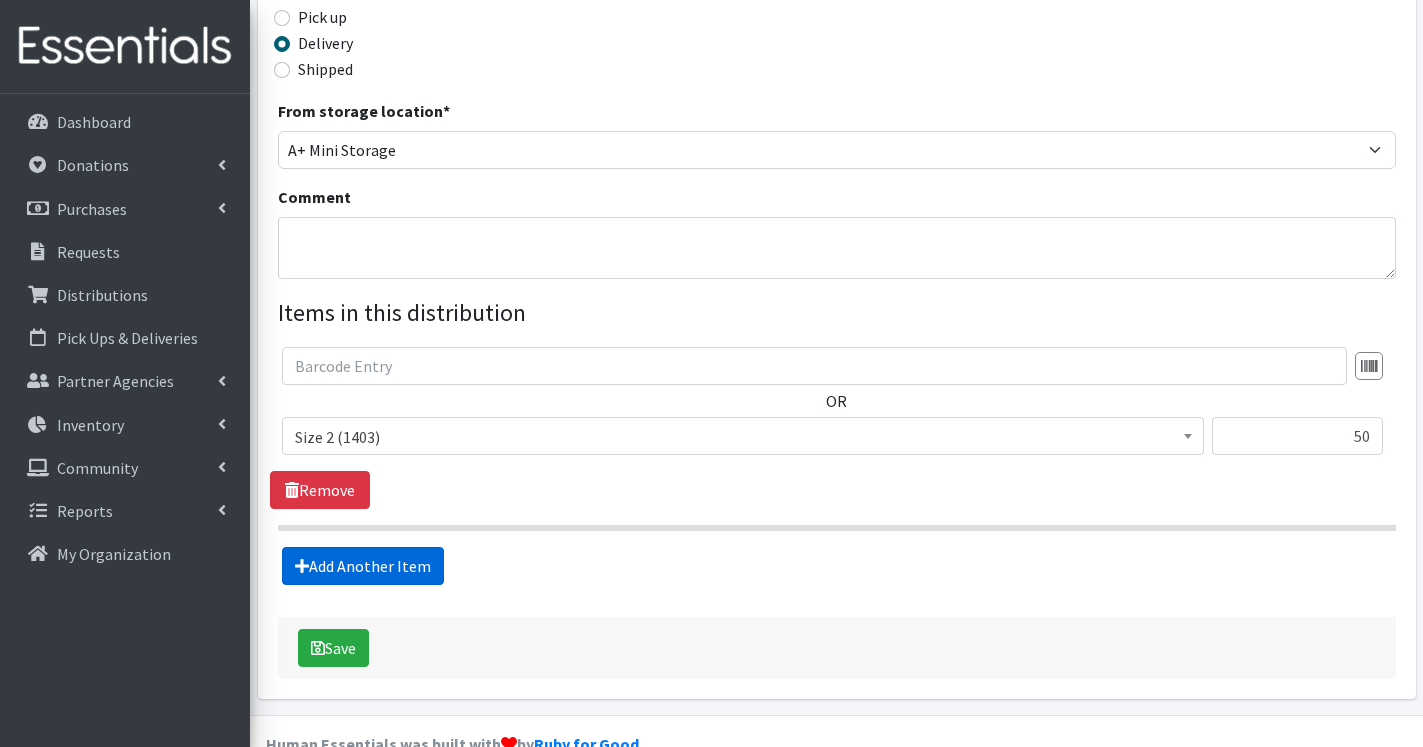 click on "Add Another Item" at bounding box center [363, 566] 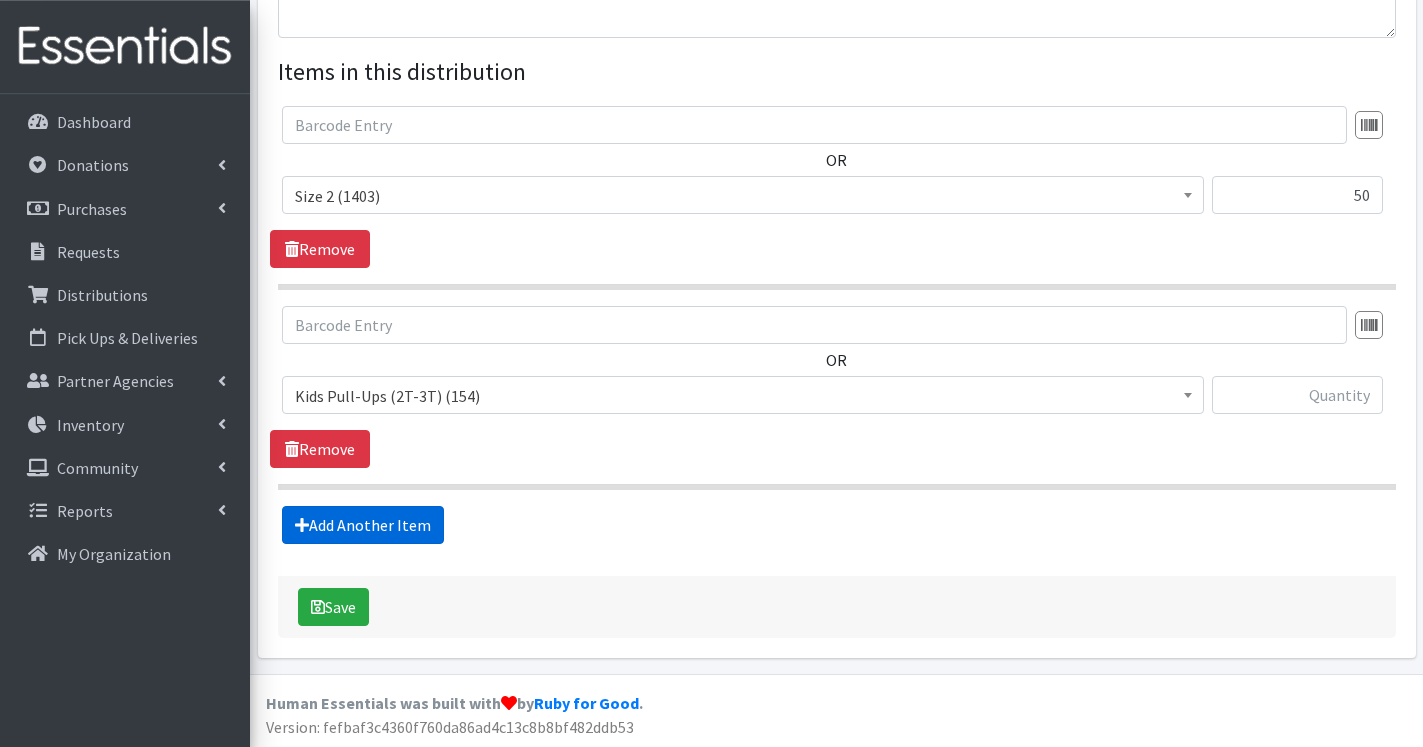 scroll, scrollTop: 753, scrollLeft: 0, axis: vertical 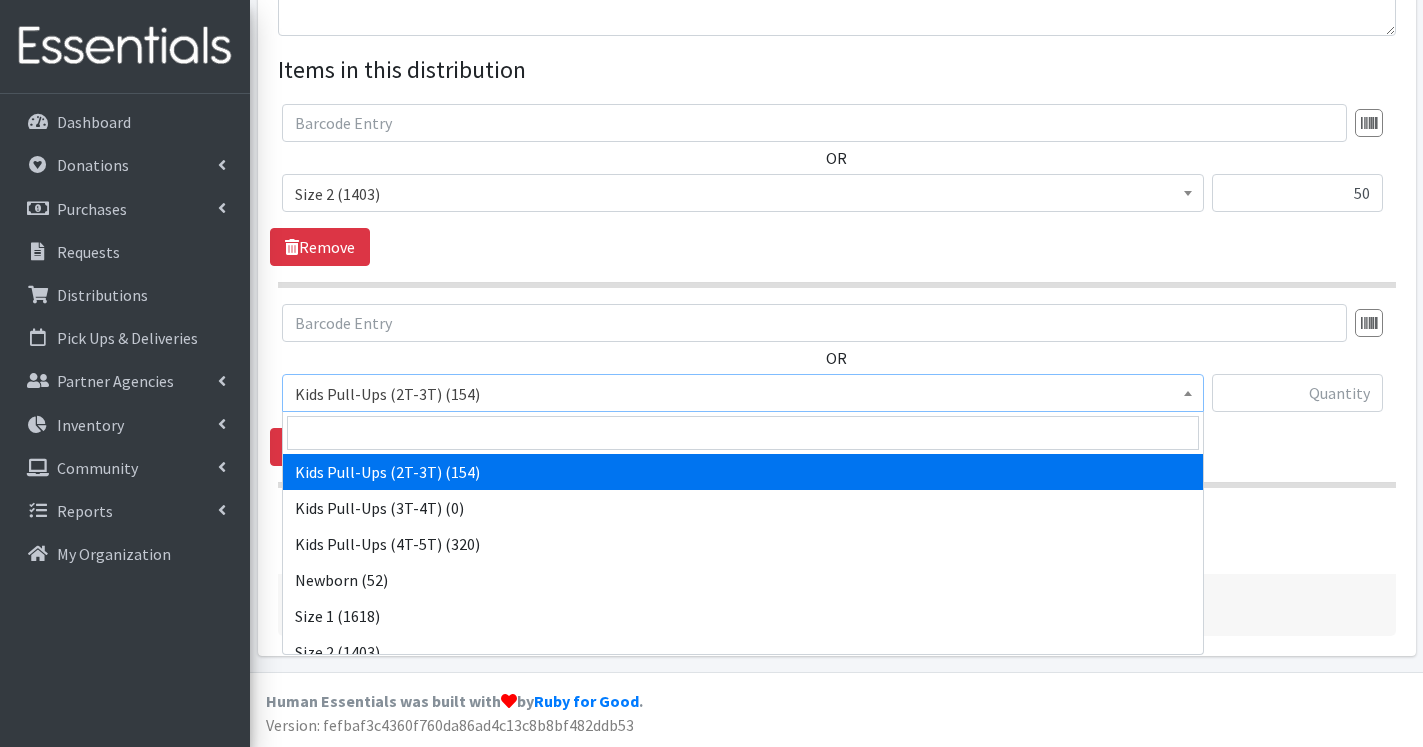 click on "Kids Pull-Ups (2T-3T) (154)" at bounding box center (743, 394) 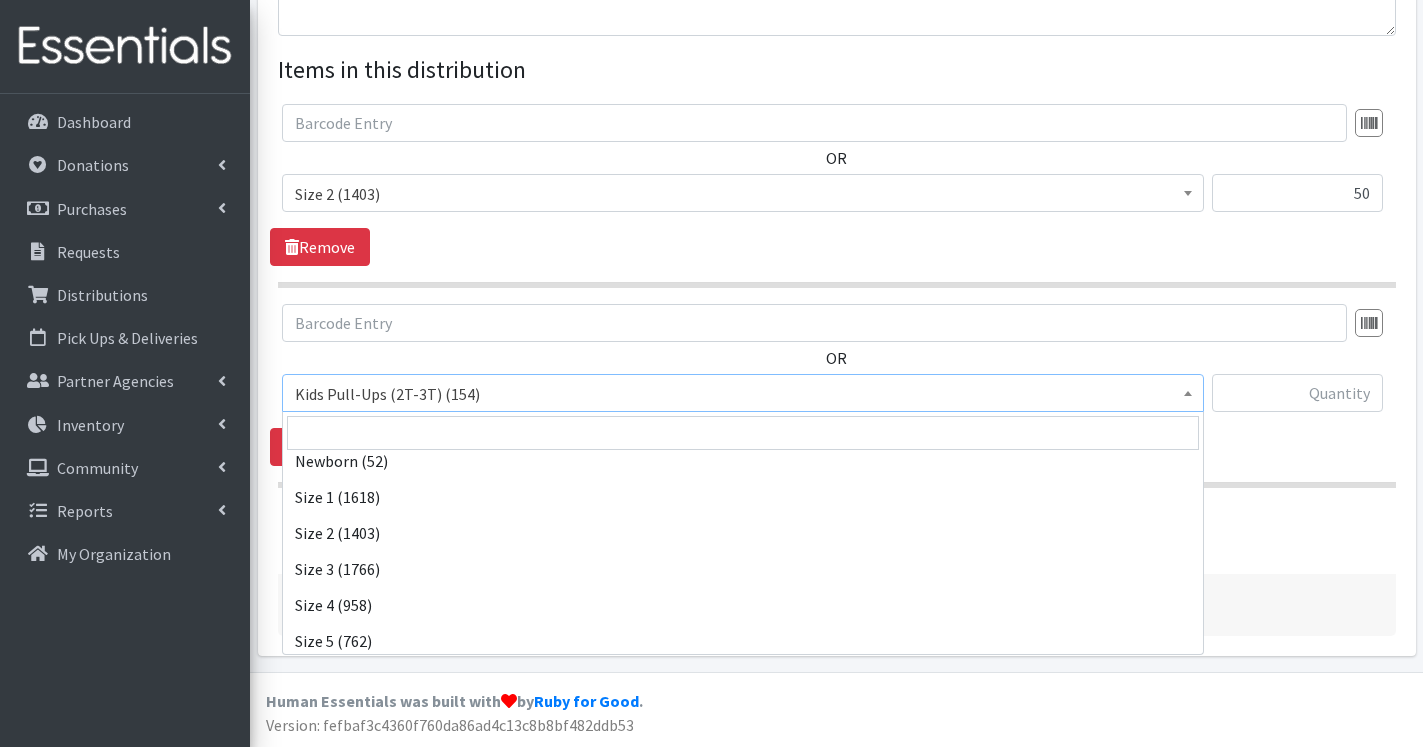 scroll, scrollTop: 120, scrollLeft: 0, axis: vertical 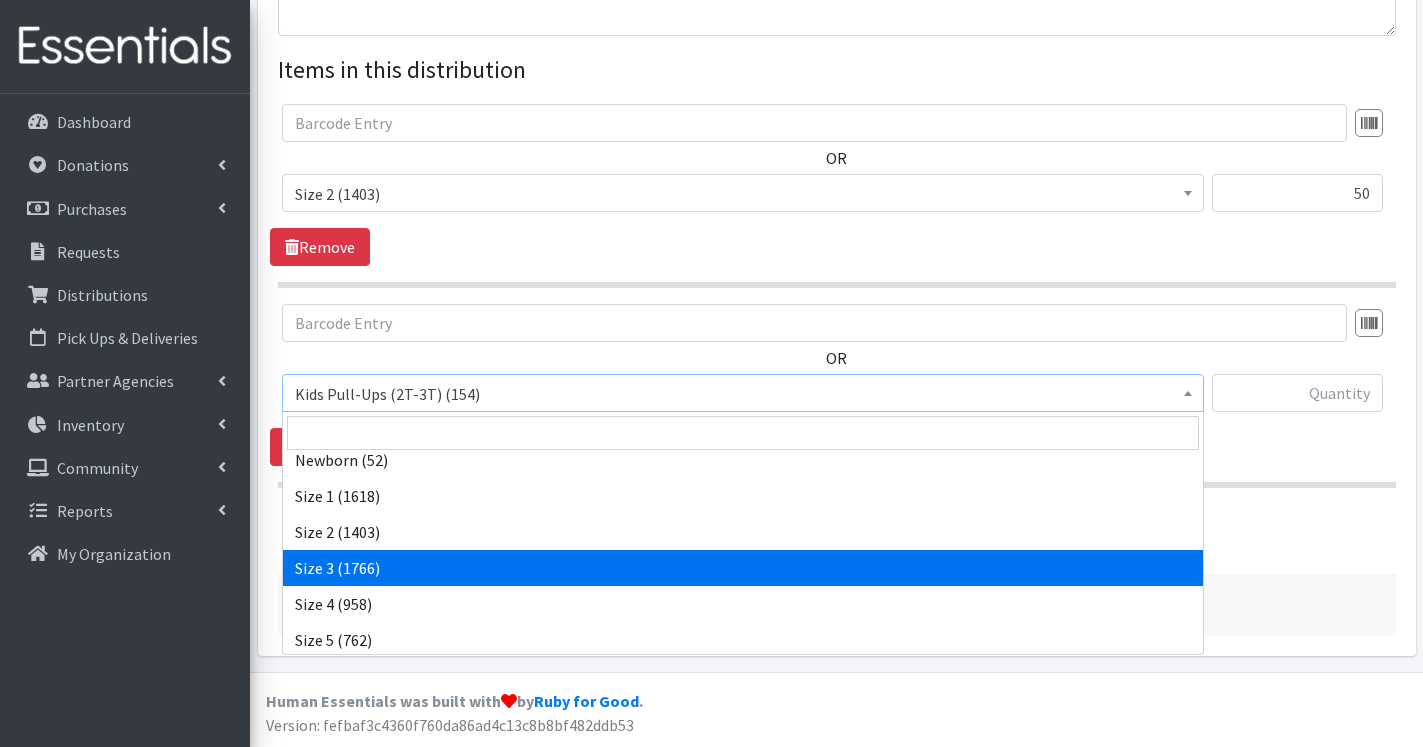 select on "13973" 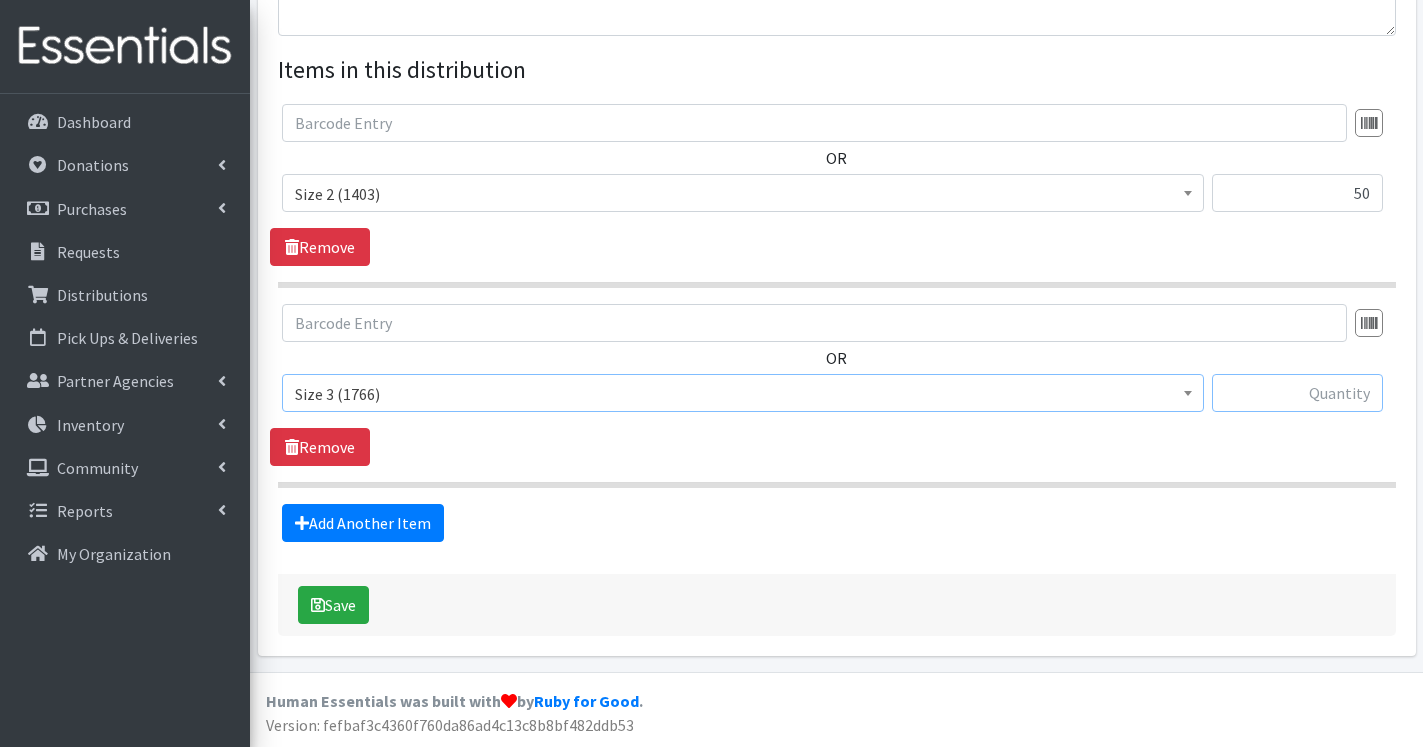 click at bounding box center [1297, 393] 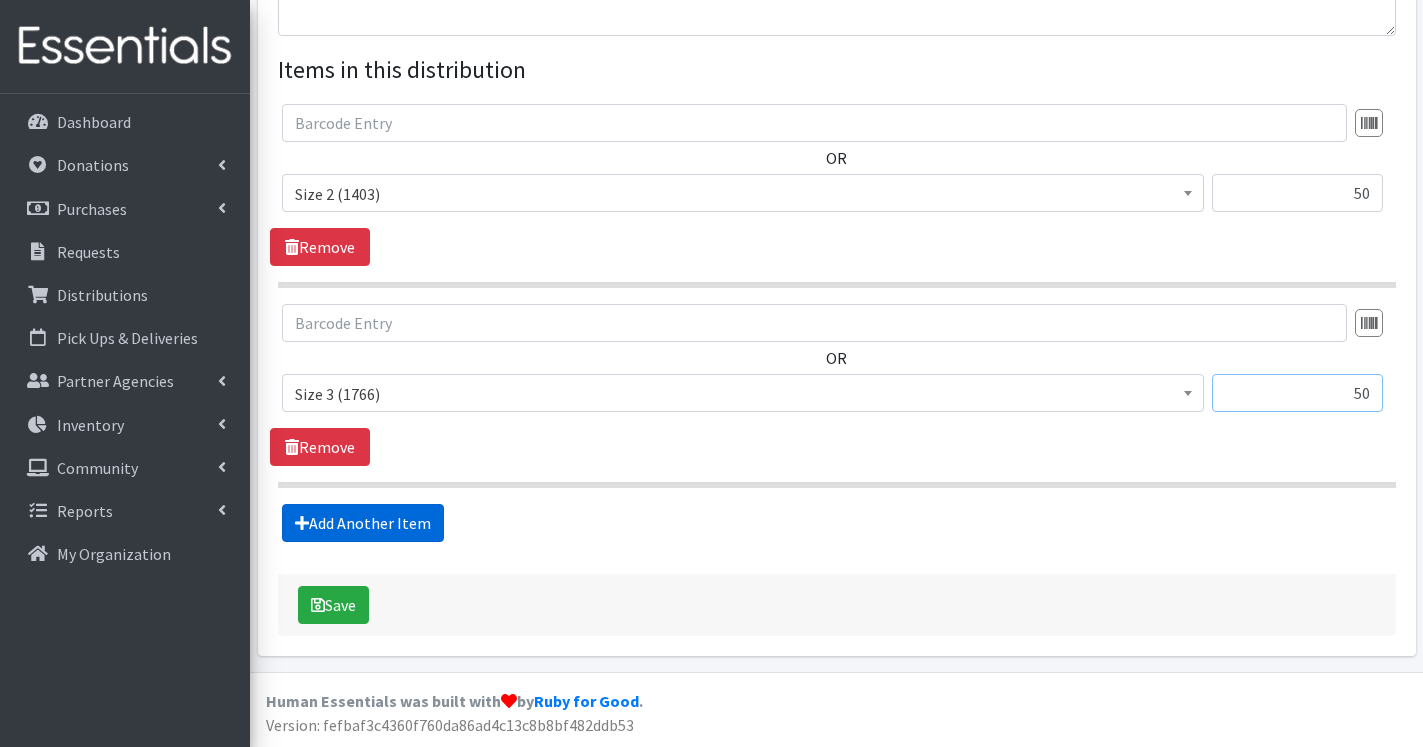 type on "50" 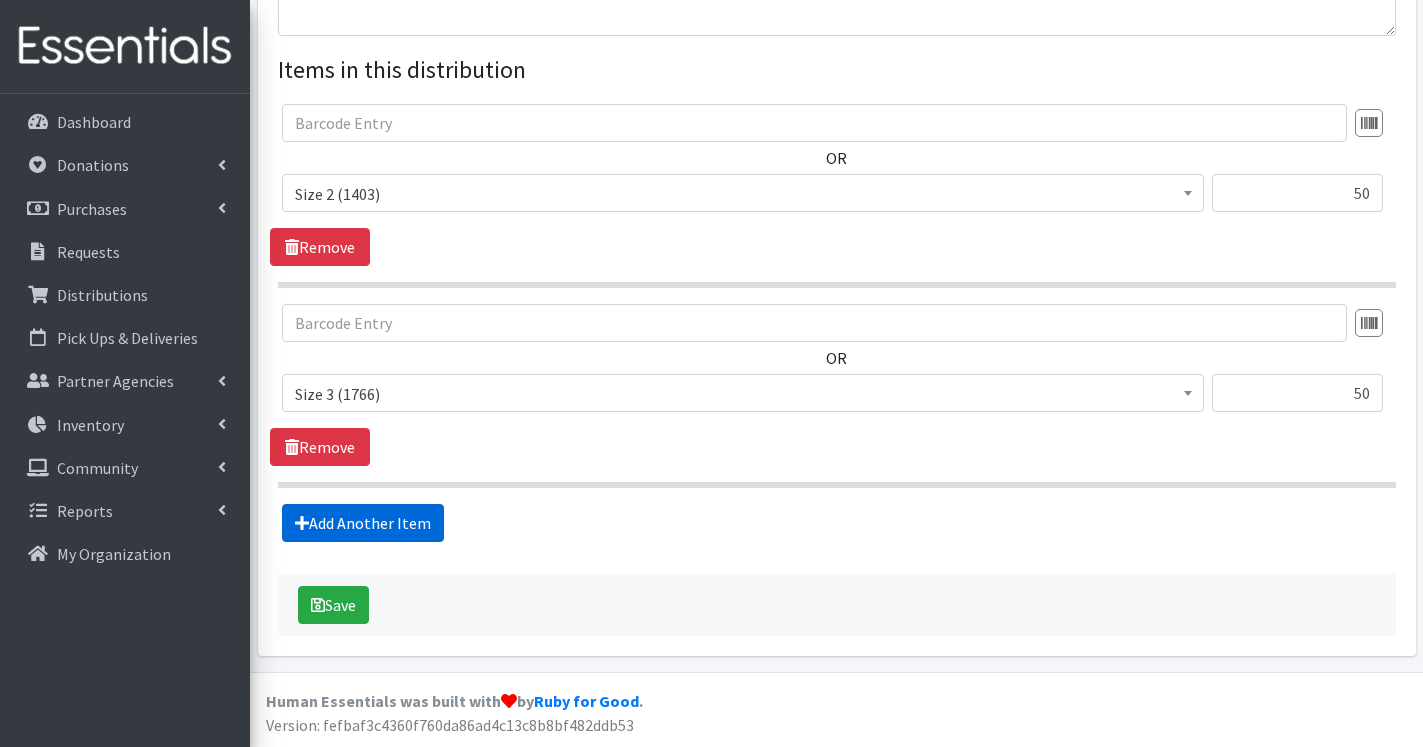 click on "Add Another Item" at bounding box center [363, 523] 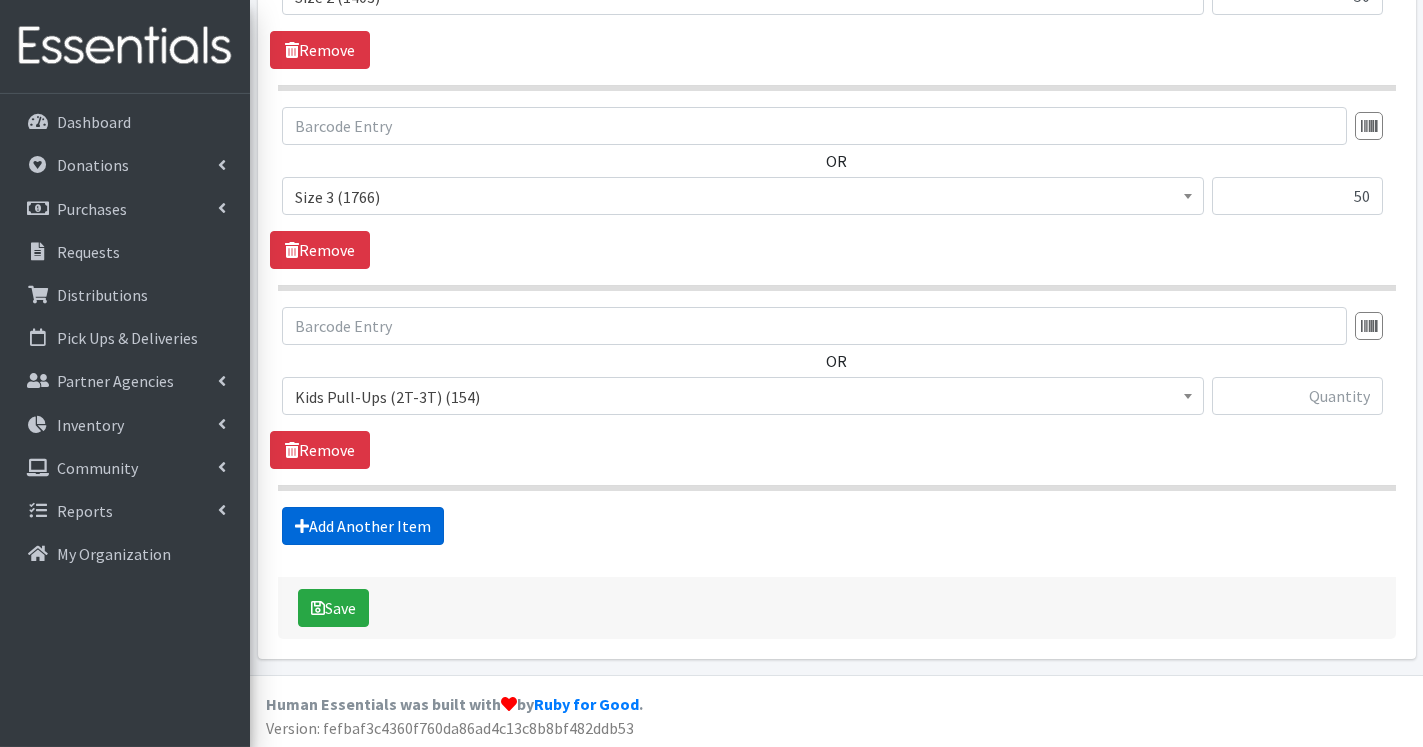 scroll, scrollTop: 953, scrollLeft: 0, axis: vertical 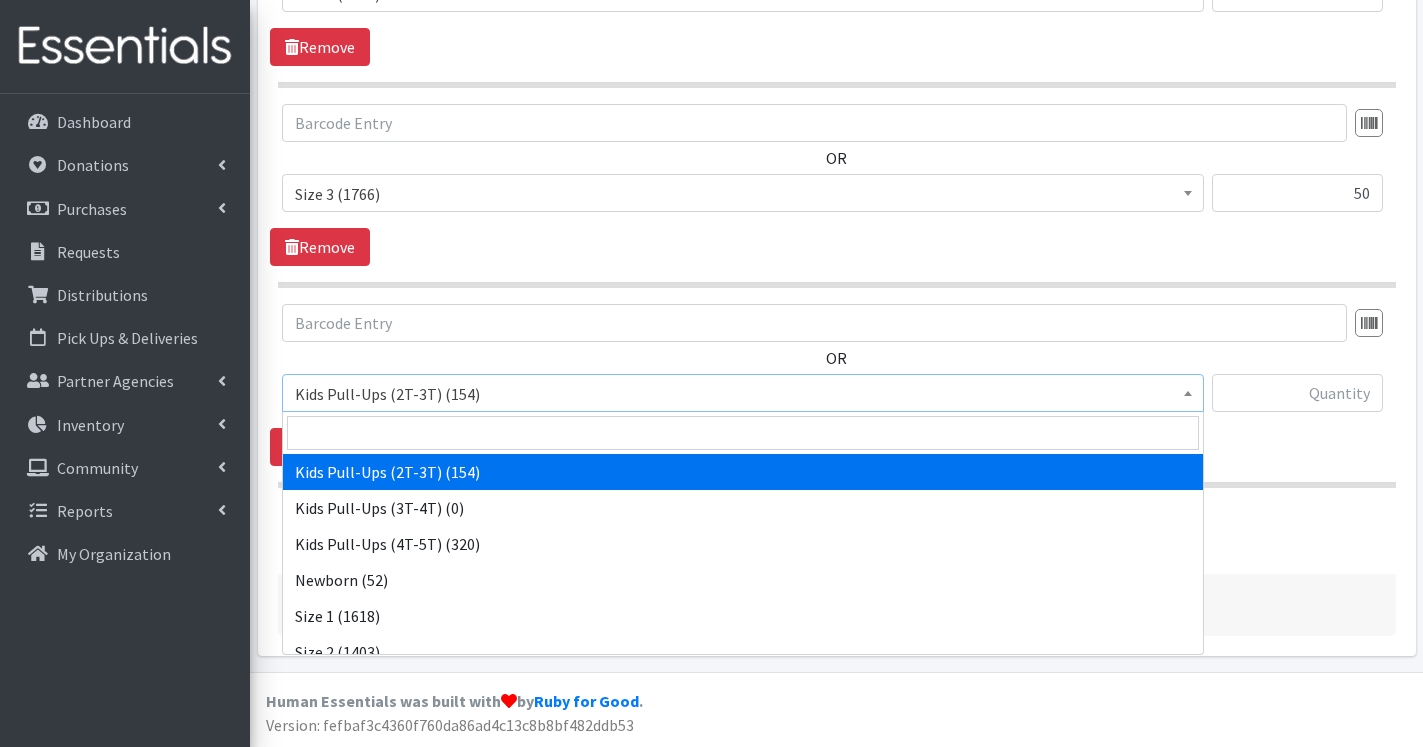 click at bounding box center (1188, 390) 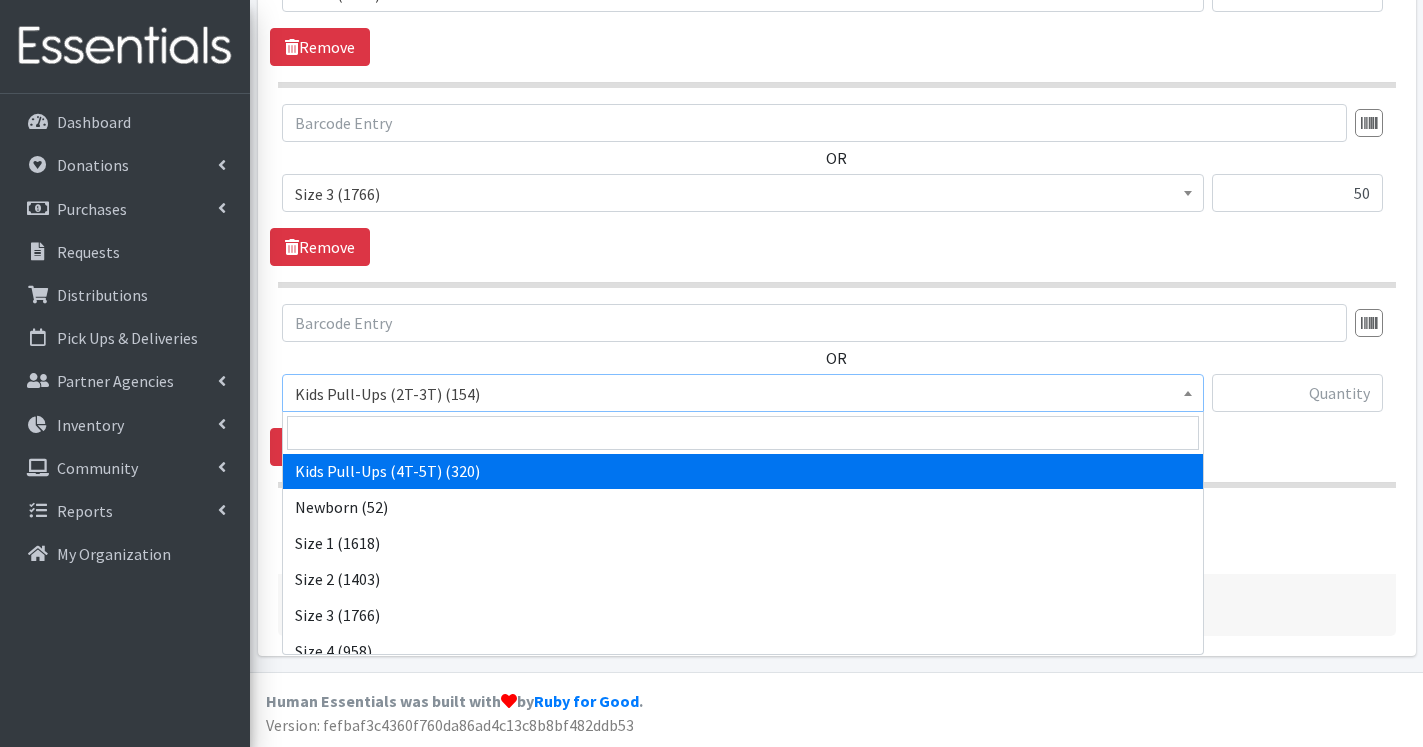 scroll, scrollTop: 120, scrollLeft: 0, axis: vertical 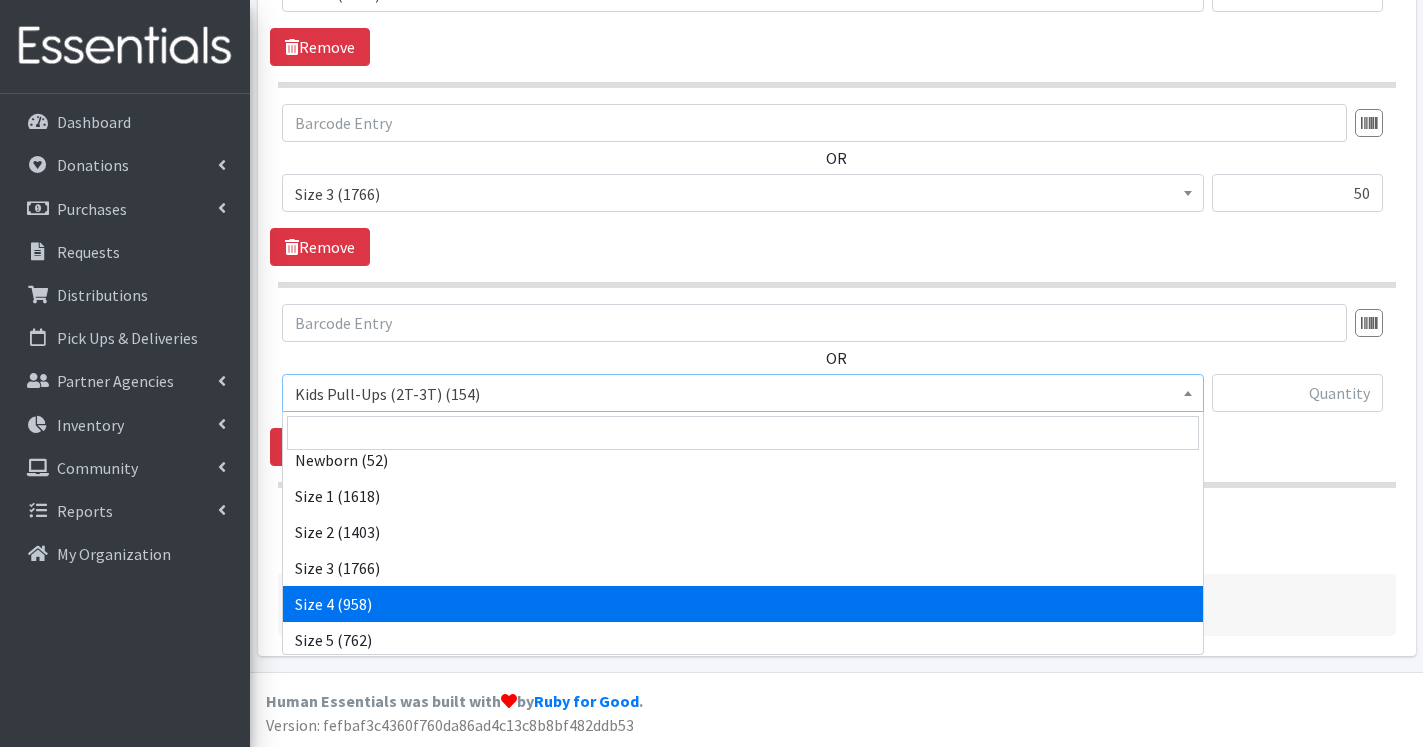 select on "13974" 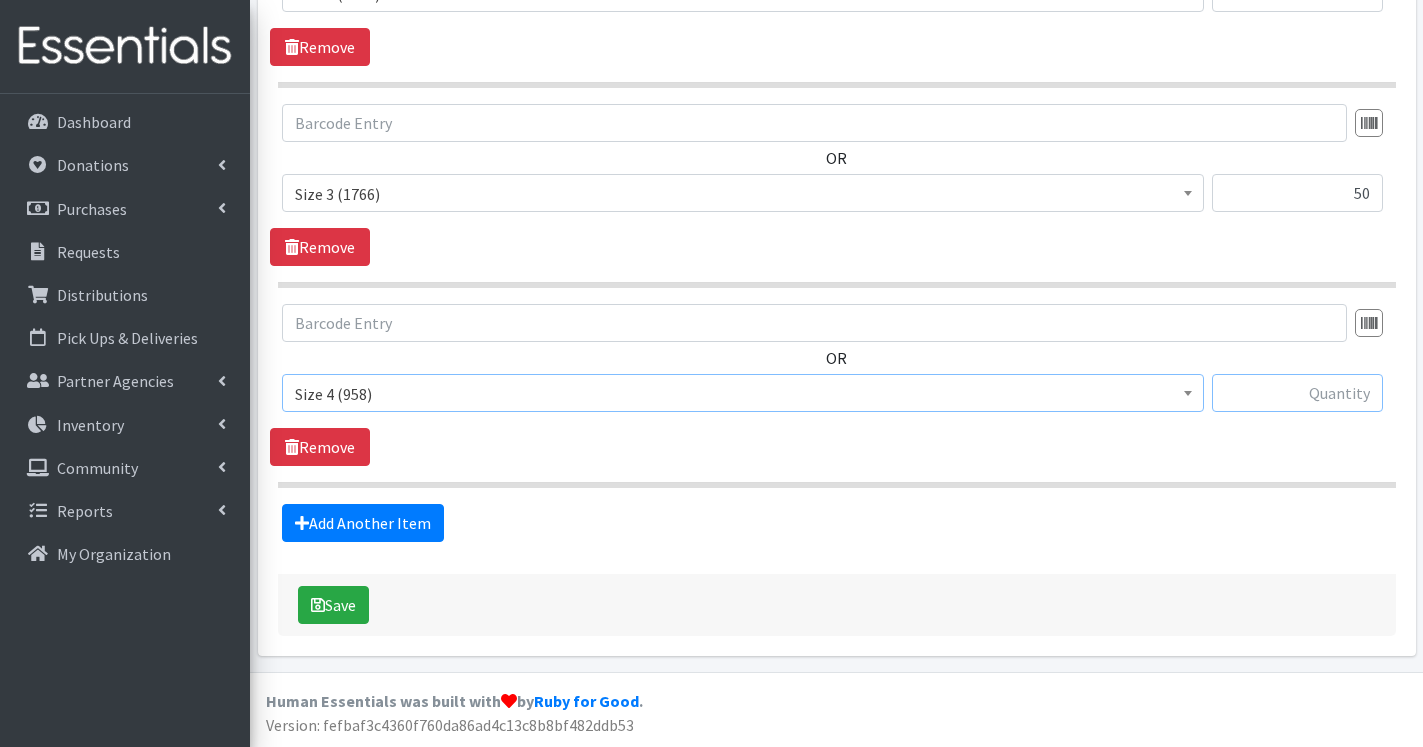 click at bounding box center [1297, 393] 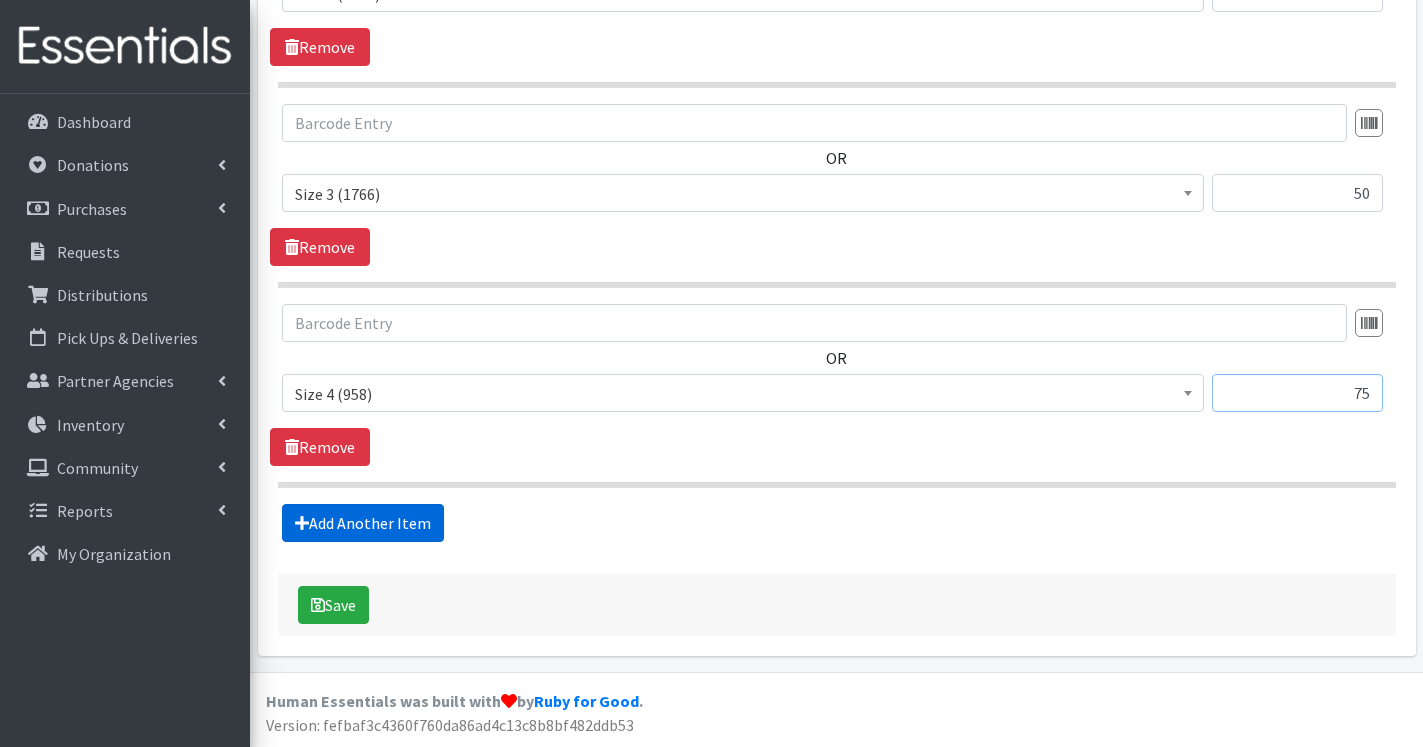 type on "75" 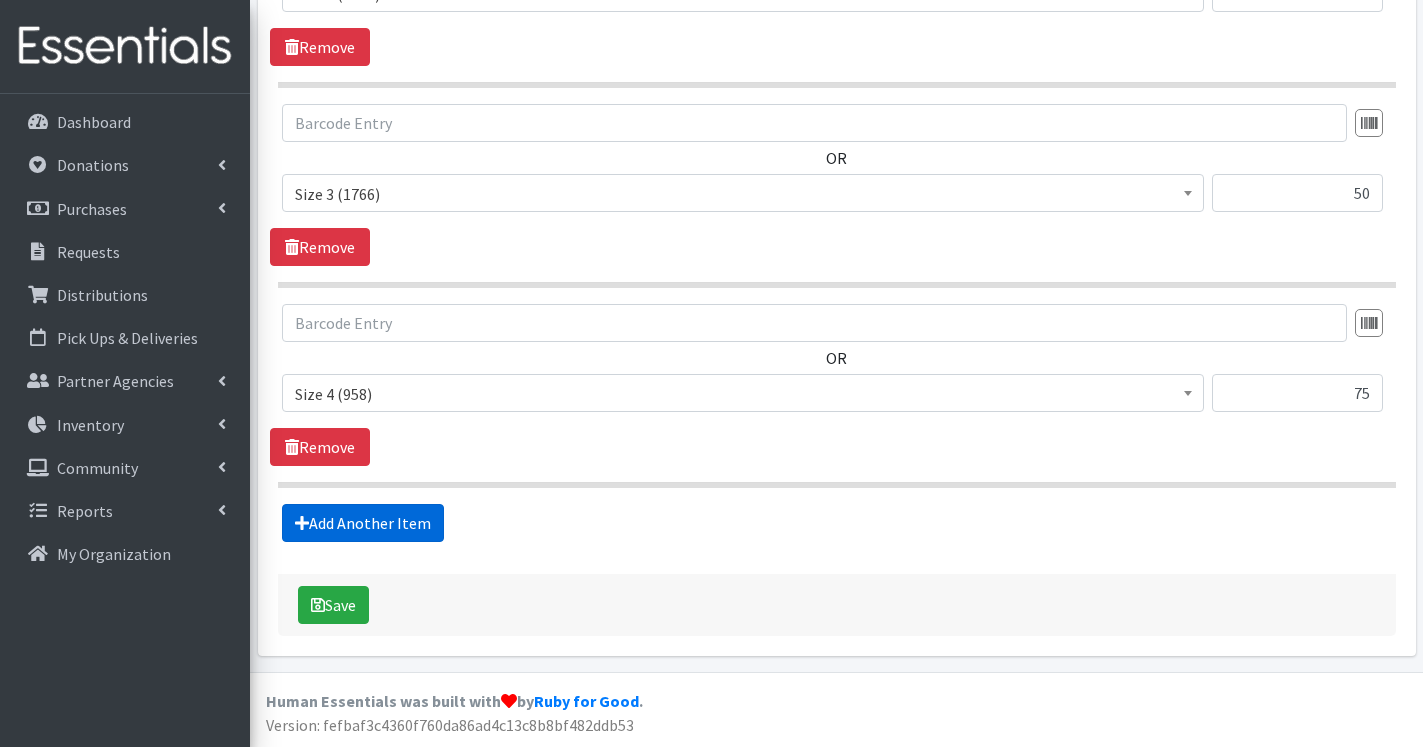 click on "Add Another Item" at bounding box center [363, 523] 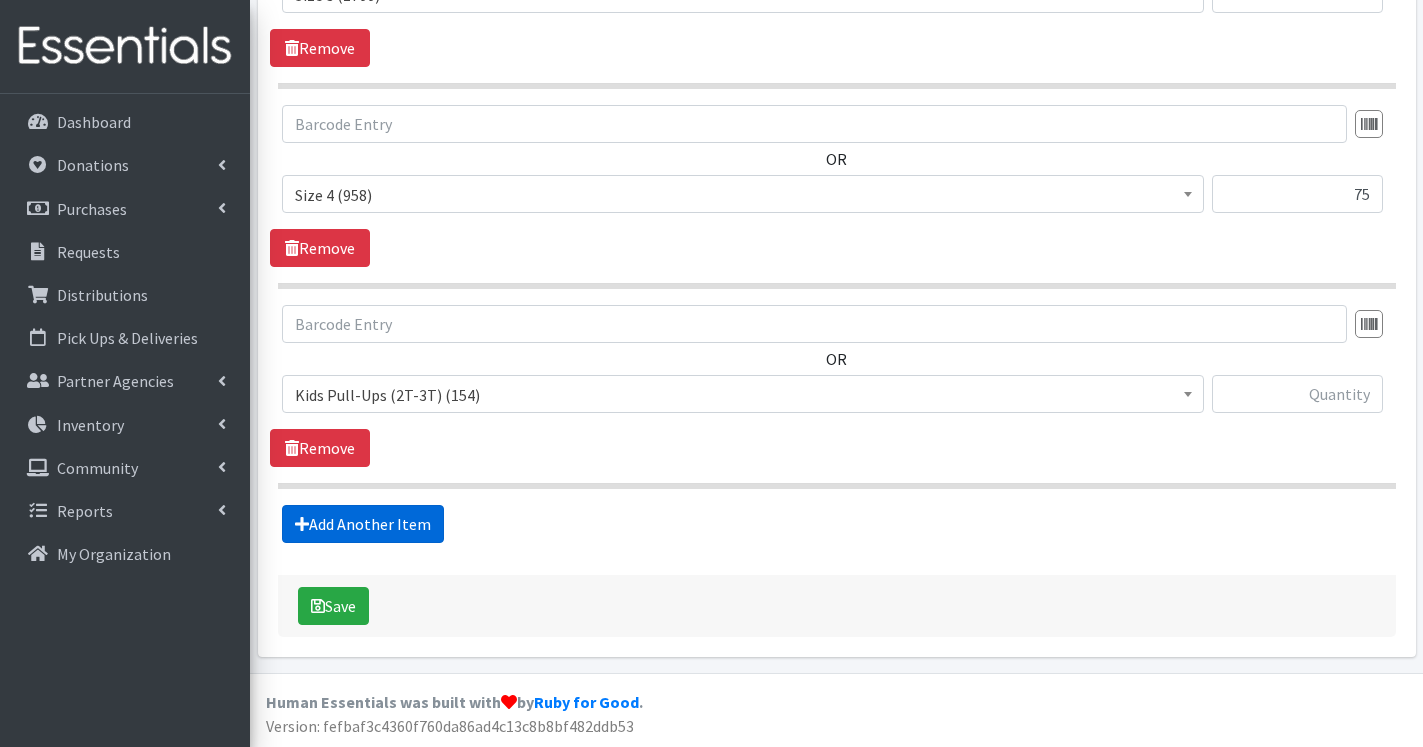 scroll, scrollTop: 1153, scrollLeft: 0, axis: vertical 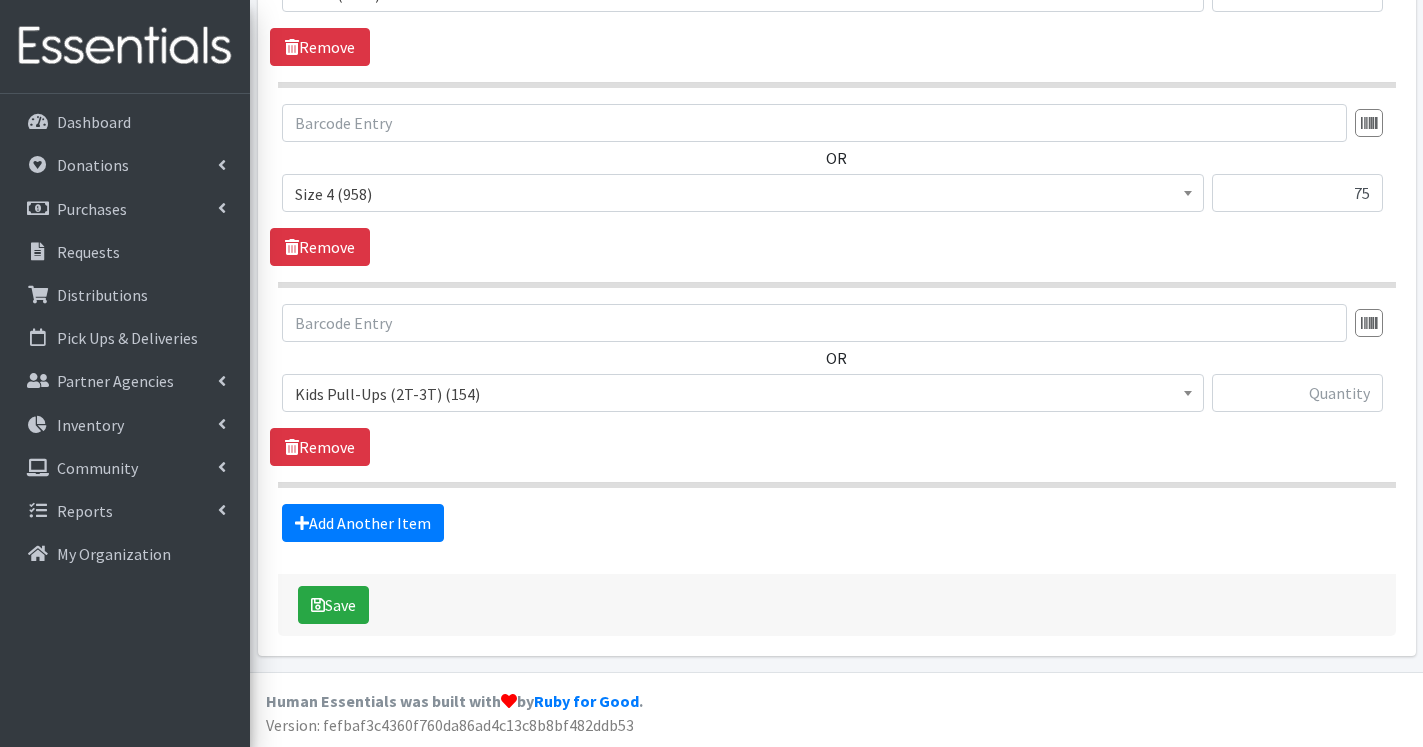 click on "Kids Pull-Ups (2T-3T) (154)" at bounding box center [743, 394] 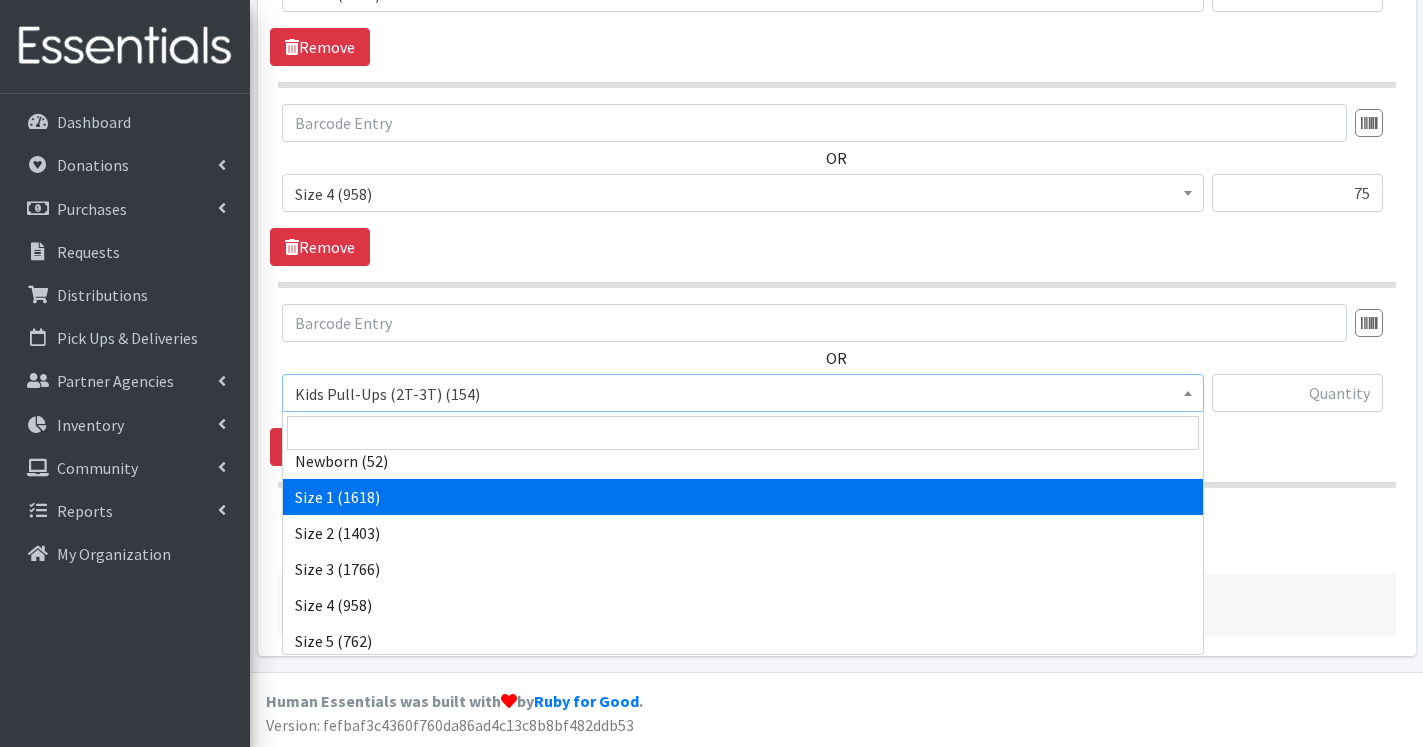 scroll, scrollTop: 120, scrollLeft: 0, axis: vertical 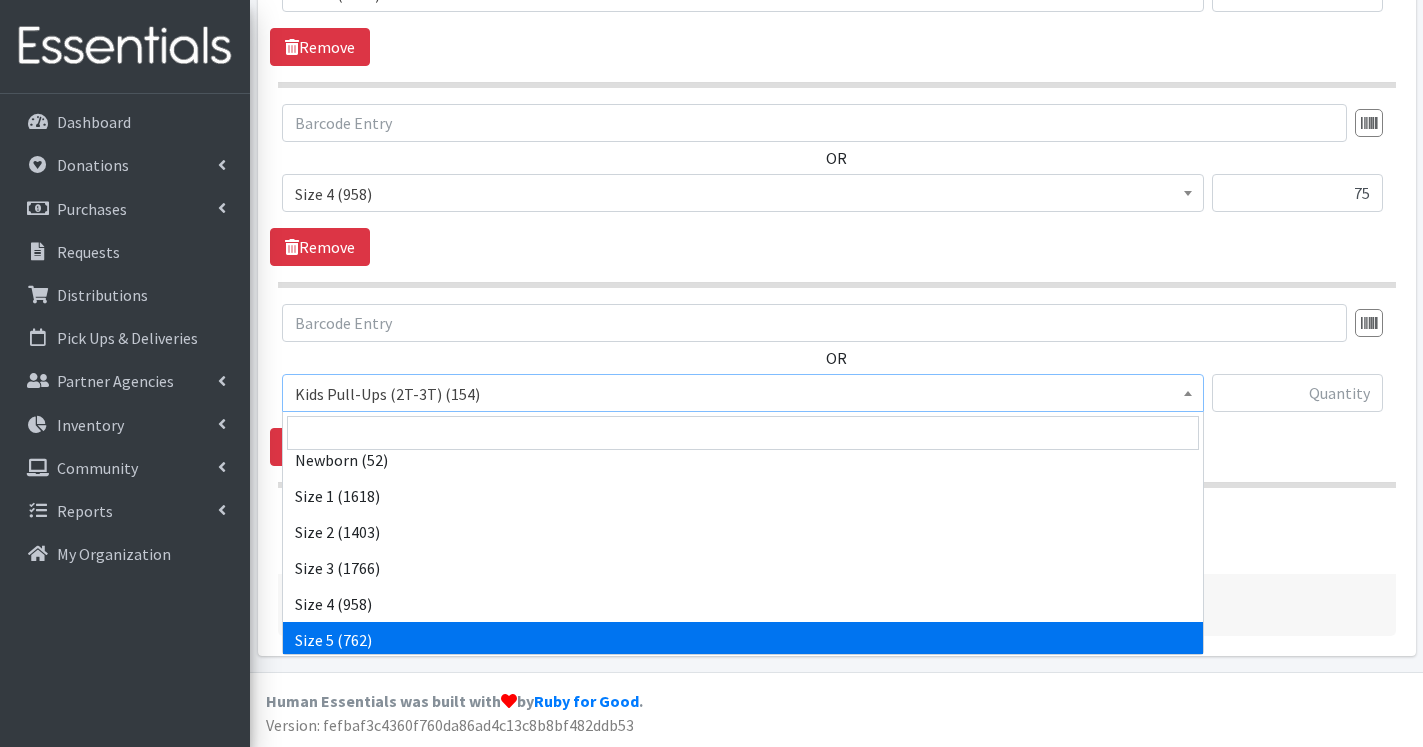 select on "13965" 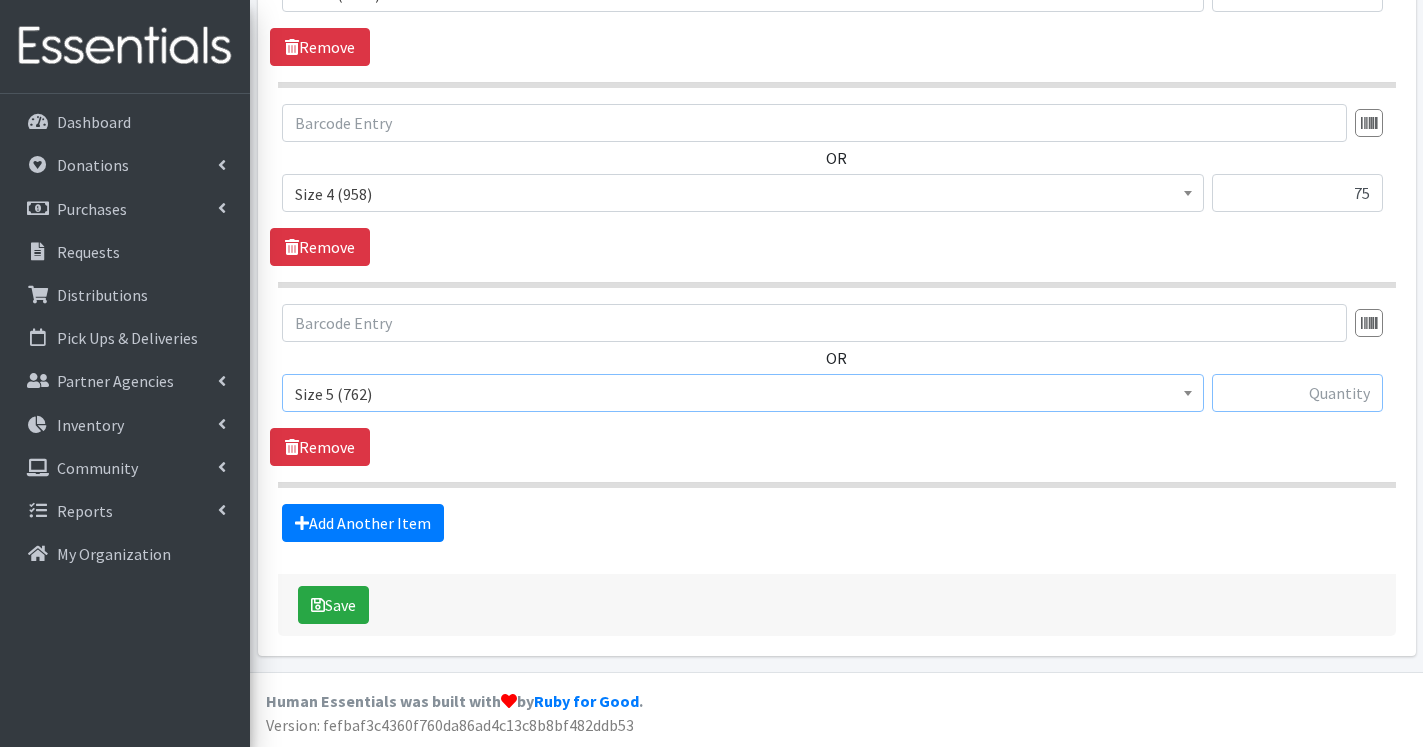 click at bounding box center [1297, 393] 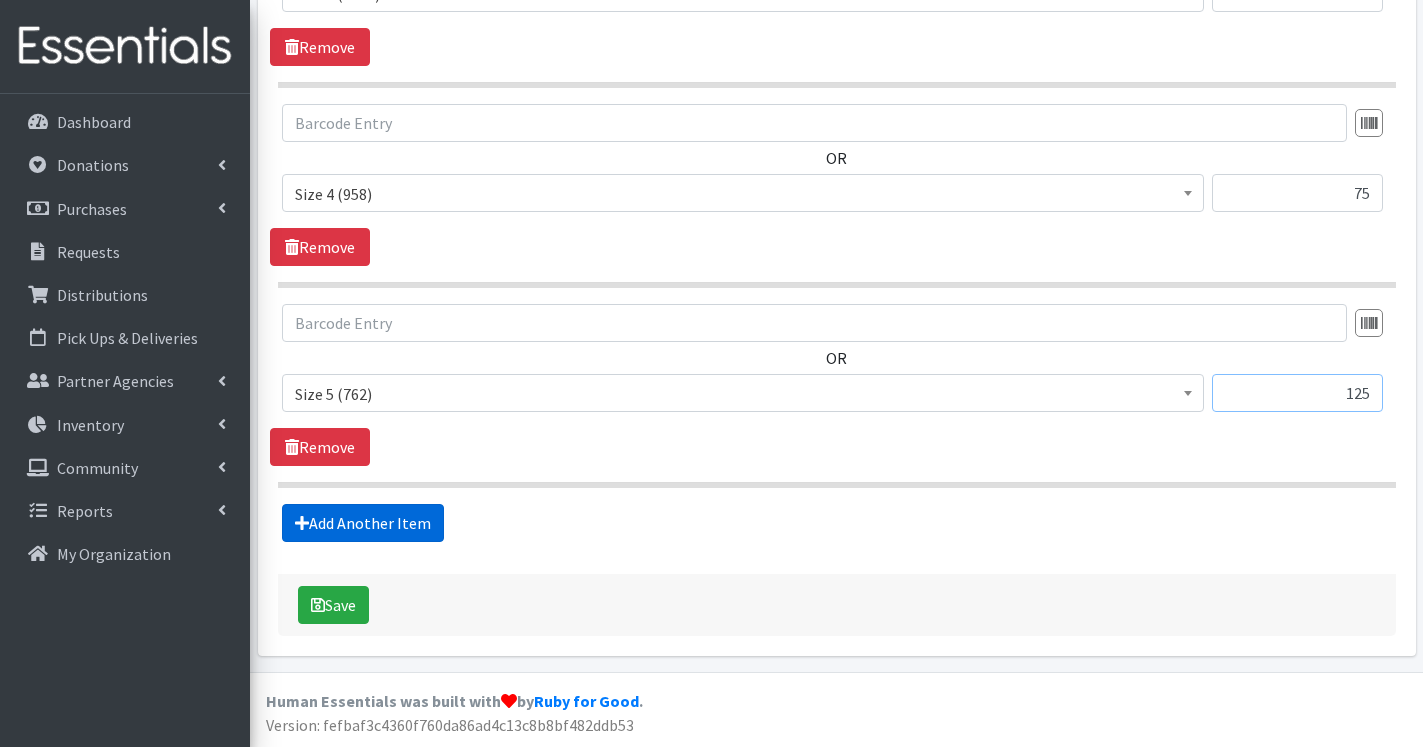 type on "125" 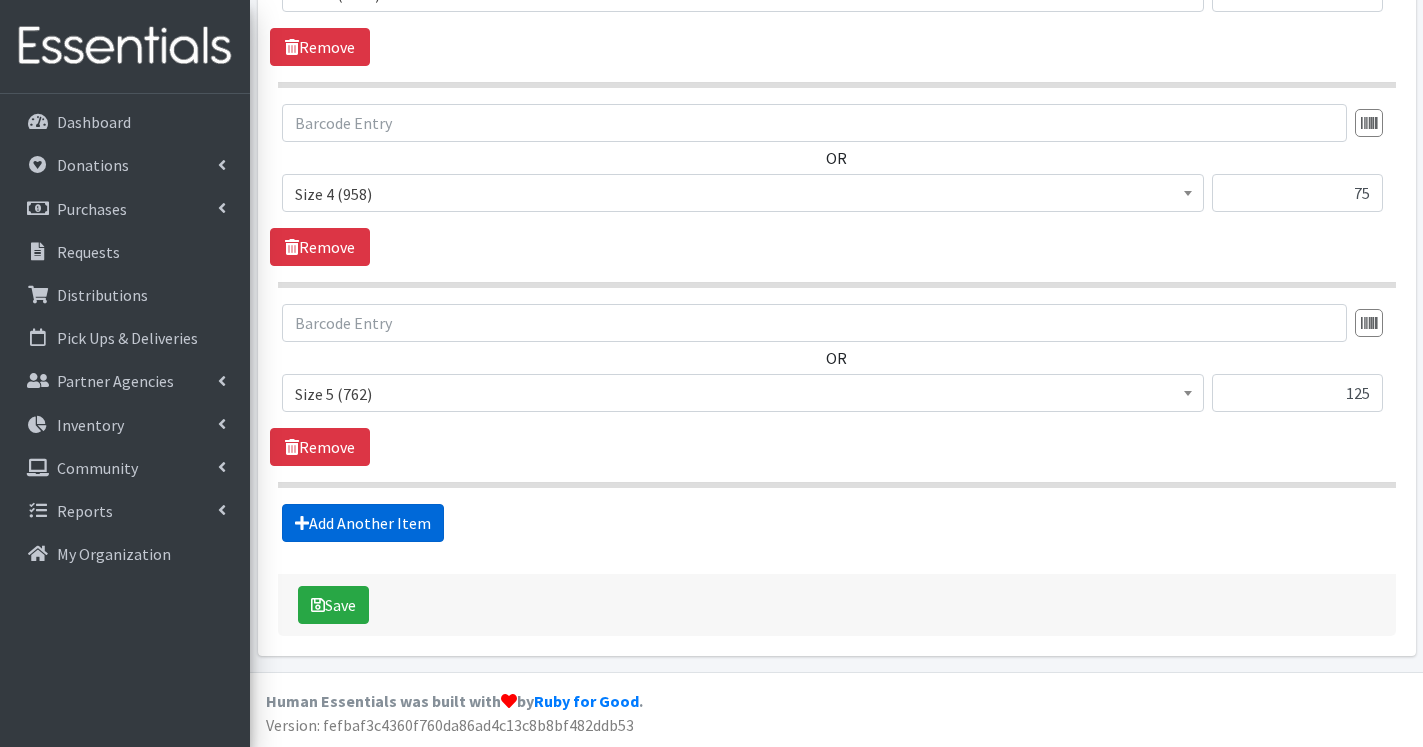 click on "Add Another Item" at bounding box center (363, 523) 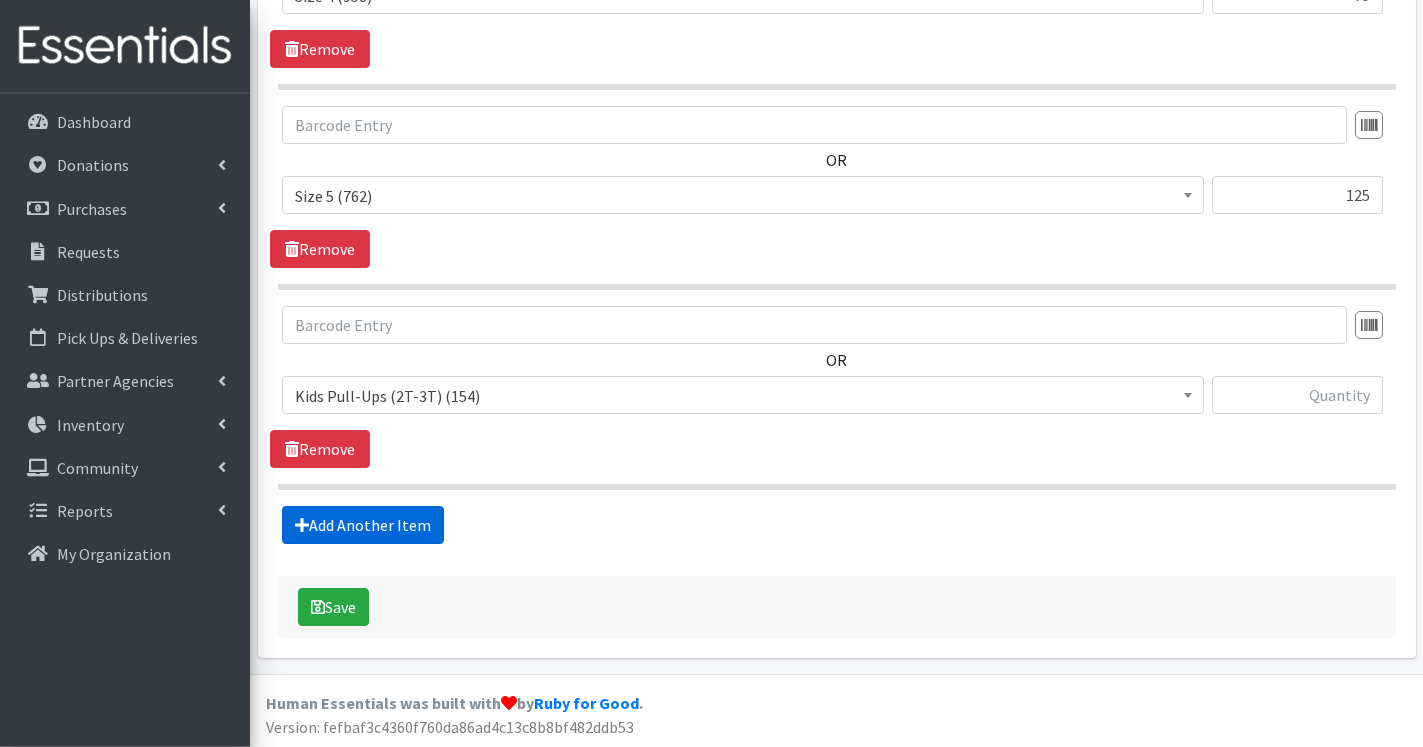scroll, scrollTop: 1353, scrollLeft: 0, axis: vertical 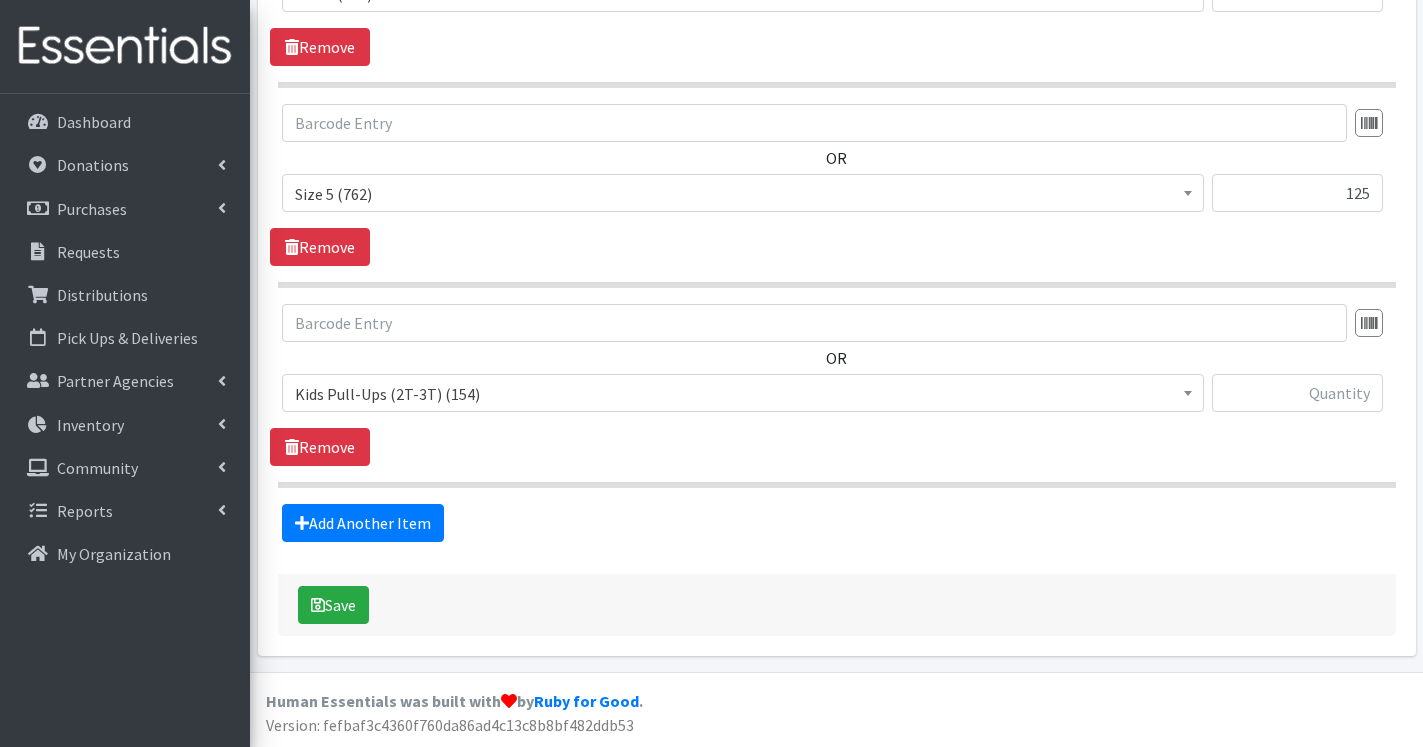 click on "Kids Pull-Ups (2T-3T) (154)" at bounding box center [743, 394] 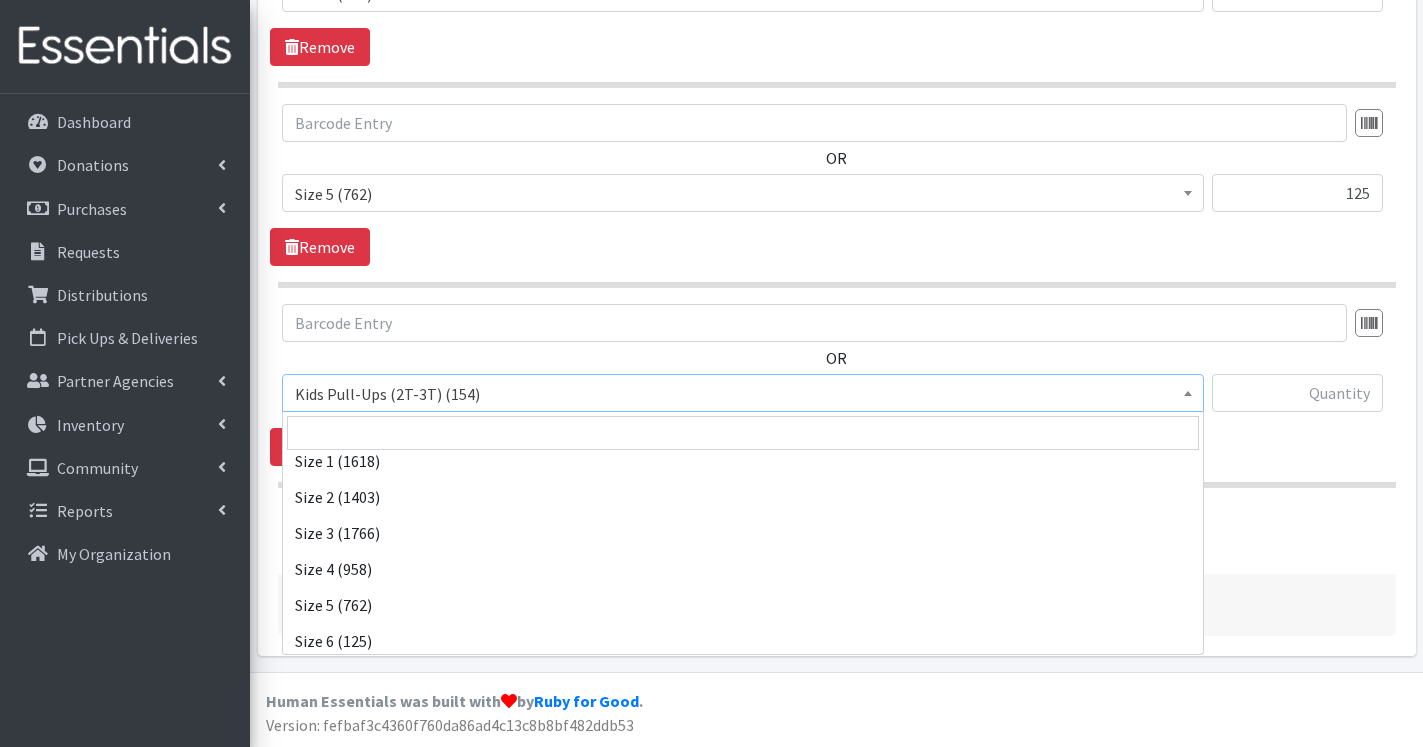 scroll, scrollTop: 268, scrollLeft: 0, axis: vertical 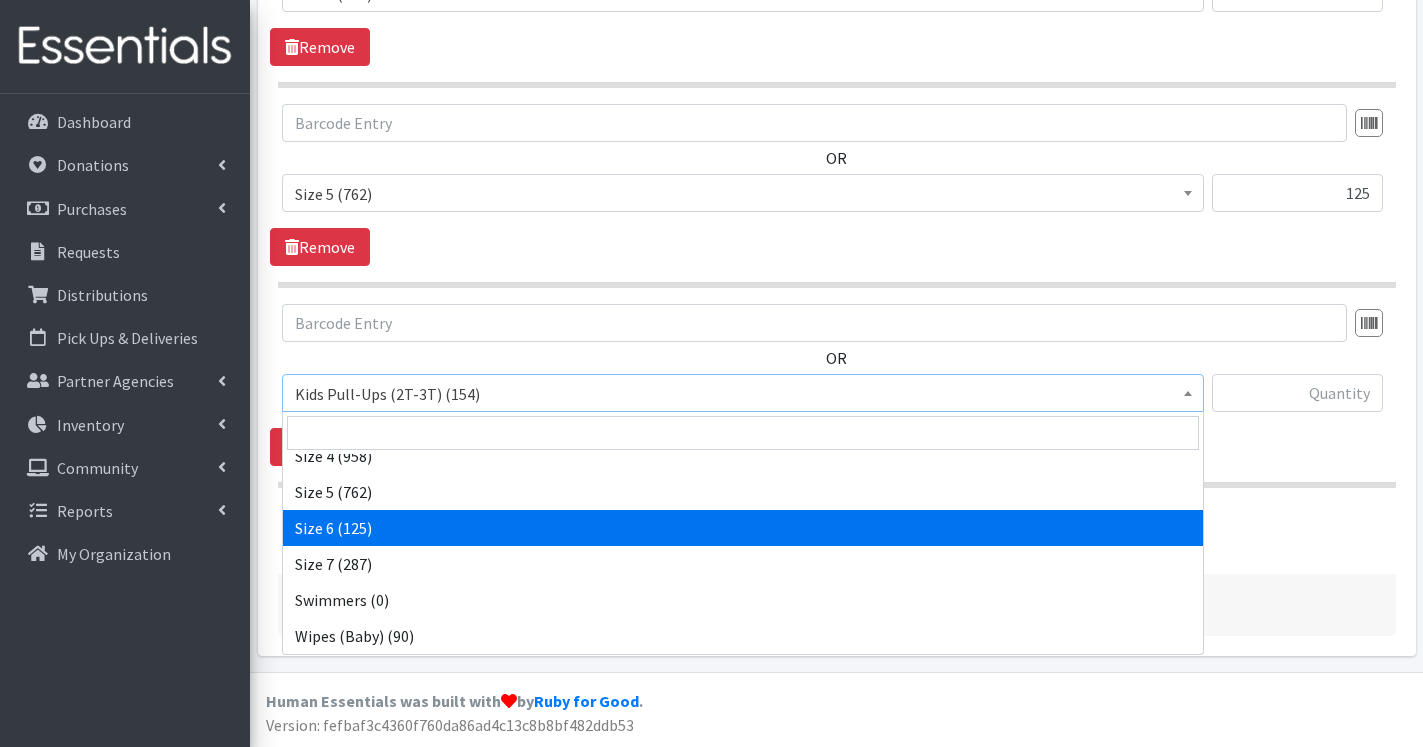 select on "13943" 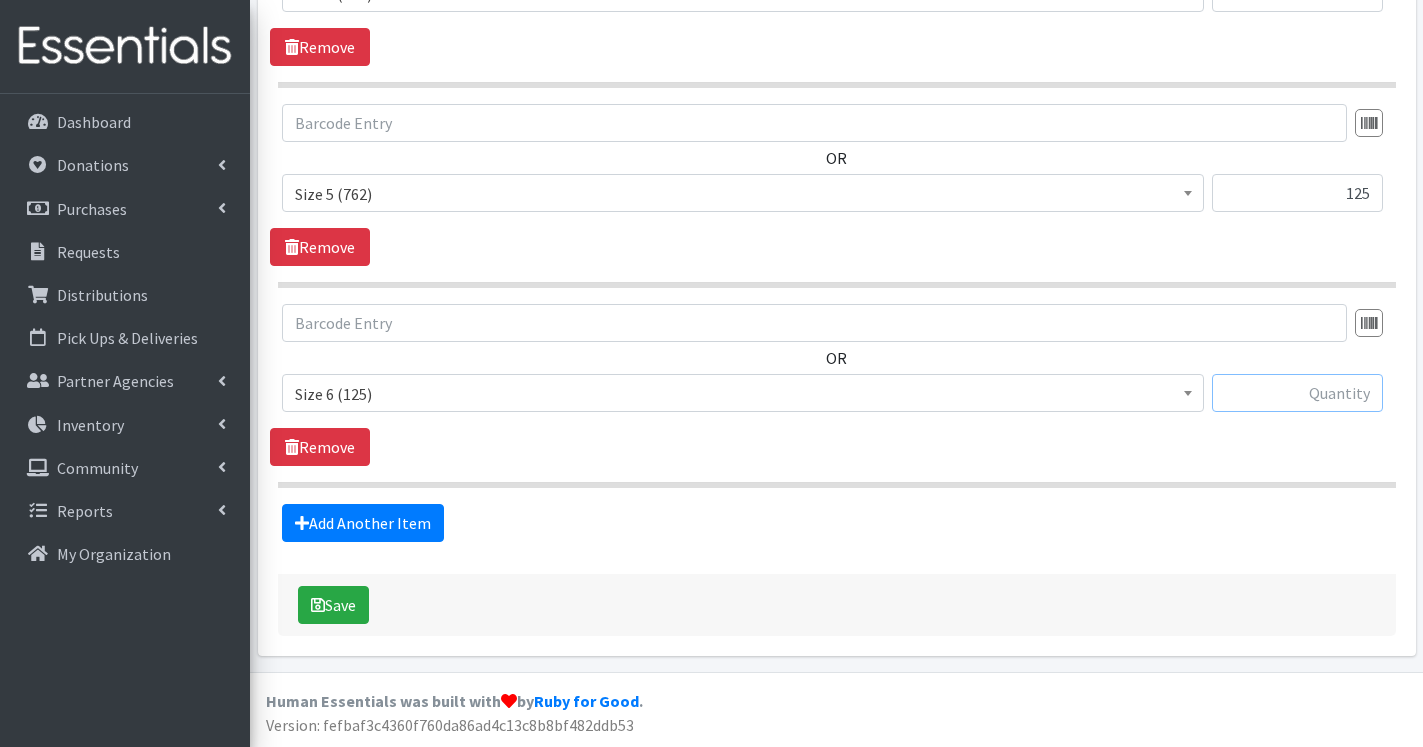 click at bounding box center (1297, 393) 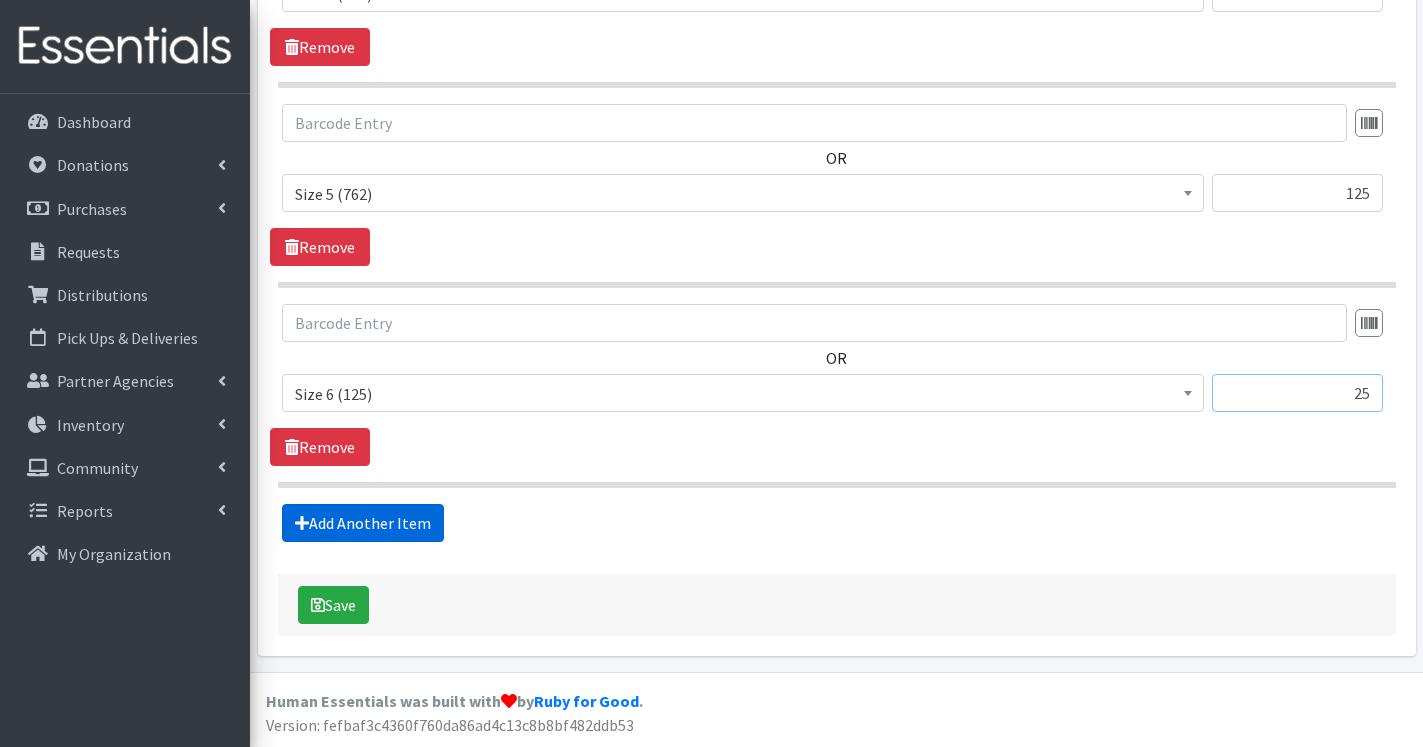 type on "25" 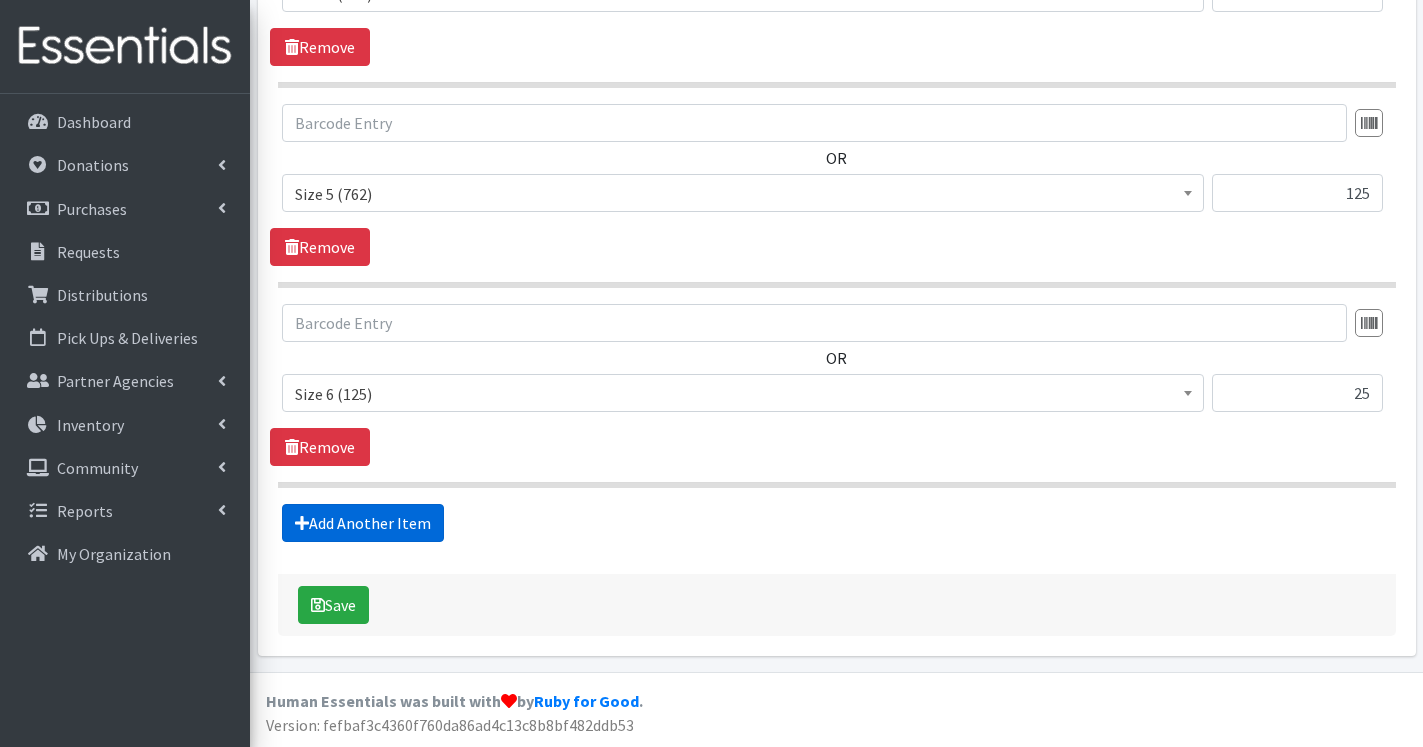 click on "Add Another Item" at bounding box center (363, 523) 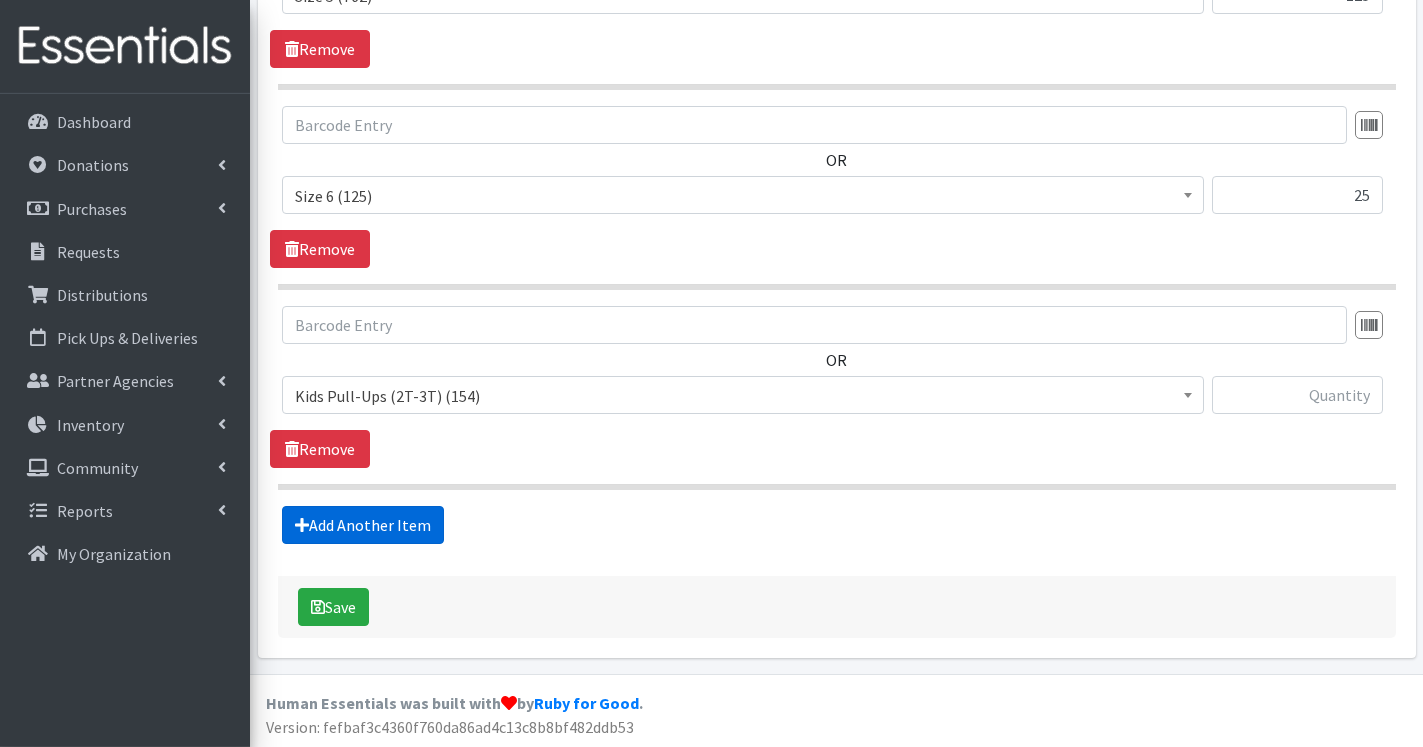 scroll, scrollTop: 1553, scrollLeft: 0, axis: vertical 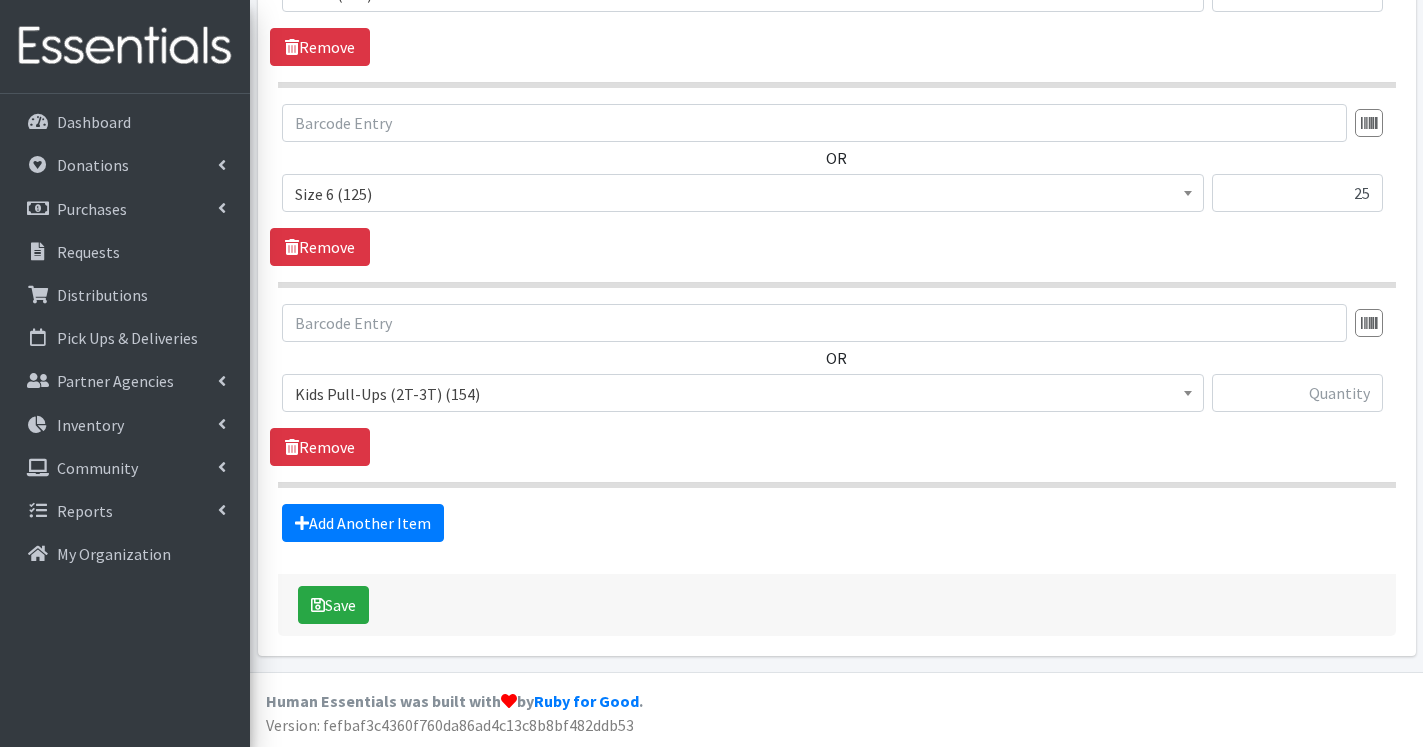 click on "Kids Pull-Ups (2T-3T) (154)" at bounding box center [743, 394] 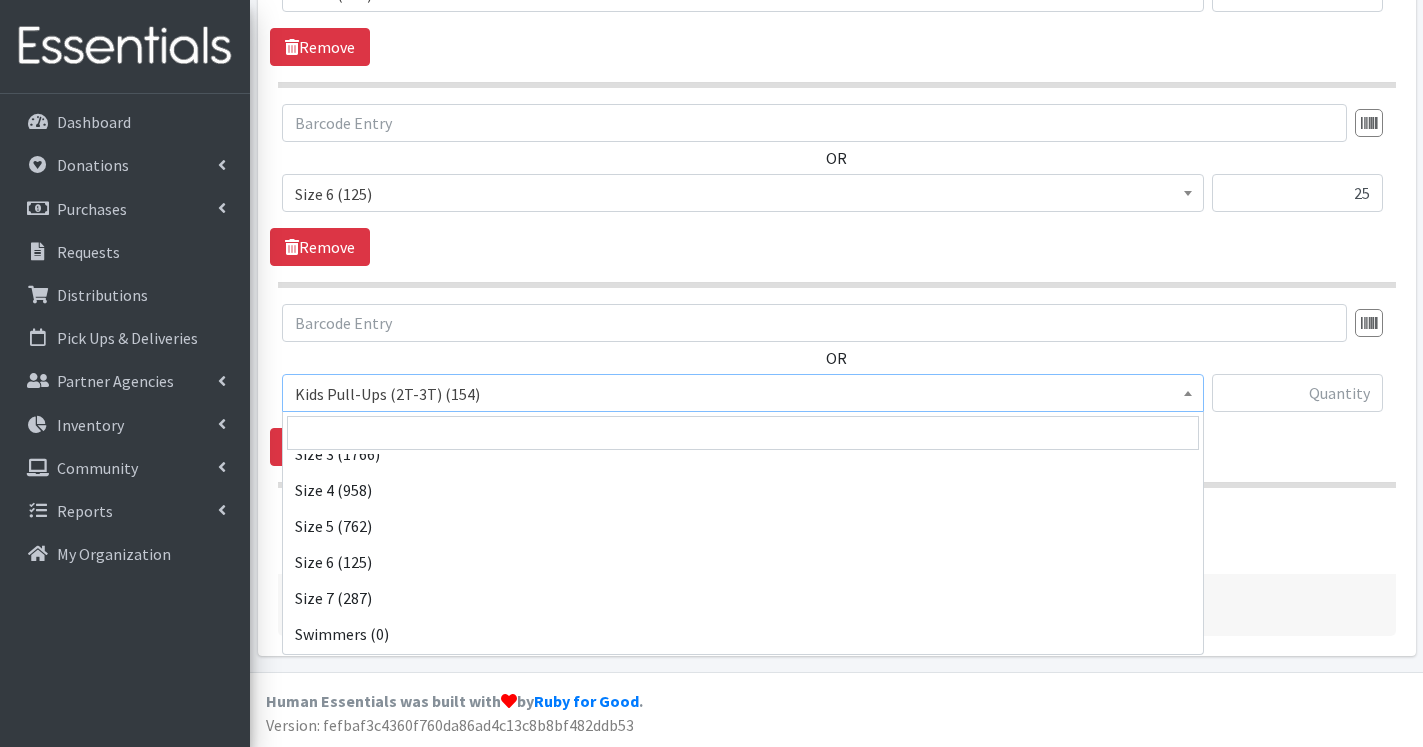 scroll, scrollTop: 240, scrollLeft: 0, axis: vertical 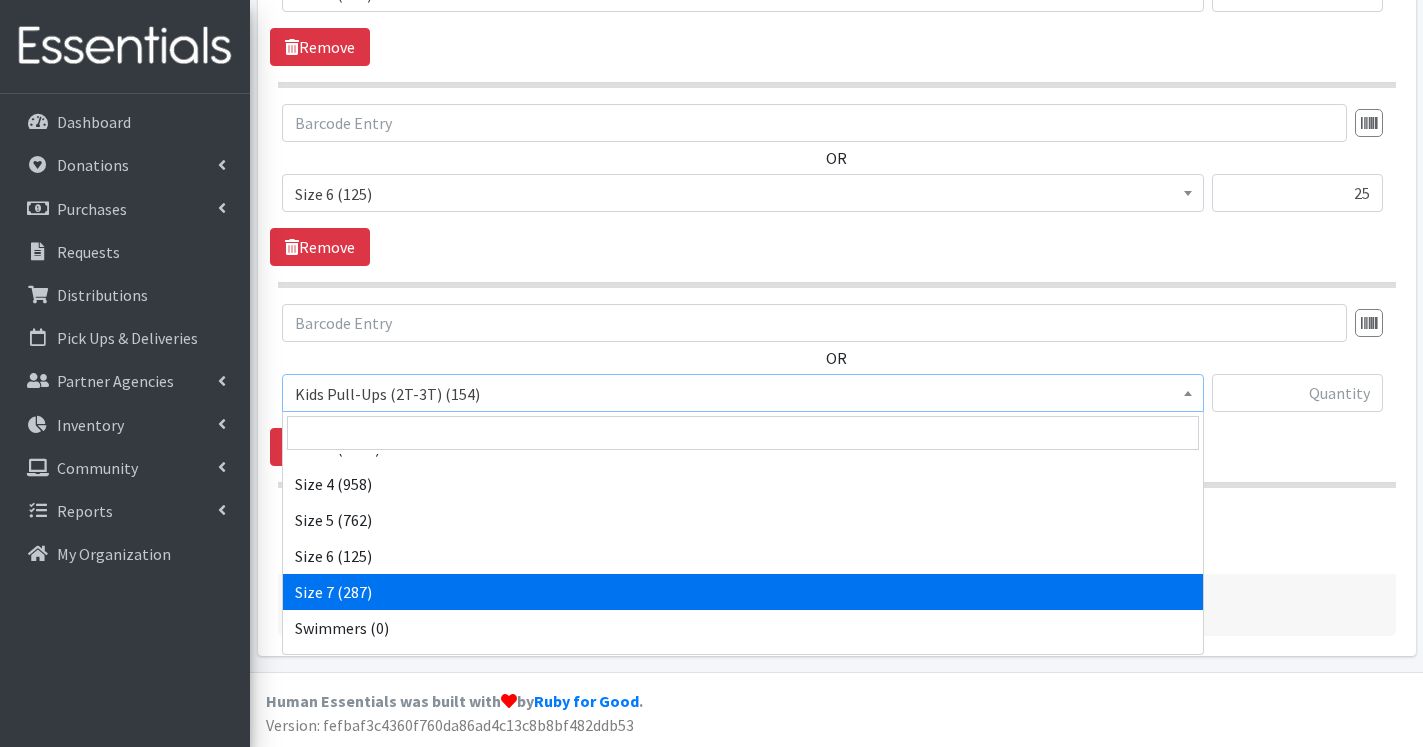 select on "14037" 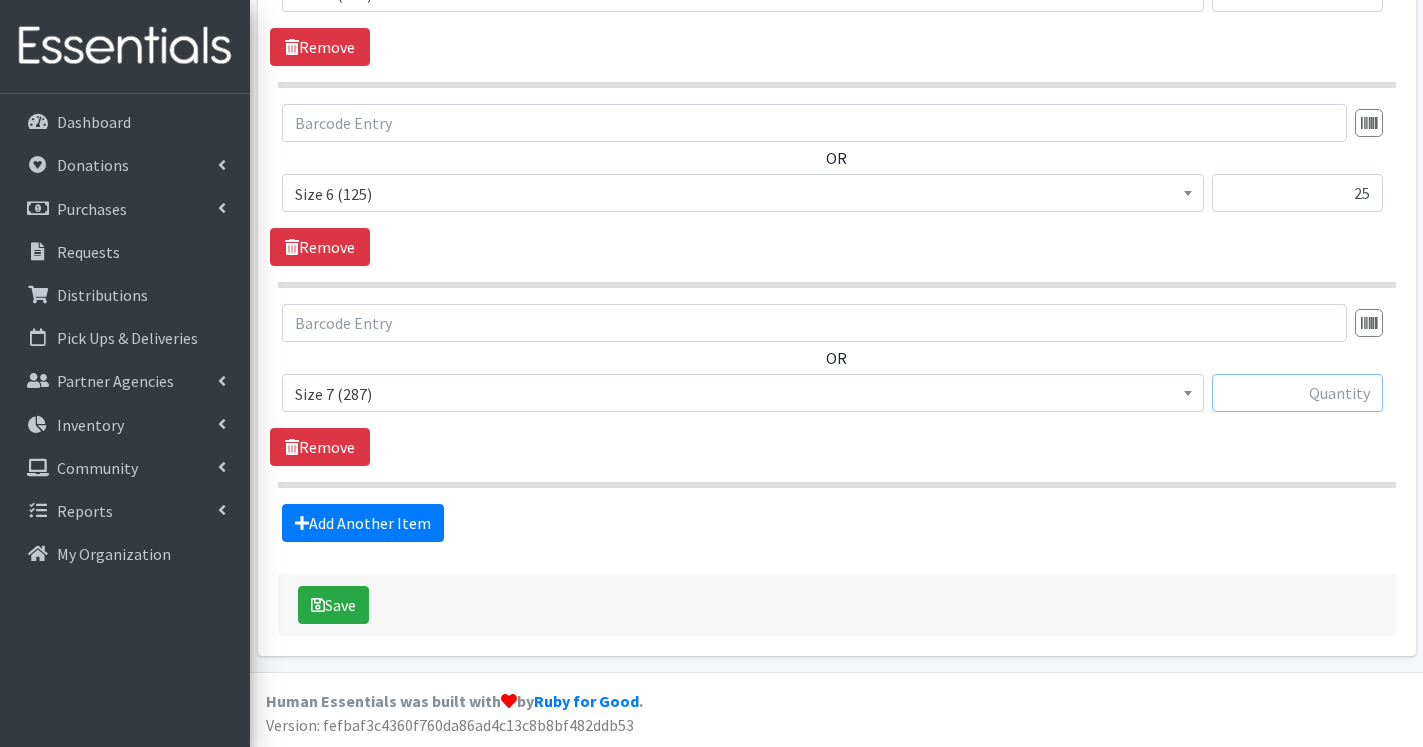 click at bounding box center [1297, 393] 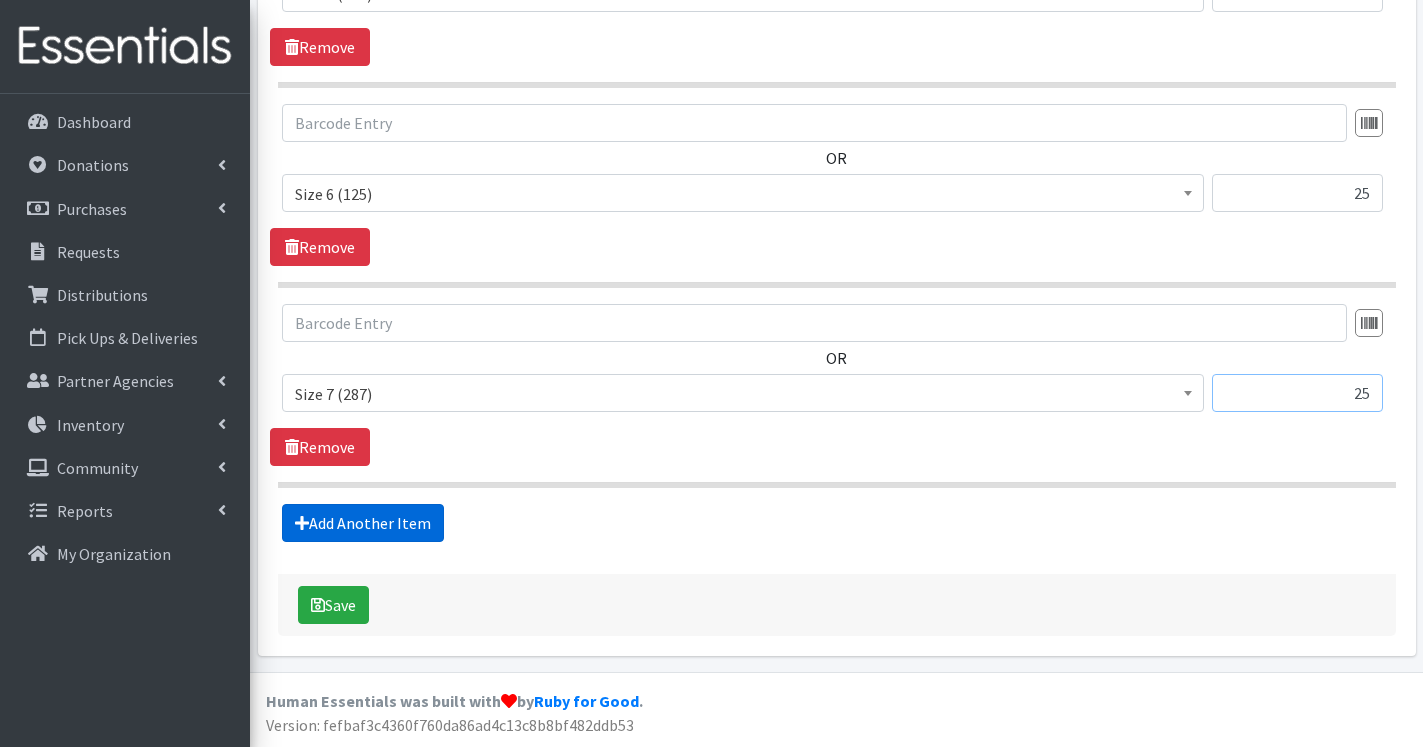 type on "25" 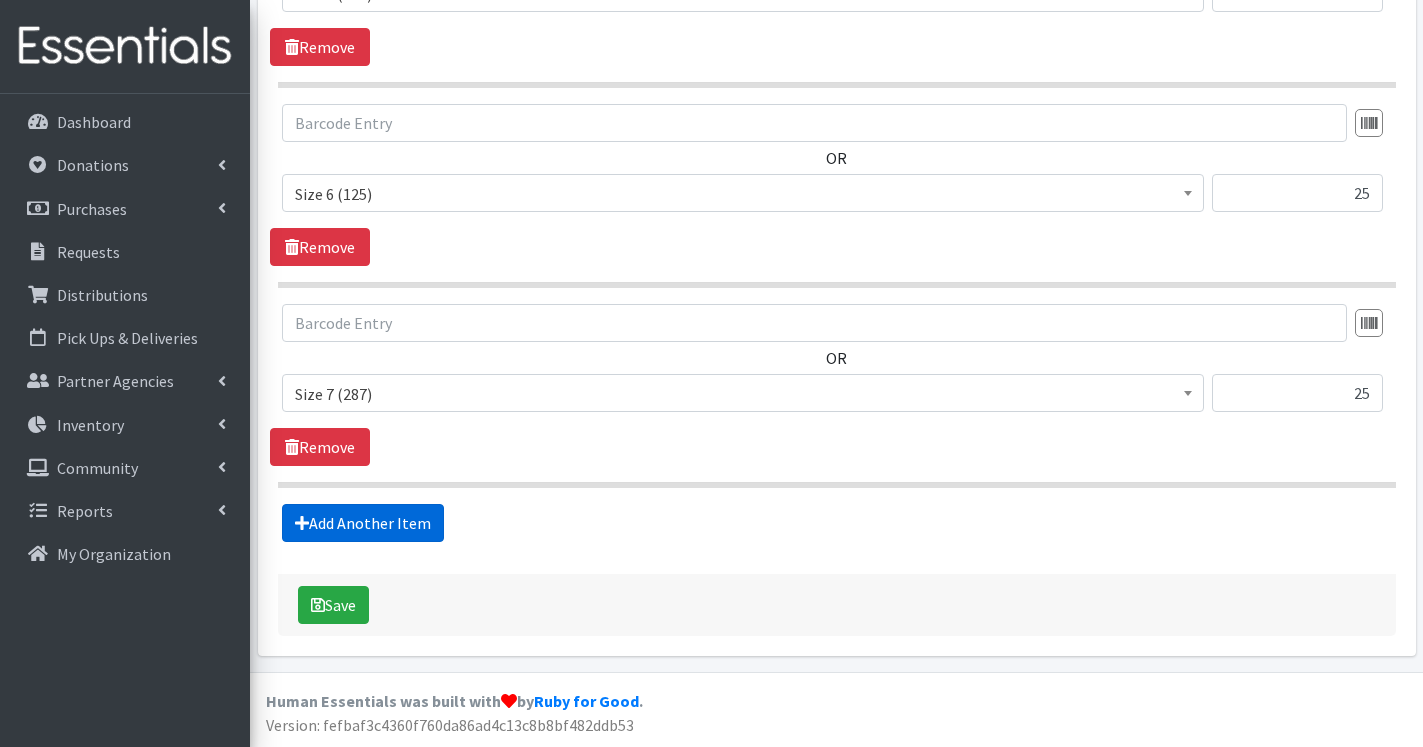 click on "Add Another Item" at bounding box center (363, 523) 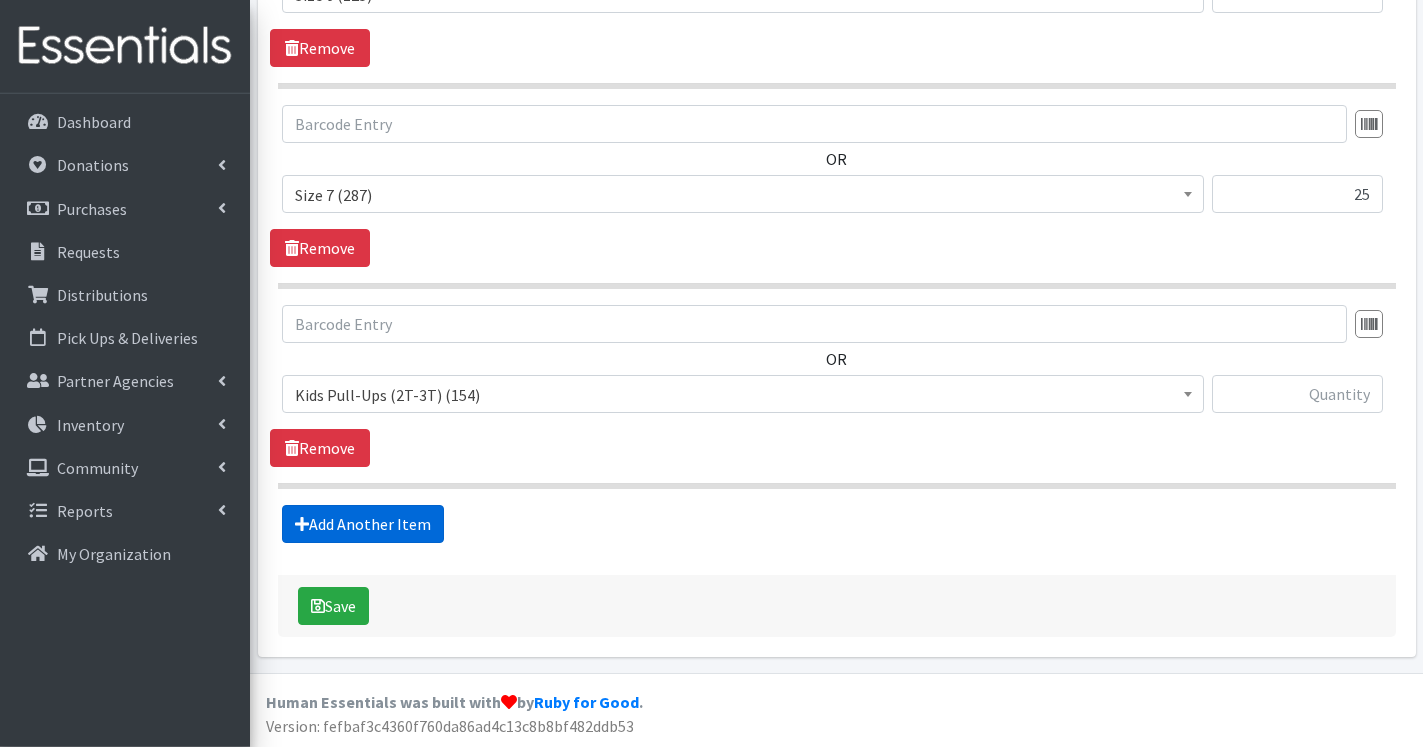 scroll, scrollTop: 1753, scrollLeft: 0, axis: vertical 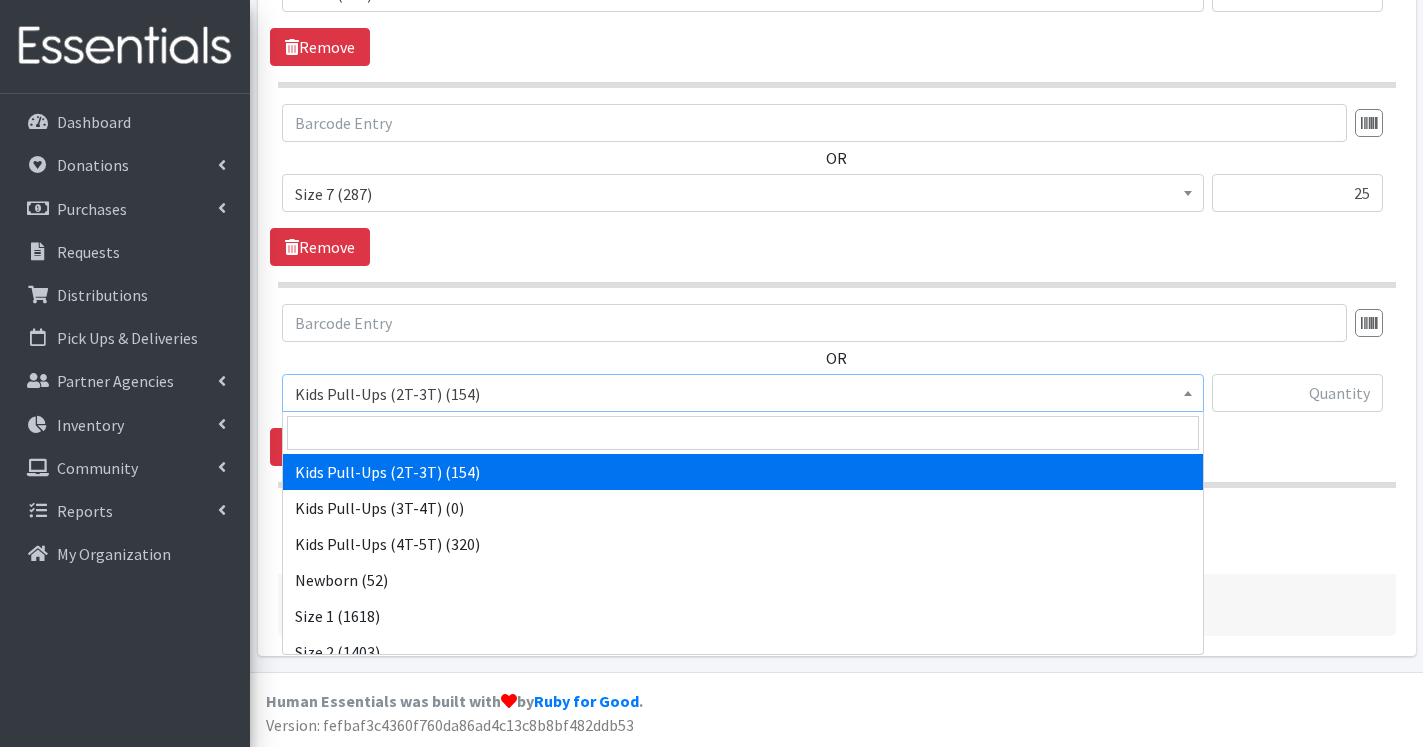 click on "Kids Pull-Ups (2T-3T) (154)" at bounding box center (743, 394) 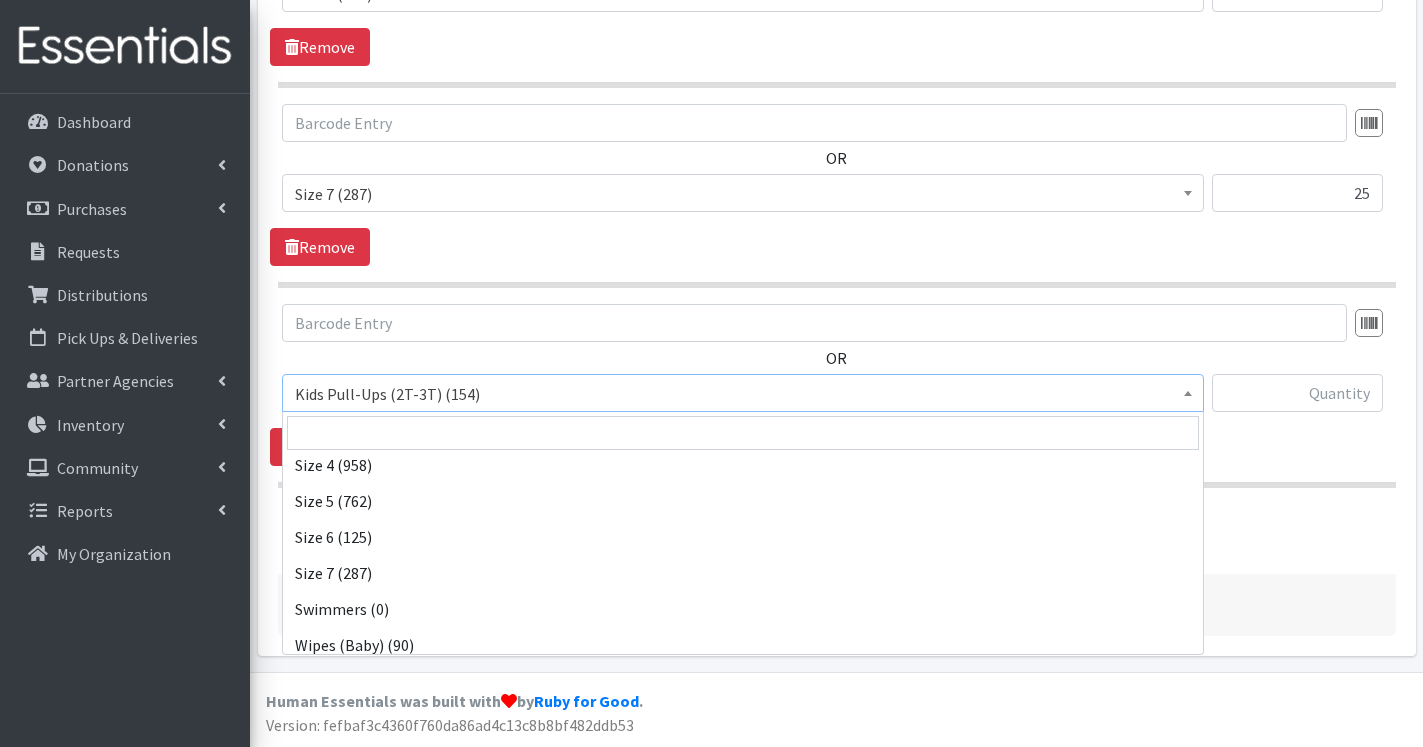 scroll, scrollTop: 268, scrollLeft: 0, axis: vertical 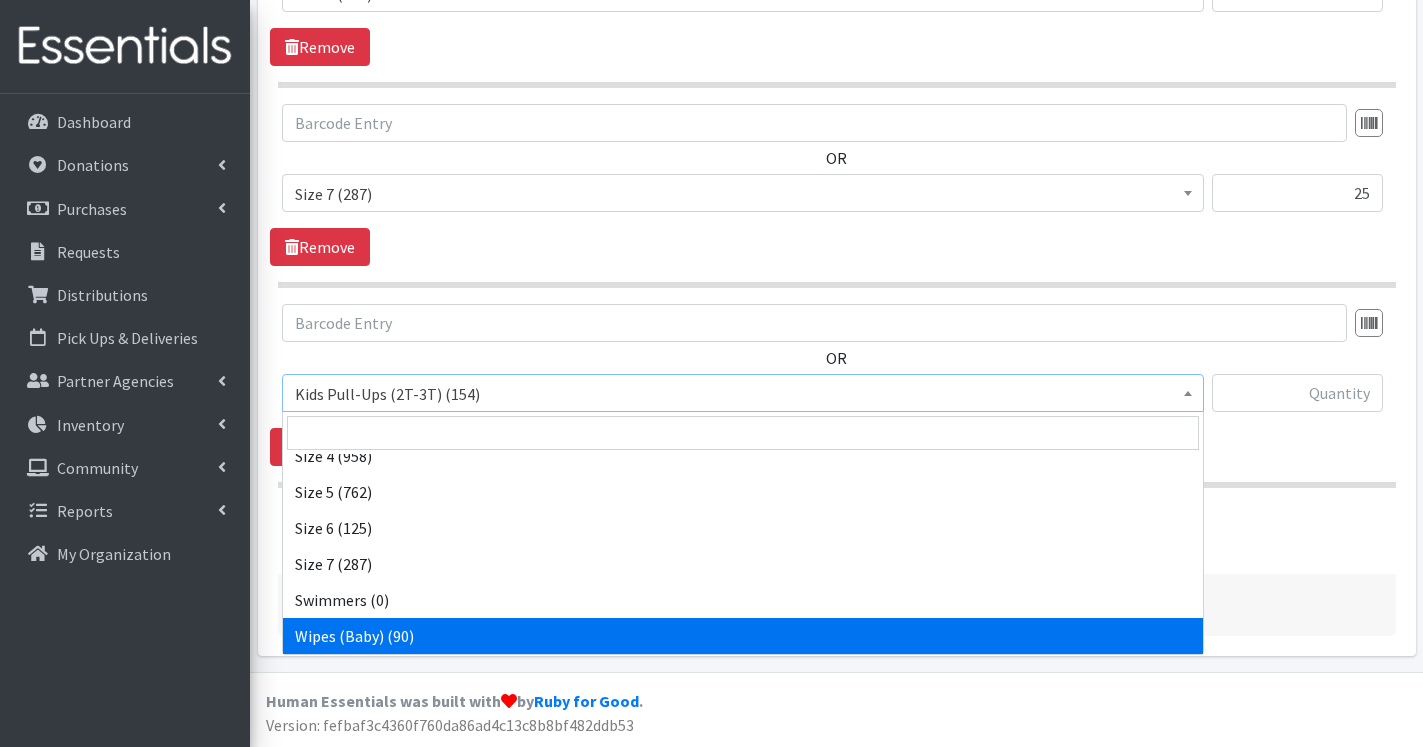 select on "13948" 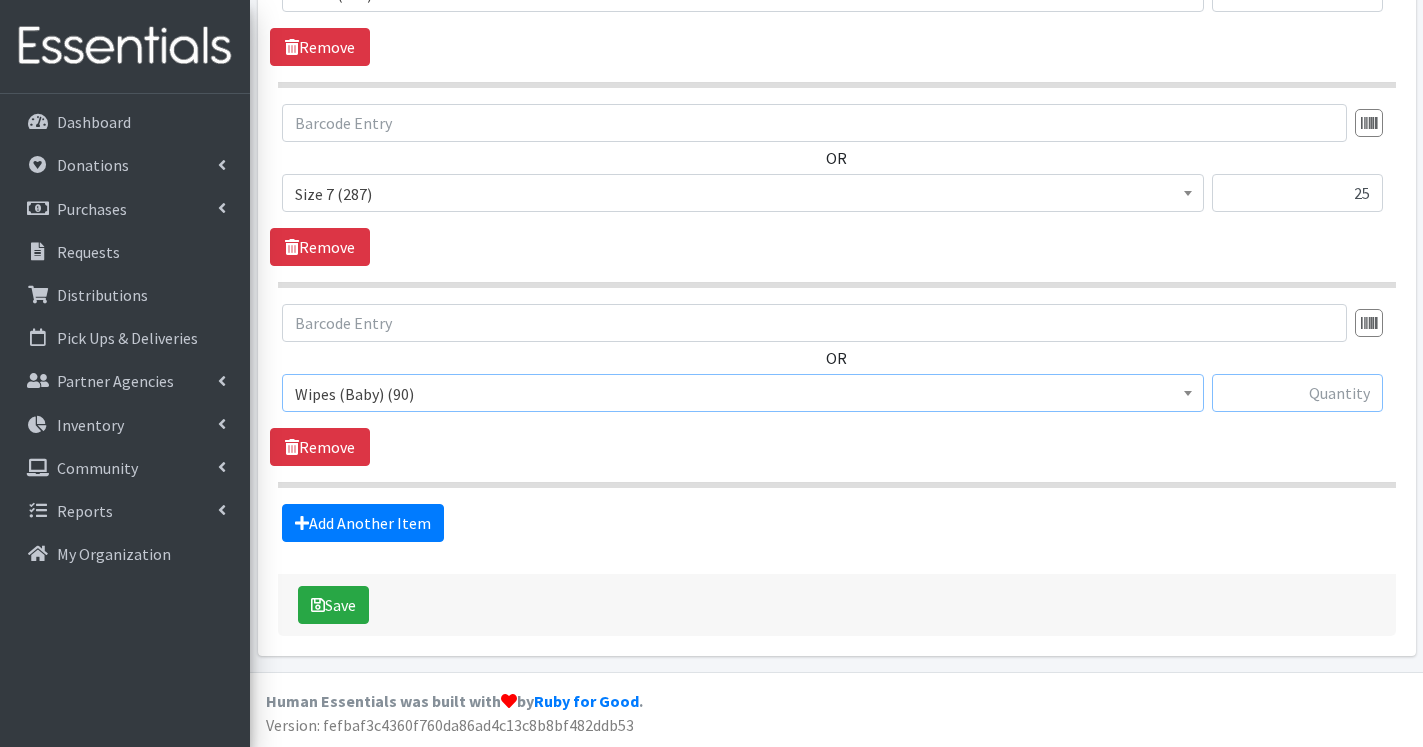 click at bounding box center (1297, 393) 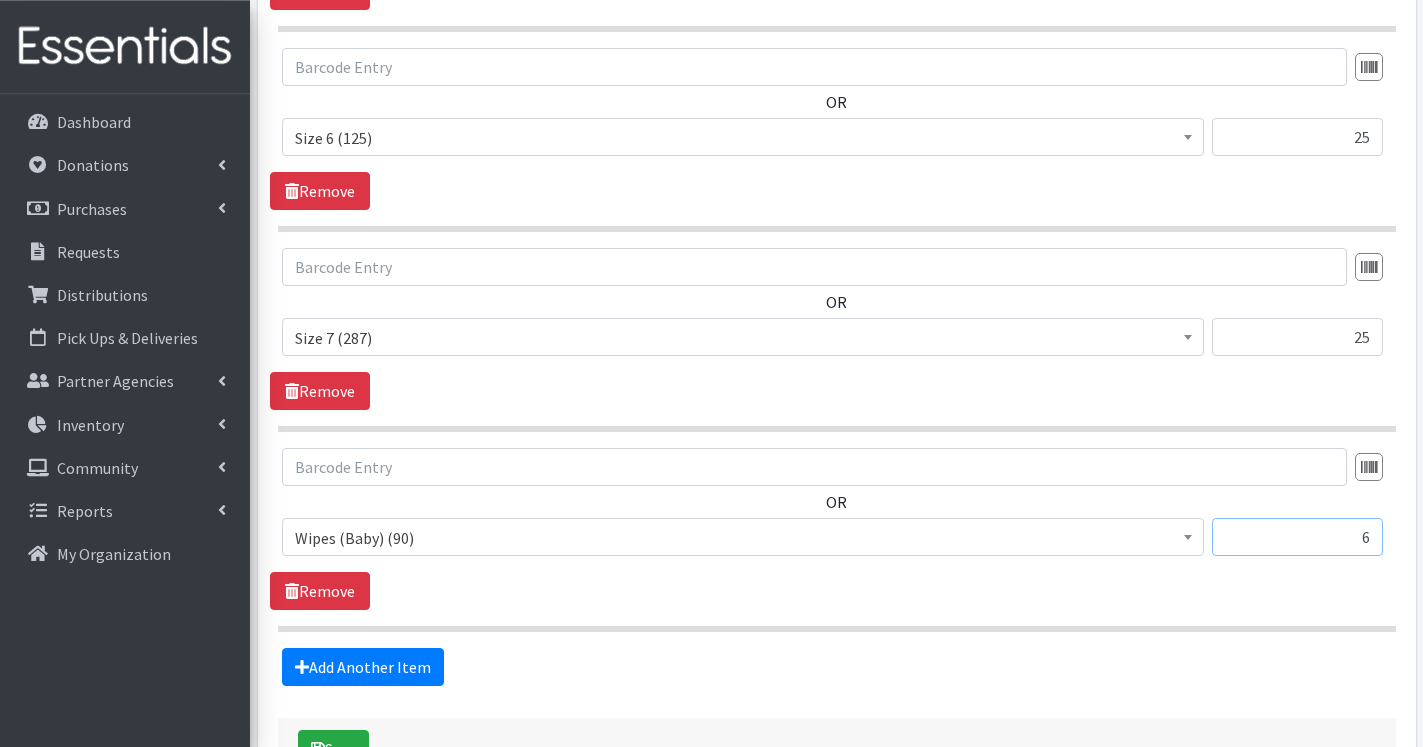 scroll, scrollTop: 1651, scrollLeft: 0, axis: vertical 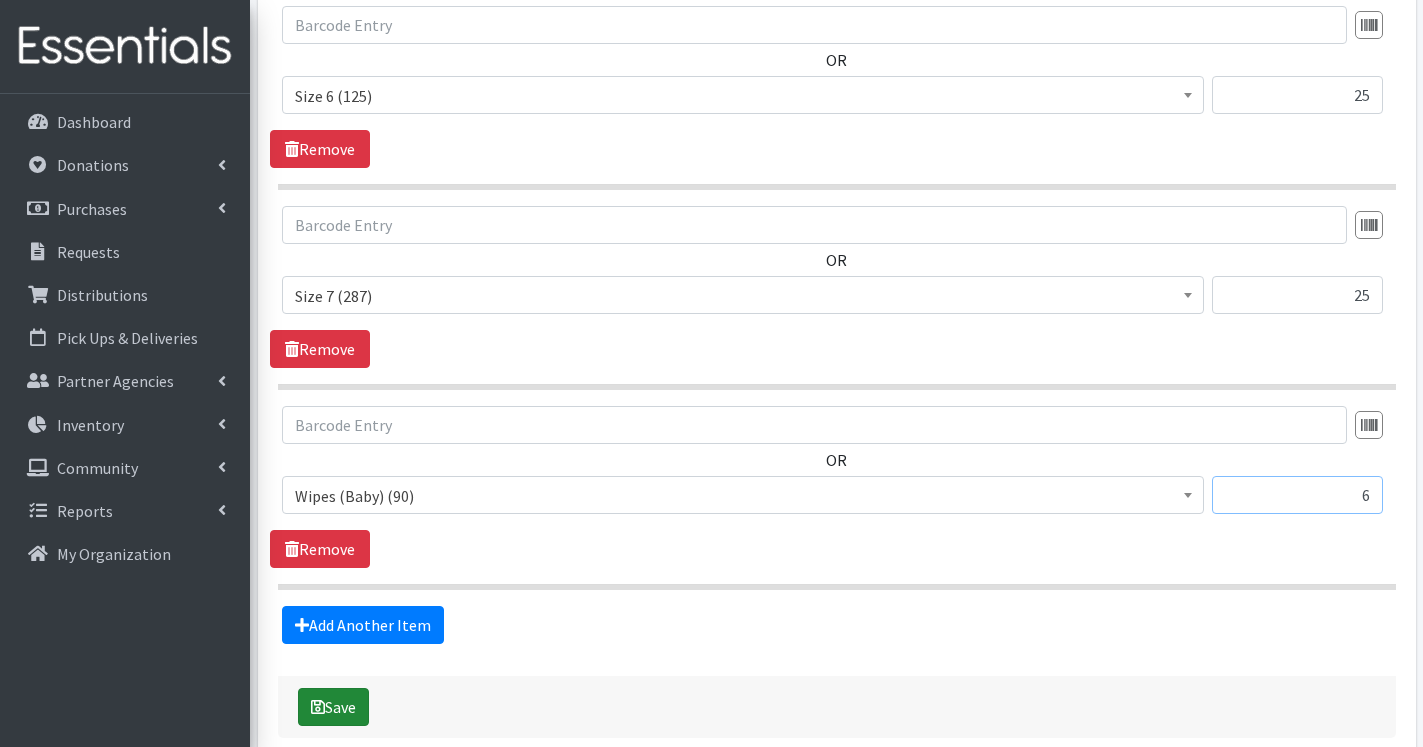 type on "6" 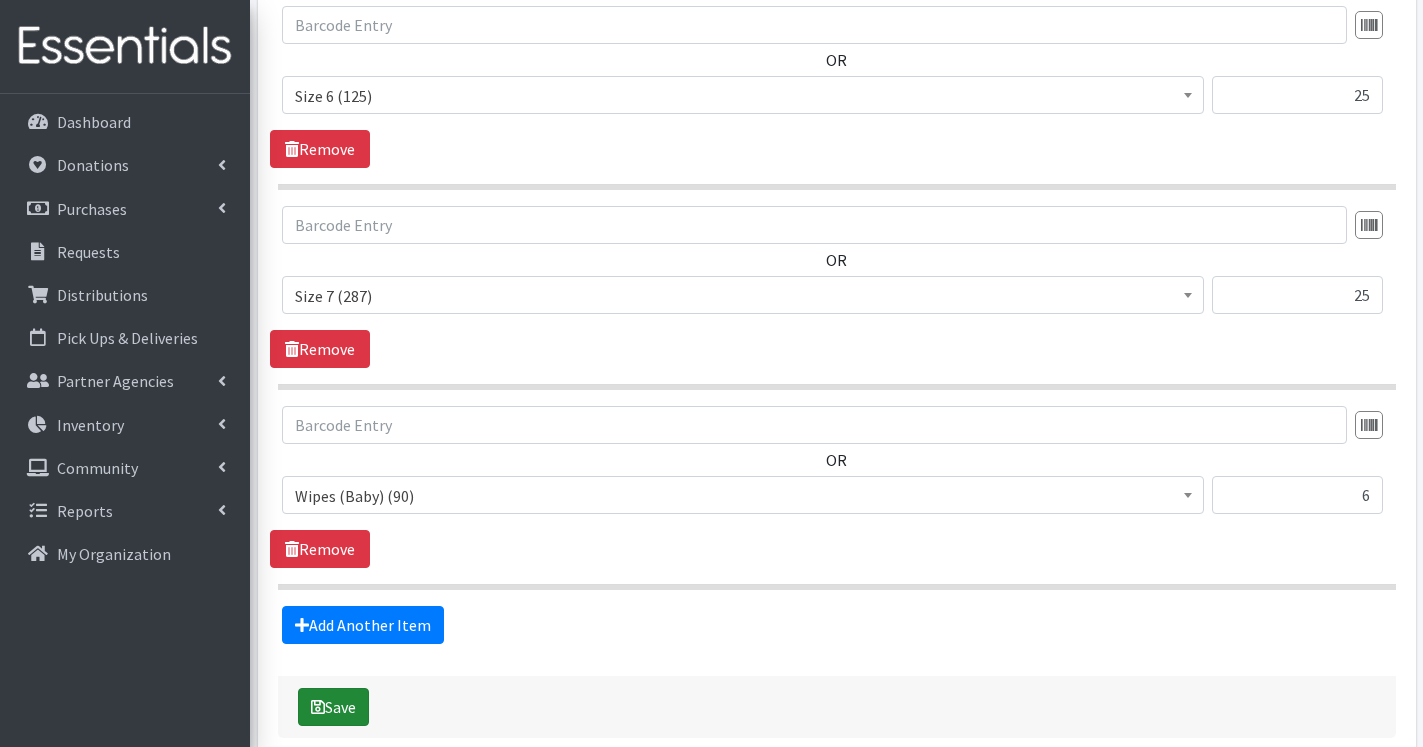 click on "Save" at bounding box center [333, 707] 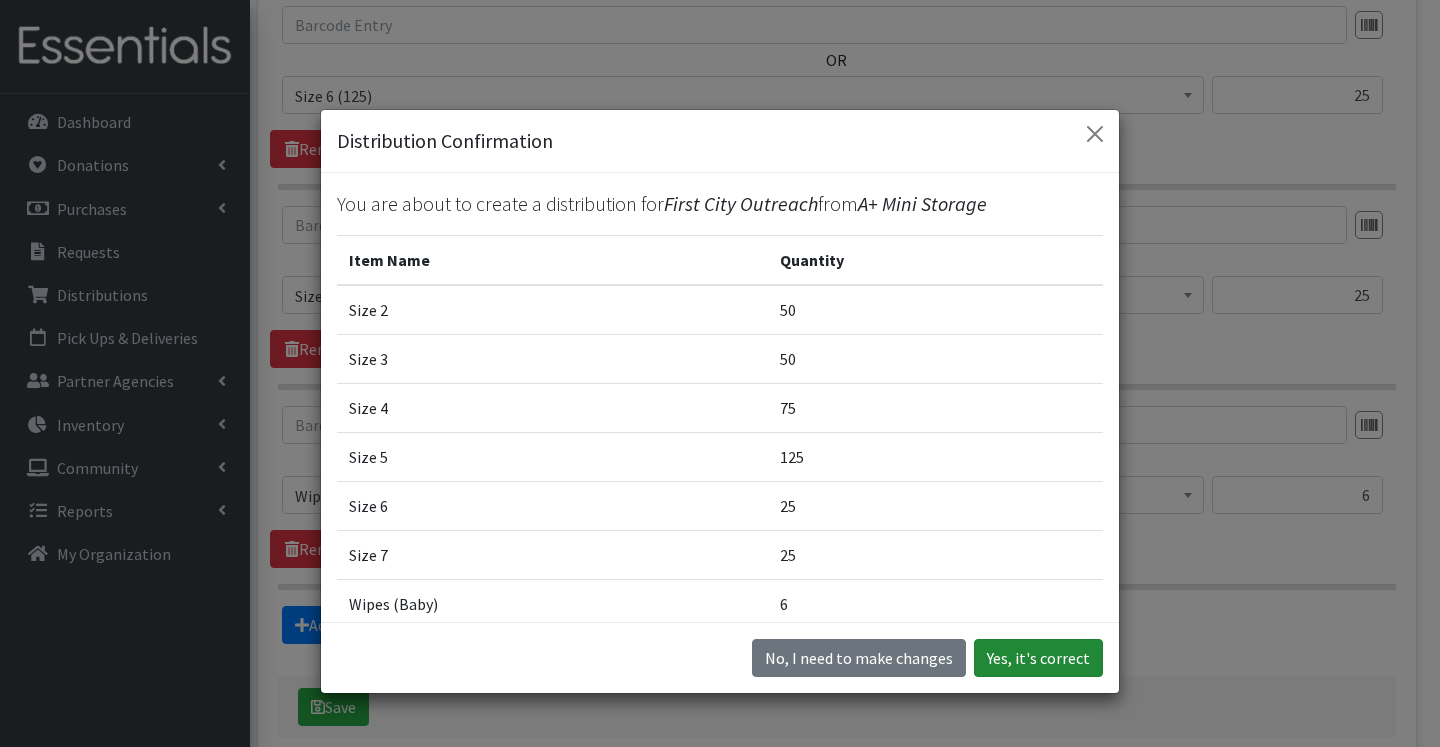click on "Yes, it's correct" at bounding box center [1038, 658] 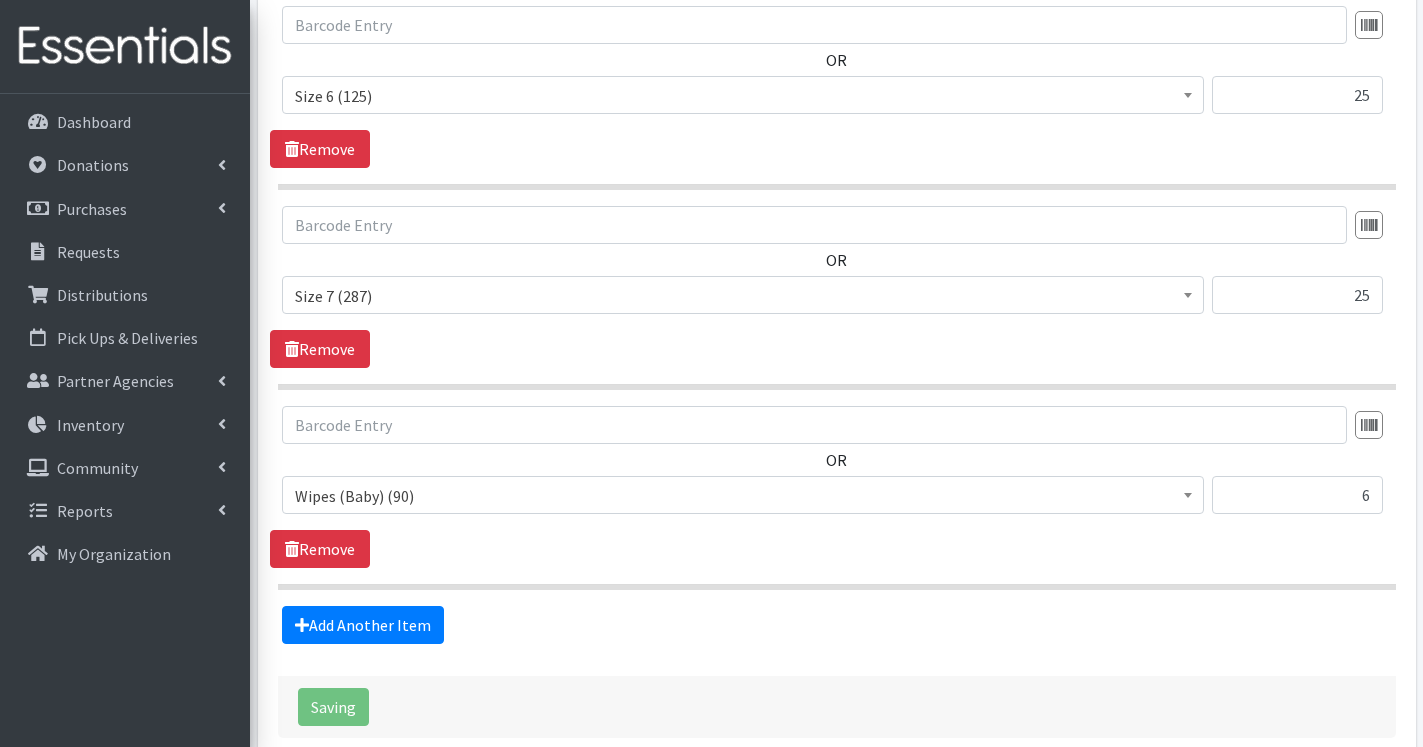 scroll, scrollTop: 193, scrollLeft: 0, axis: vertical 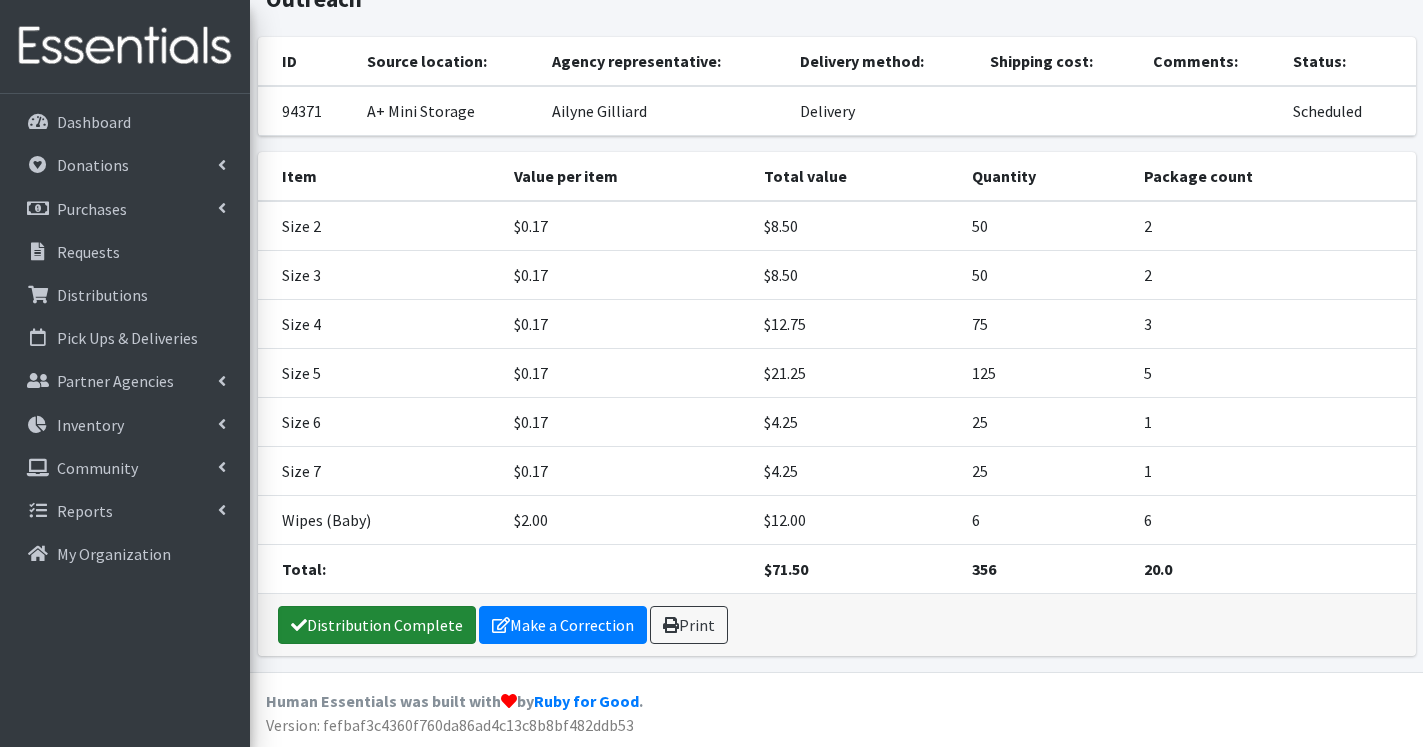 click on "Distribution Complete" at bounding box center [377, 625] 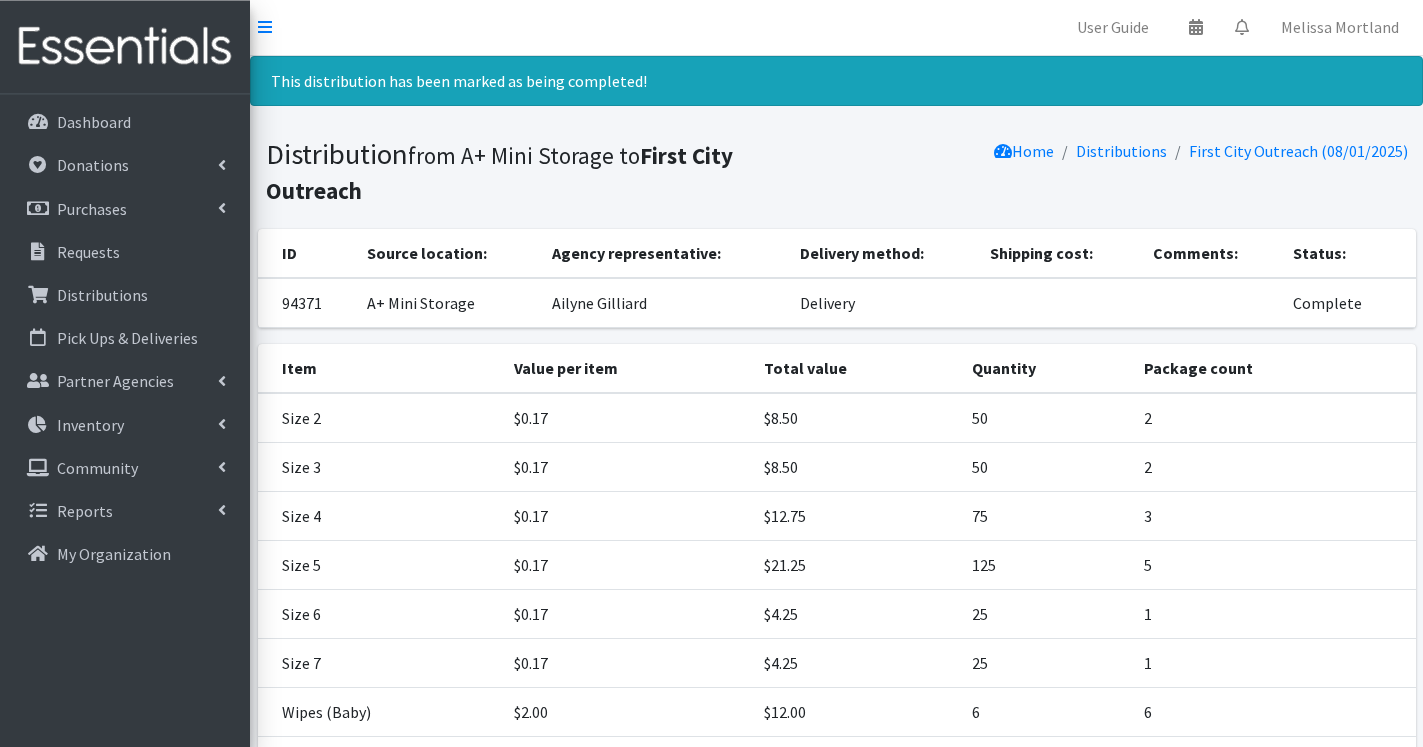 scroll, scrollTop: 0, scrollLeft: 0, axis: both 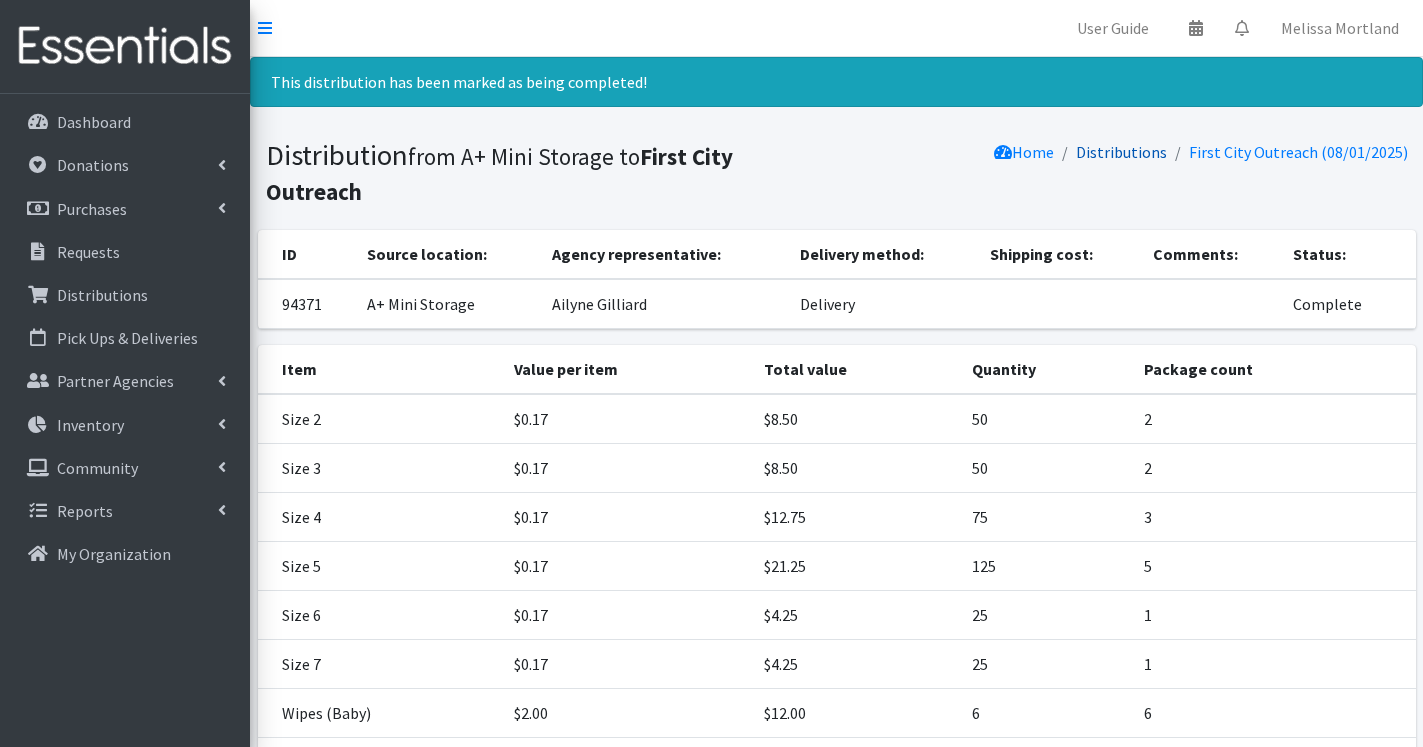 click on "Distributions" at bounding box center (1121, 152) 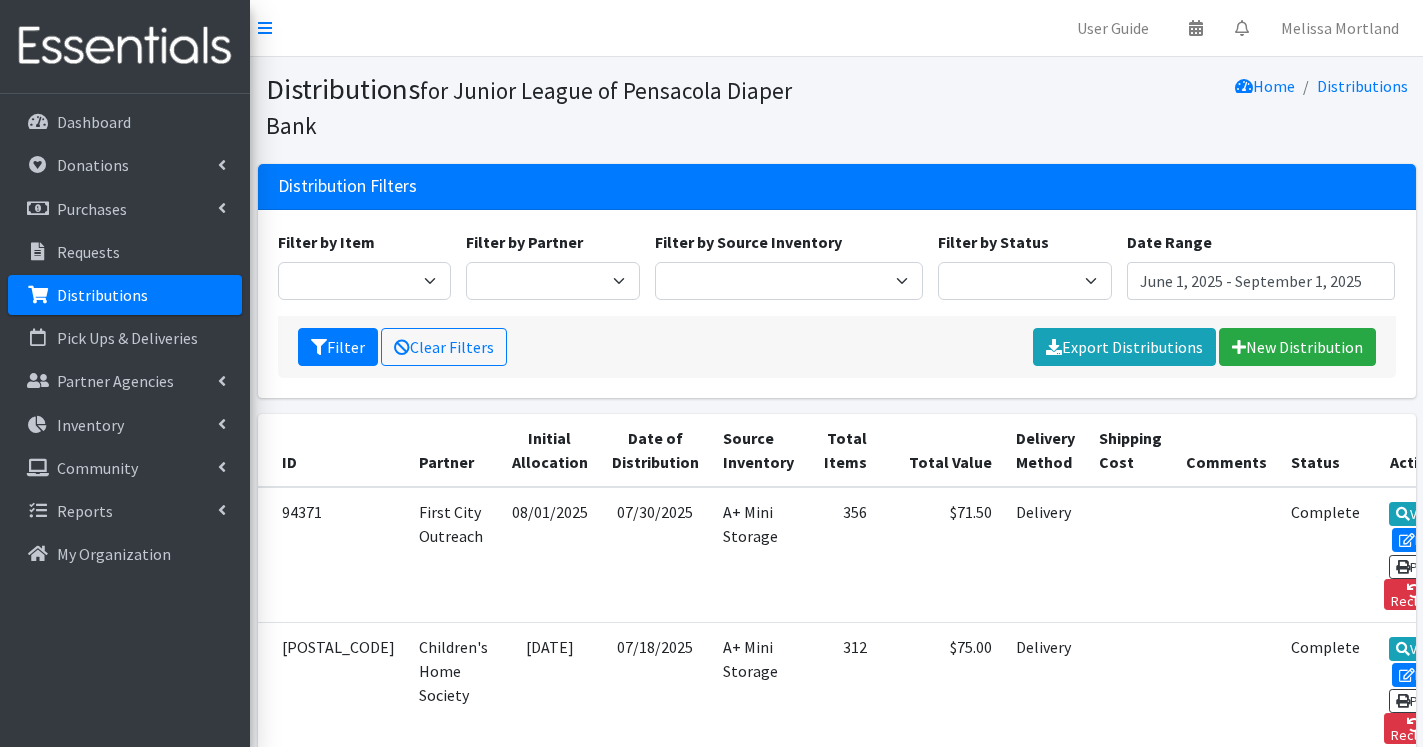 scroll, scrollTop: 0, scrollLeft: 0, axis: both 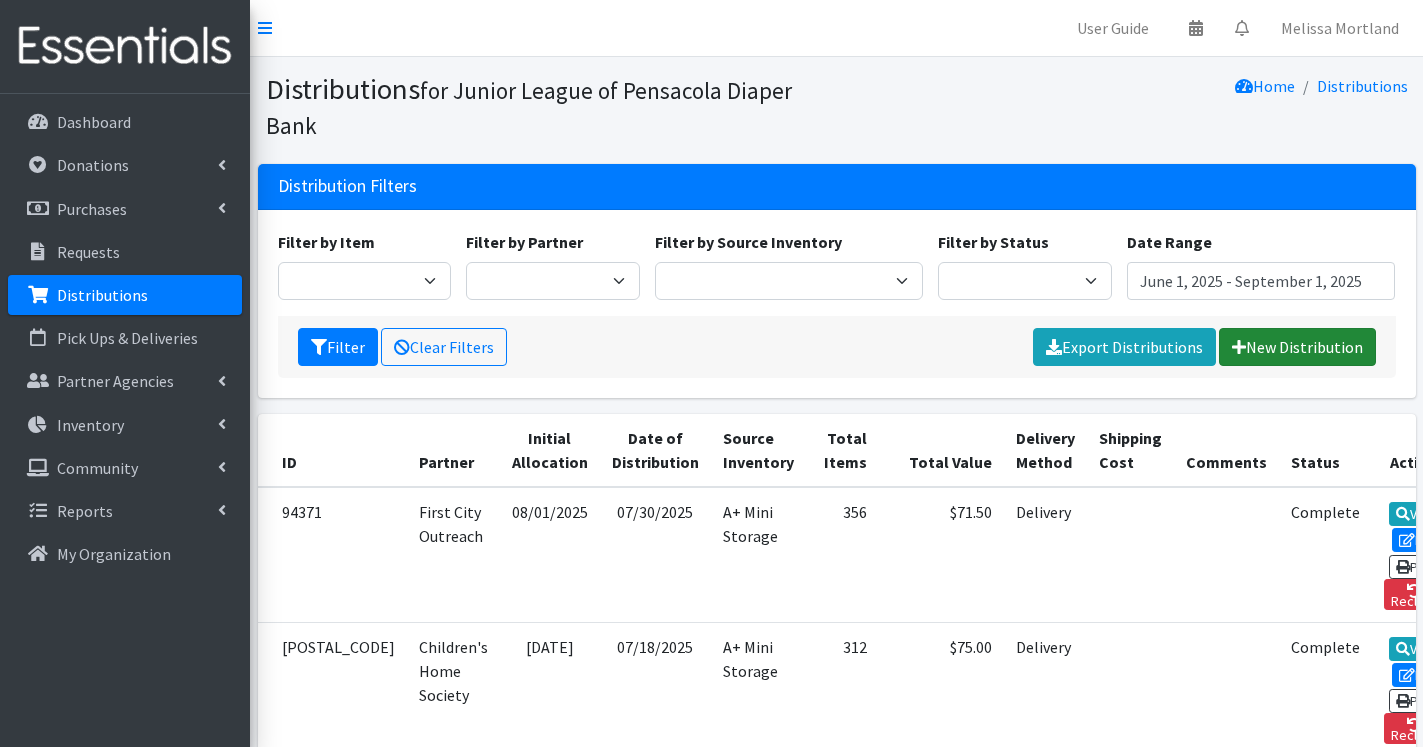 click on "New Distribution" at bounding box center [1297, 347] 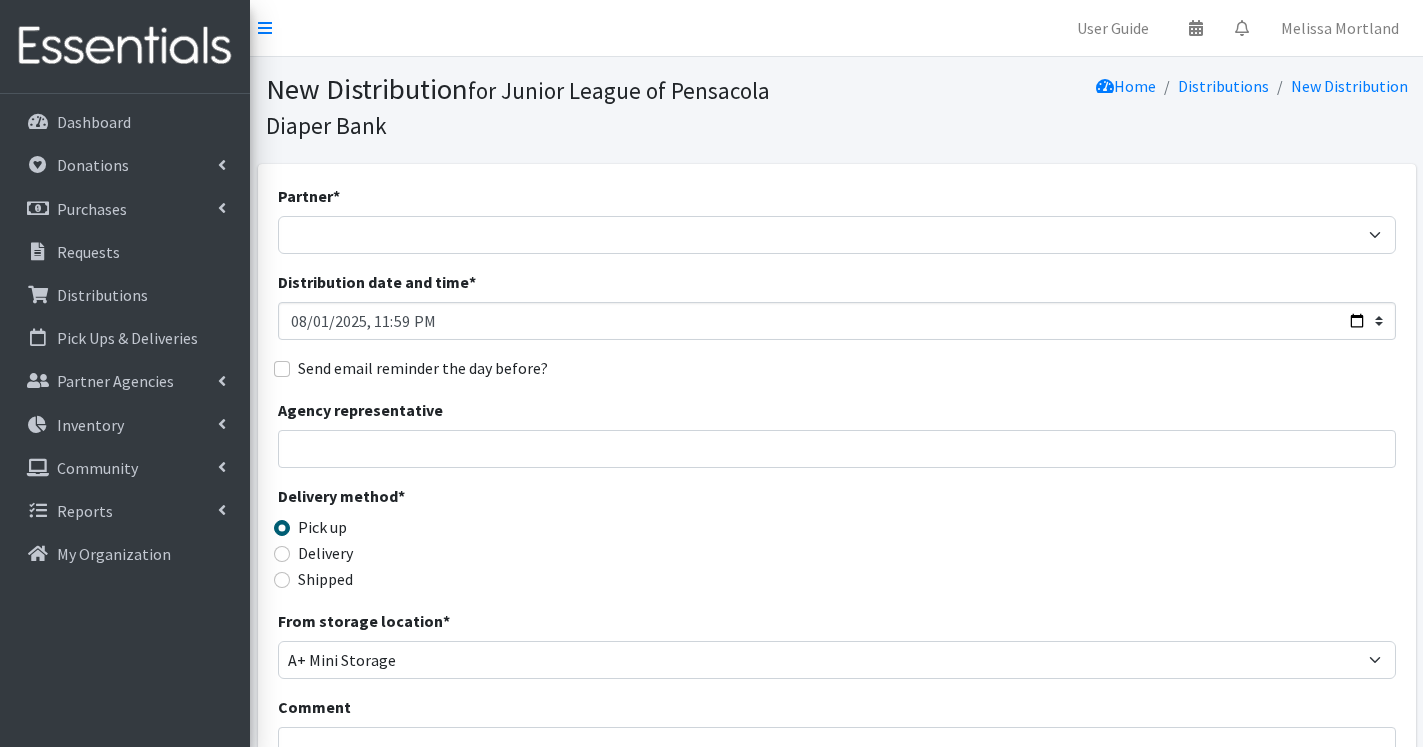scroll, scrollTop: 0, scrollLeft: 0, axis: both 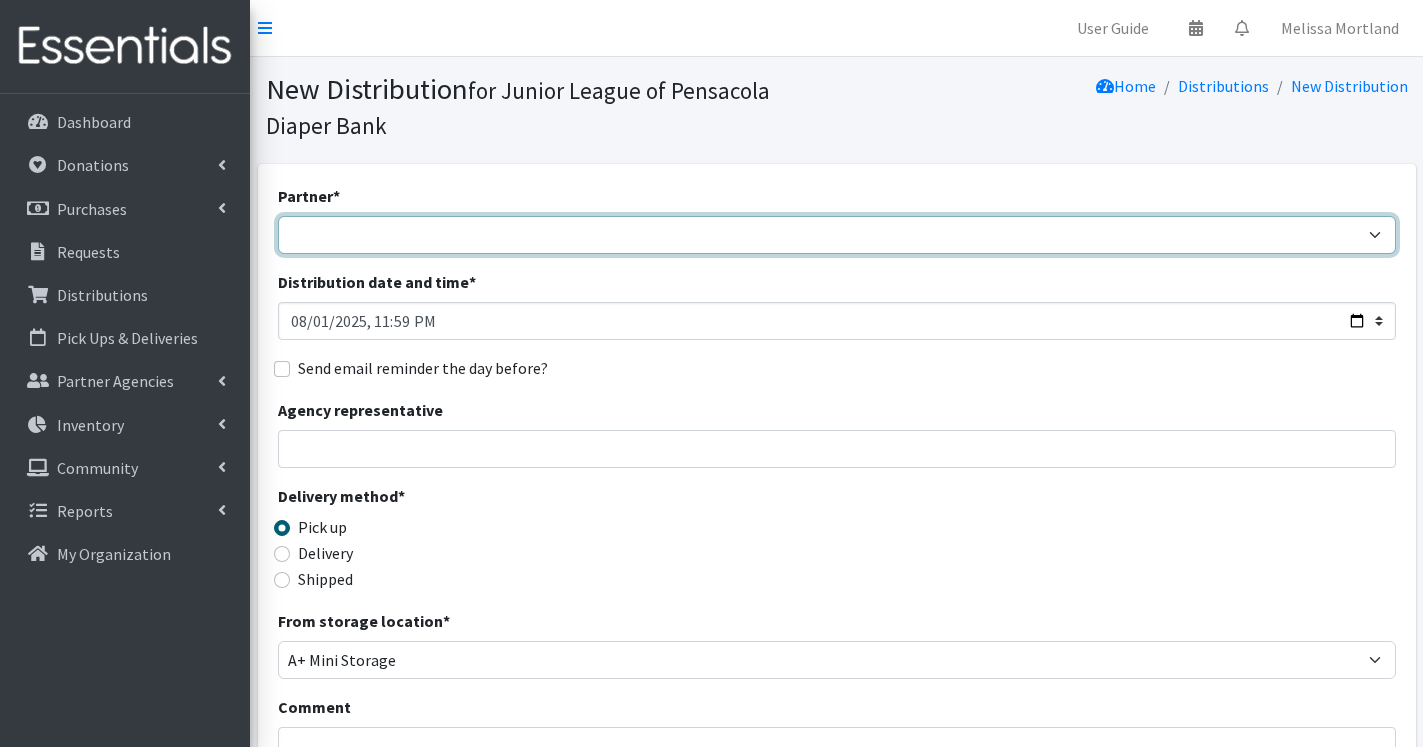 click on "Children's Home Society
Community Diaper Drive
First City Outreach
Healthy Start Coalition
Help Me Grow
Pensacola Police Department" at bounding box center (837, 235) 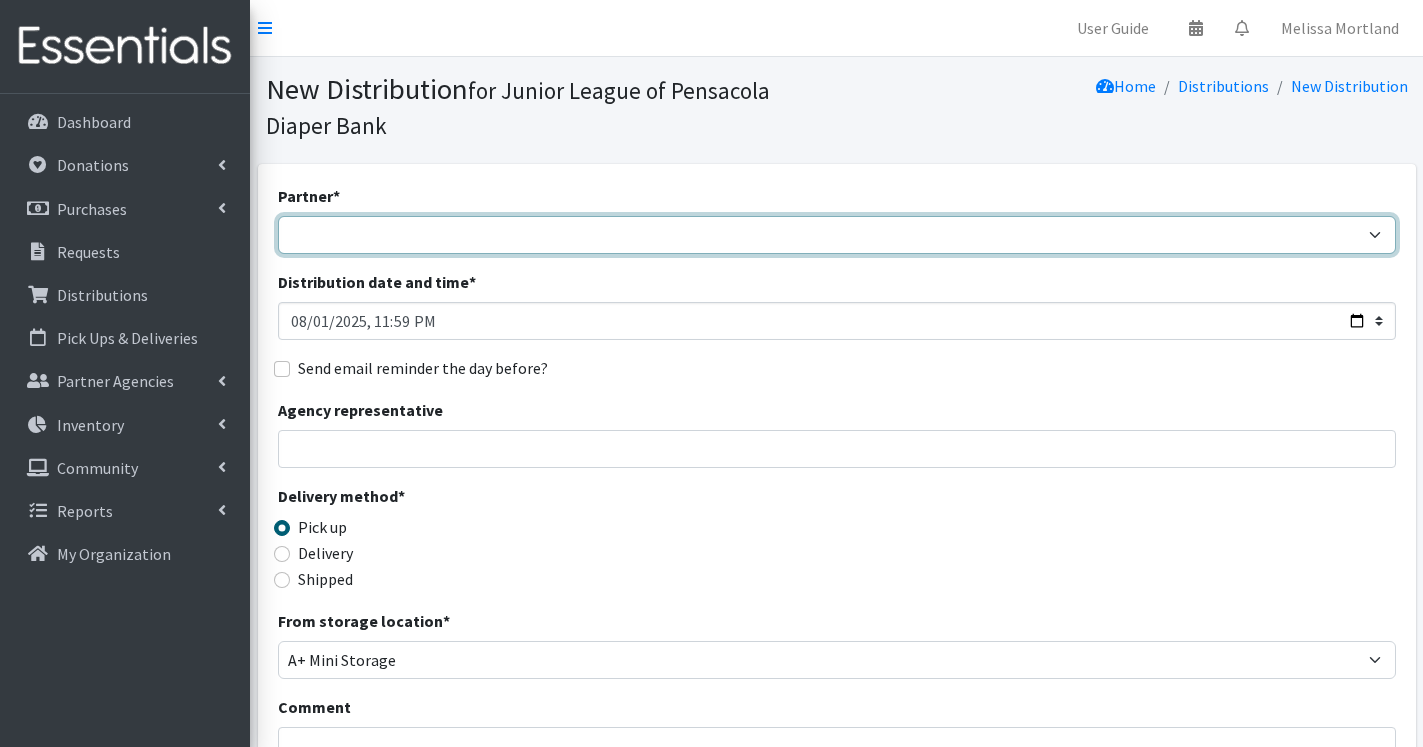 select on "5447" 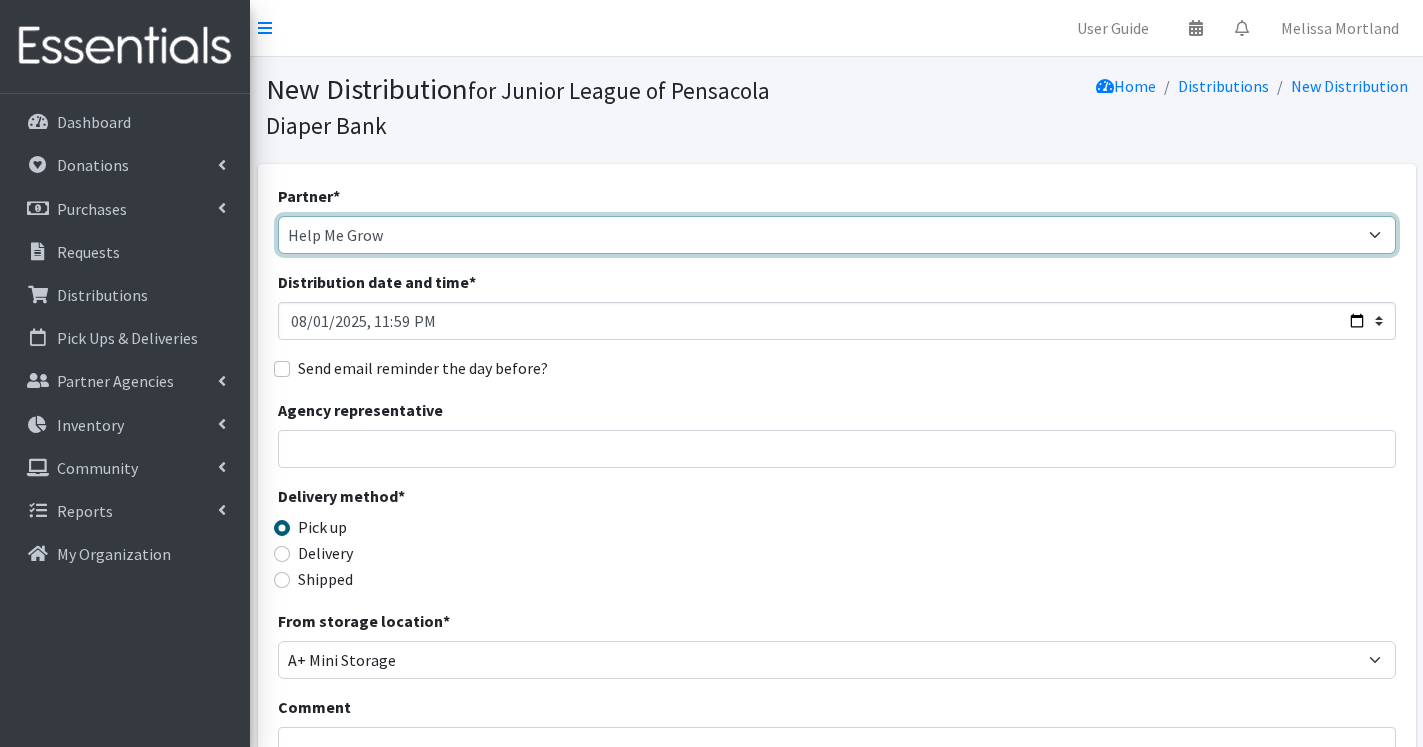 click on "Help Me Grow" at bounding box center (0, 0) 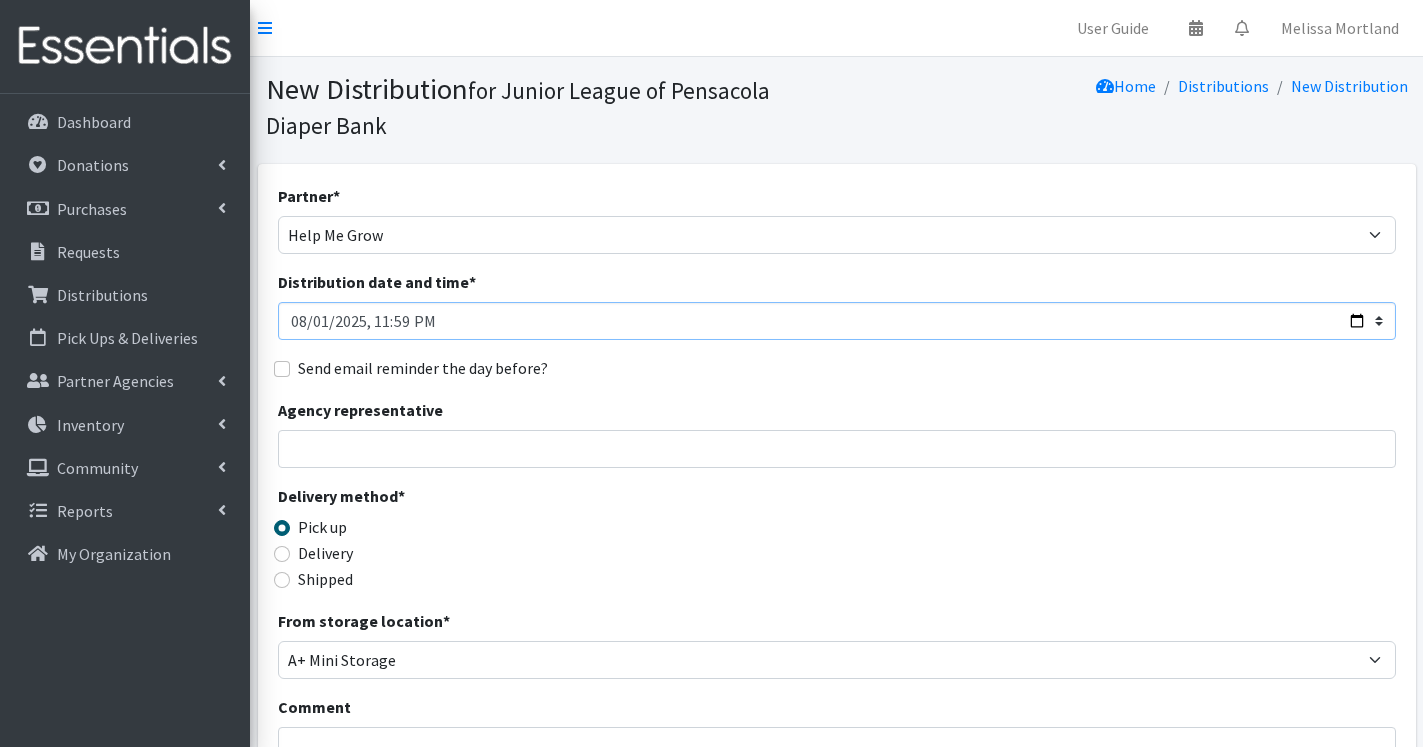 click on "Distribution date and time  *" at bounding box center (837, 321) 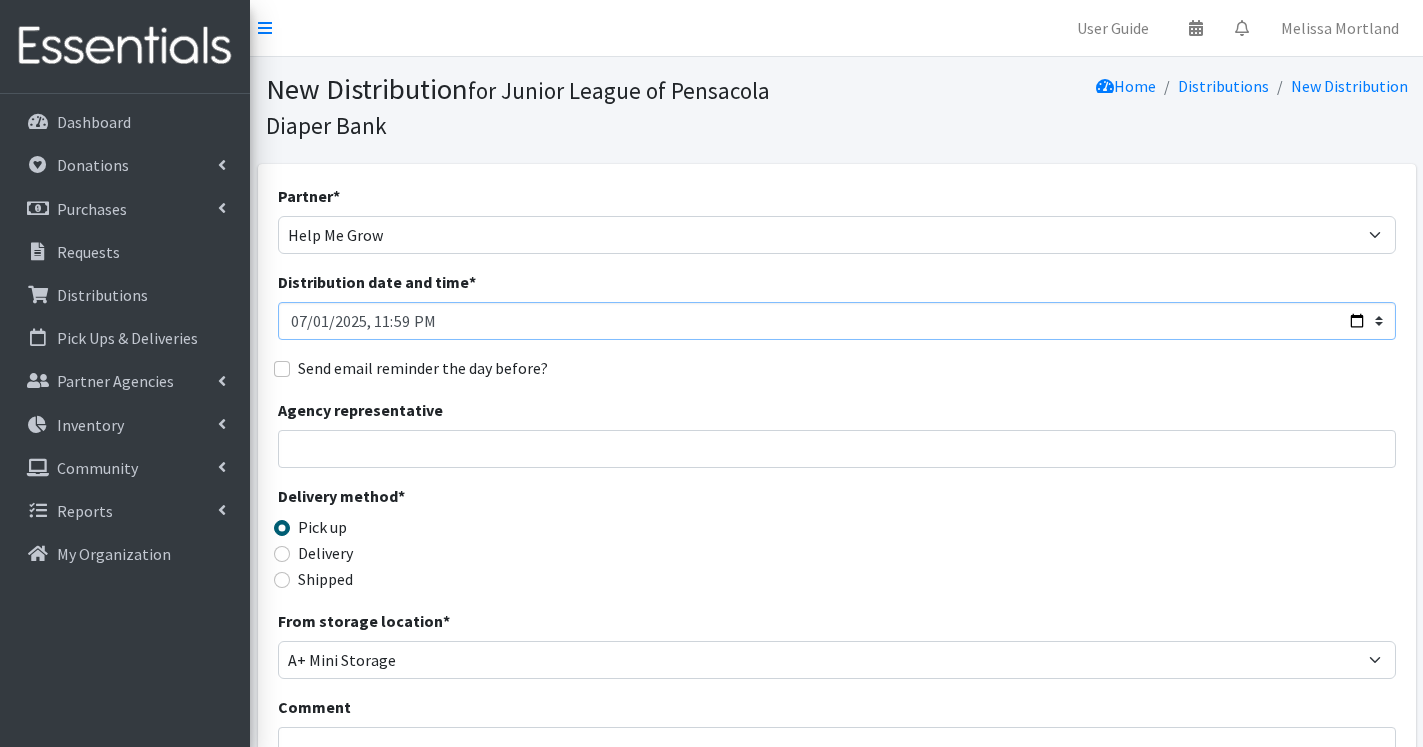 type on "2025-07-30T23:59" 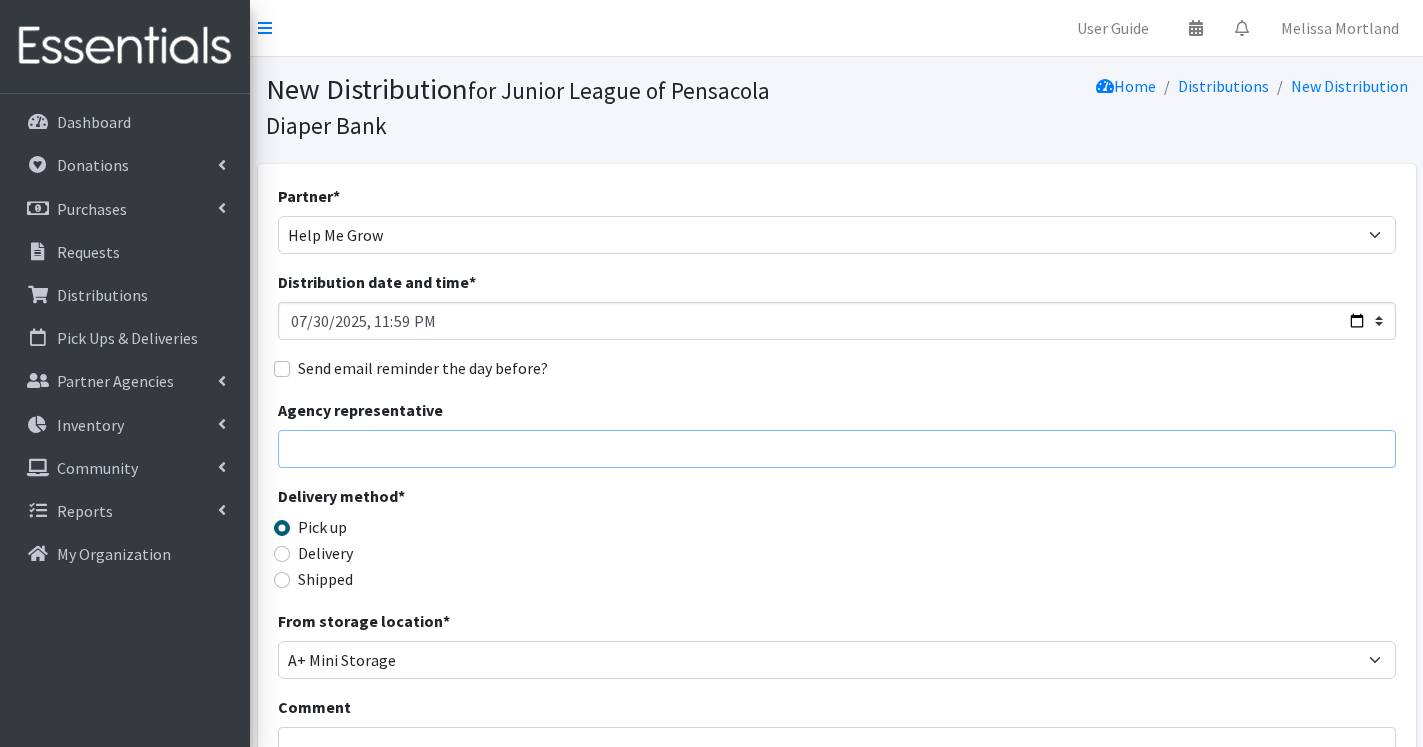 click on "Agency representative" at bounding box center [837, 449] 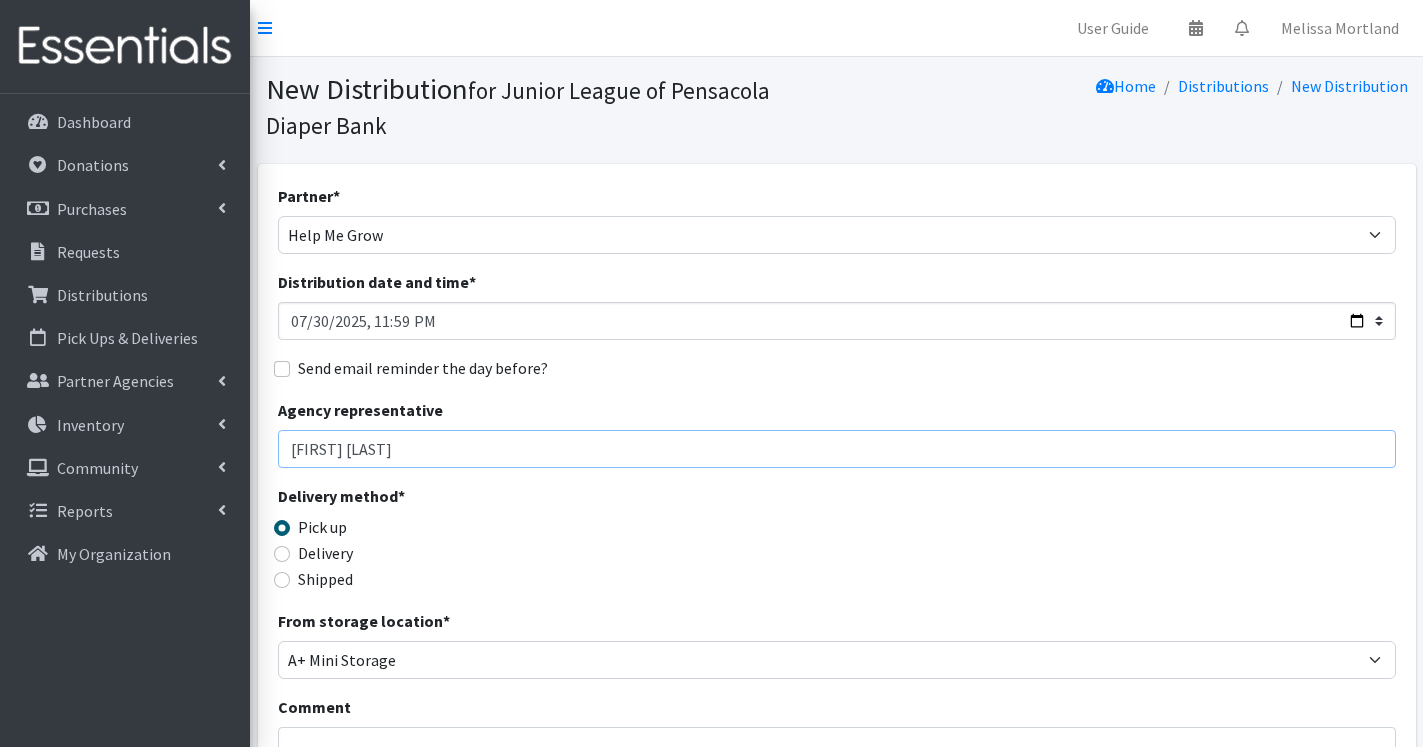type on "Alicia Maiani" 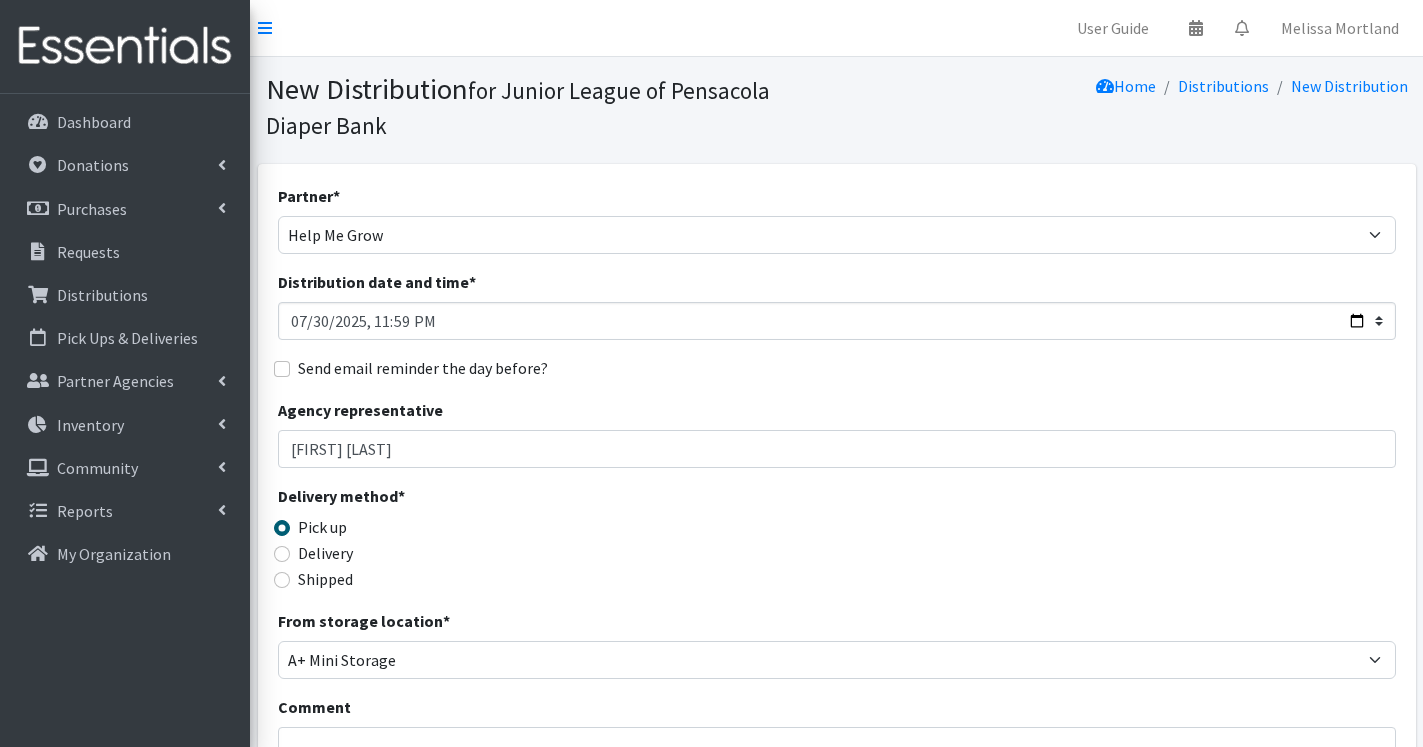 click on "Delivery" at bounding box center [325, 553] 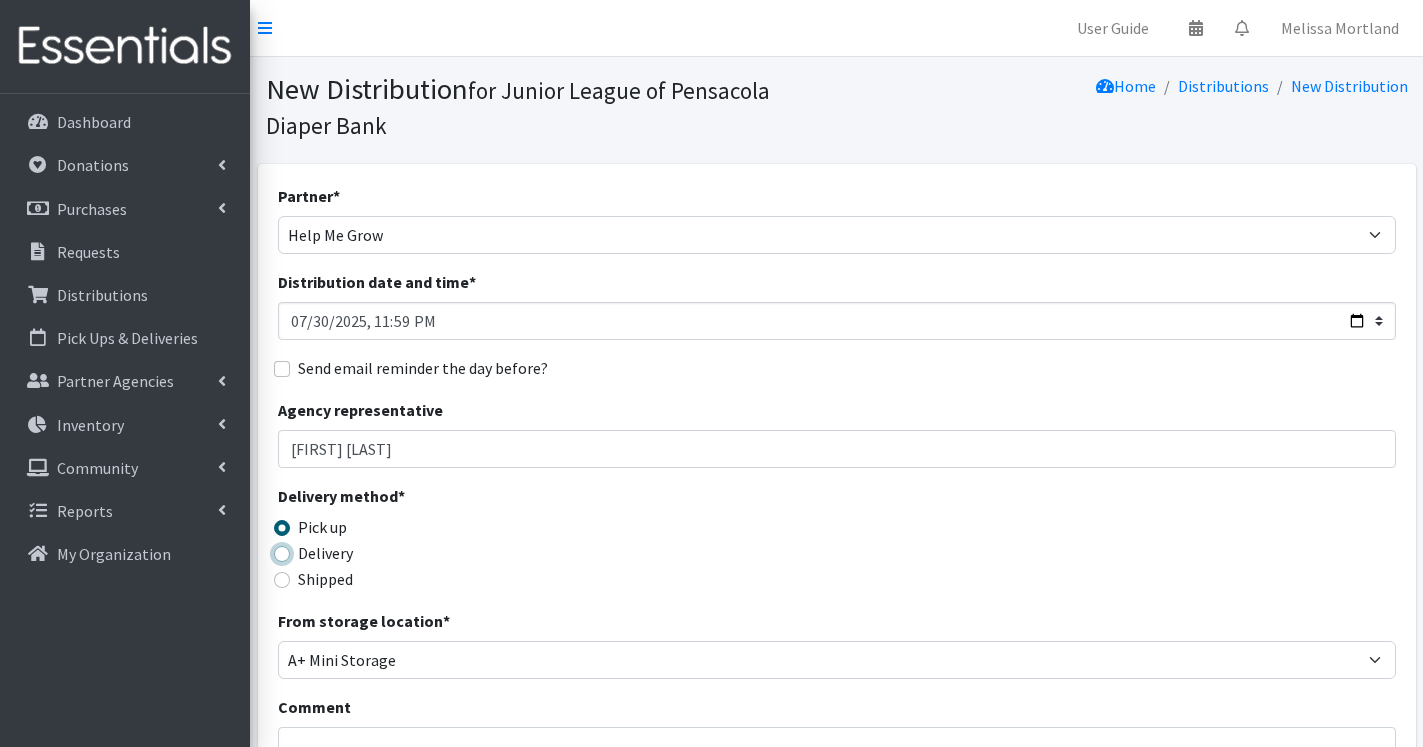 radio on "true" 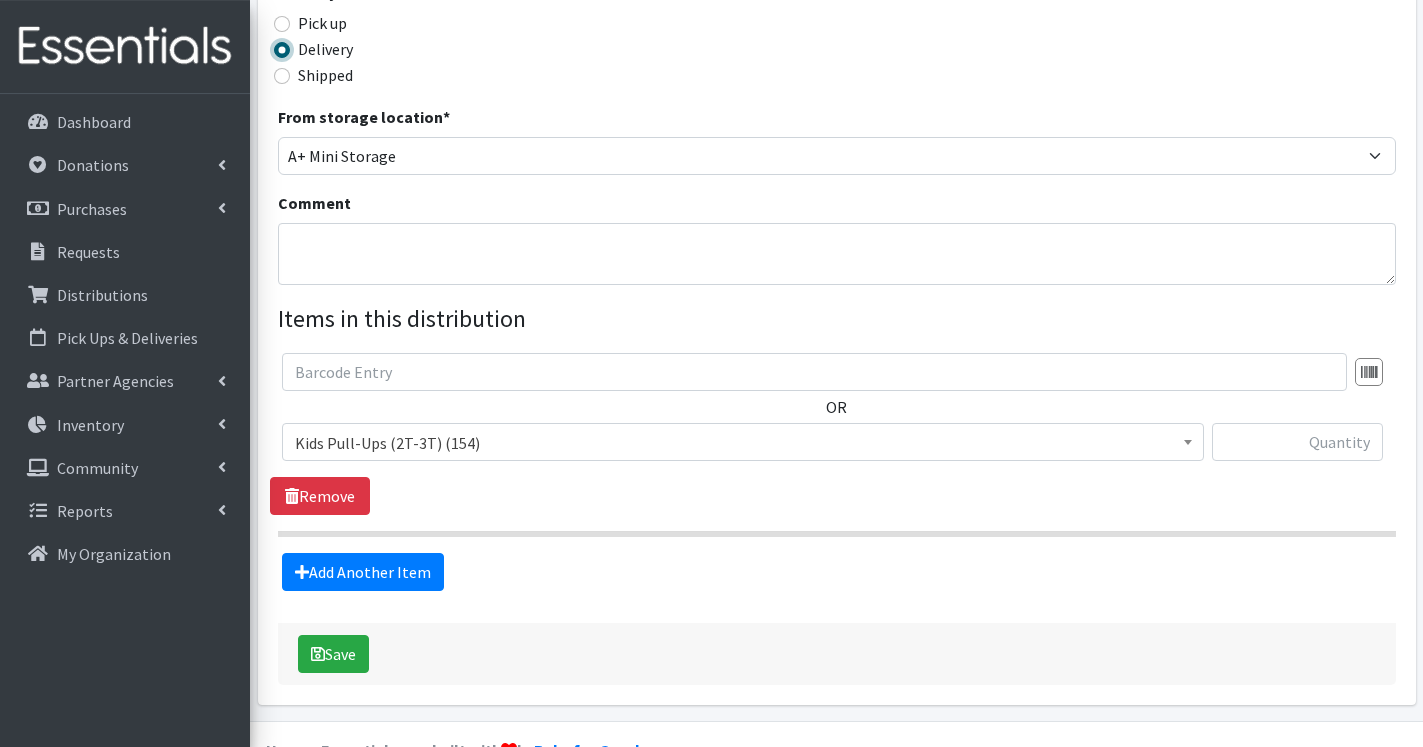 scroll, scrollTop: 510, scrollLeft: 0, axis: vertical 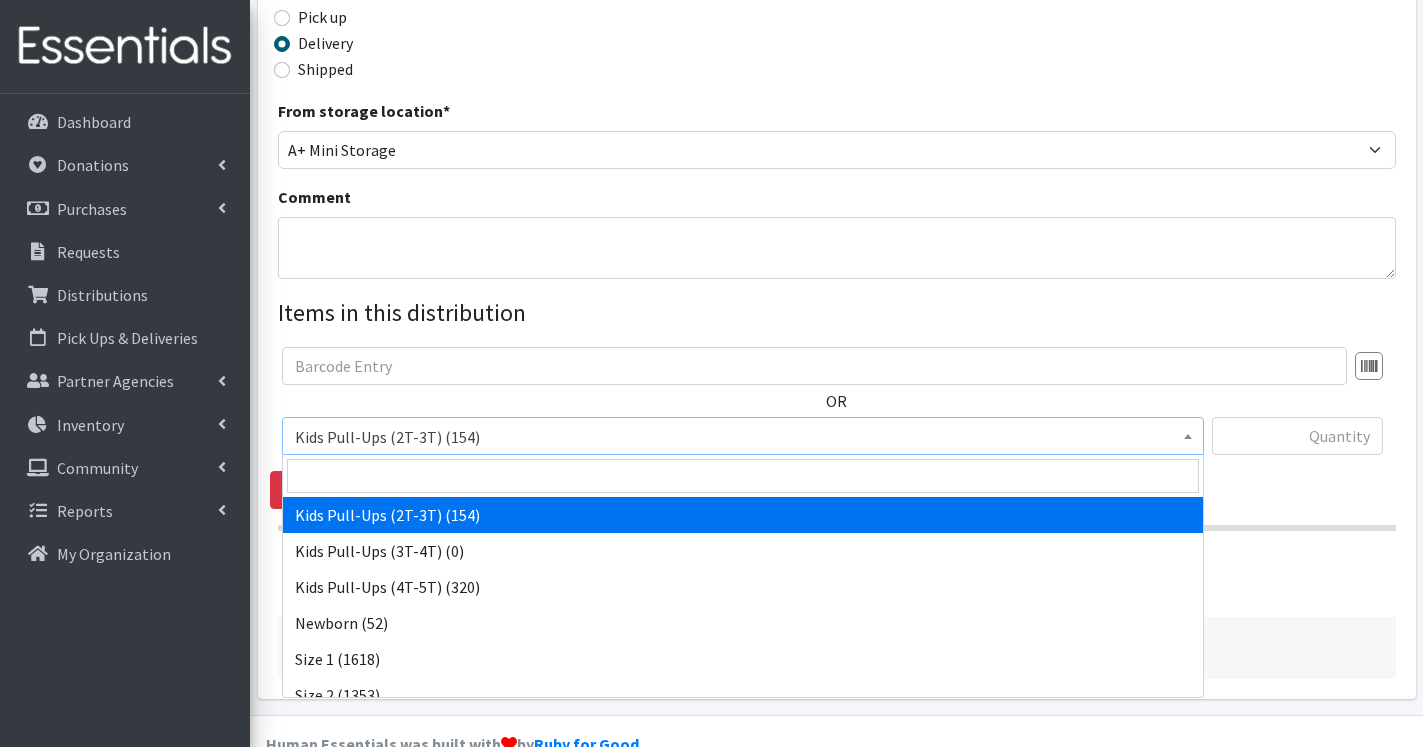 click on "Kids Pull-Ups (2T-3T) (154)" at bounding box center [743, 436] 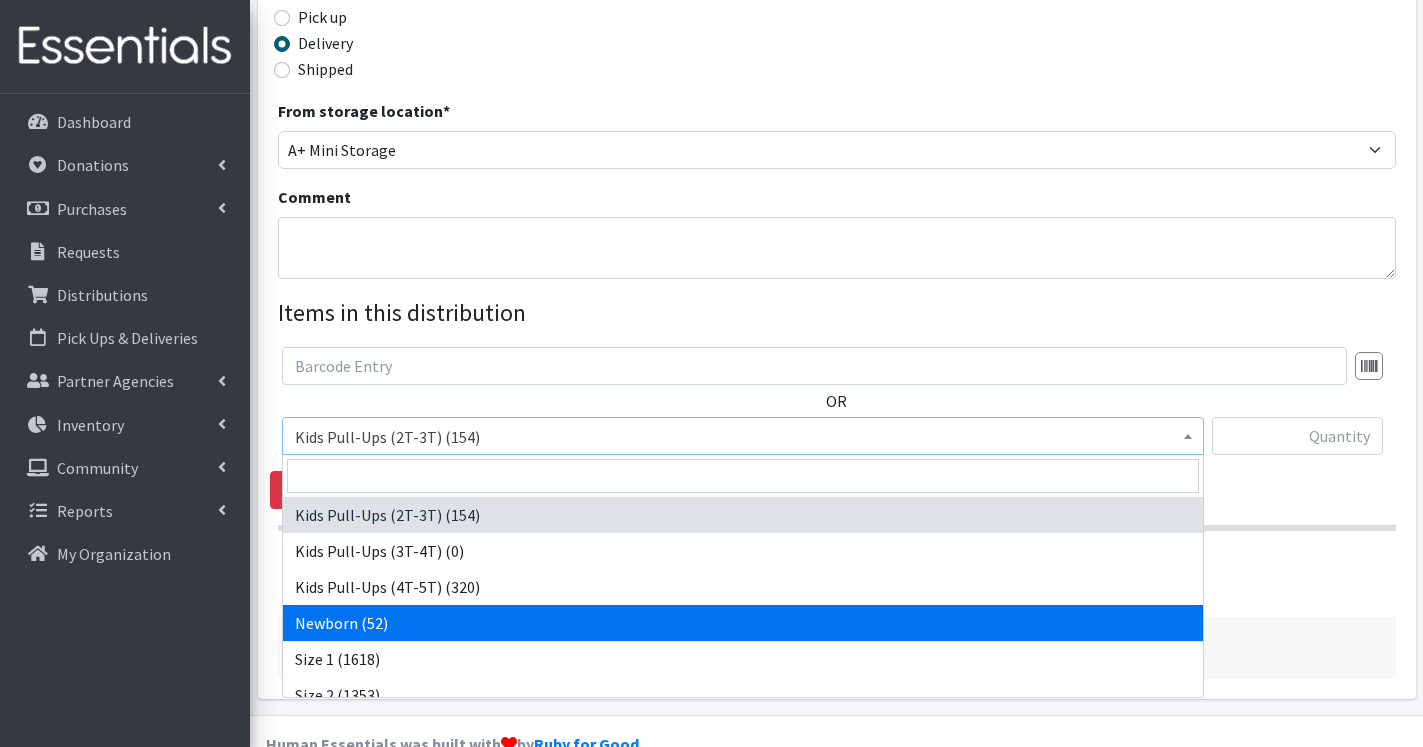 scroll, scrollTop: 120, scrollLeft: 0, axis: vertical 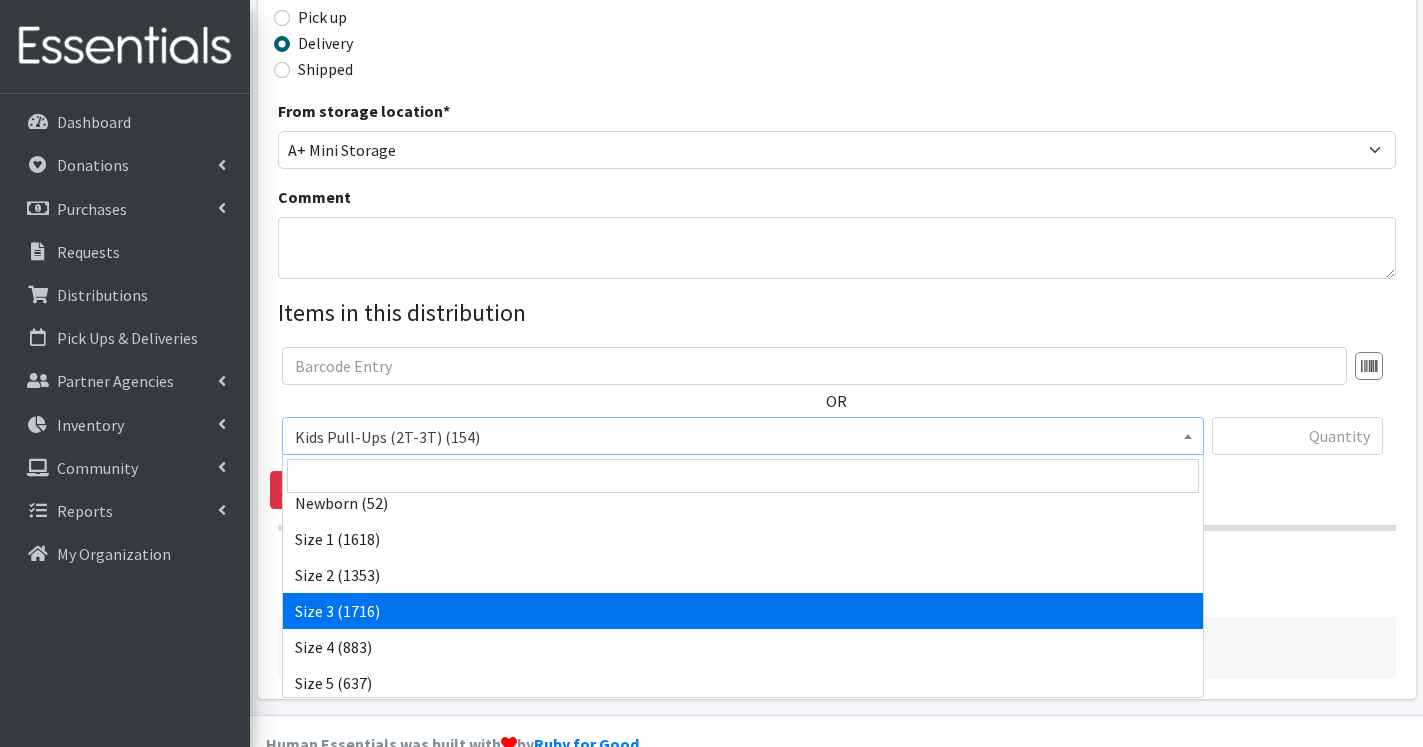 select on "13973" 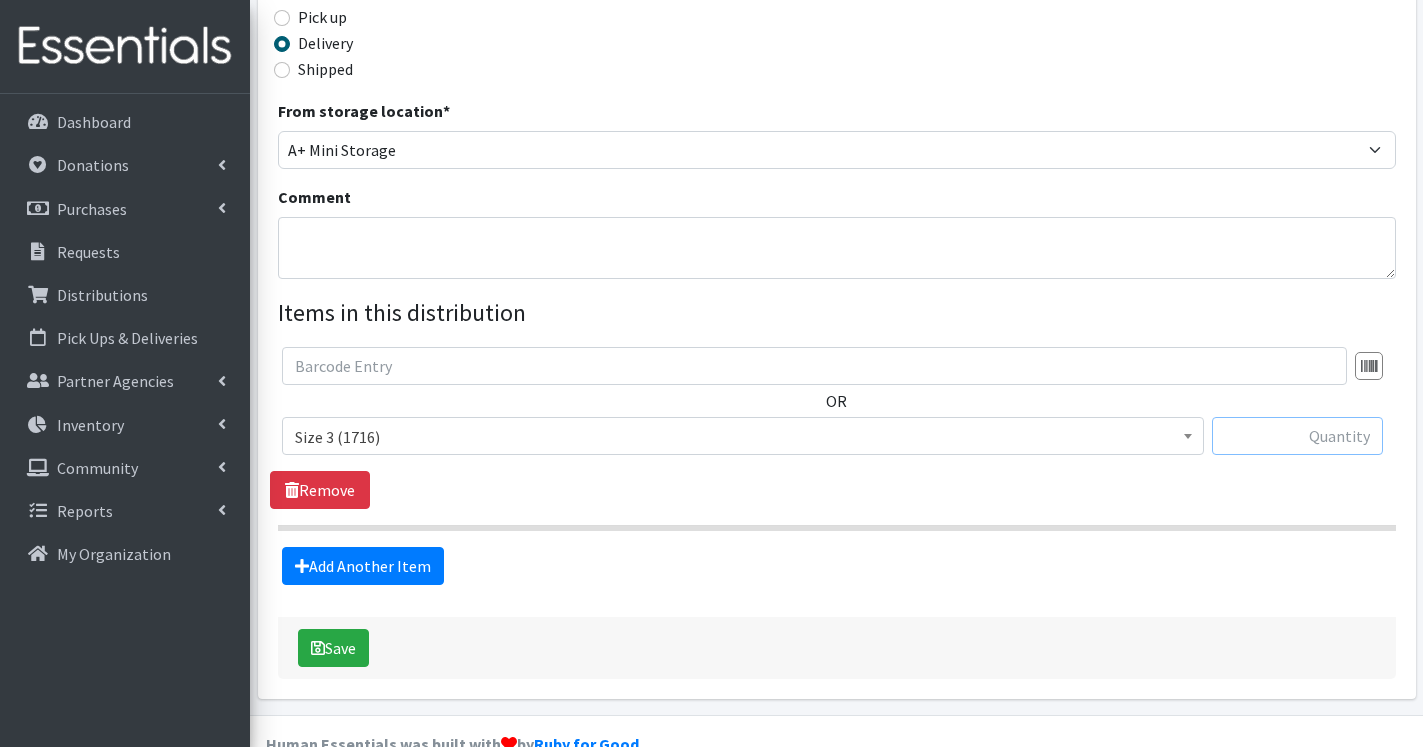 click at bounding box center [1297, 436] 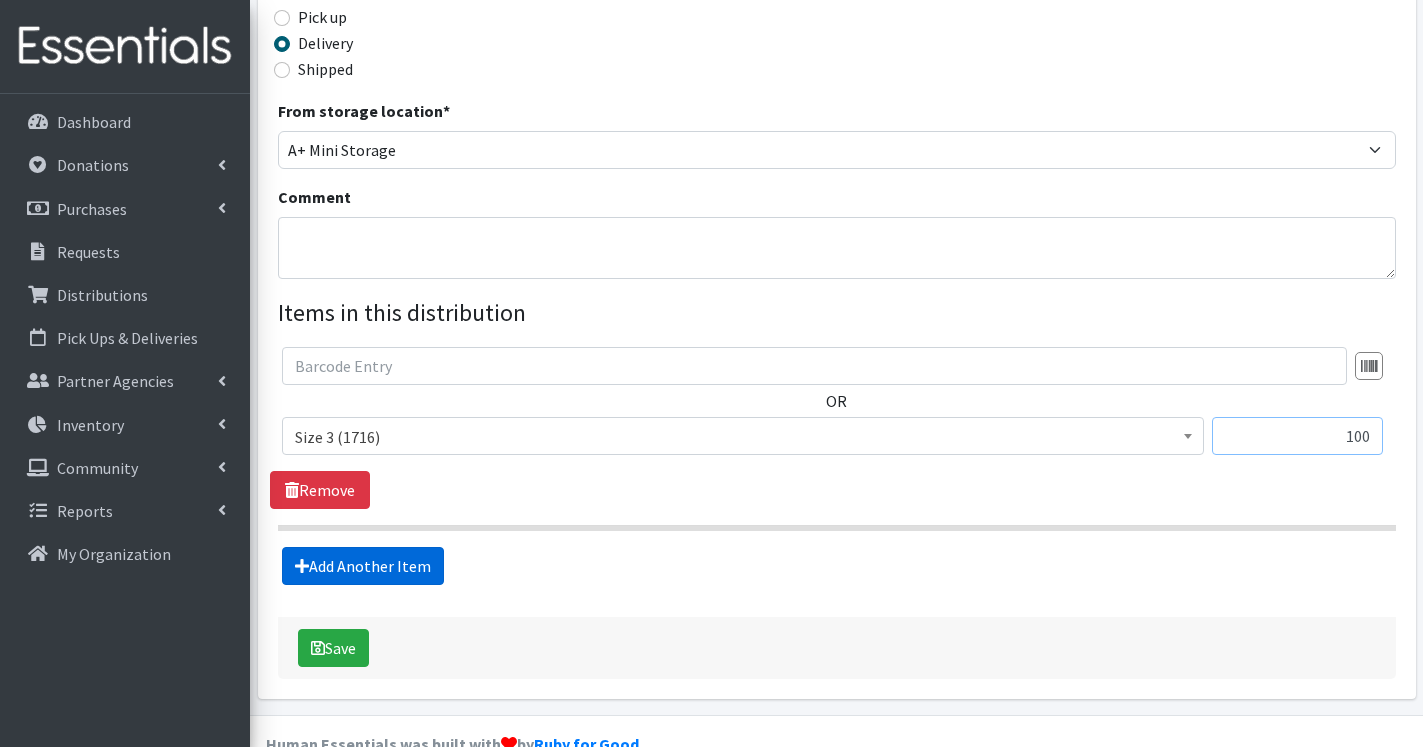 type on "100" 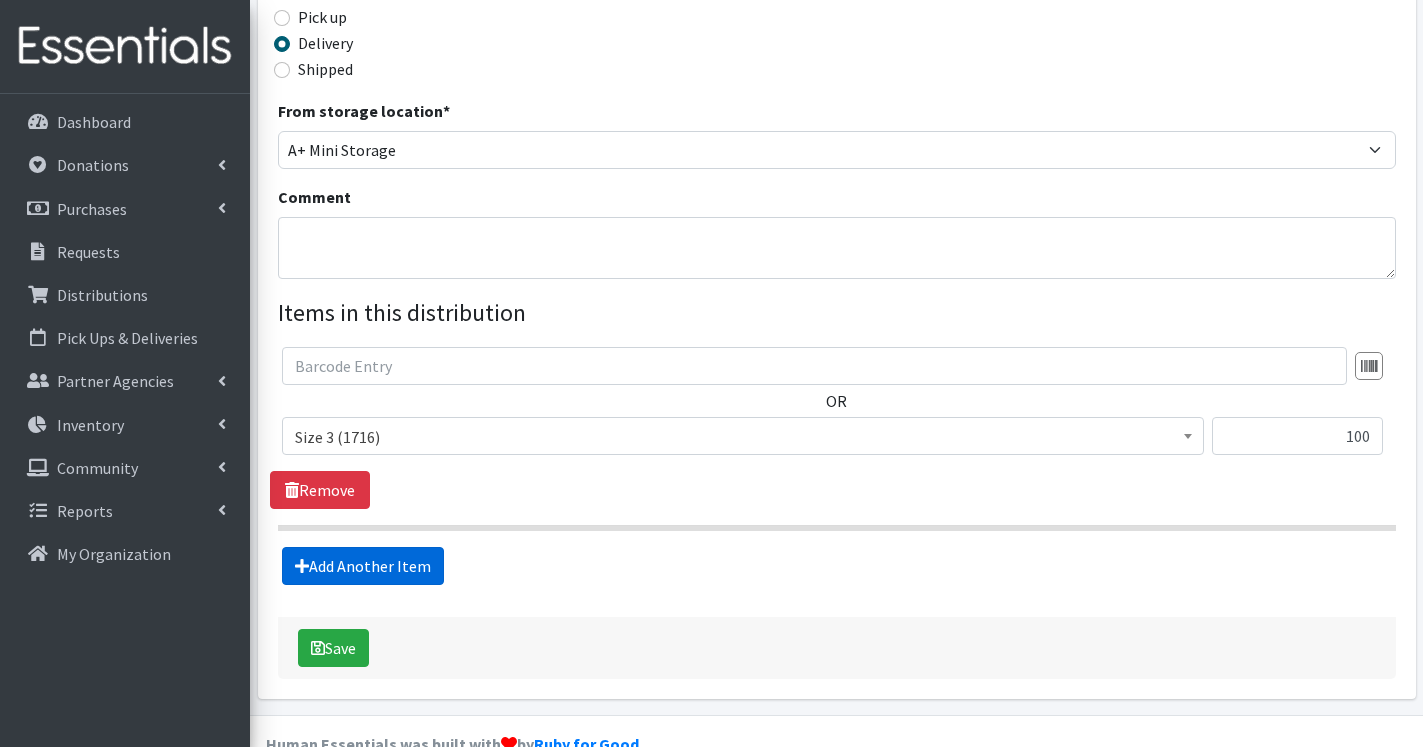 click on "Add Another Item" at bounding box center [363, 566] 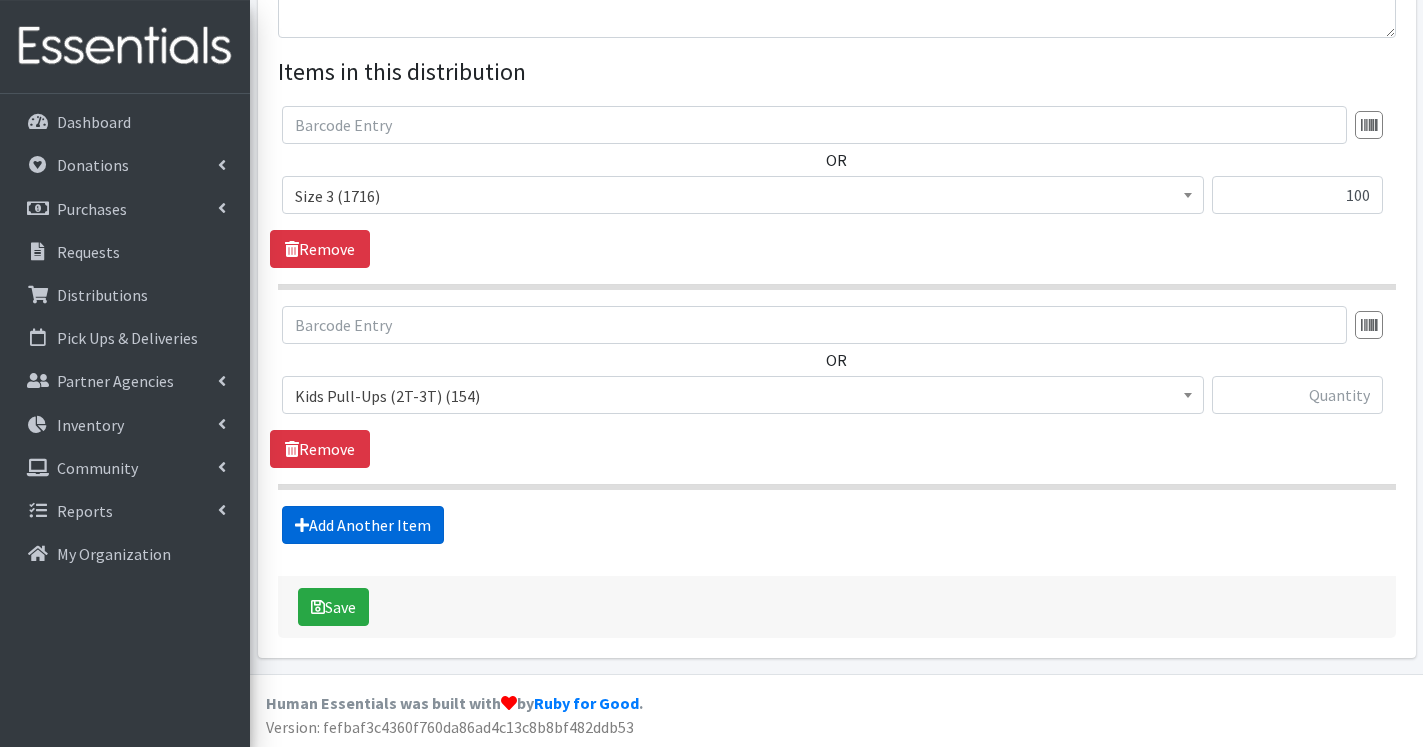 scroll, scrollTop: 753, scrollLeft: 0, axis: vertical 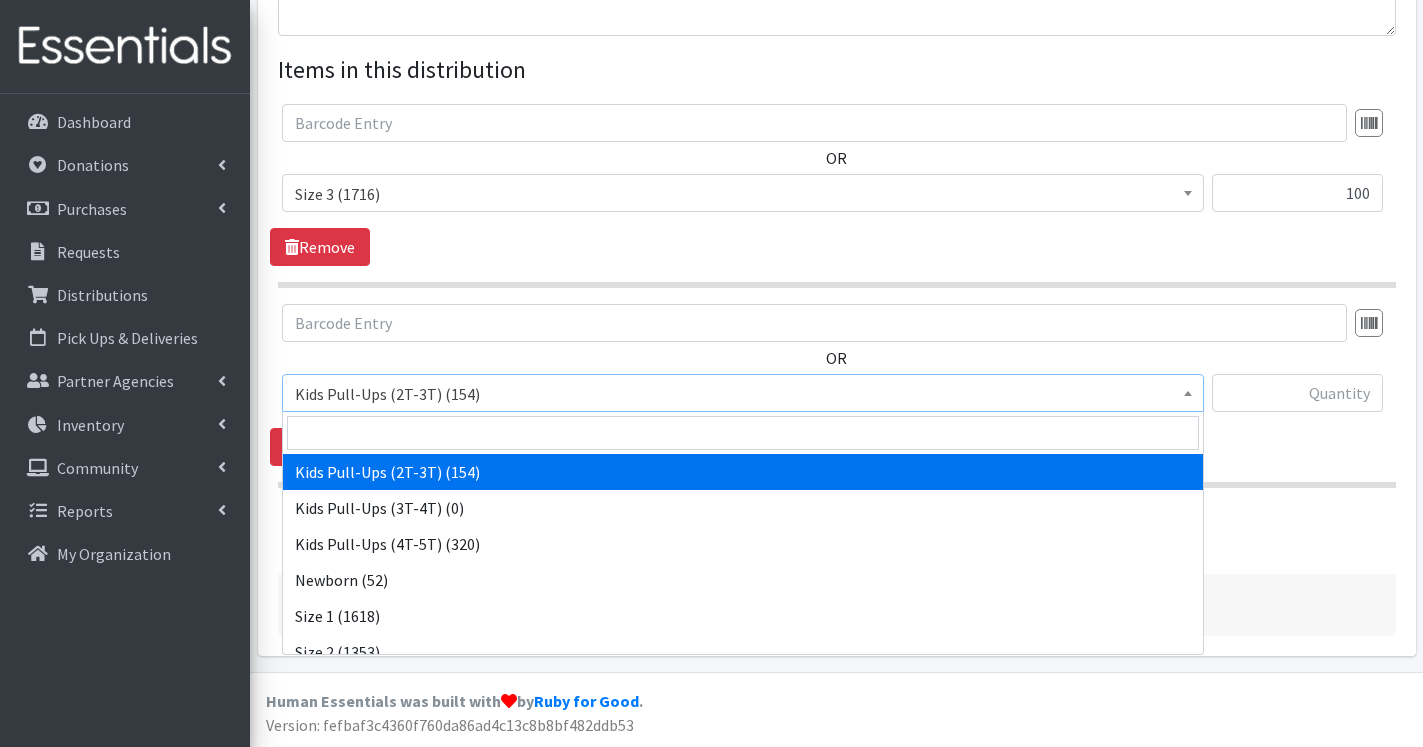 click on "Kids Pull-Ups (2T-3T) (154)" at bounding box center (743, 393) 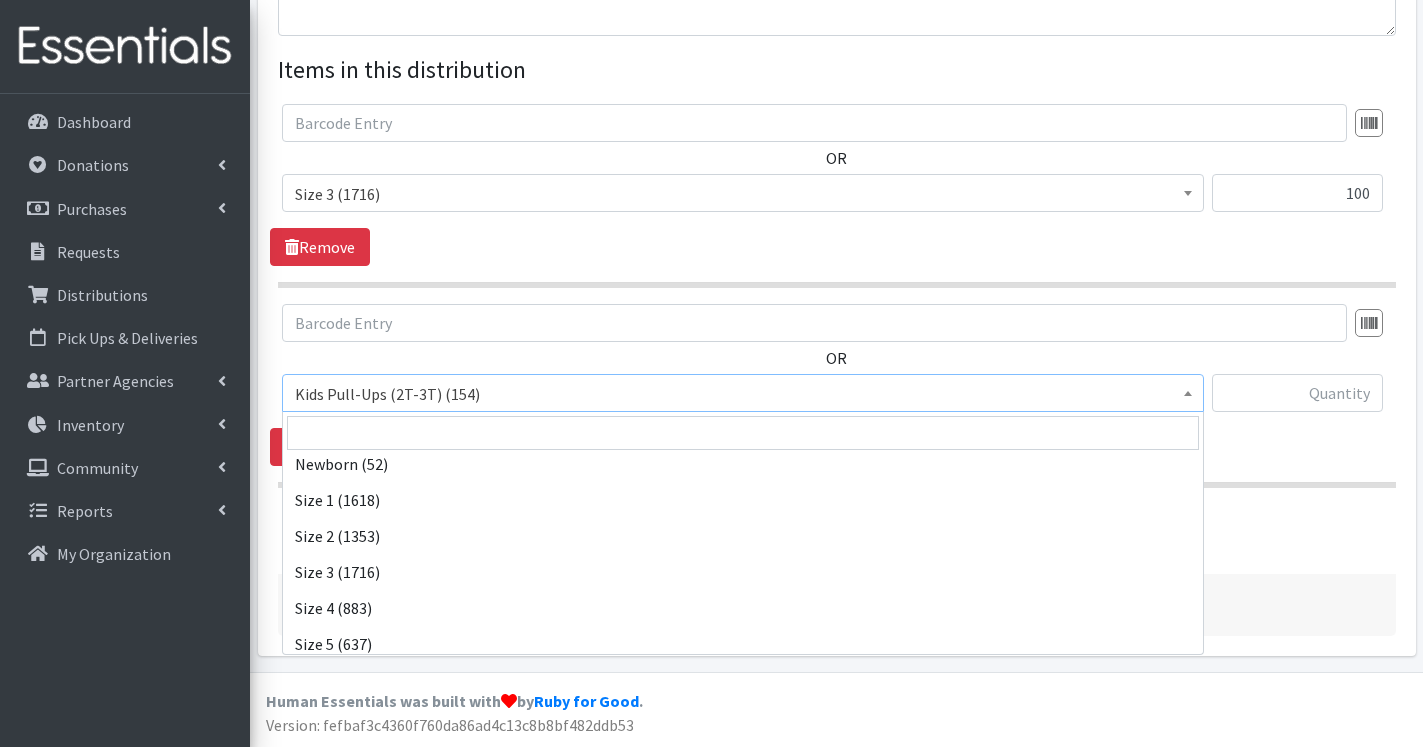 scroll, scrollTop: 240, scrollLeft: 0, axis: vertical 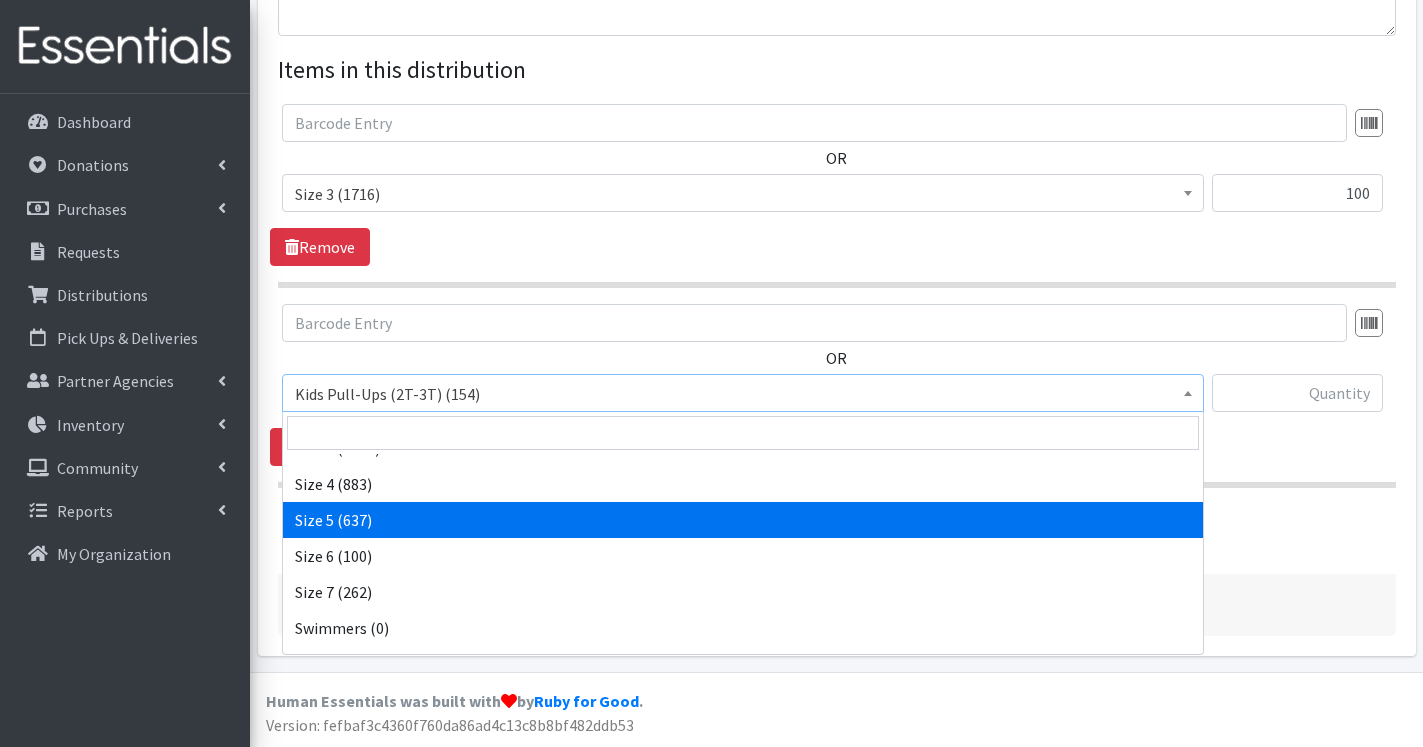 select on "13965" 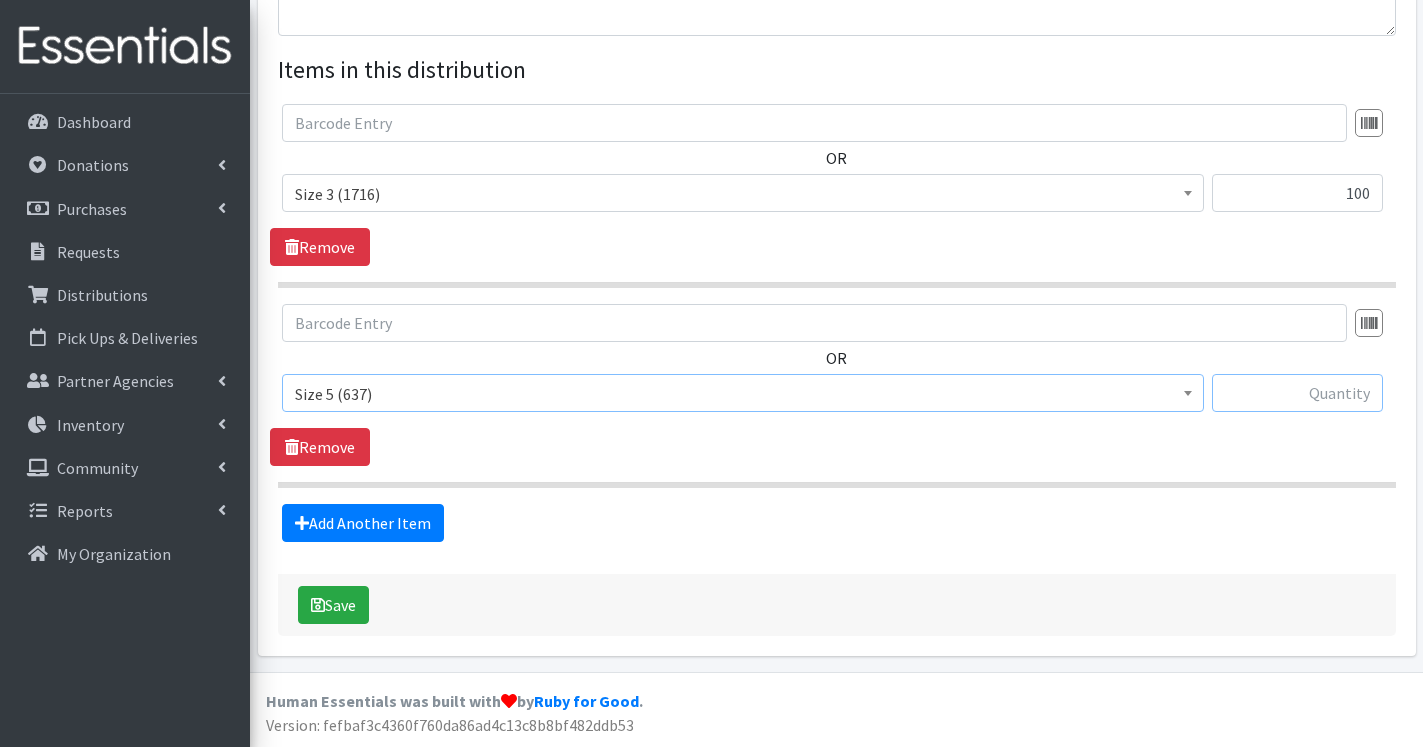 click at bounding box center (1297, 393) 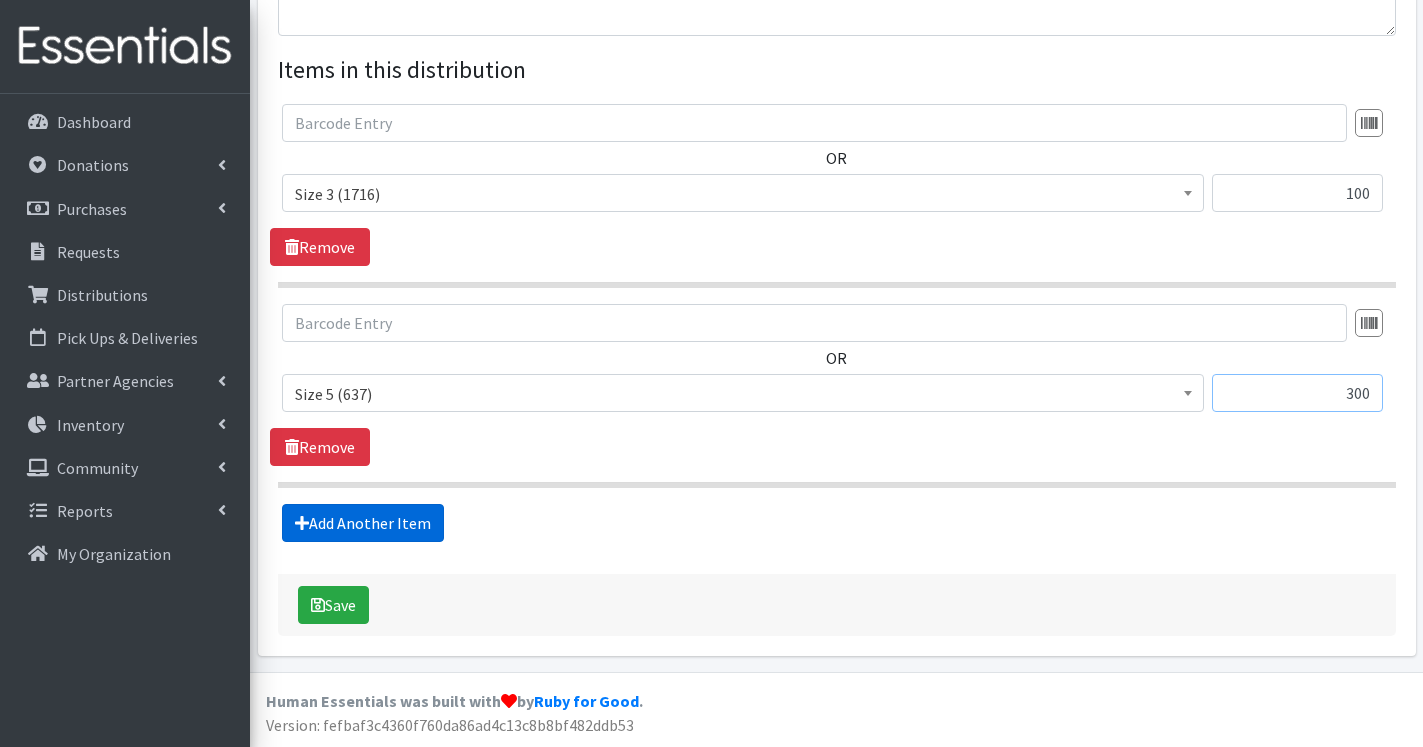 type on "300" 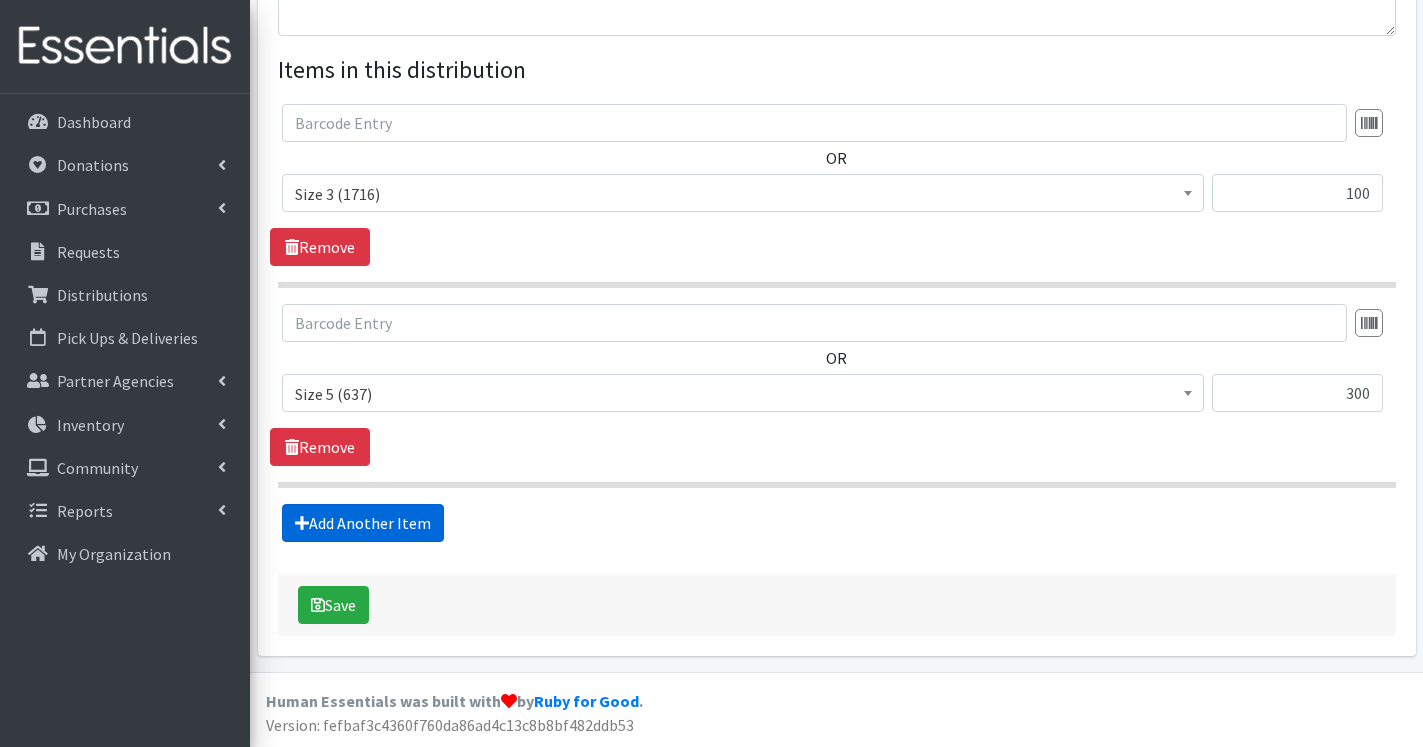 click on "Add Another Item" at bounding box center [363, 523] 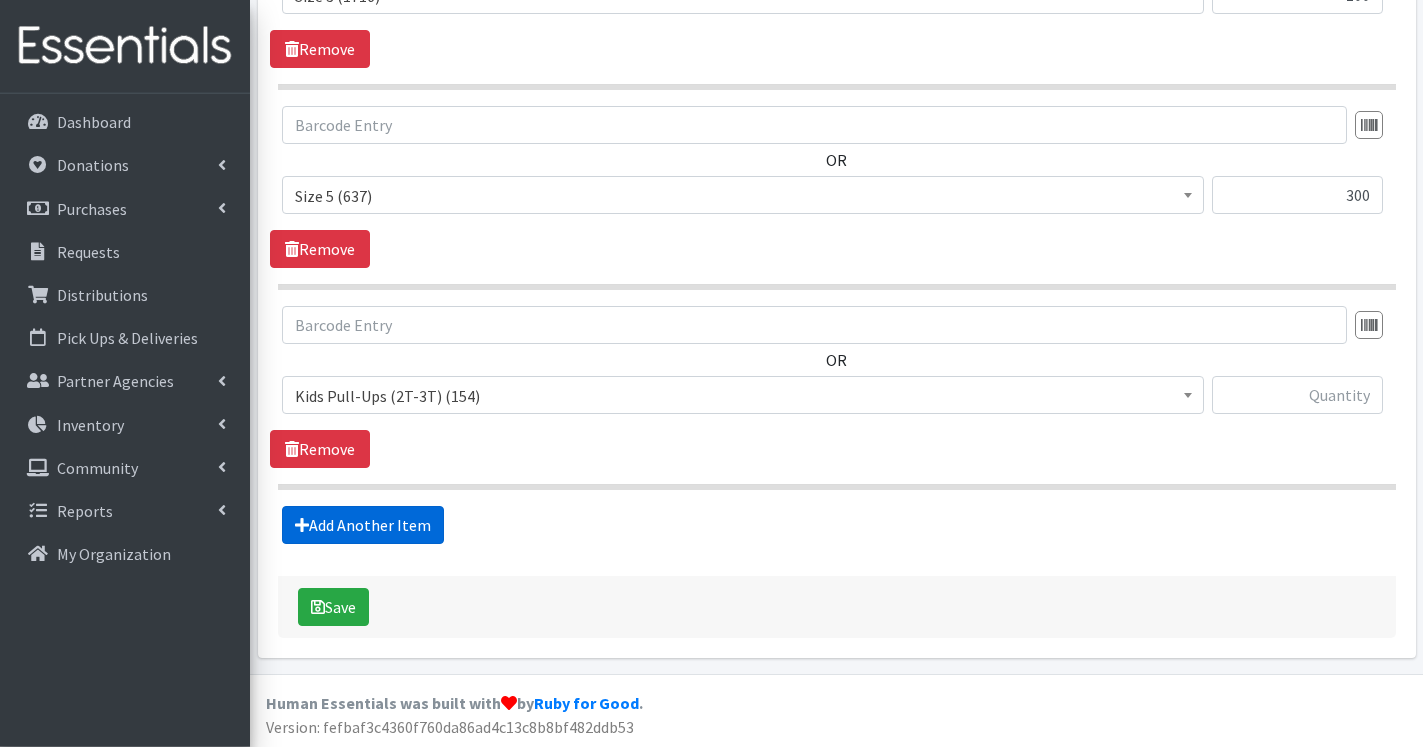 scroll, scrollTop: 953, scrollLeft: 0, axis: vertical 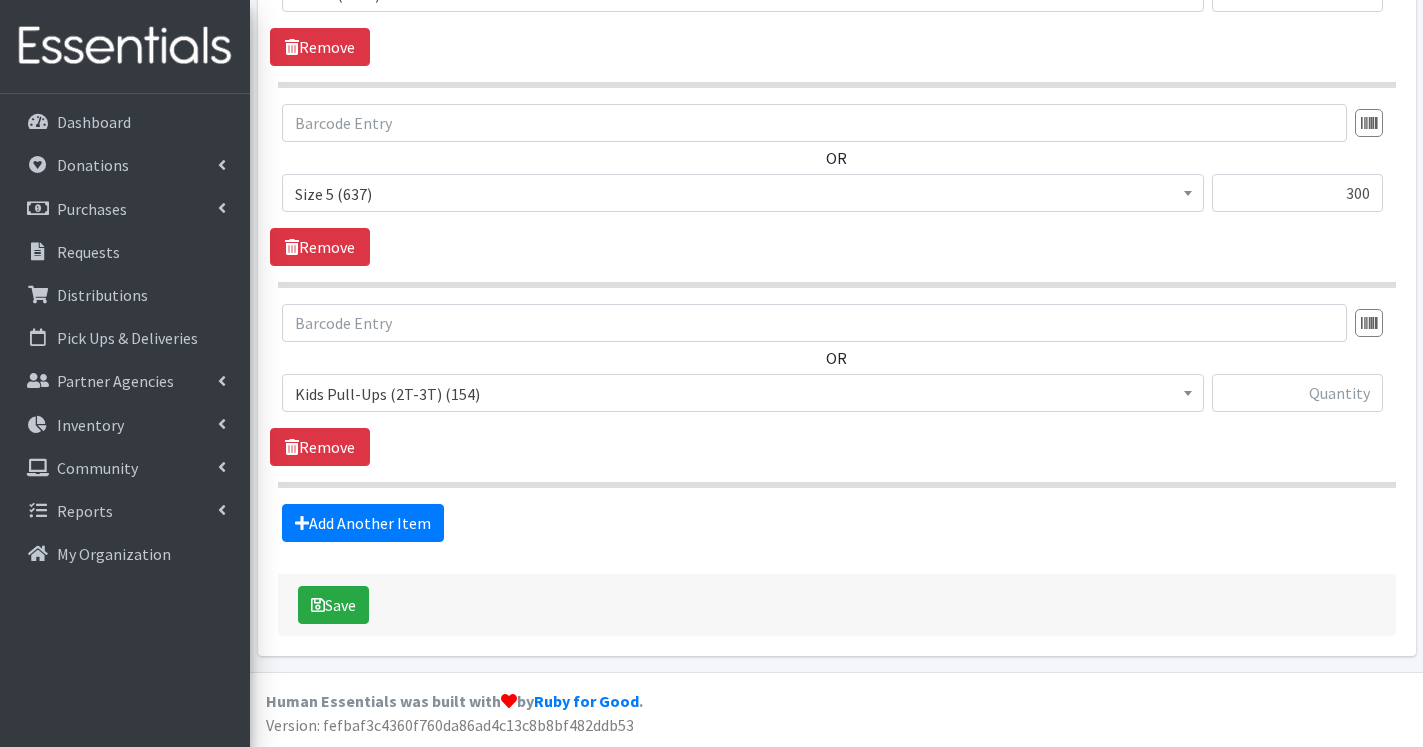 click on "Kids Pull-Ups (2T-3T) (154)" at bounding box center (743, 394) 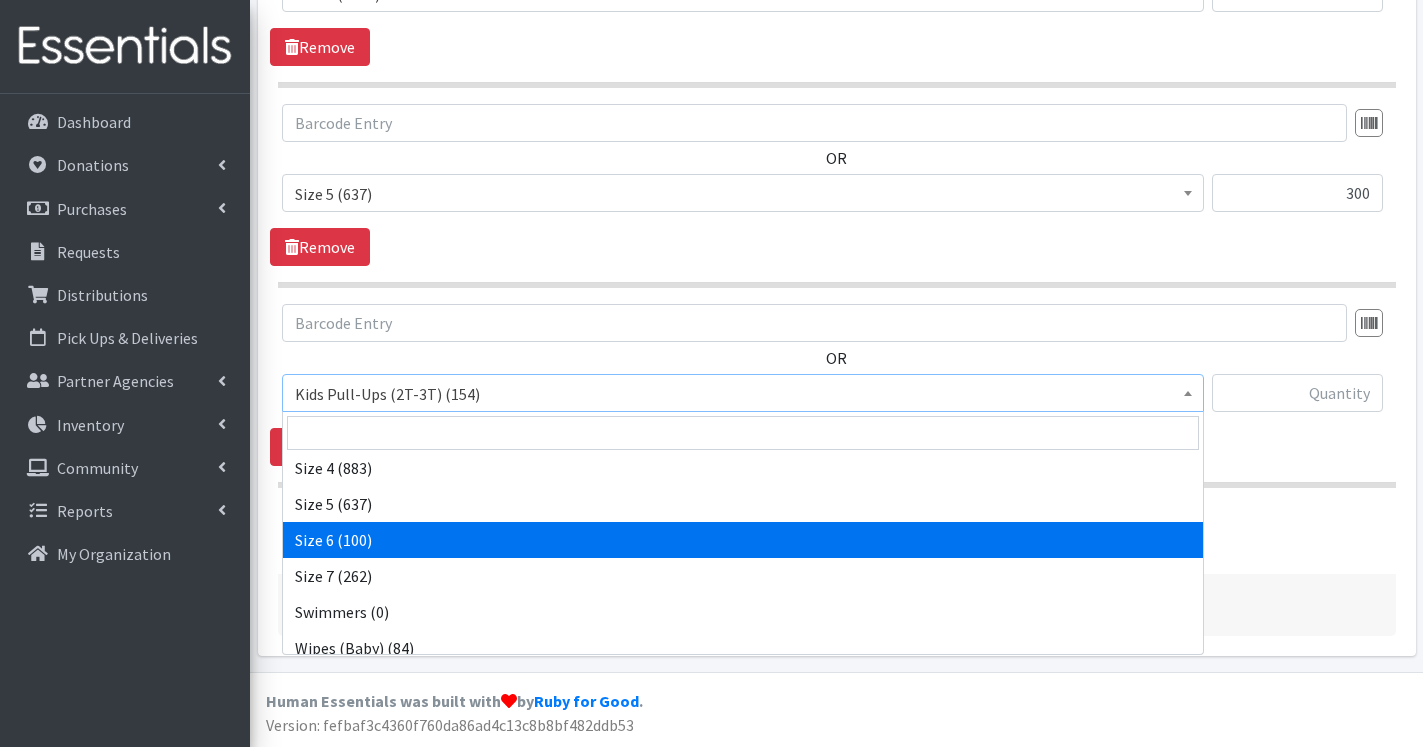 scroll, scrollTop: 268, scrollLeft: 0, axis: vertical 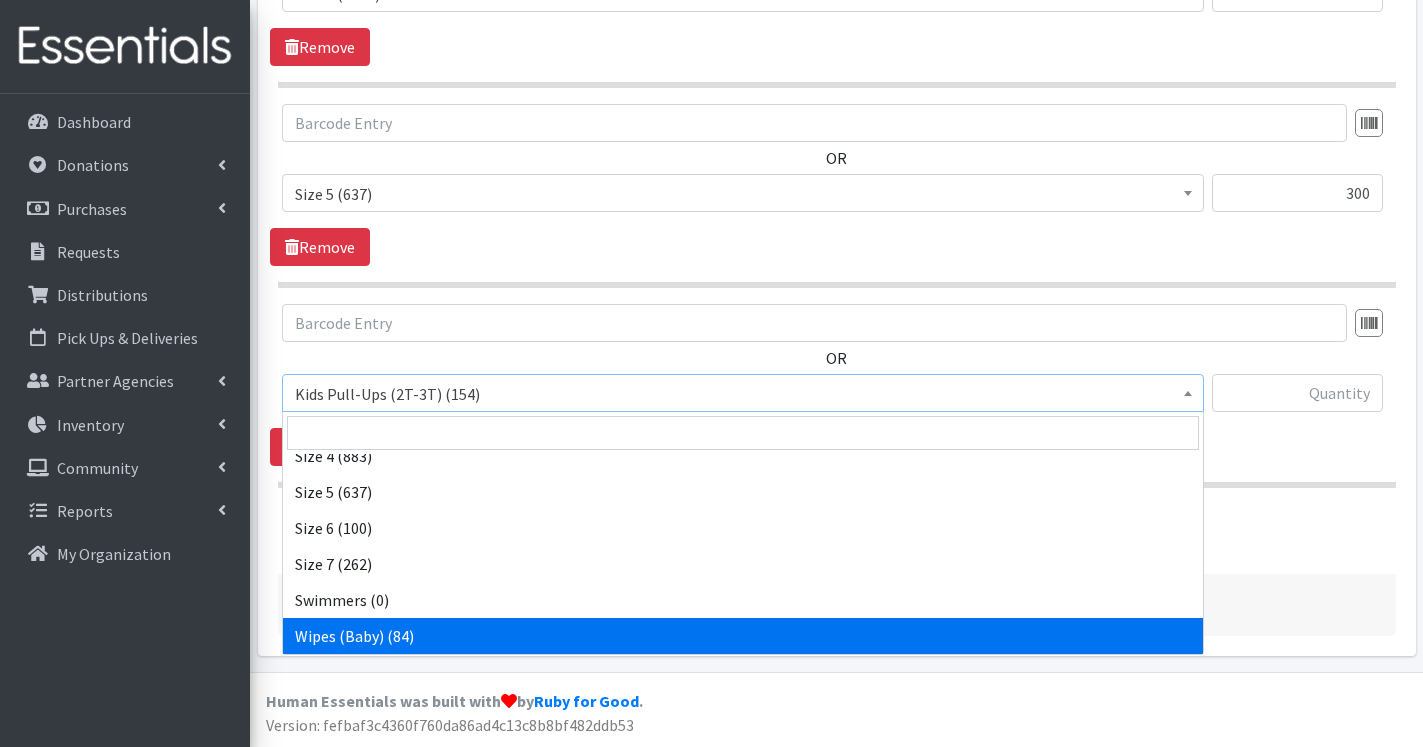 select on "13948" 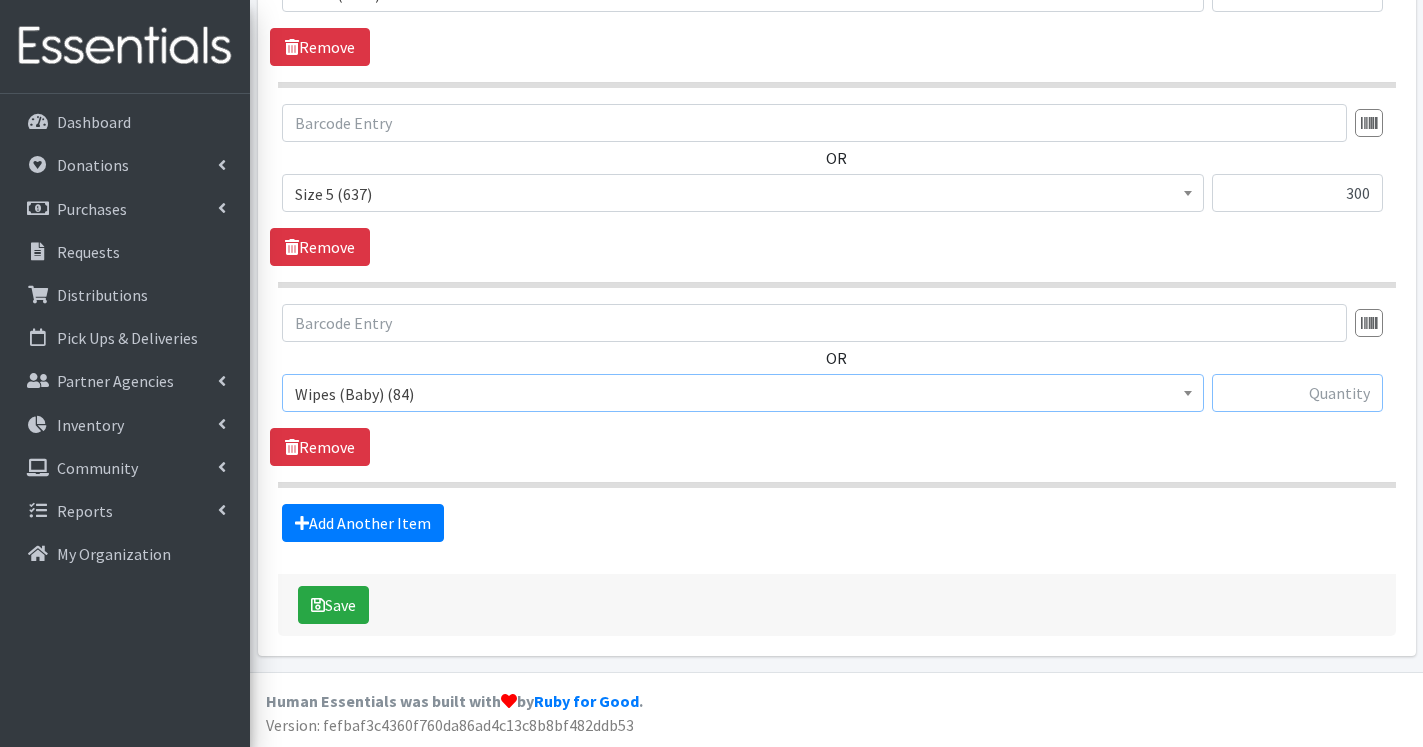 click at bounding box center (1297, 393) 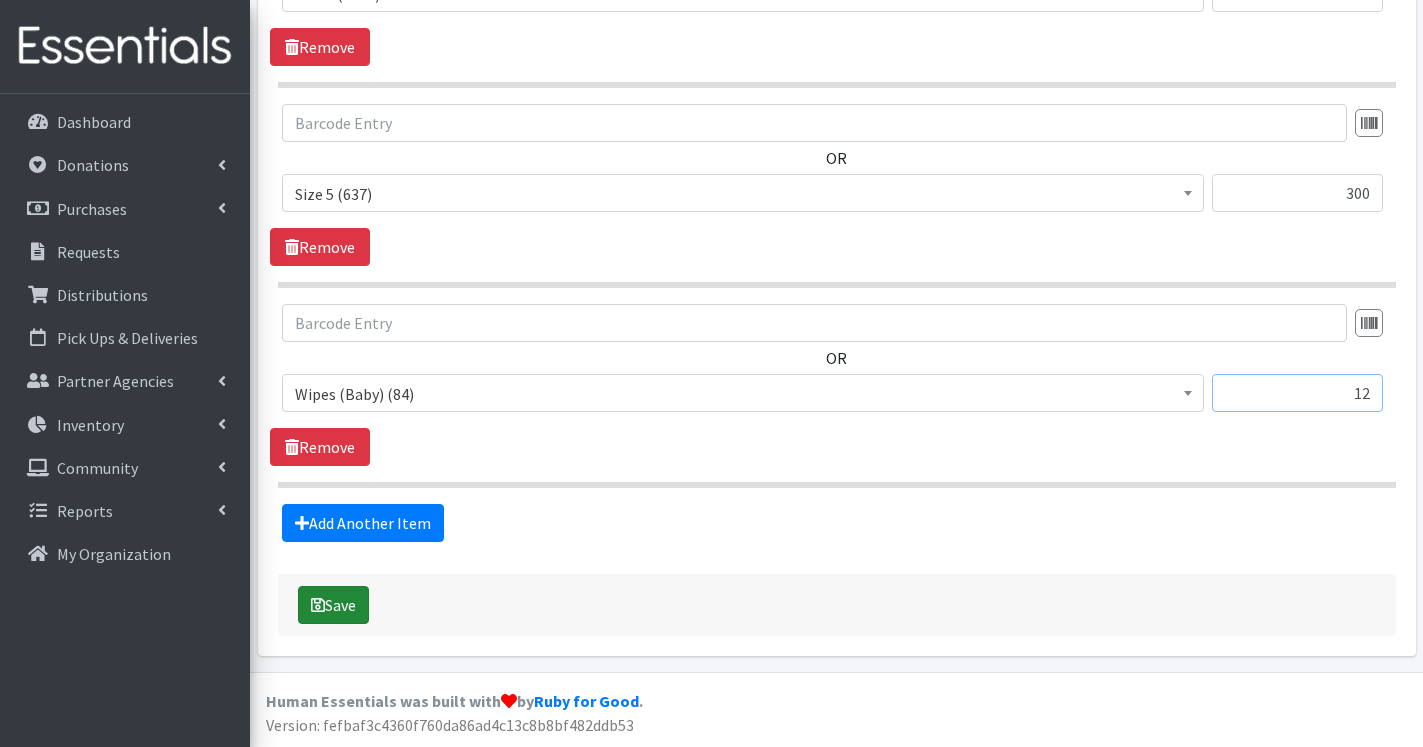 type on "12" 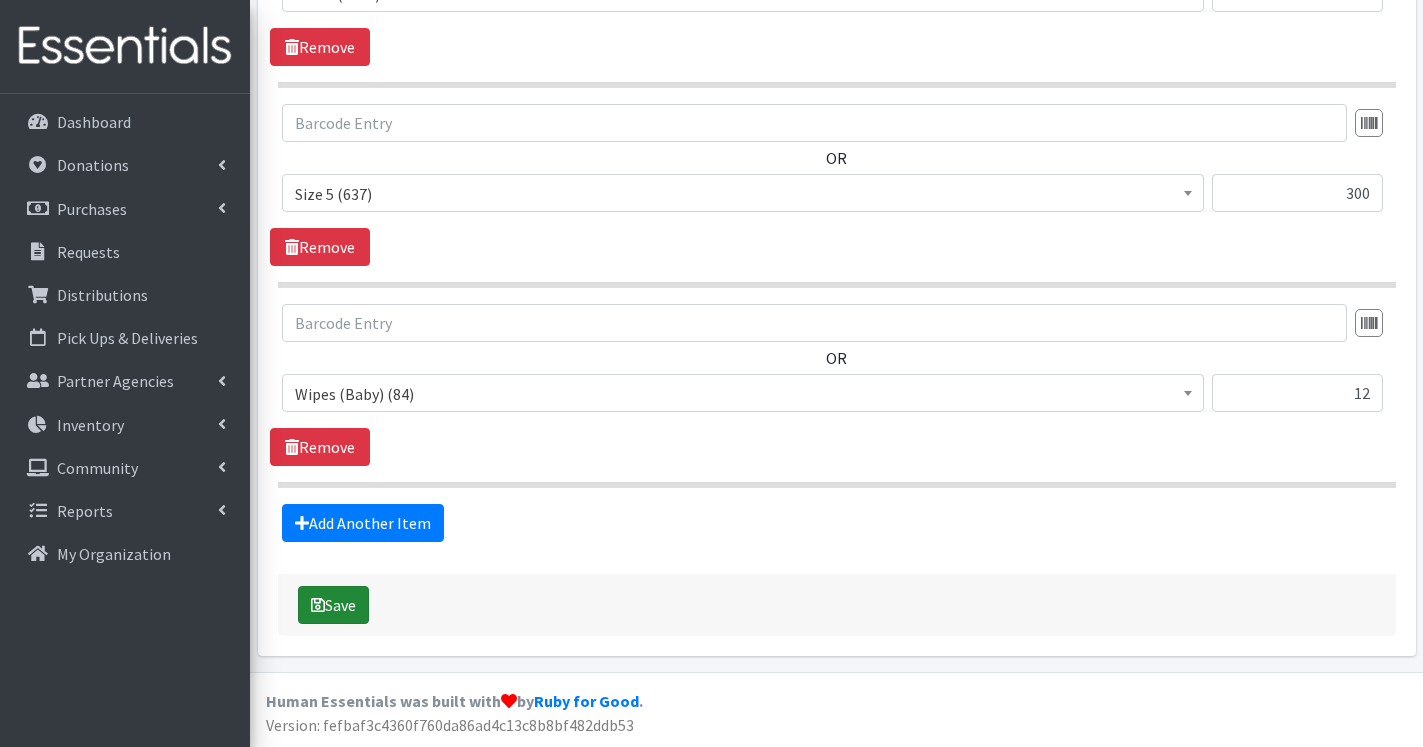 click on "Save" at bounding box center (333, 605) 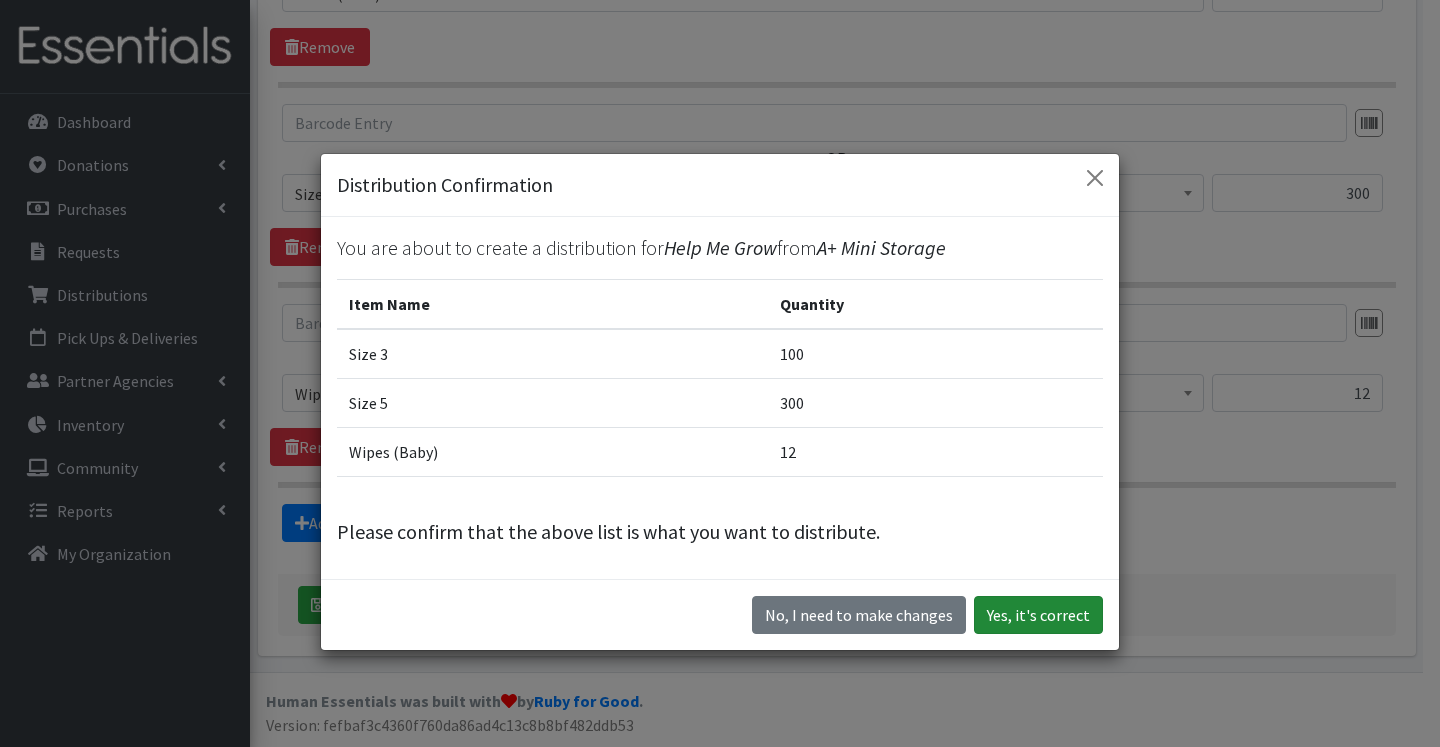 click on "Yes, it's correct" at bounding box center [1038, 615] 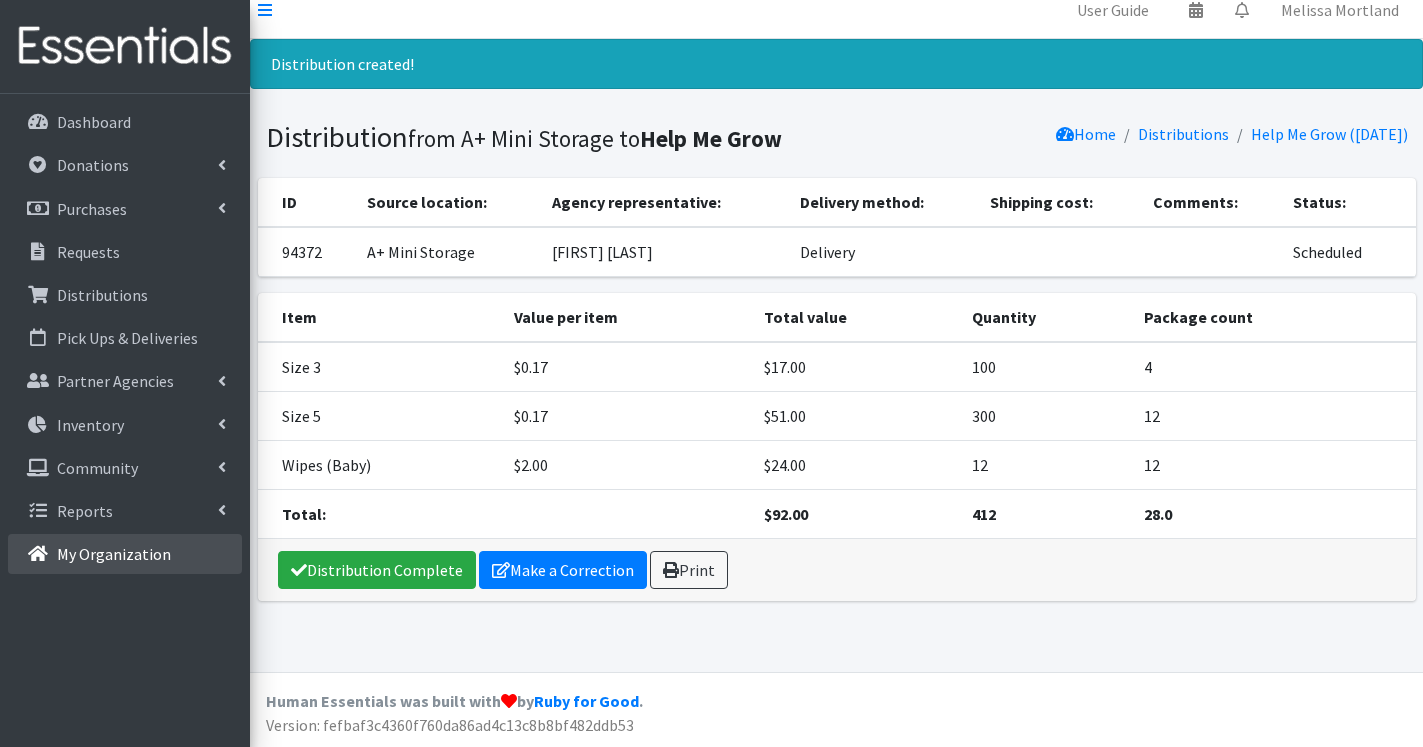 scroll, scrollTop: 18, scrollLeft: 0, axis: vertical 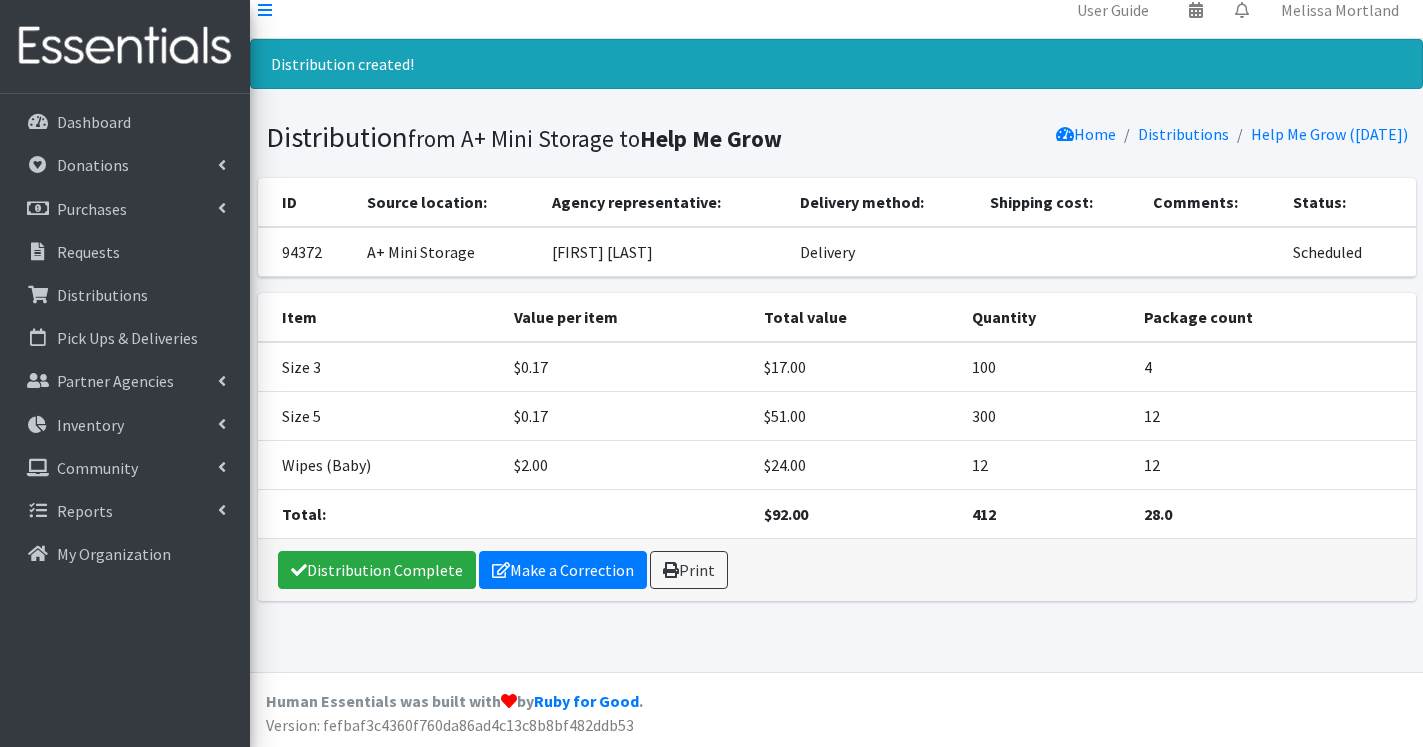 click on "Distribution Complete
Make a Correction
Print" at bounding box center (837, 570) 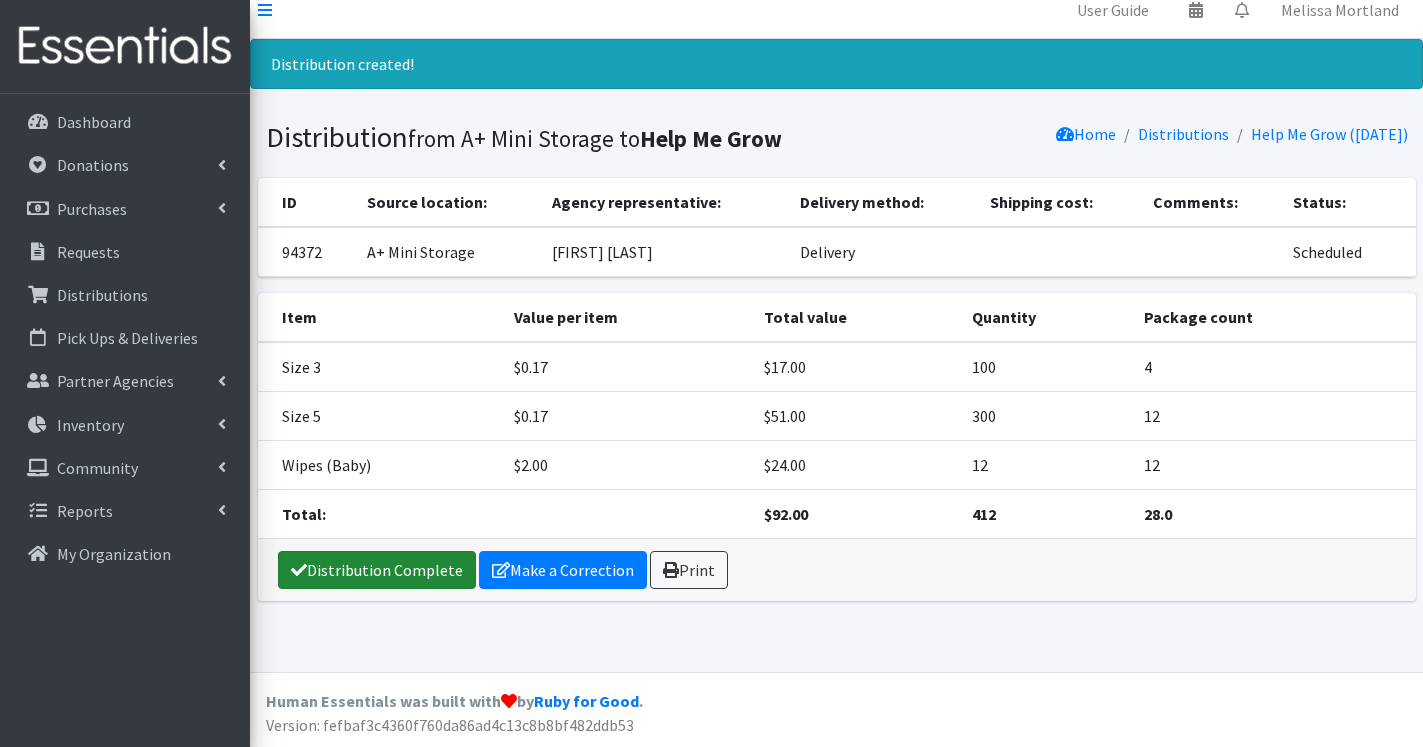 click on "Distribution Complete" at bounding box center [377, 570] 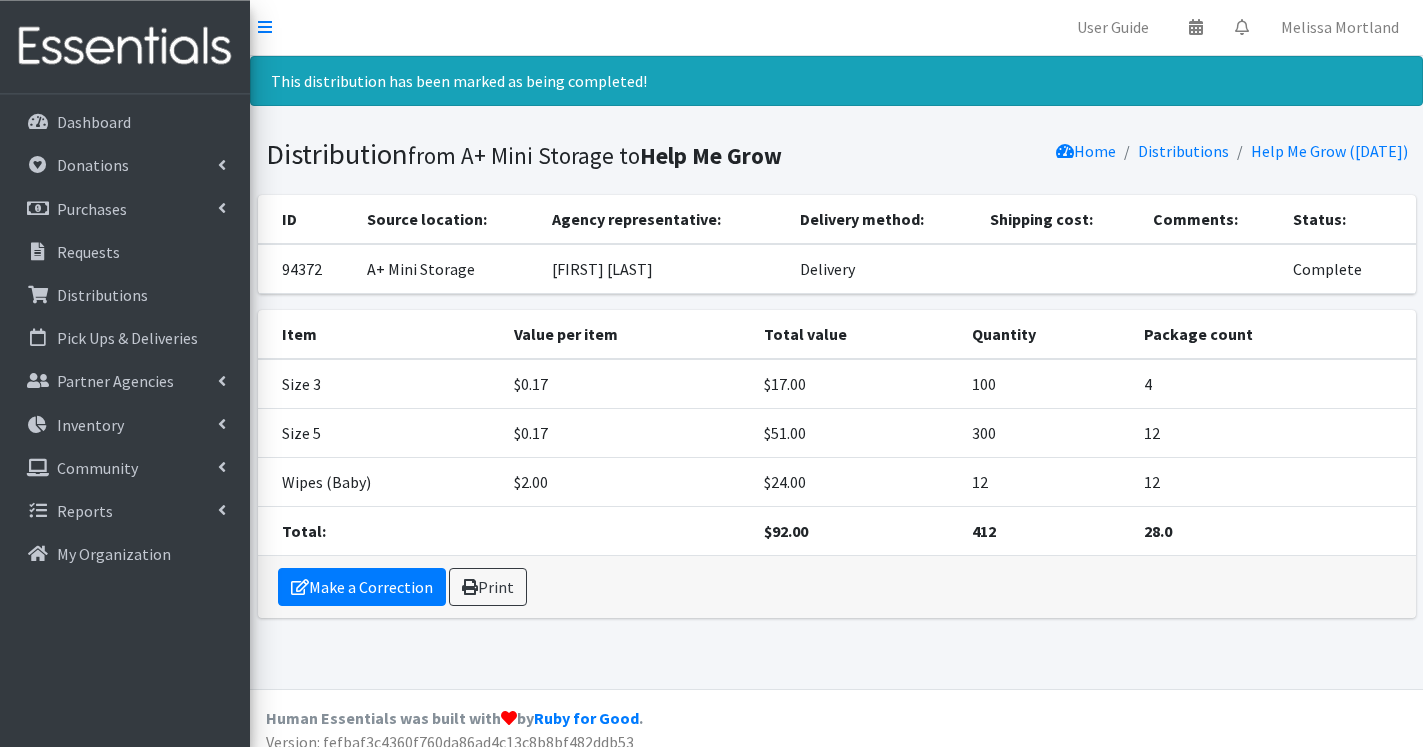scroll, scrollTop: 0, scrollLeft: 0, axis: both 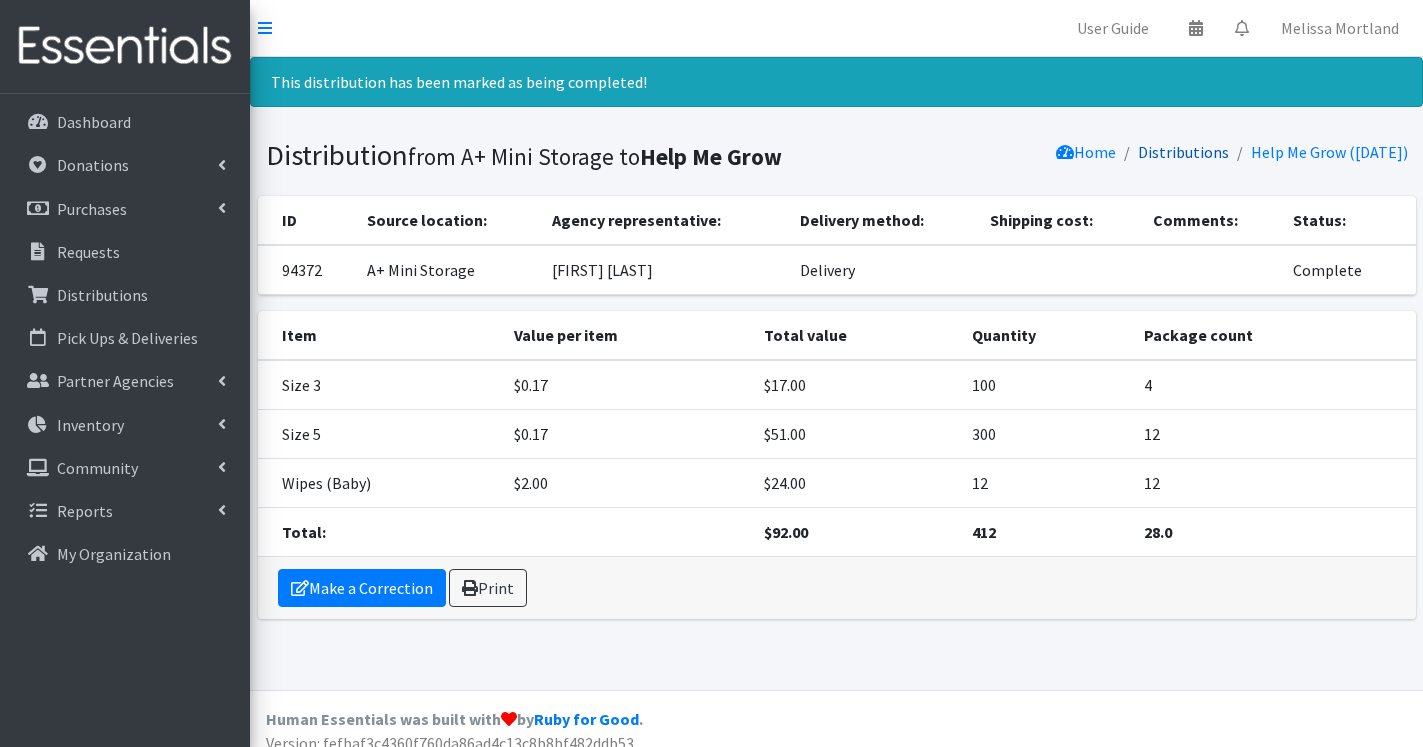 click on "Distributions" at bounding box center (1183, 152) 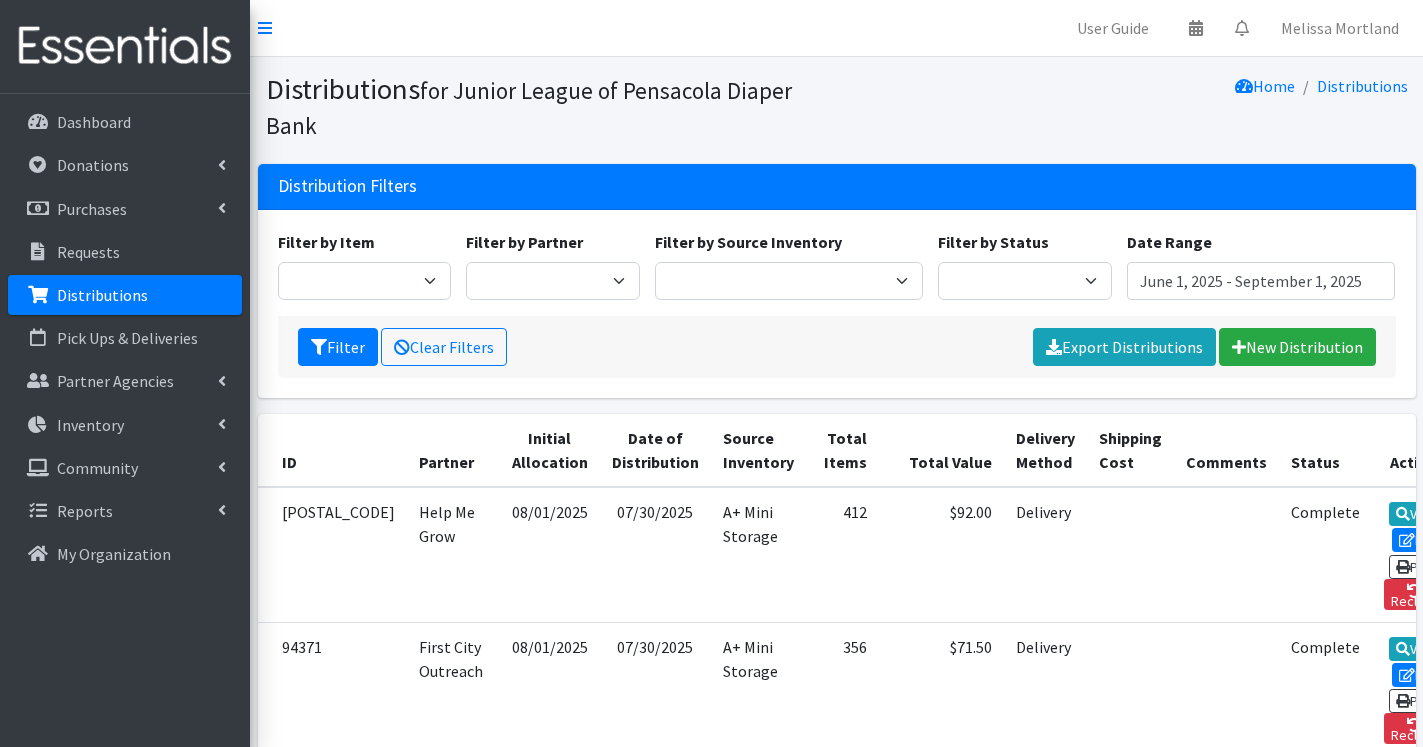 scroll, scrollTop: 0, scrollLeft: 0, axis: both 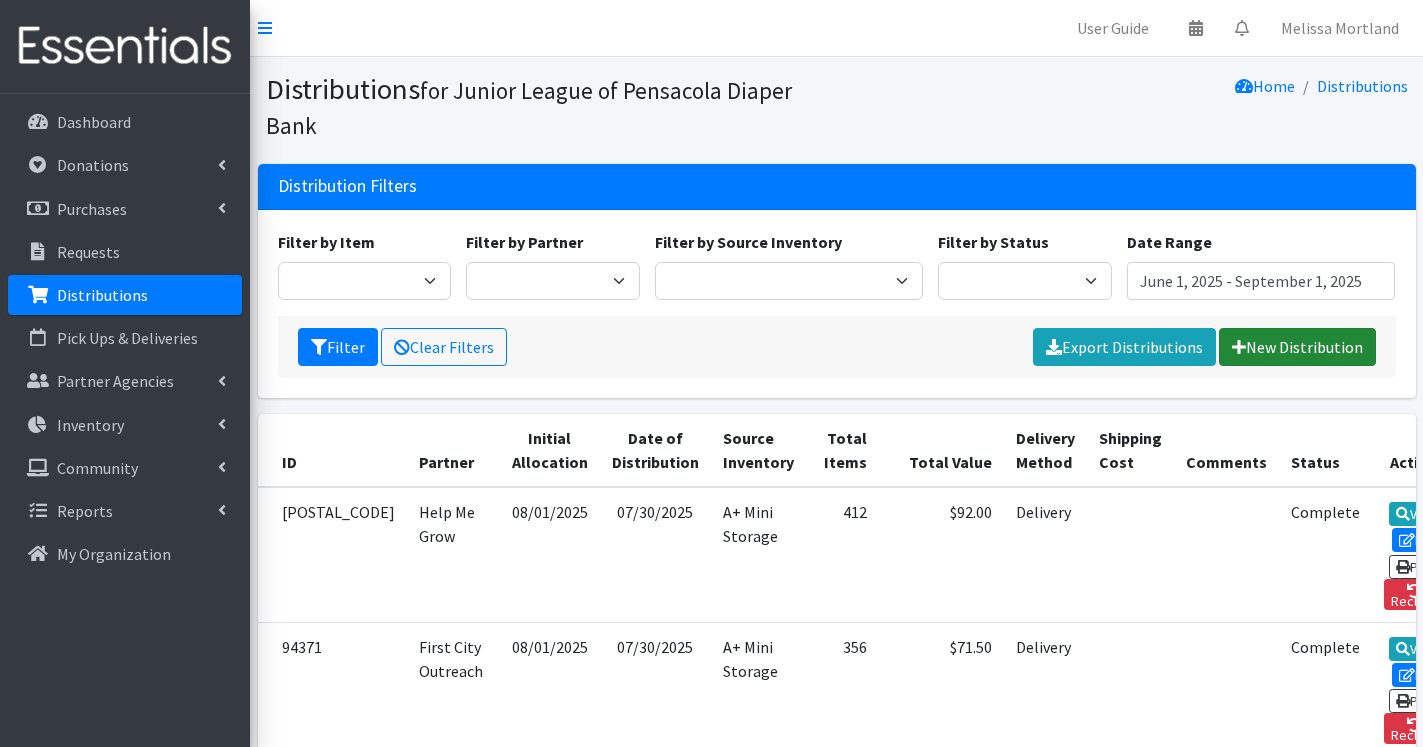 click on "New Distribution" at bounding box center (1297, 347) 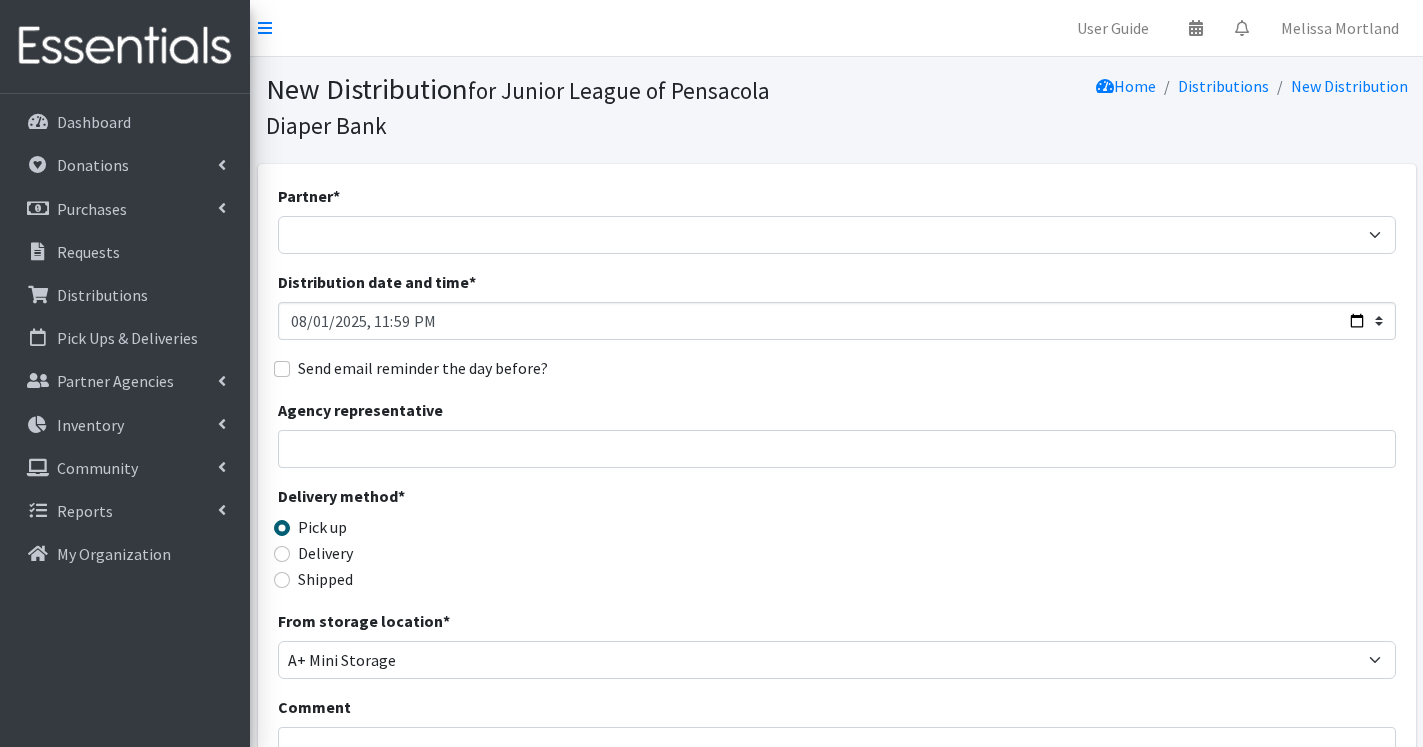 scroll, scrollTop: 0, scrollLeft: 0, axis: both 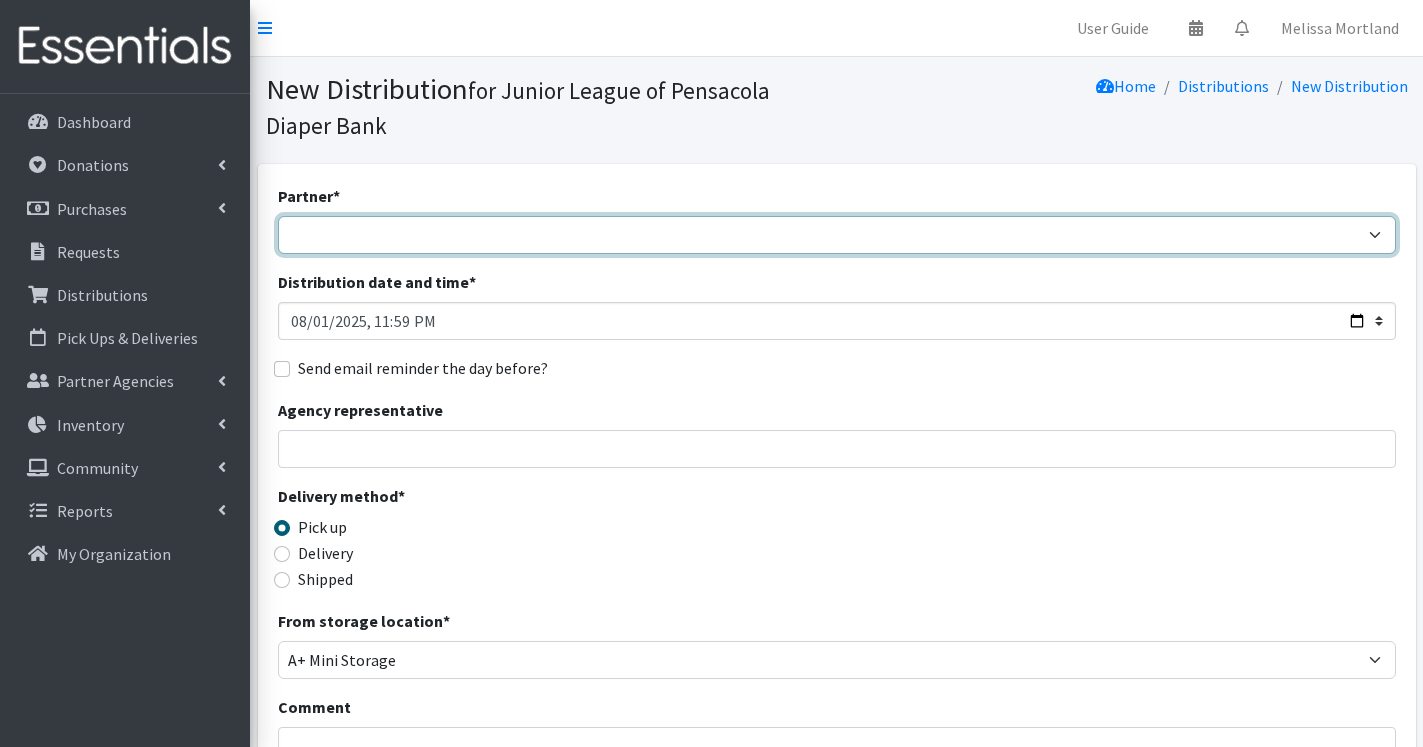 select on "5818" 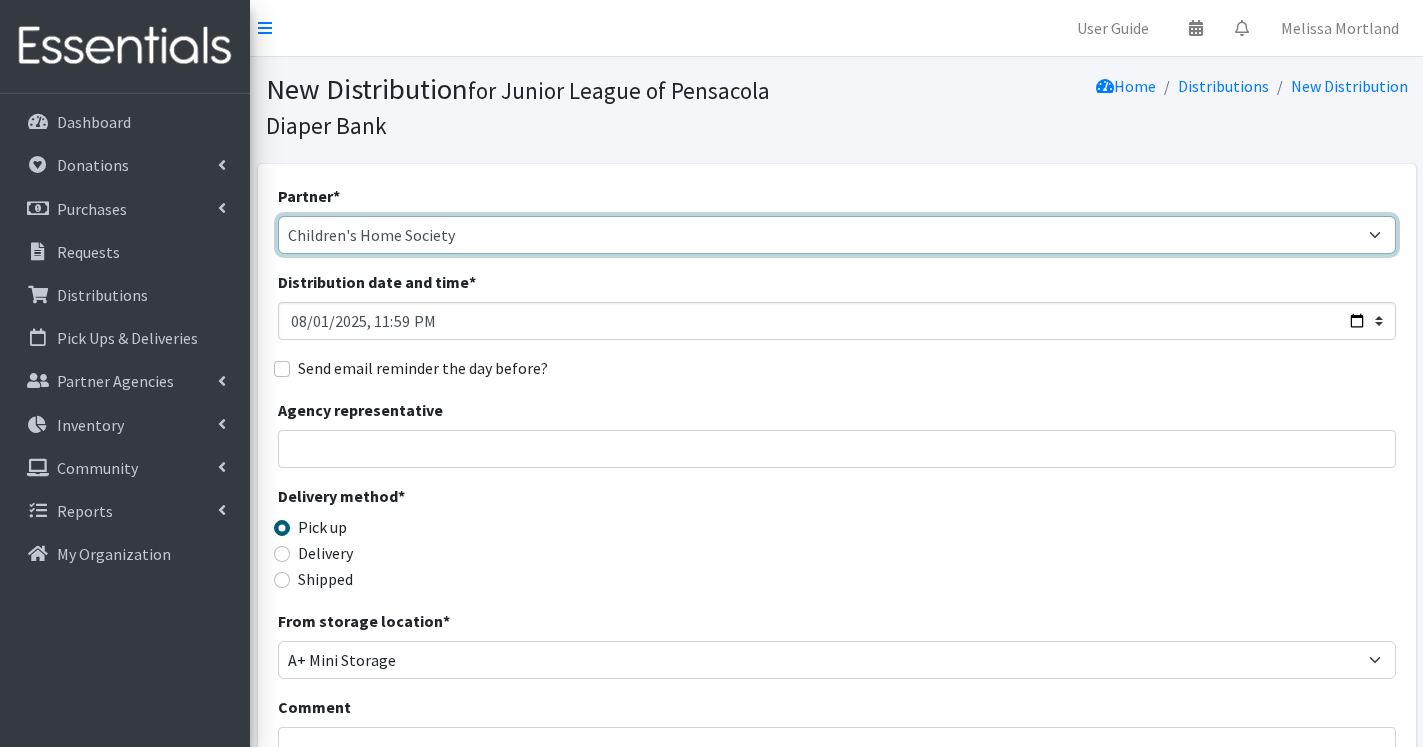 click on "Children's Home Society" at bounding box center (0, 0) 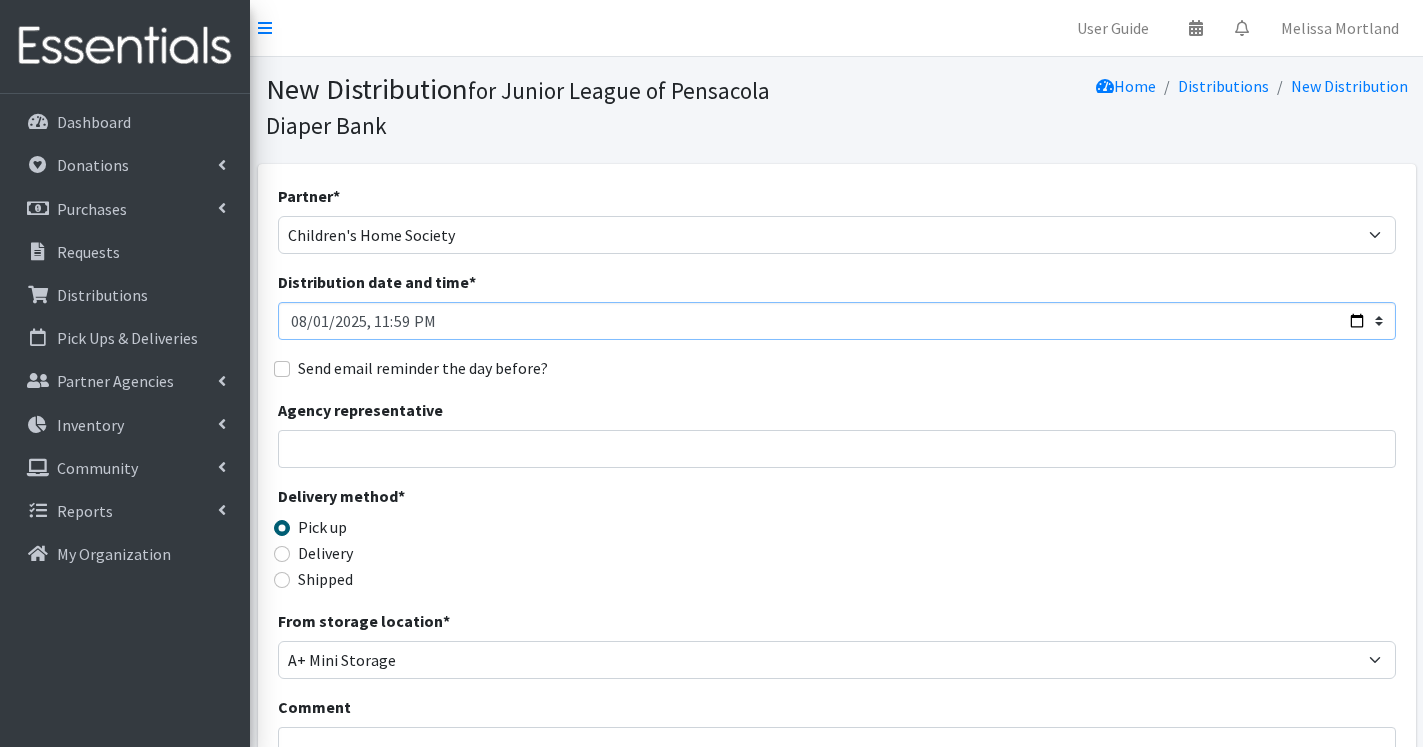 click on "Distribution date and time  *" at bounding box center [837, 321] 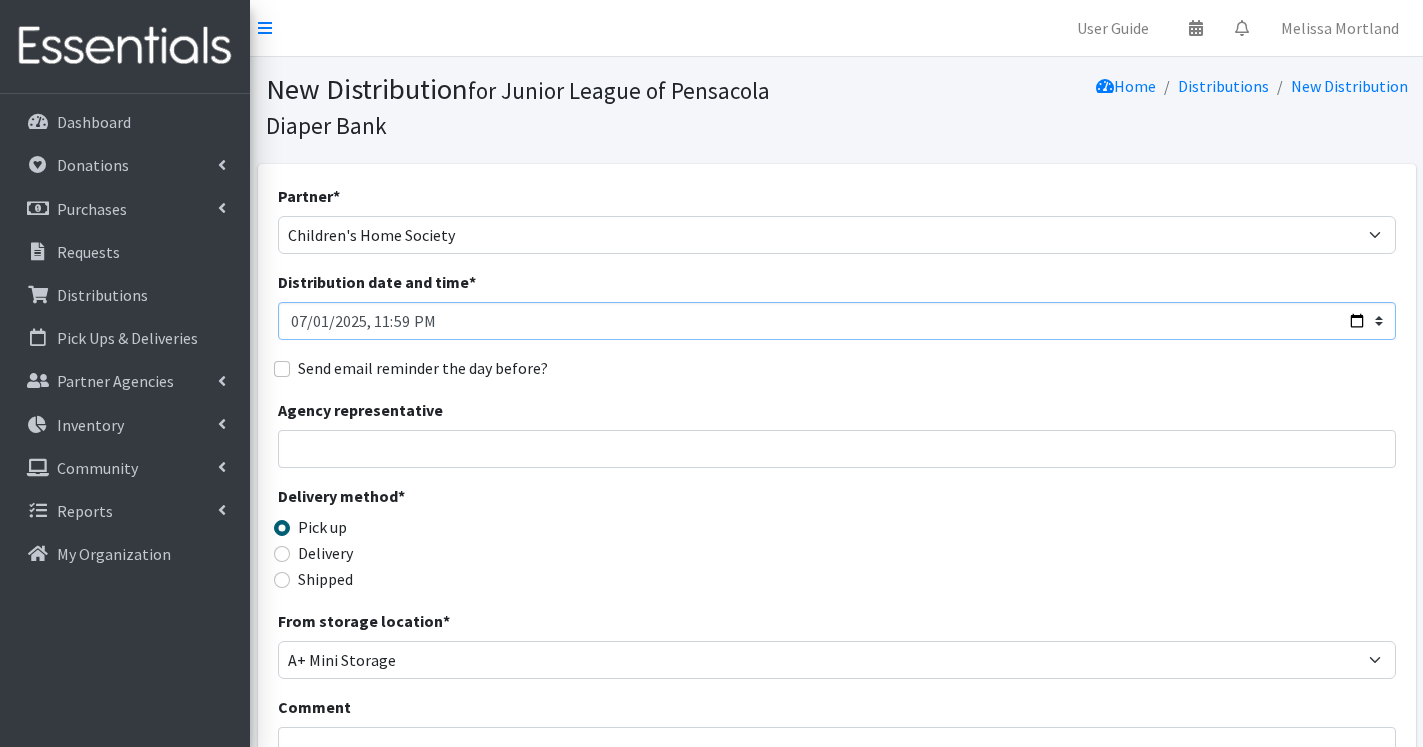 type on "2025-07-30T23:59" 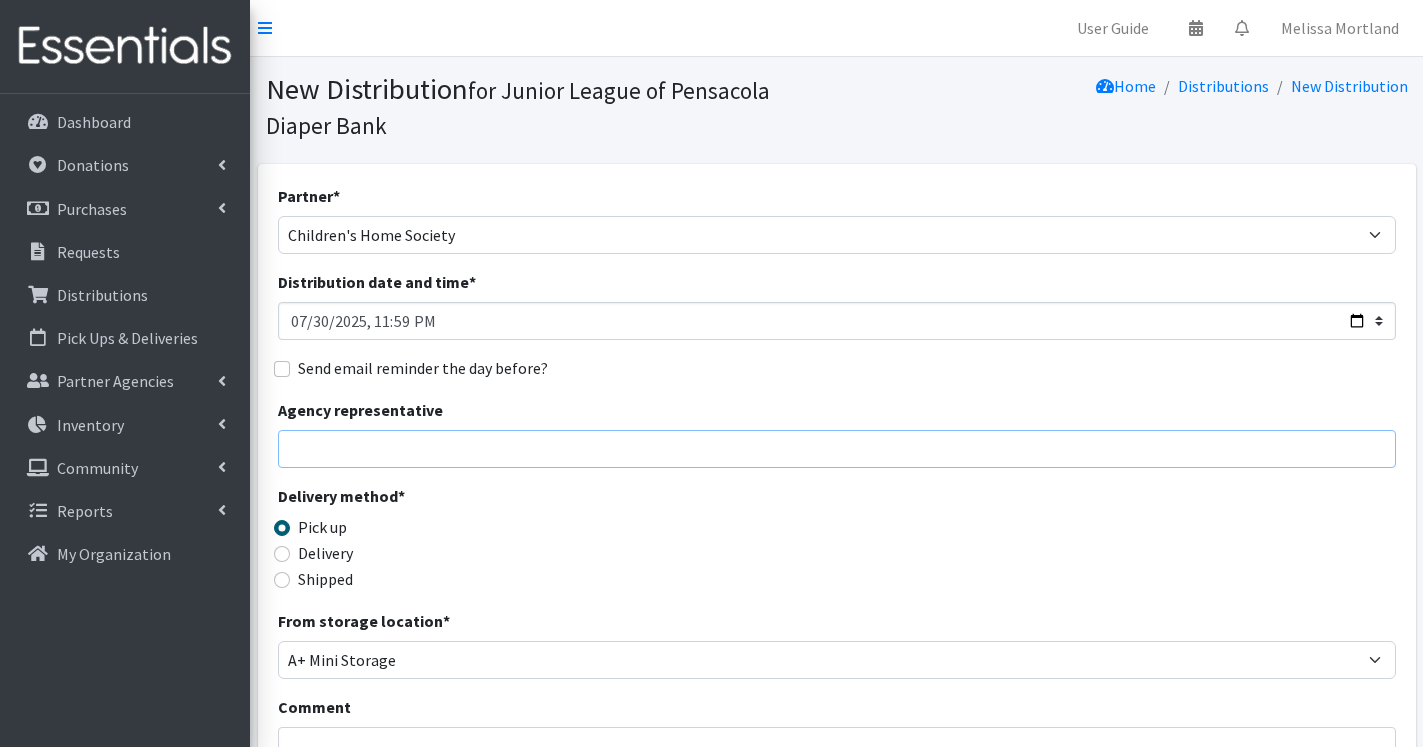 click on "Agency representative" at bounding box center (837, 449) 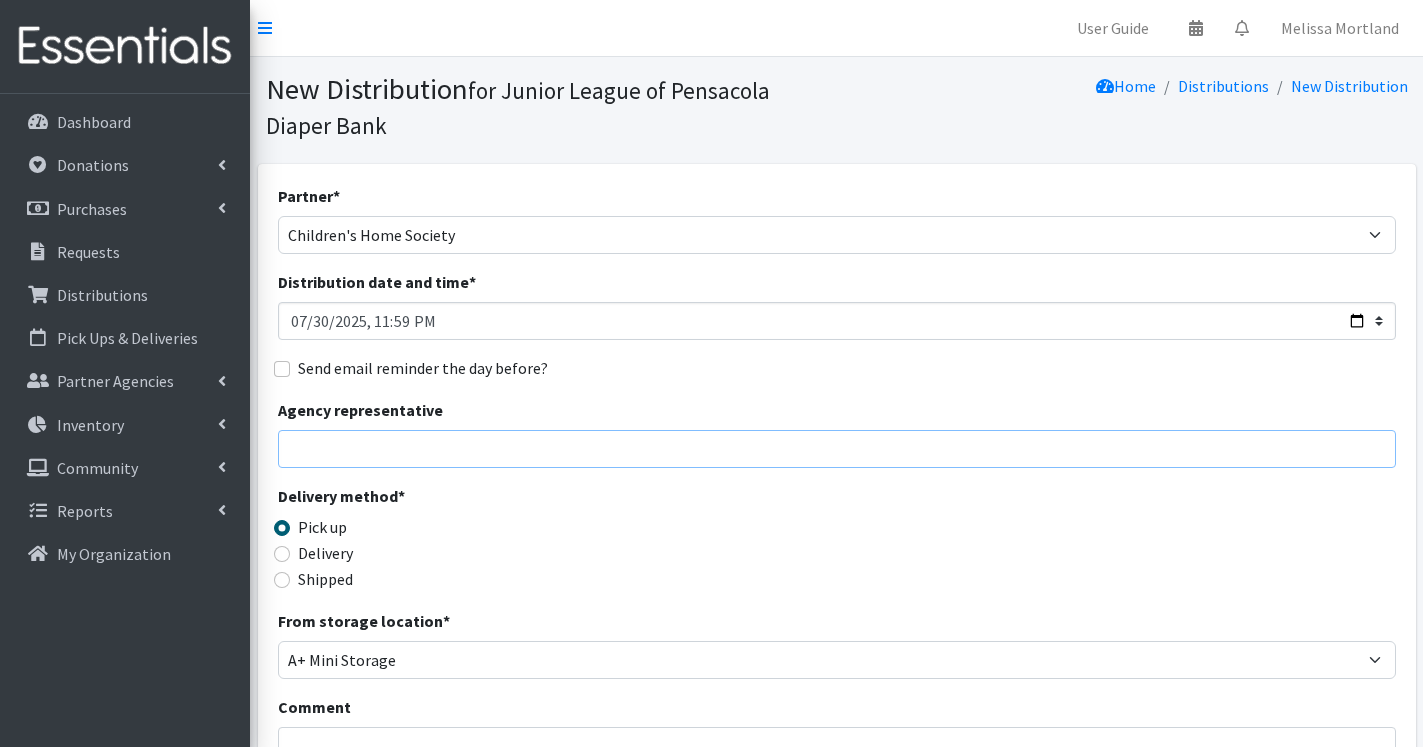 paste on "[FIRST] [LAST]" 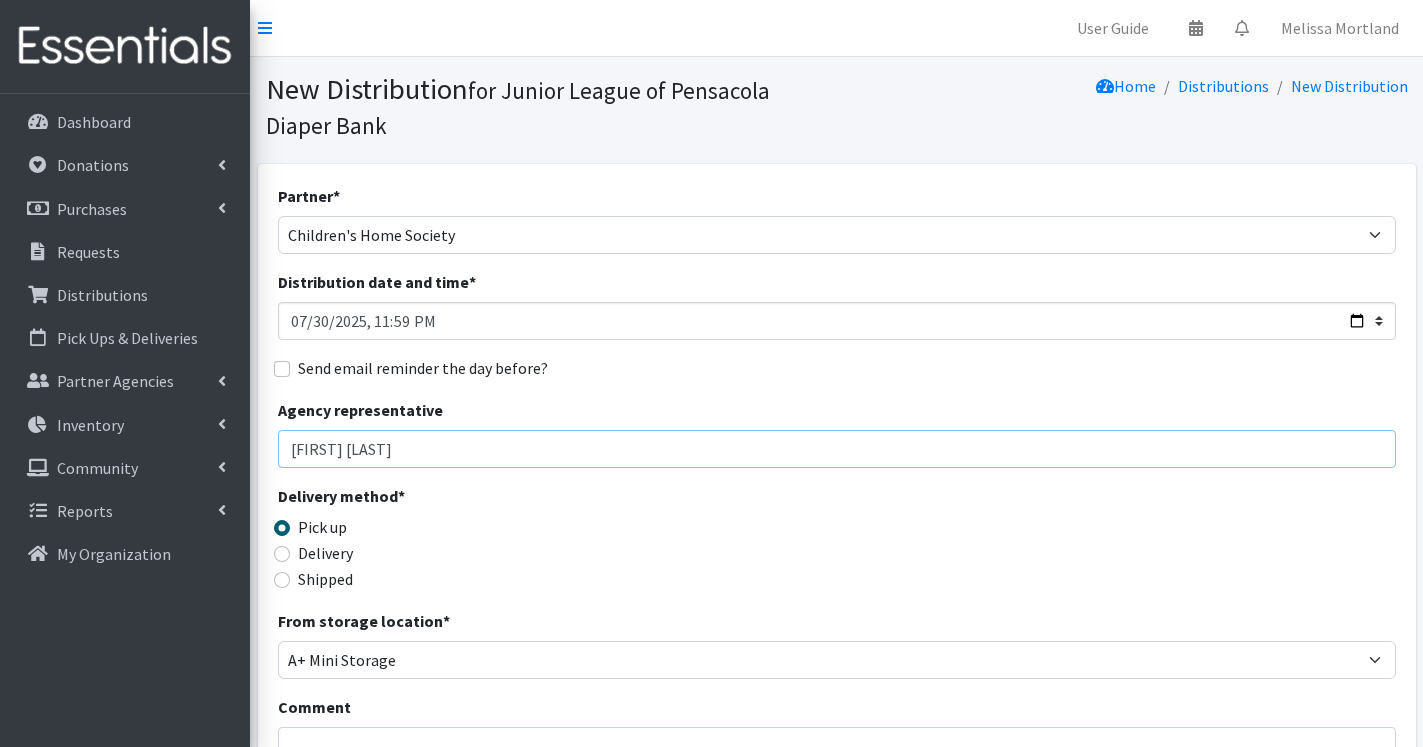 type on "[FIRST] [LAST]" 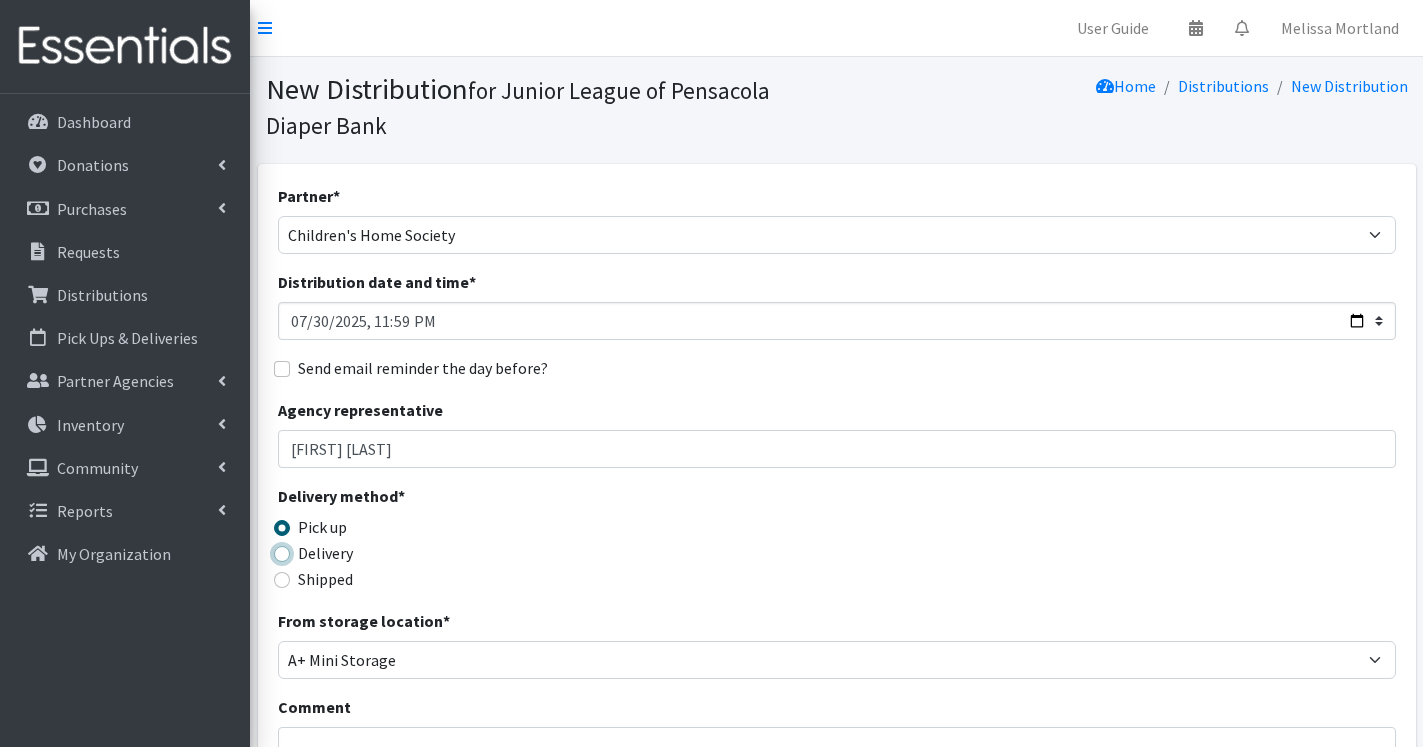 click on "Delivery" at bounding box center [282, 554] 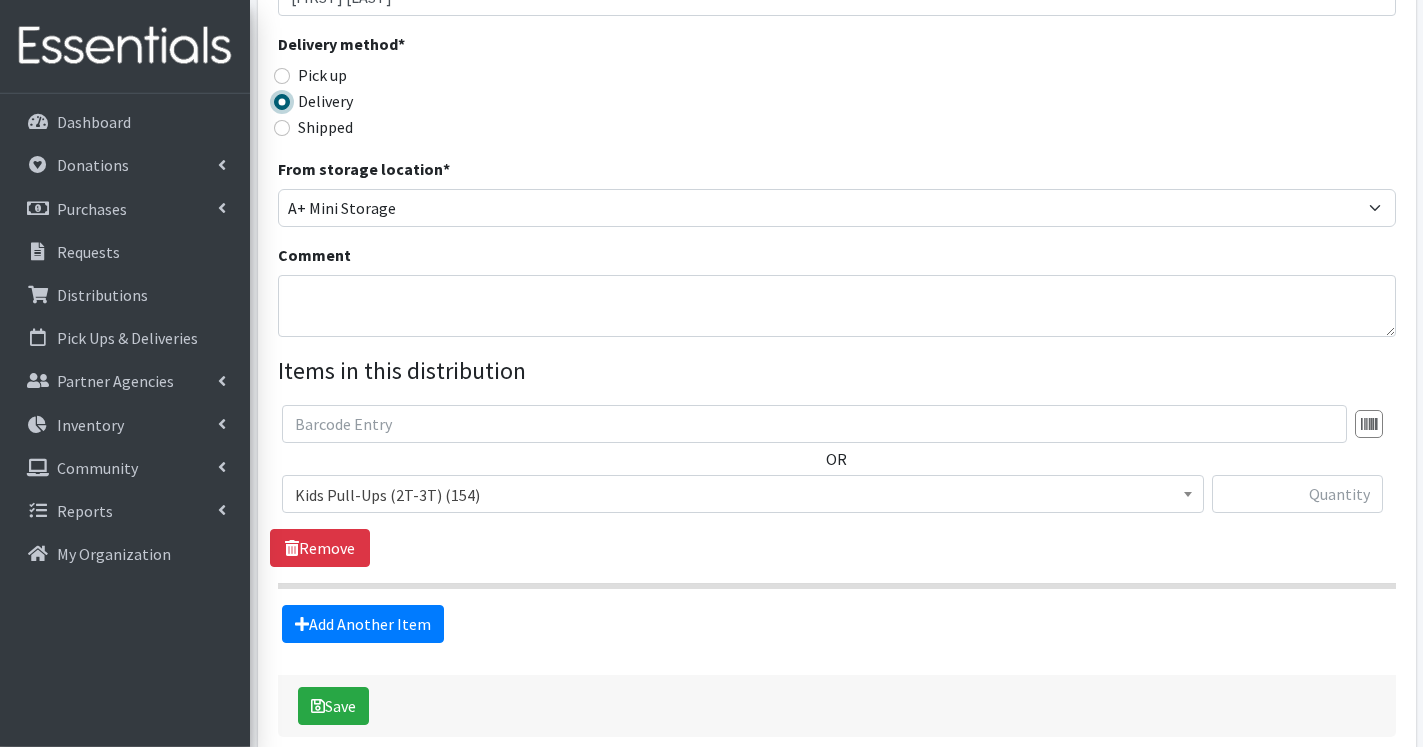 scroll, scrollTop: 510, scrollLeft: 0, axis: vertical 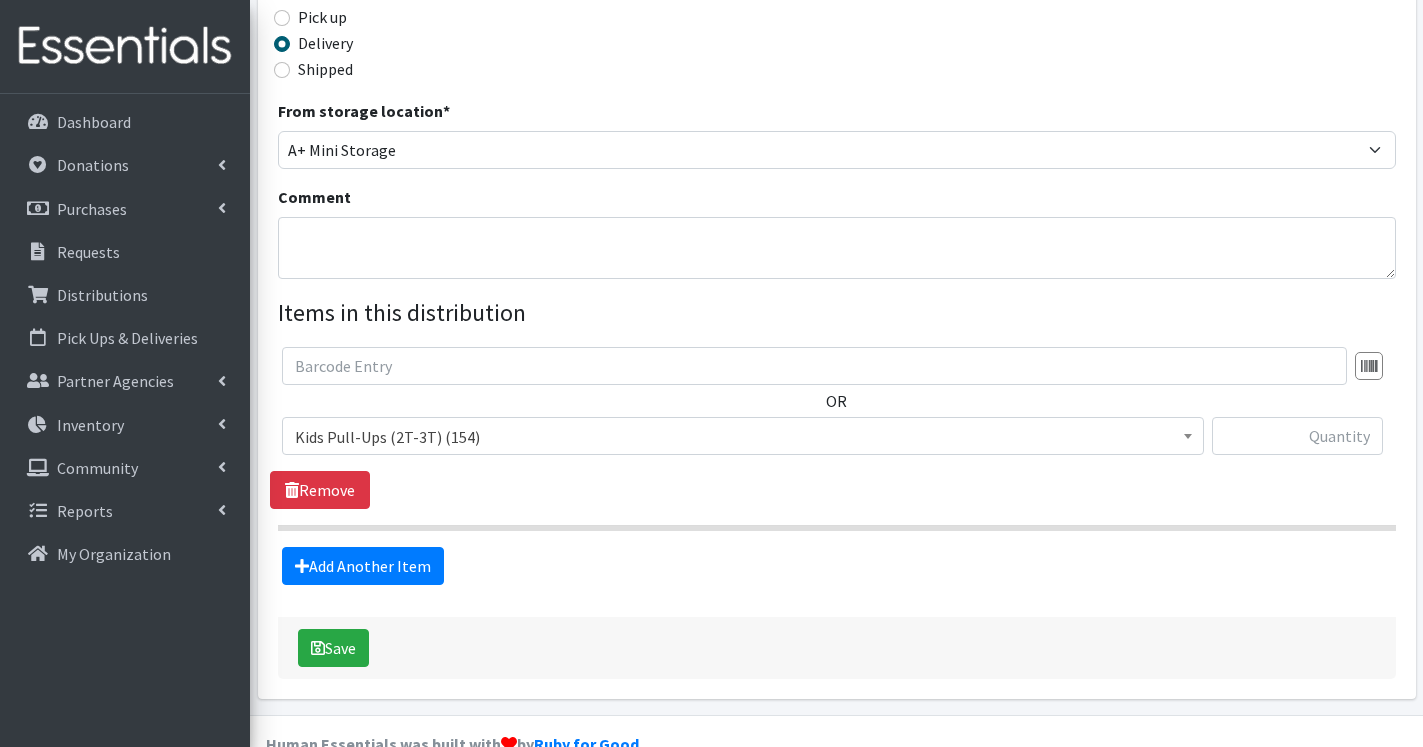 click on "Kids Pull-Ups (2T-3T) (154)" at bounding box center [743, 437] 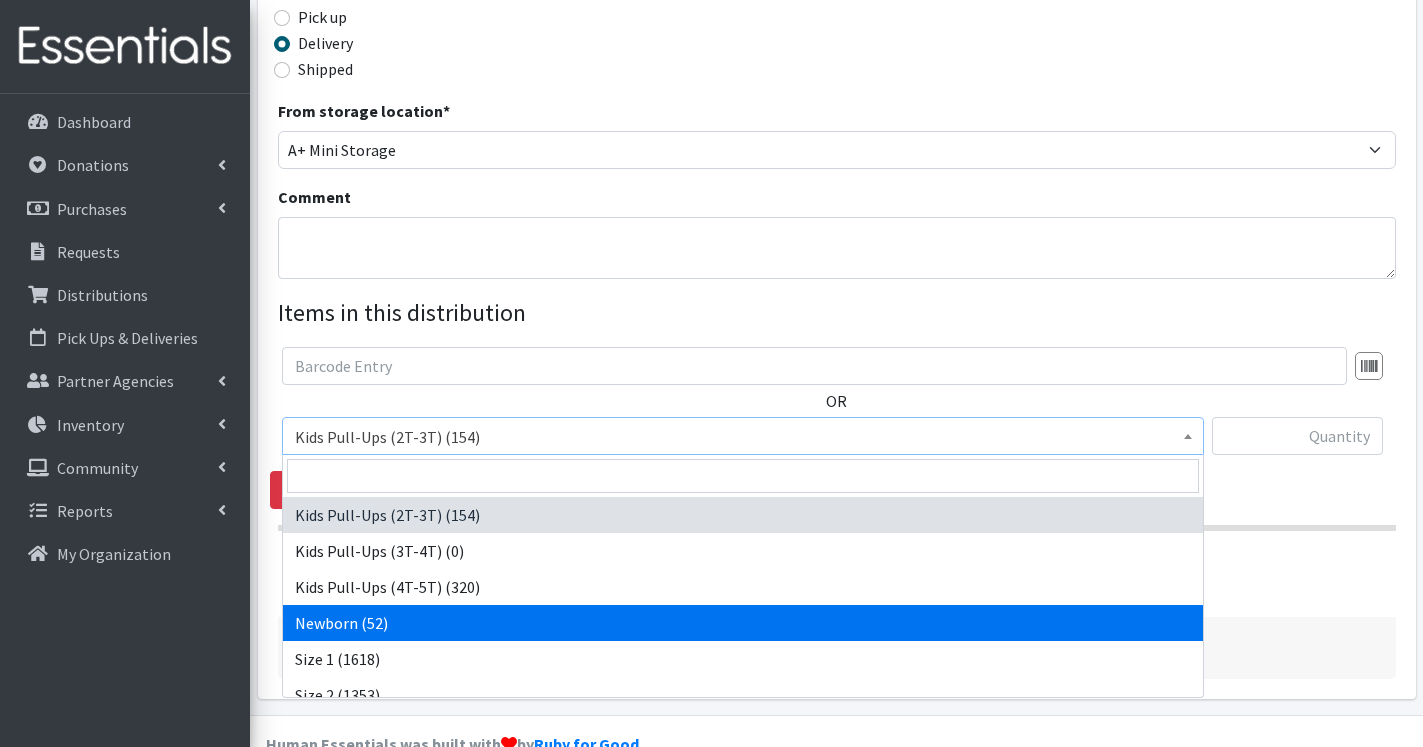 select on "13976" 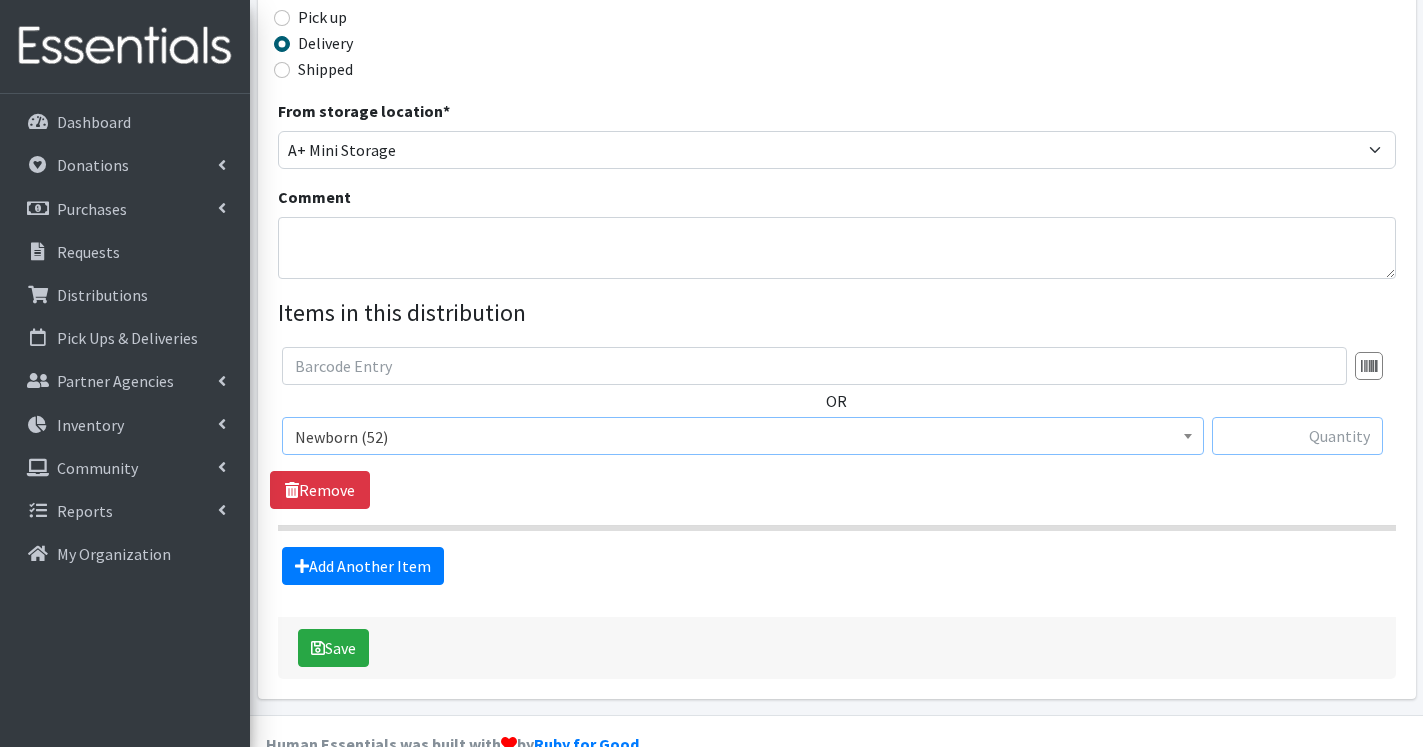 click at bounding box center [1297, 436] 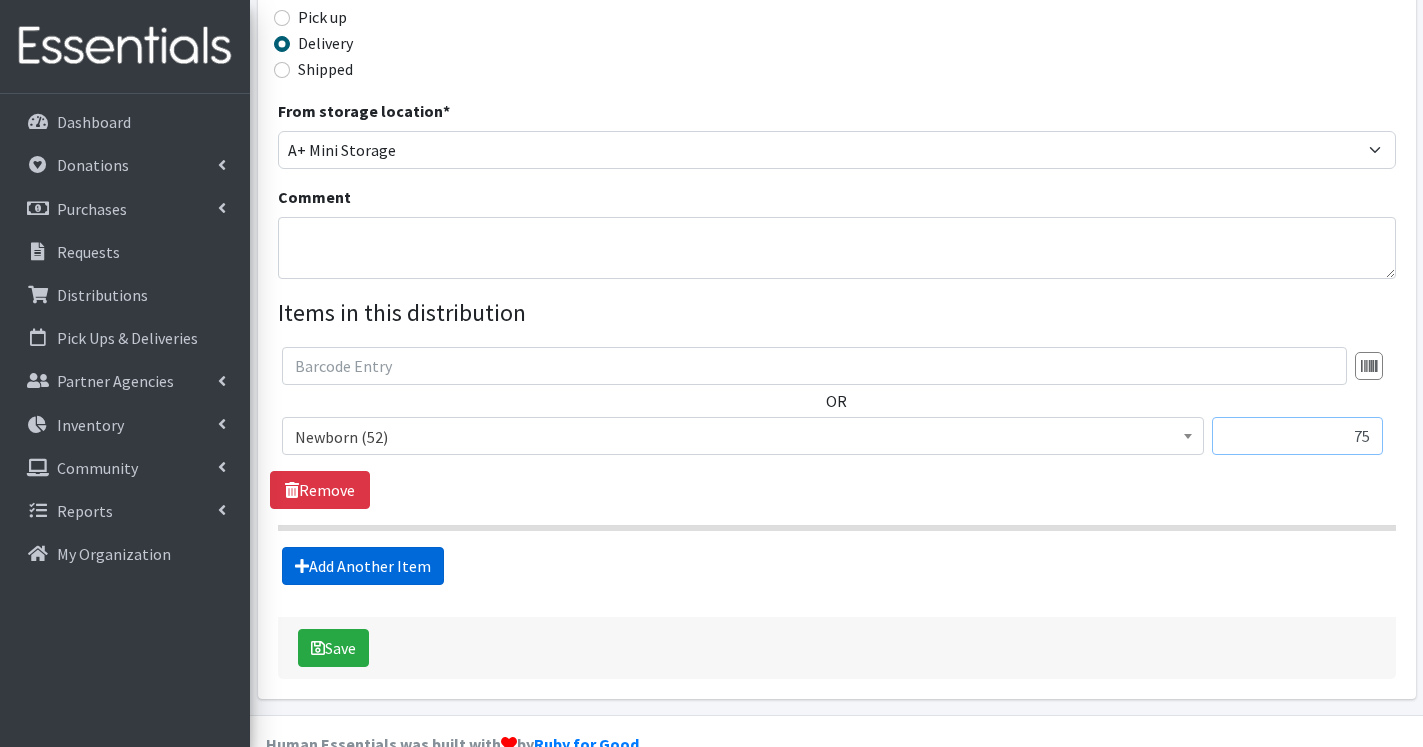 type on "75" 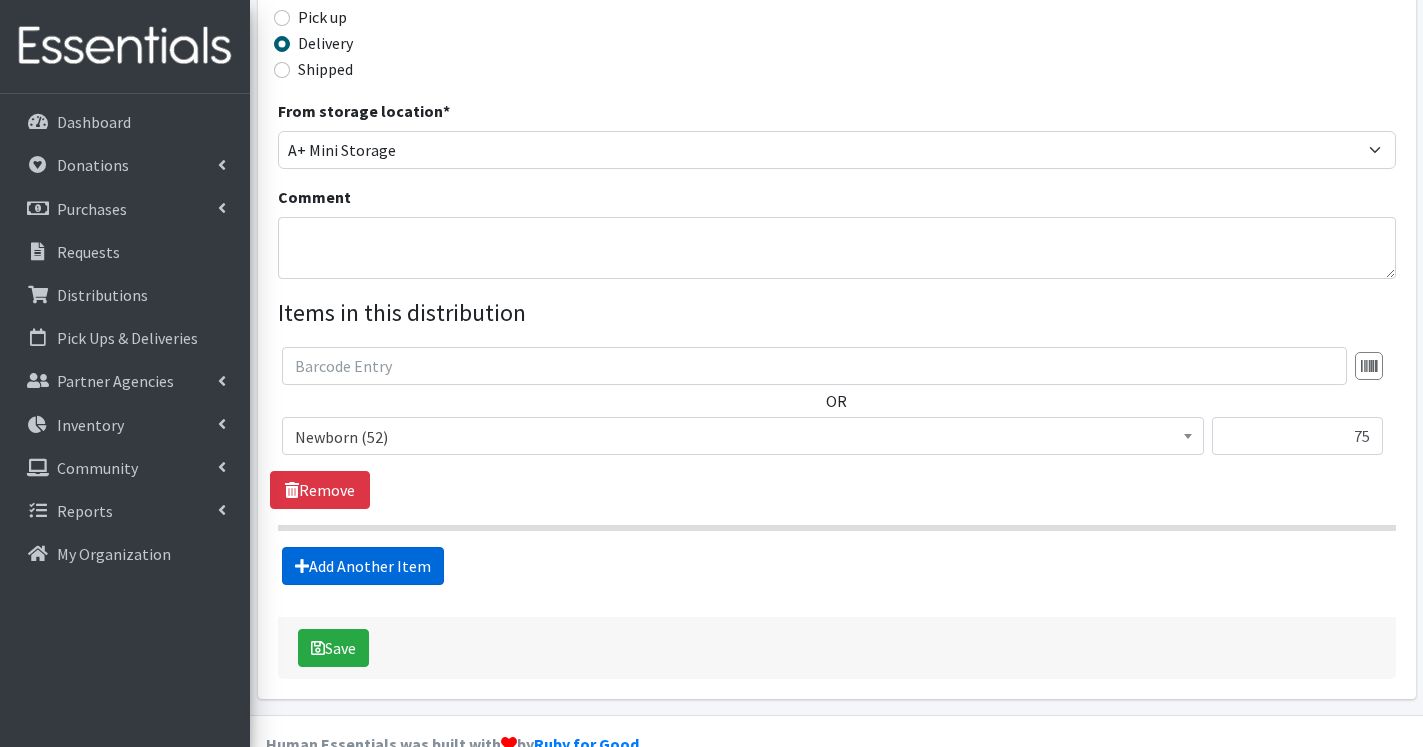 click on "Add Another Item" at bounding box center (363, 566) 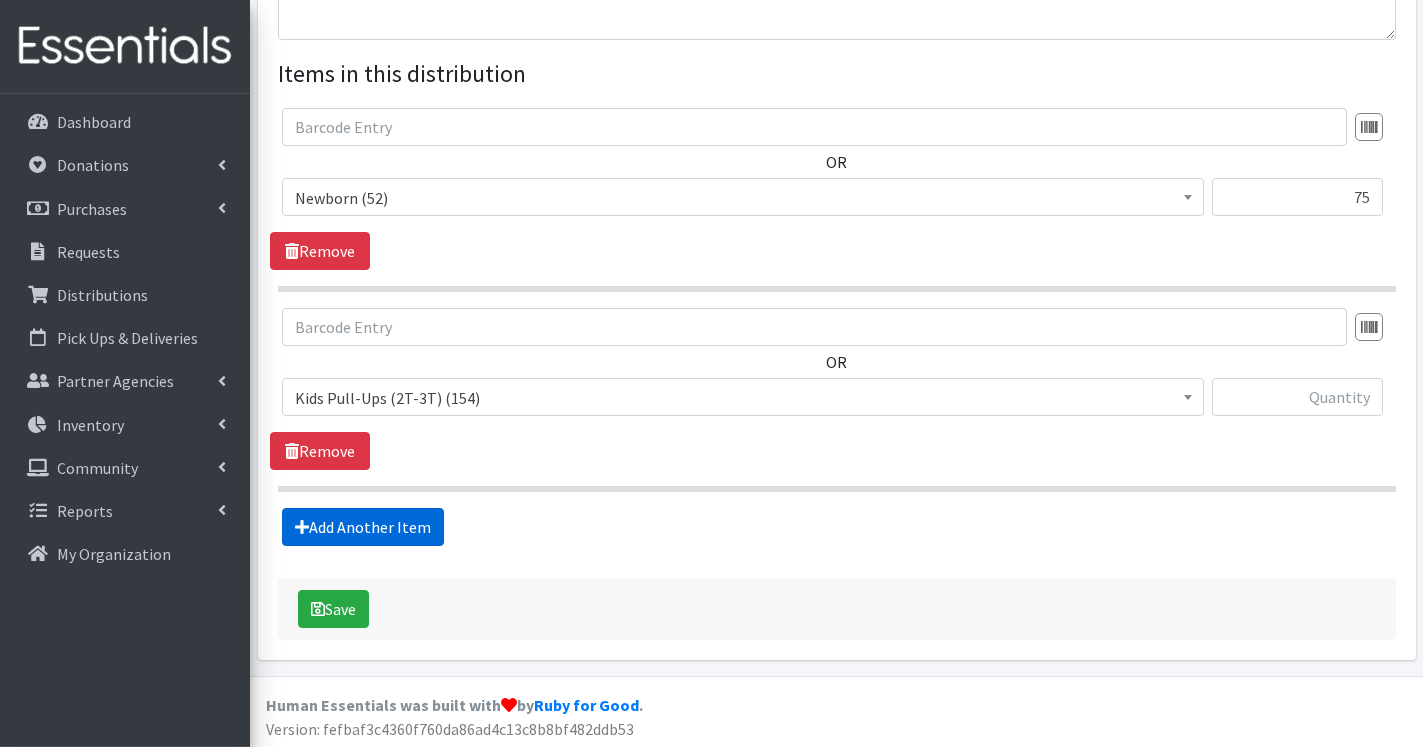 scroll, scrollTop: 753, scrollLeft: 0, axis: vertical 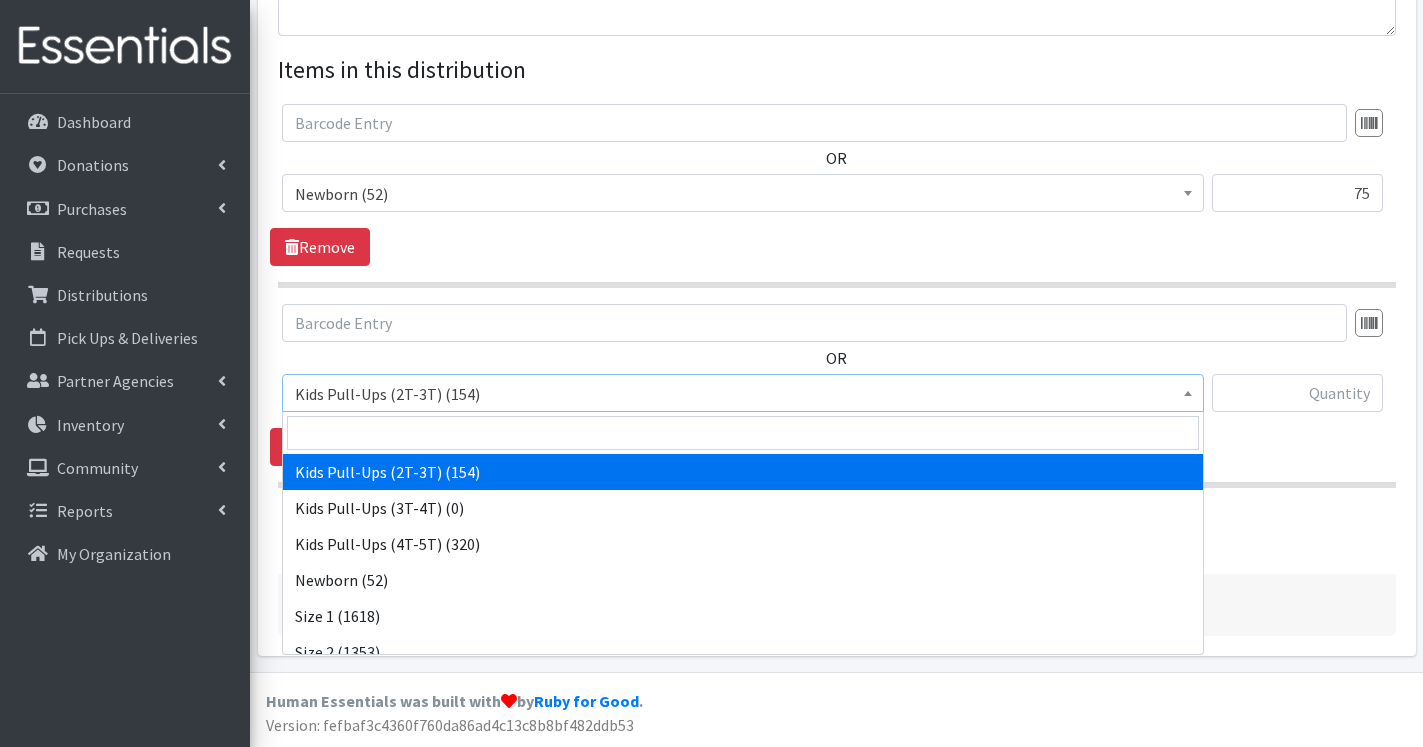 click at bounding box center [1188, 390] 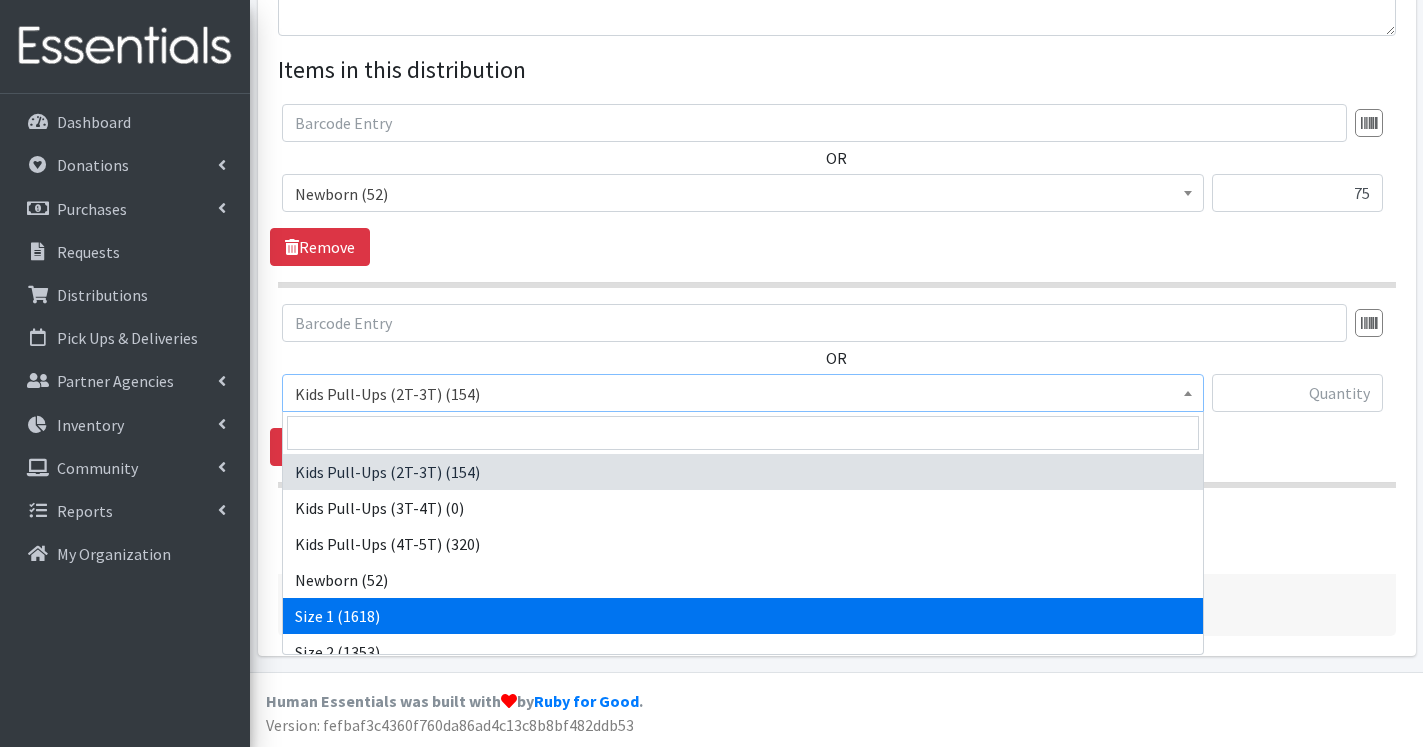 select on "13971" 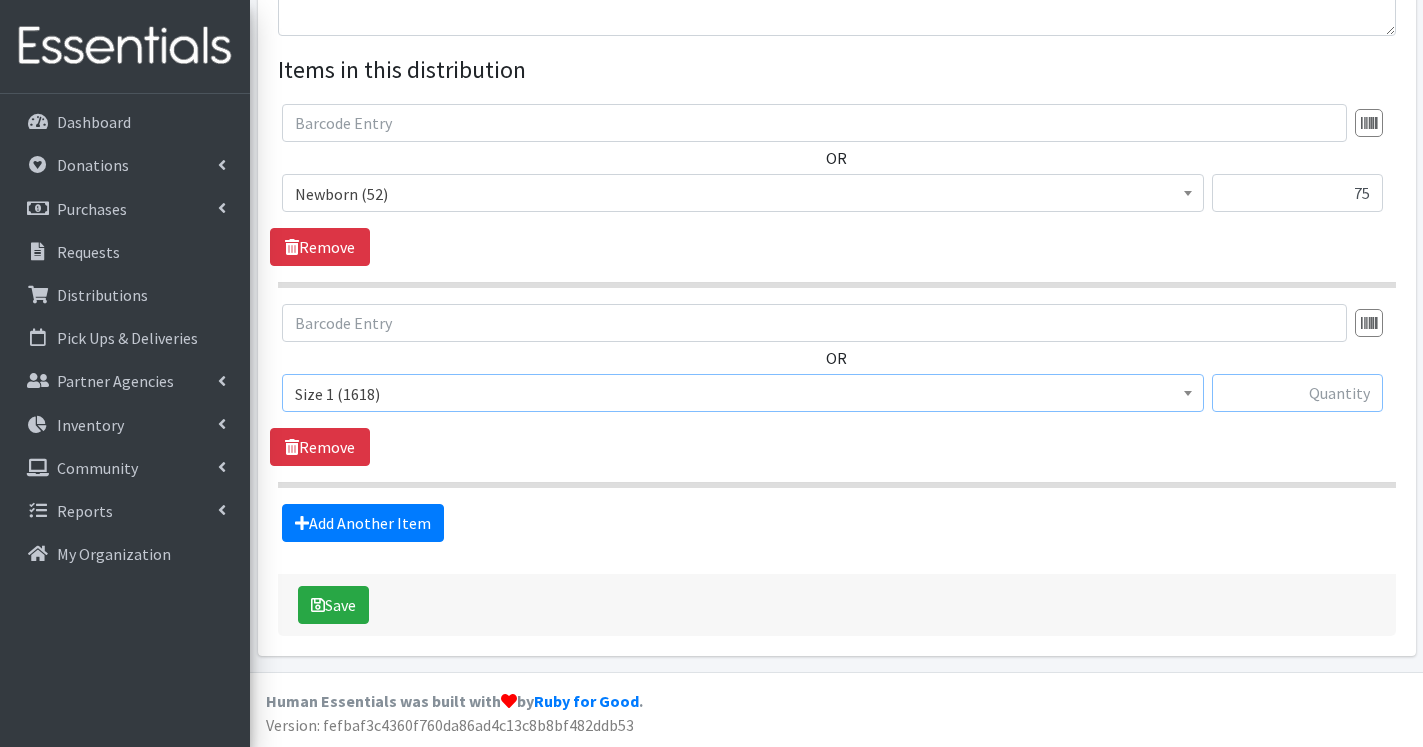 click at bounding box center [1297, 393] 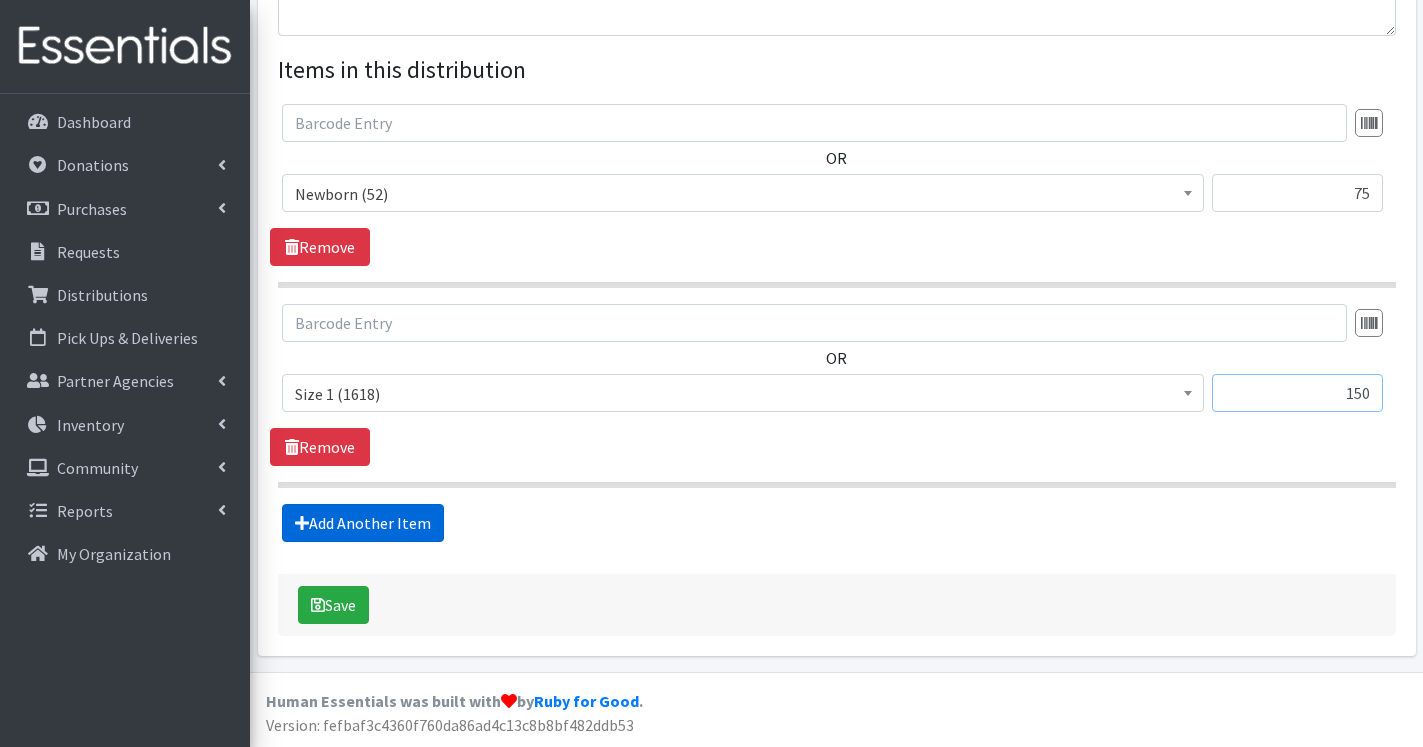 type on "150" 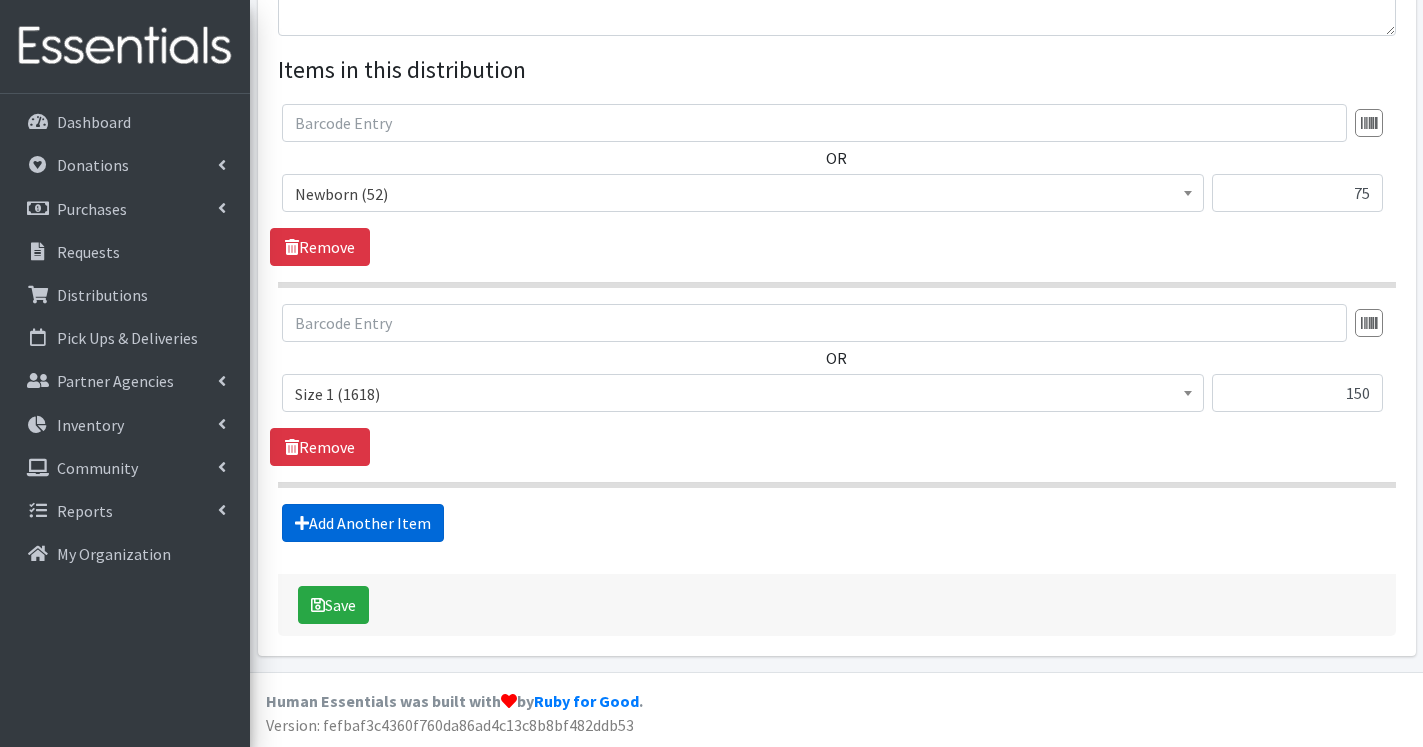 click on "Add Another Item" at bounding box center [363, 523] 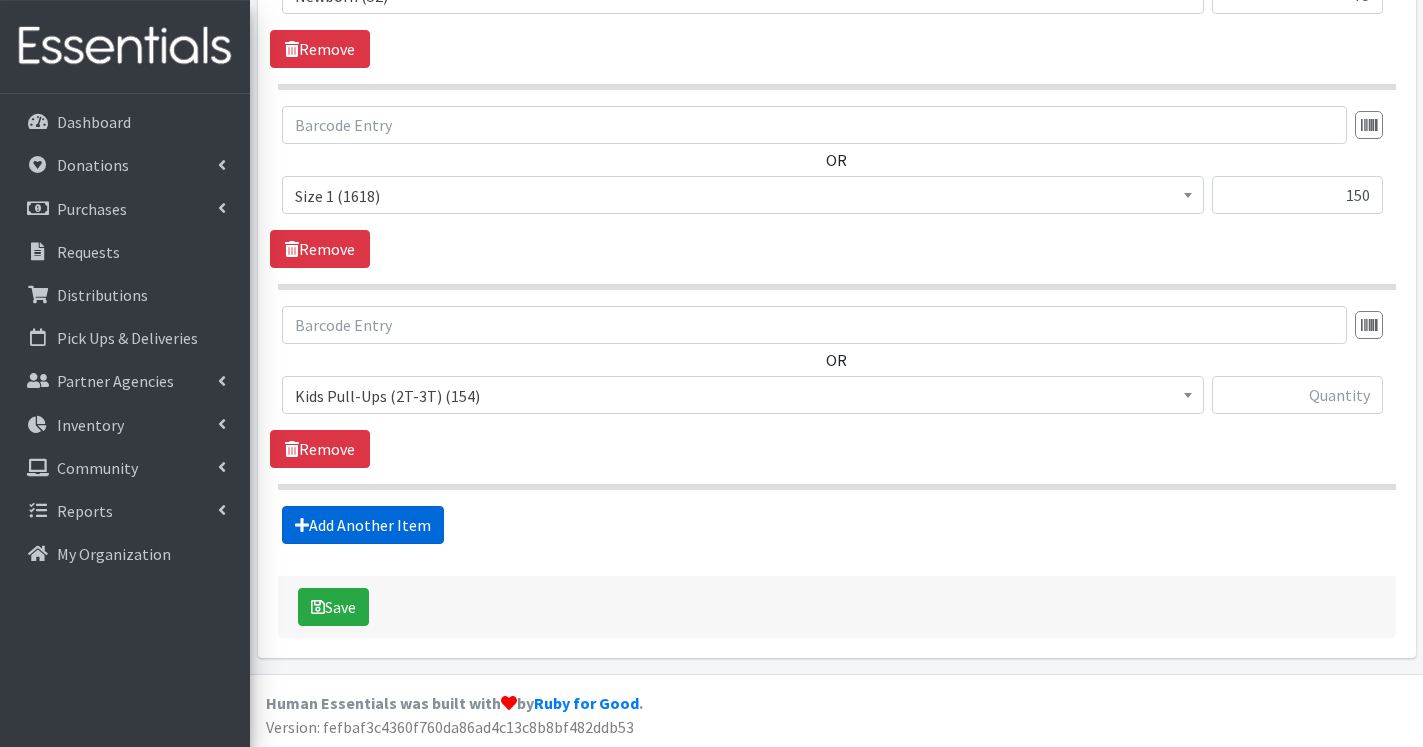 scroll, scrollTop: 953, scrollLeft: 0, axis: vertical 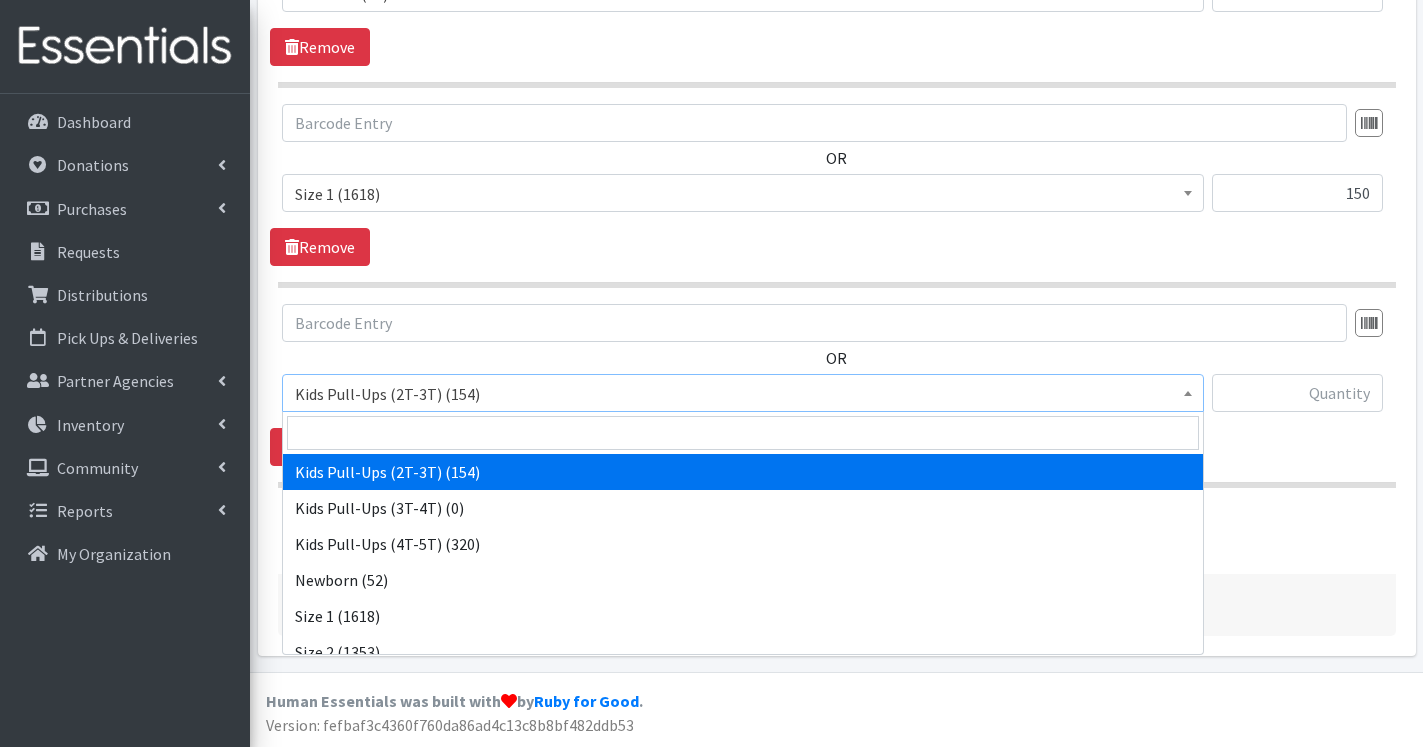 click on "Kids Pull-Ups (2T-3T) (154)" at bounding box center [743, 394] 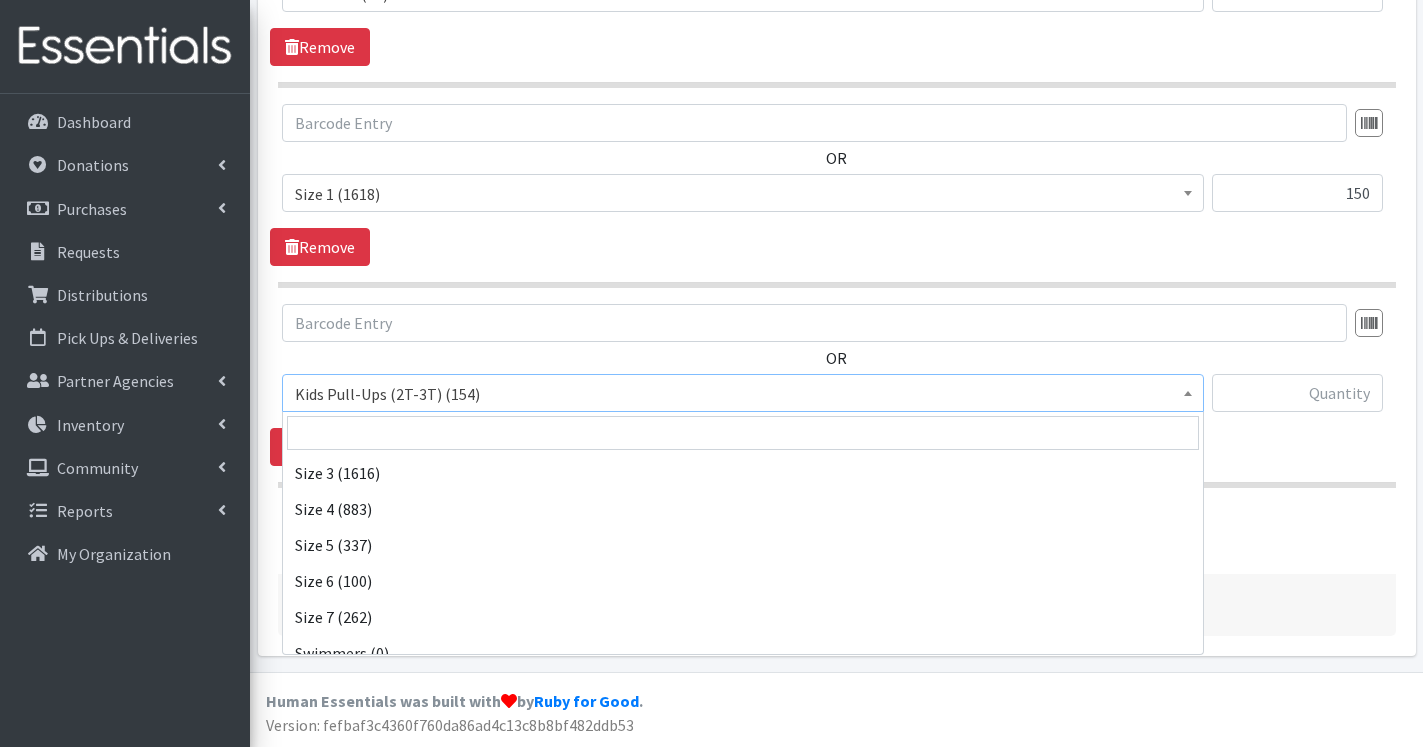scroll, scrollTop: 240, scrollLeft: 0, axis: vertical 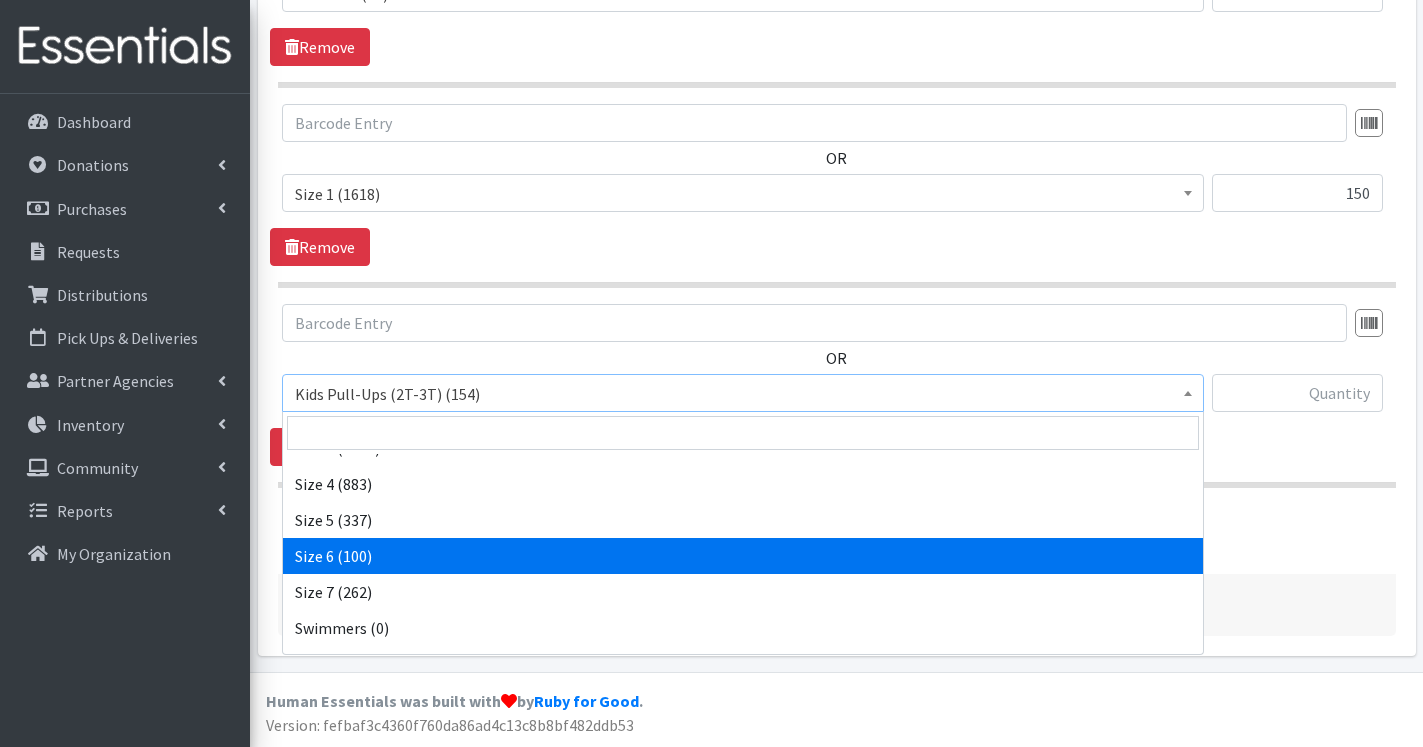 select on "13943" 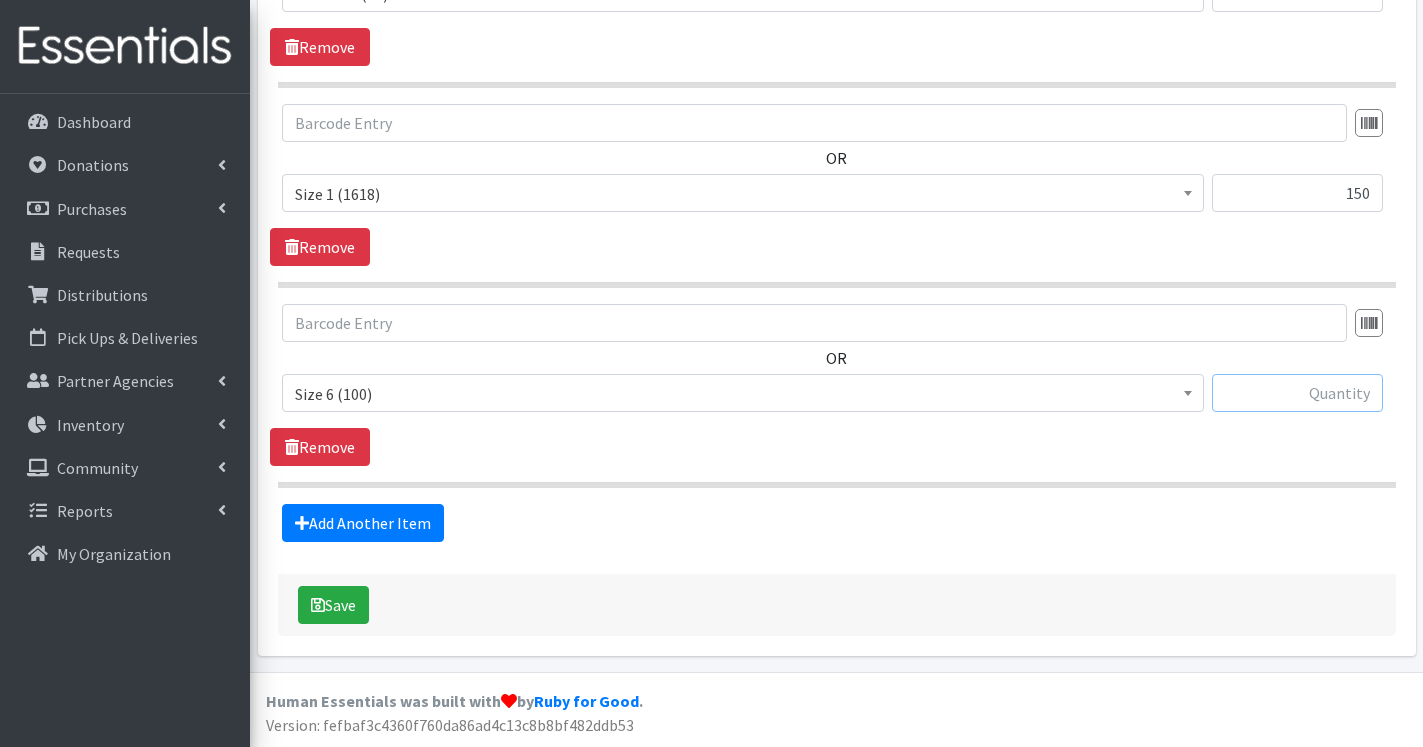 click at bounding box center (1297, 393) 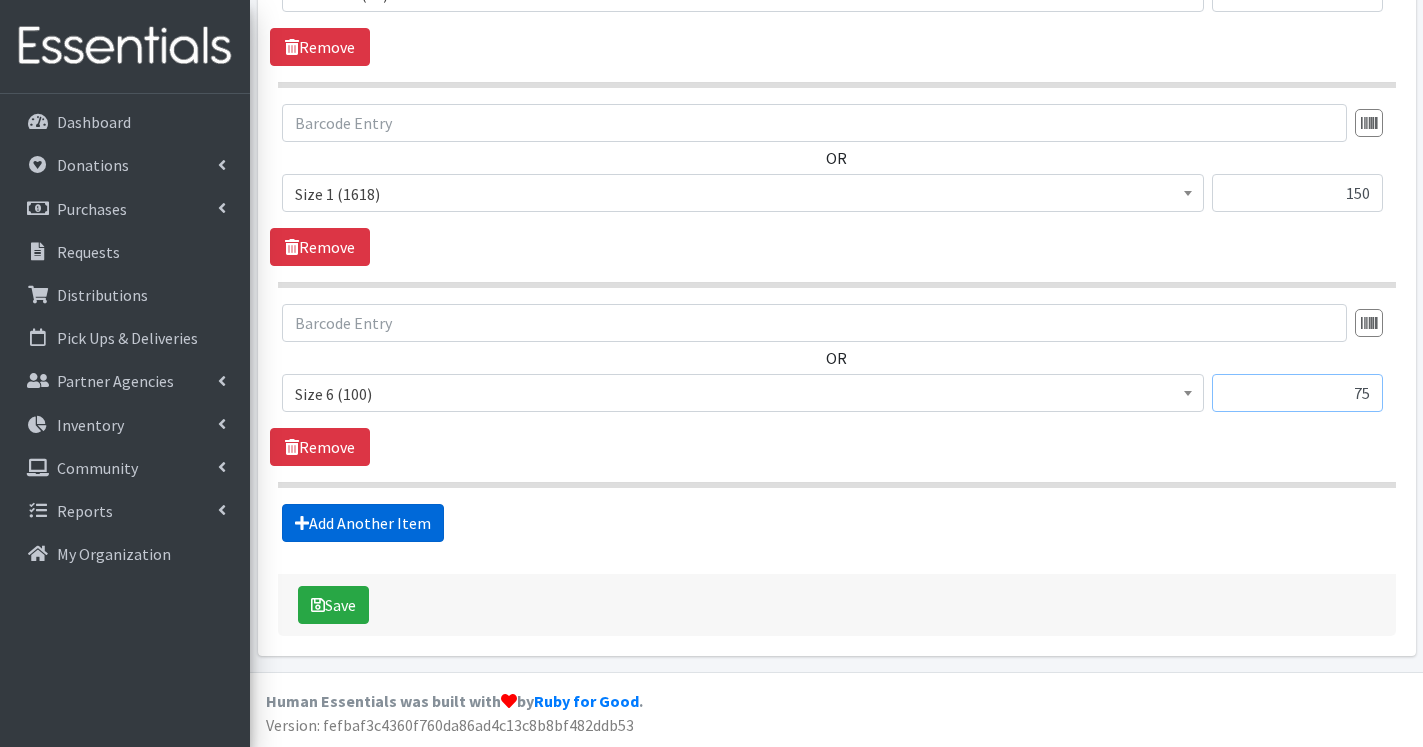 type on "75" 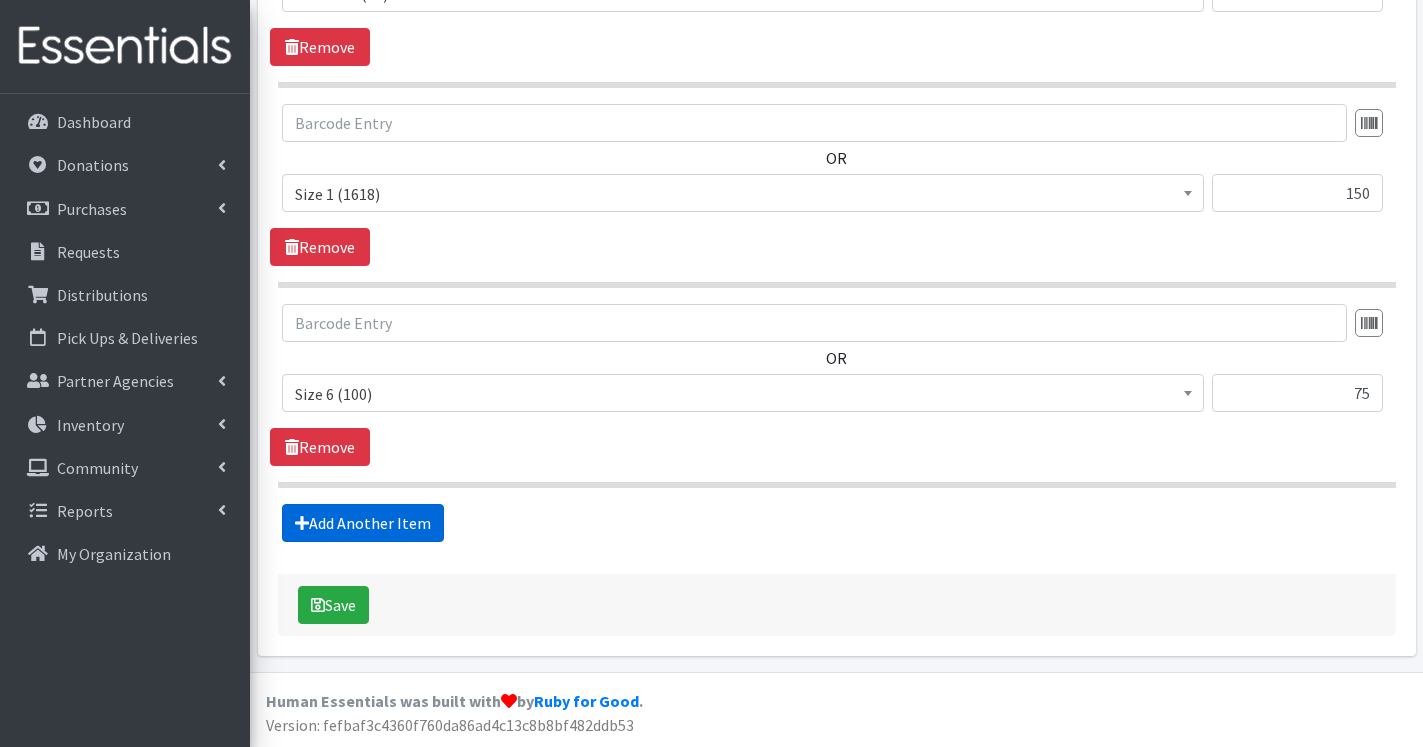 click on "Add Another Item" at bounding box center [363, 523] 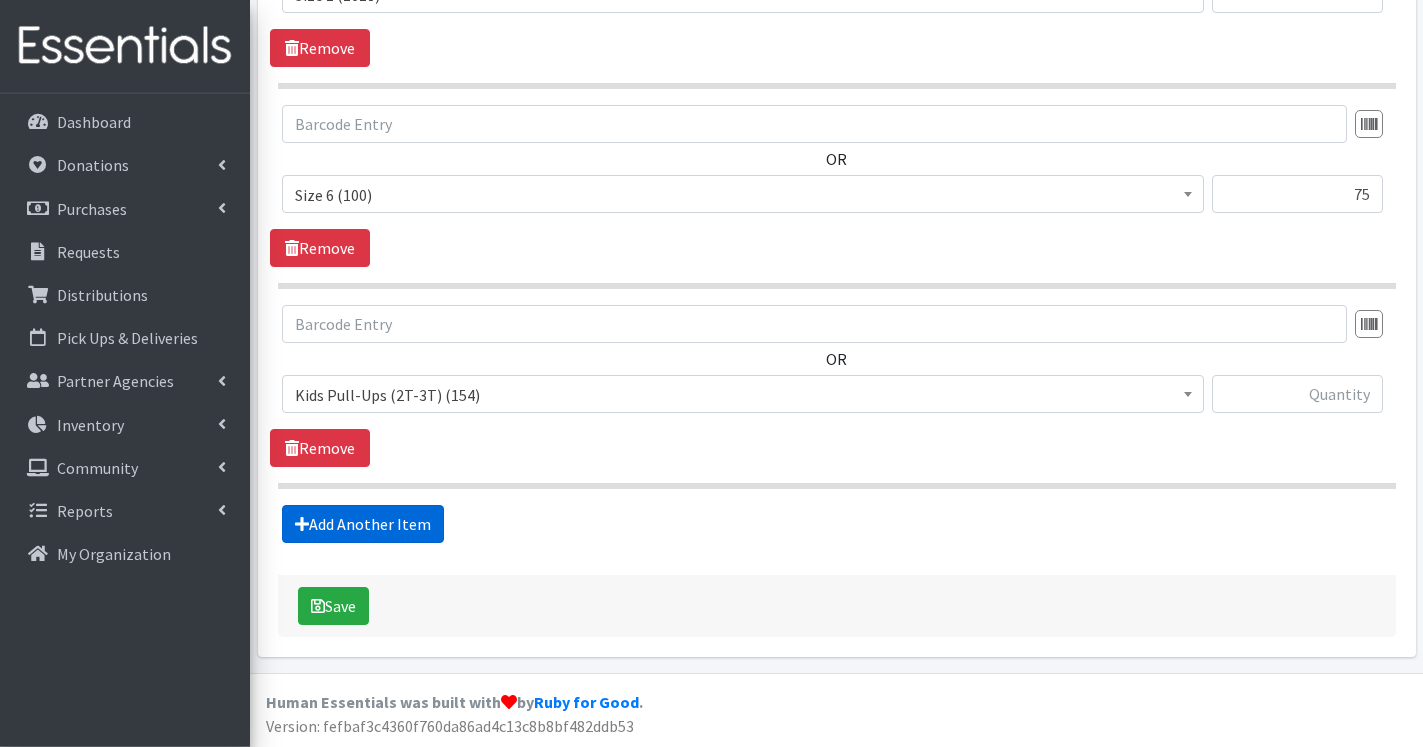 scroll, scrollTop: 1153, scrollLeft: 0, axis: vertical 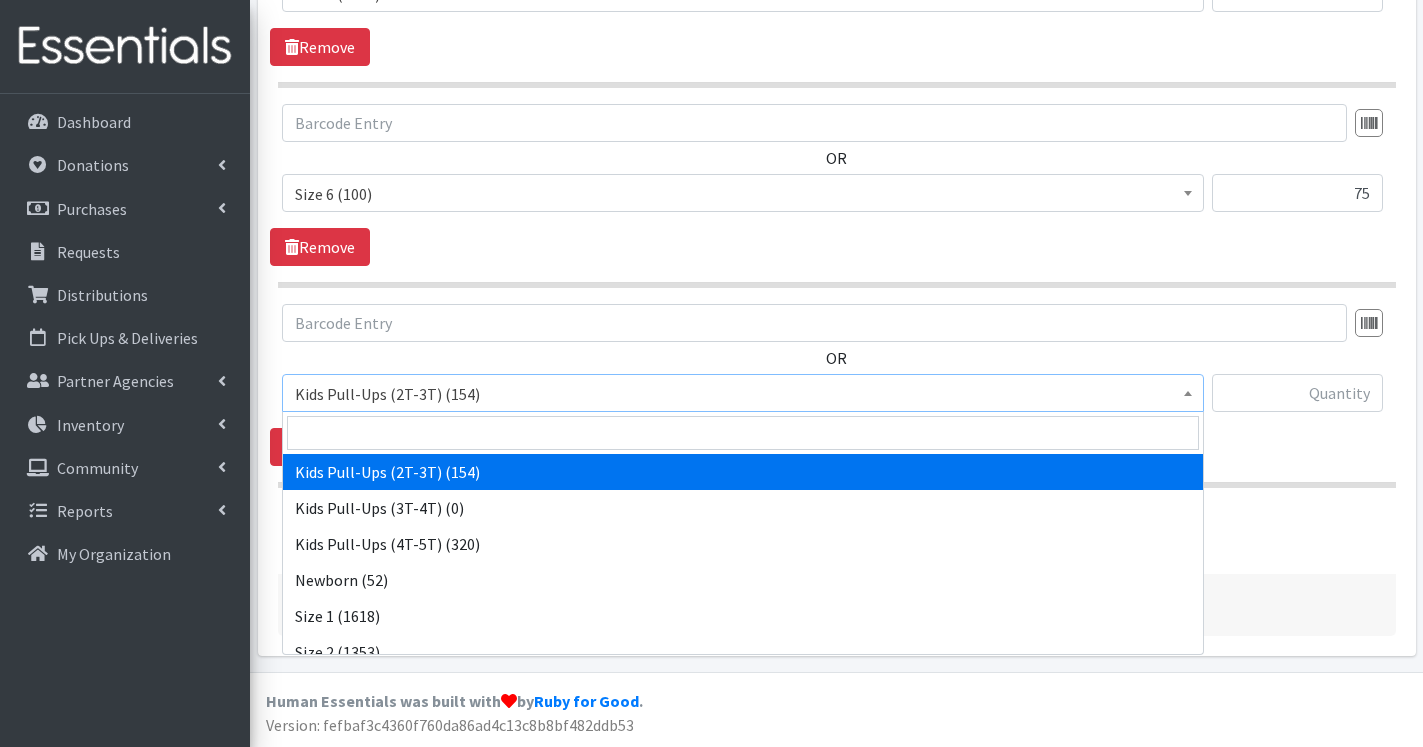 click on "Kids Pull-Ups (2T-3T) (154)" at bounding box center (743, 394) 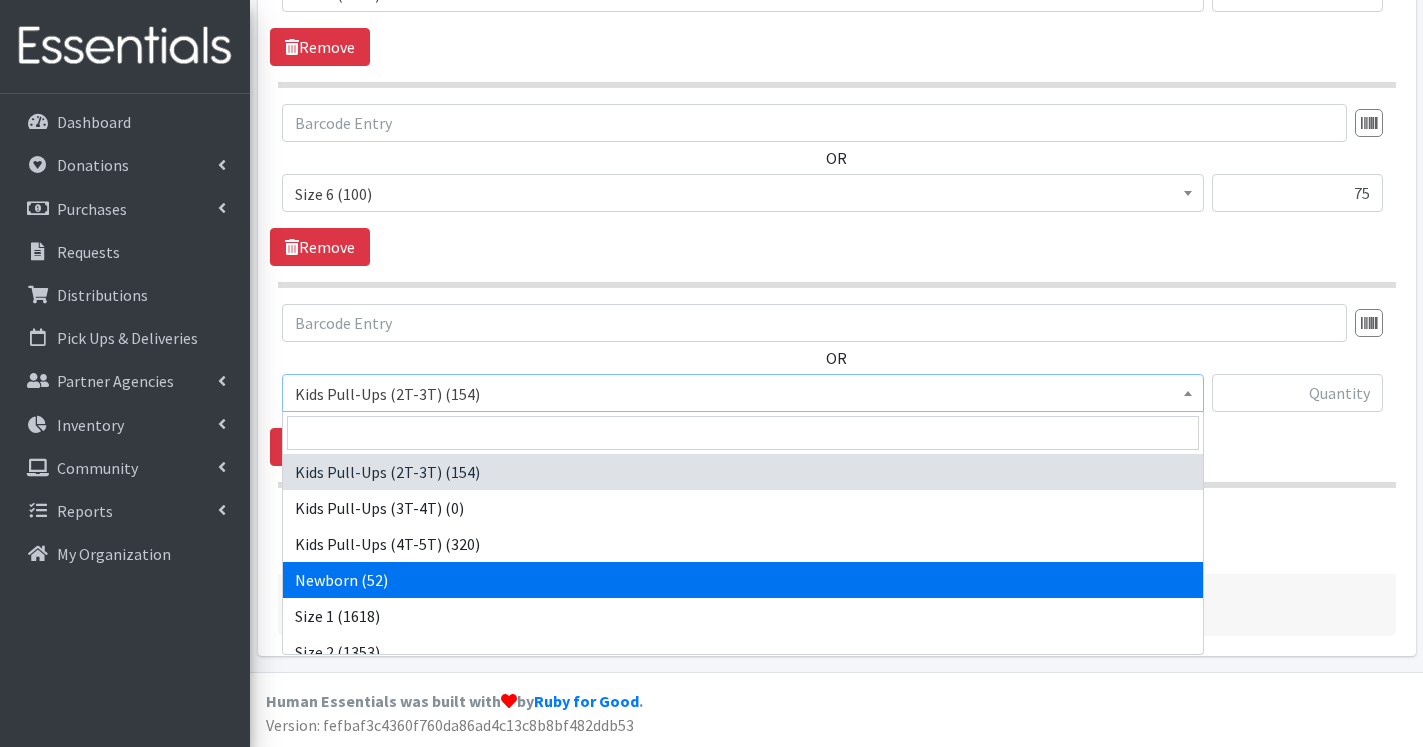 scroll, scrollTop: 268, scrollLeft: 0, axis: vertical 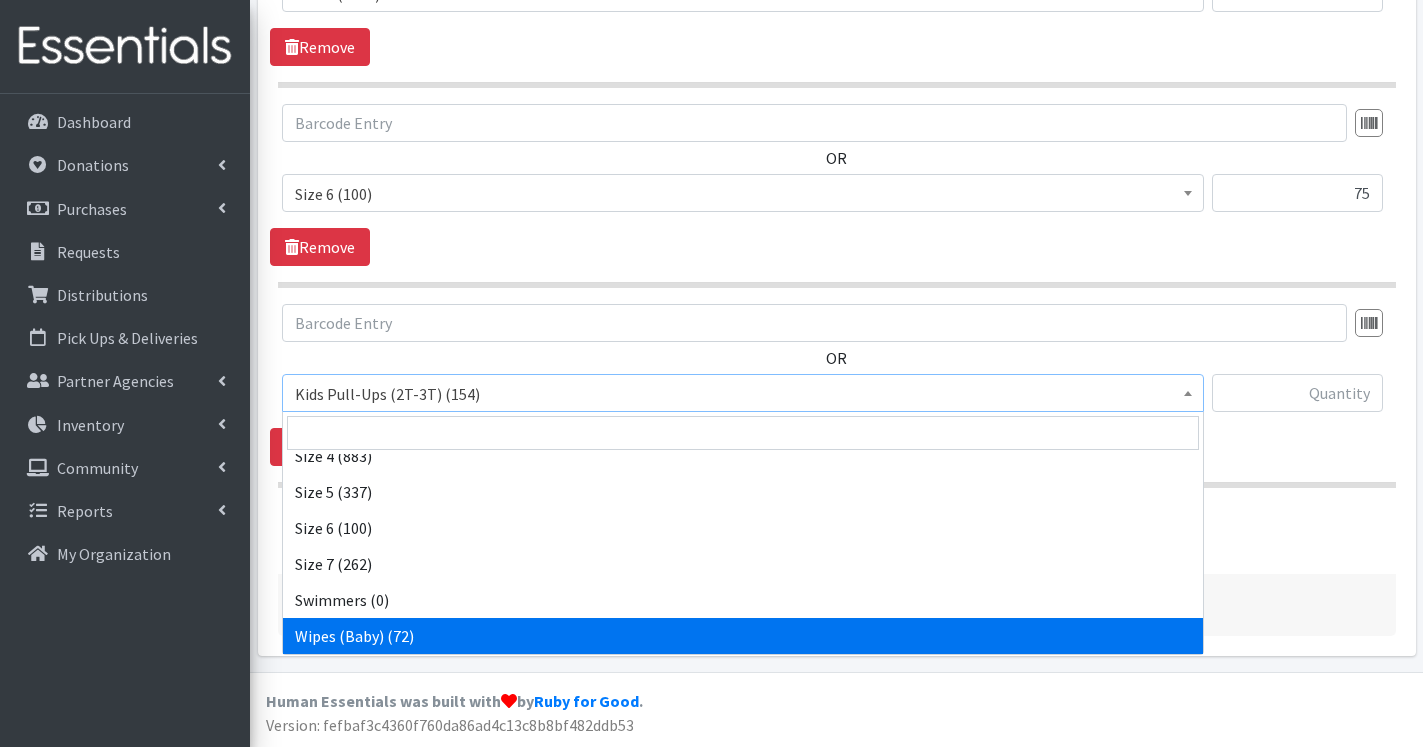 select on "13948" 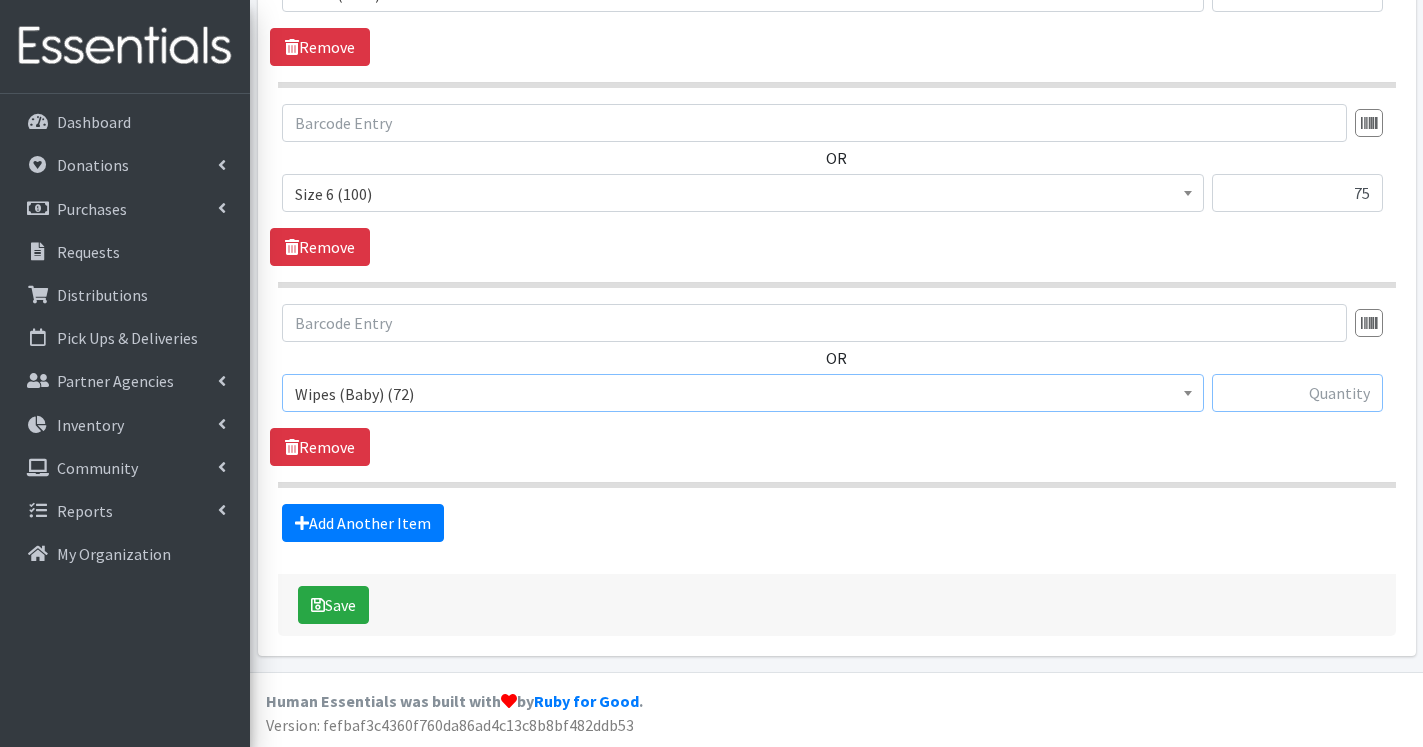 click at bounding box center (1297, 393) 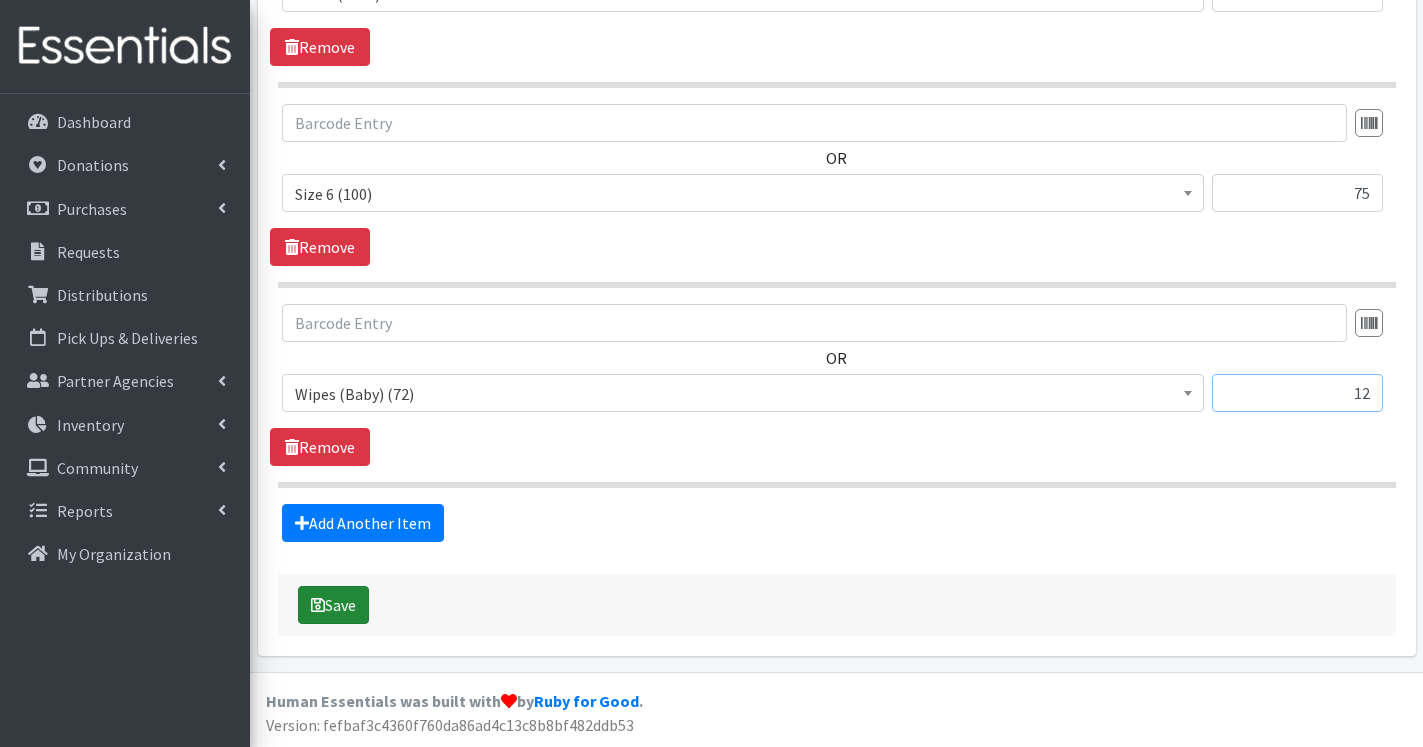 type on "12" 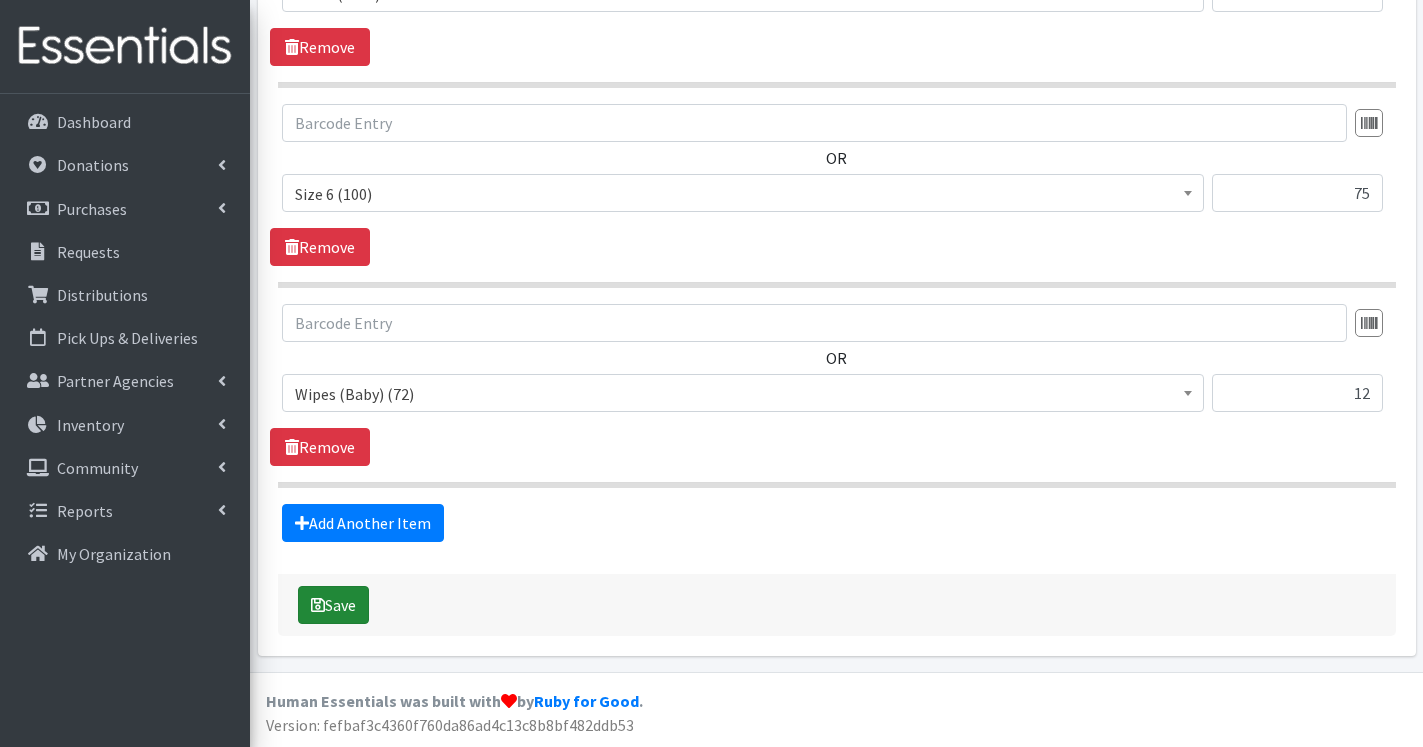 click on "Save" at bounding box center [333, 605] 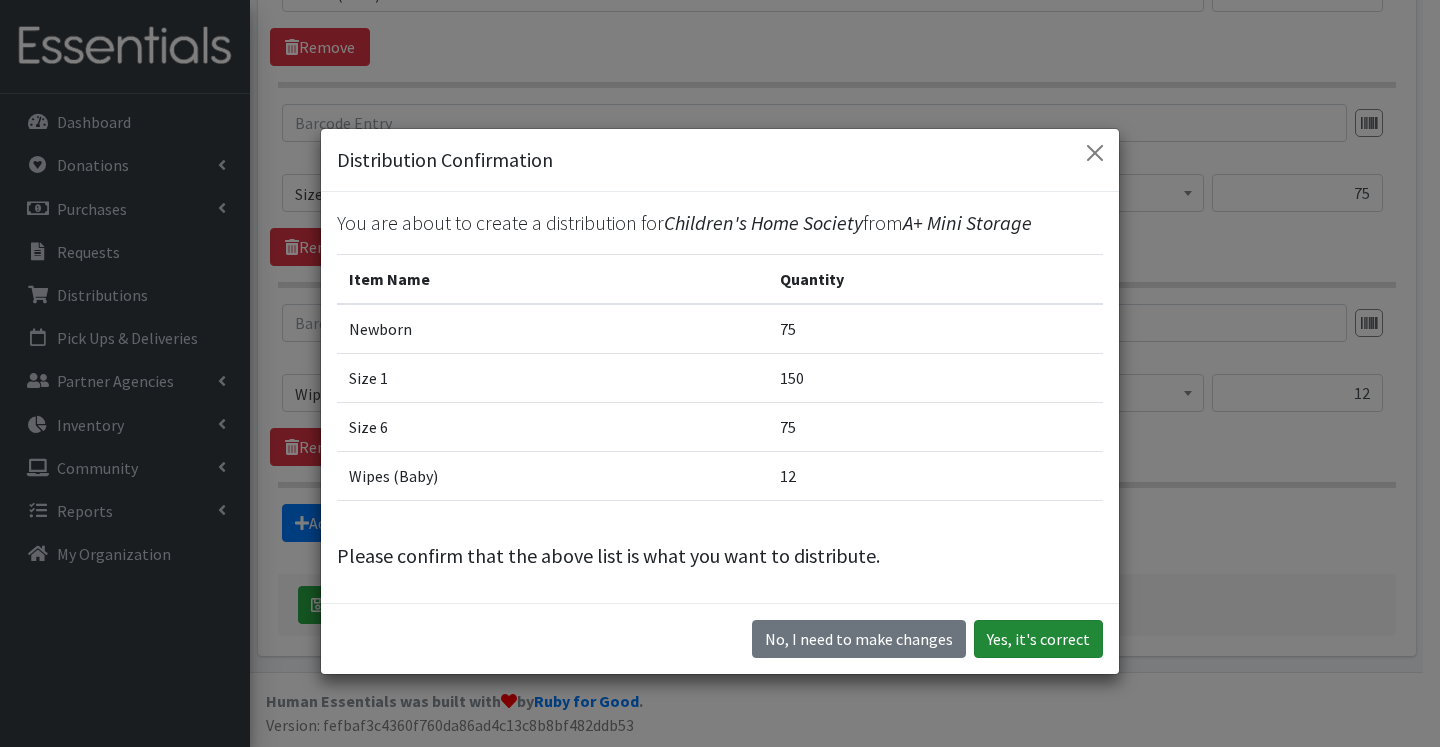 click on "Yes, it's correct" at bounding box center [1038, 639] 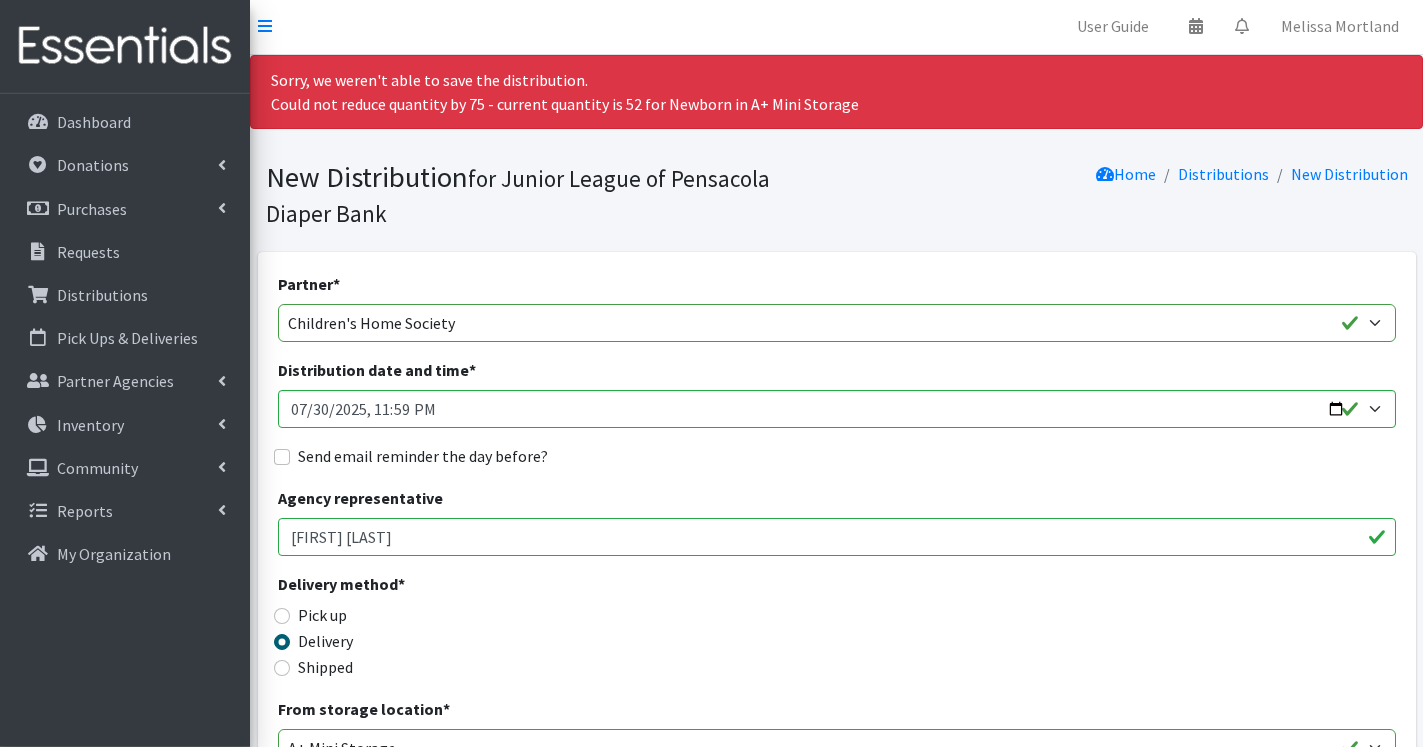 scroll, scrollTop: 0, scrollLeft: 0, axis: both 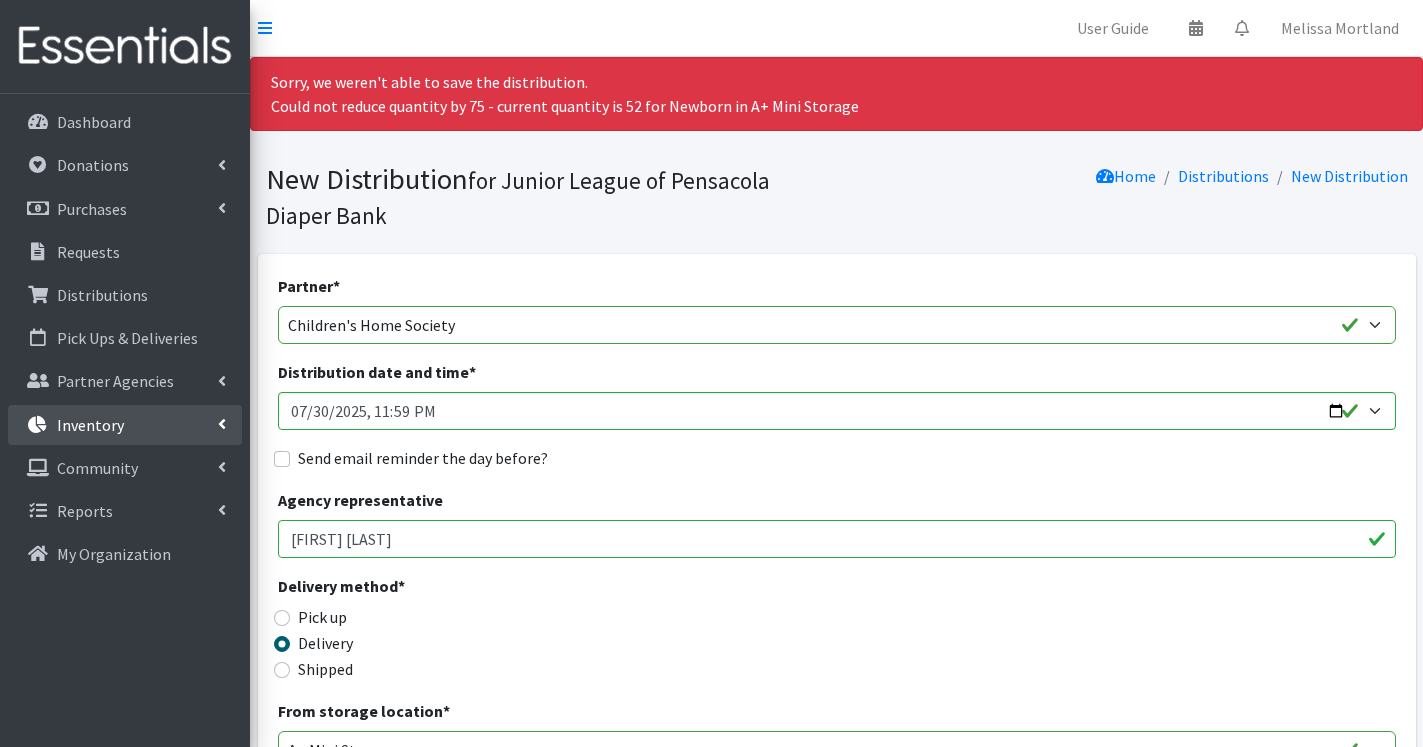 click on "Inventory" at bounding box center [90, 425] 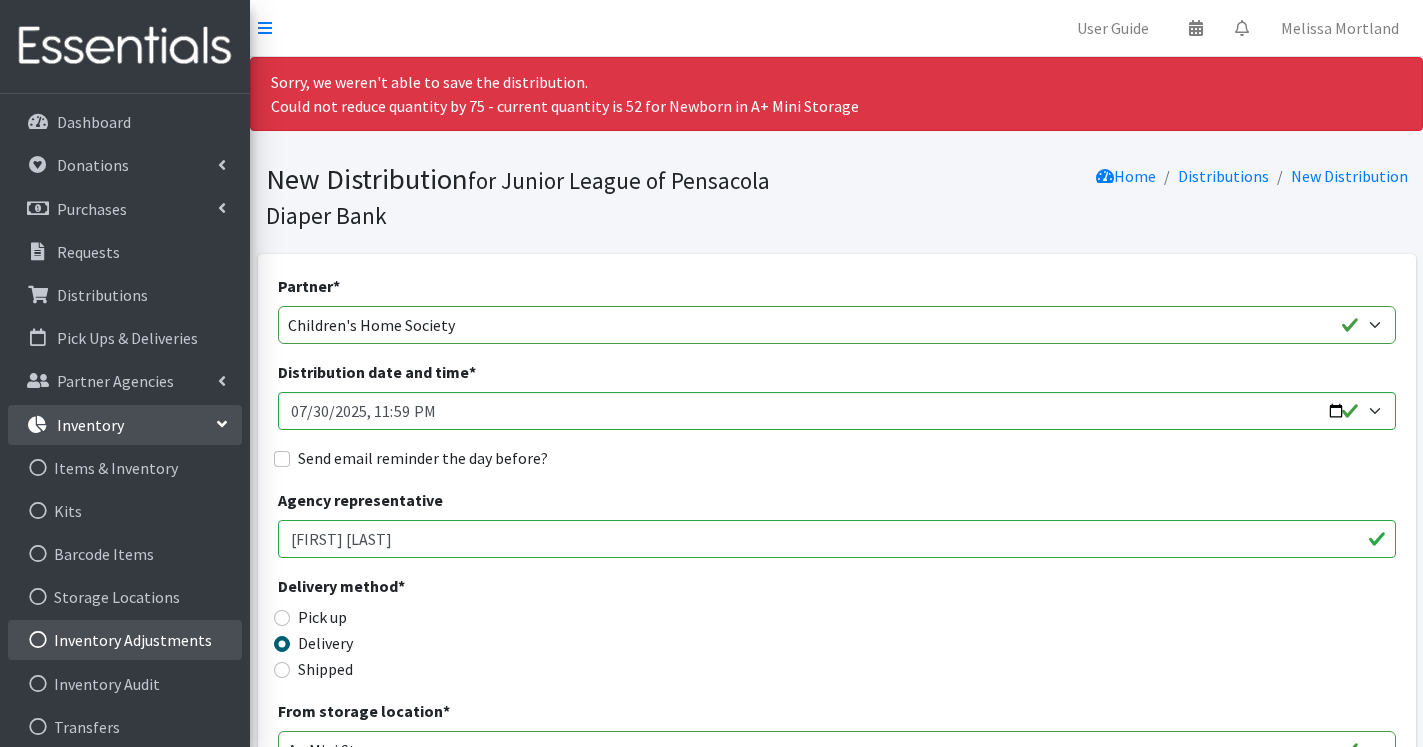 click on "Inventory Adjustments" at bounding box center (125, 640) 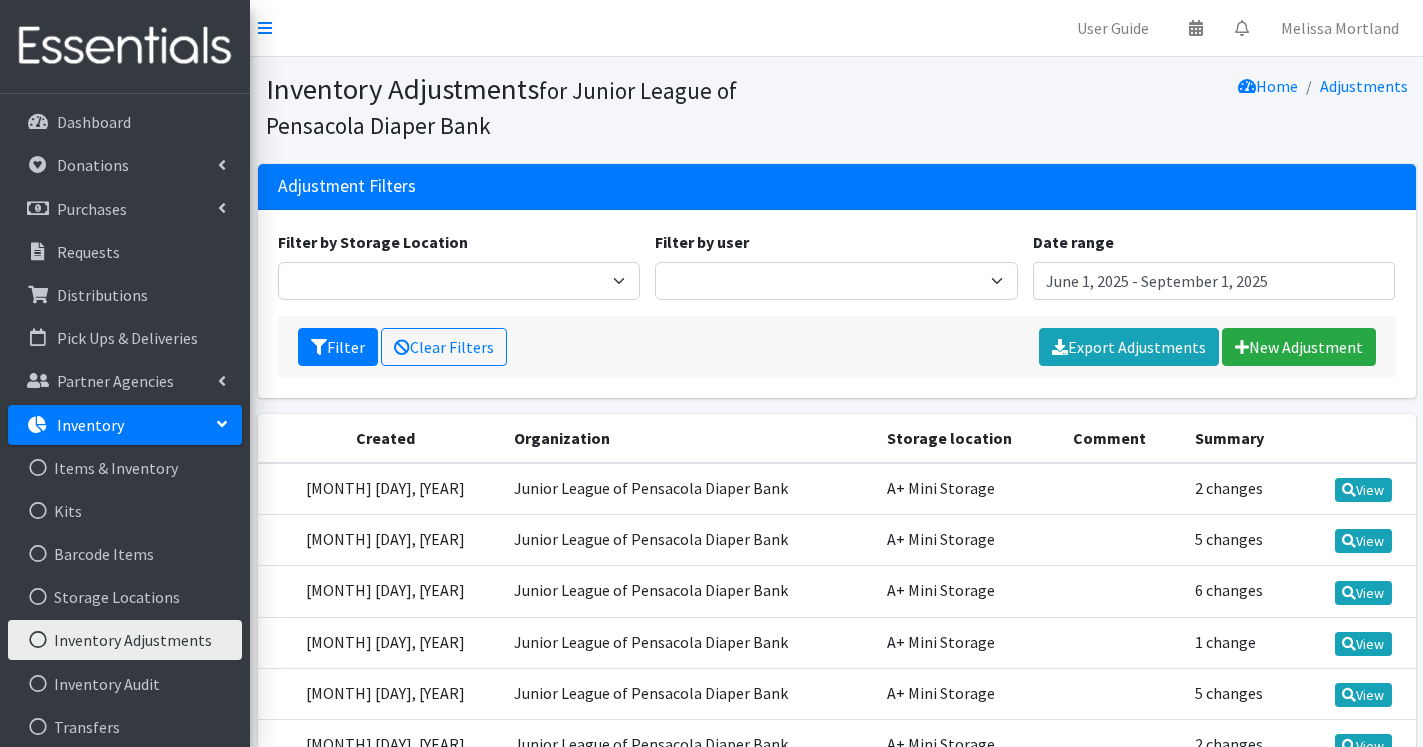 scroll, scrollTop: 0, scrollLeft: 0, axis: both 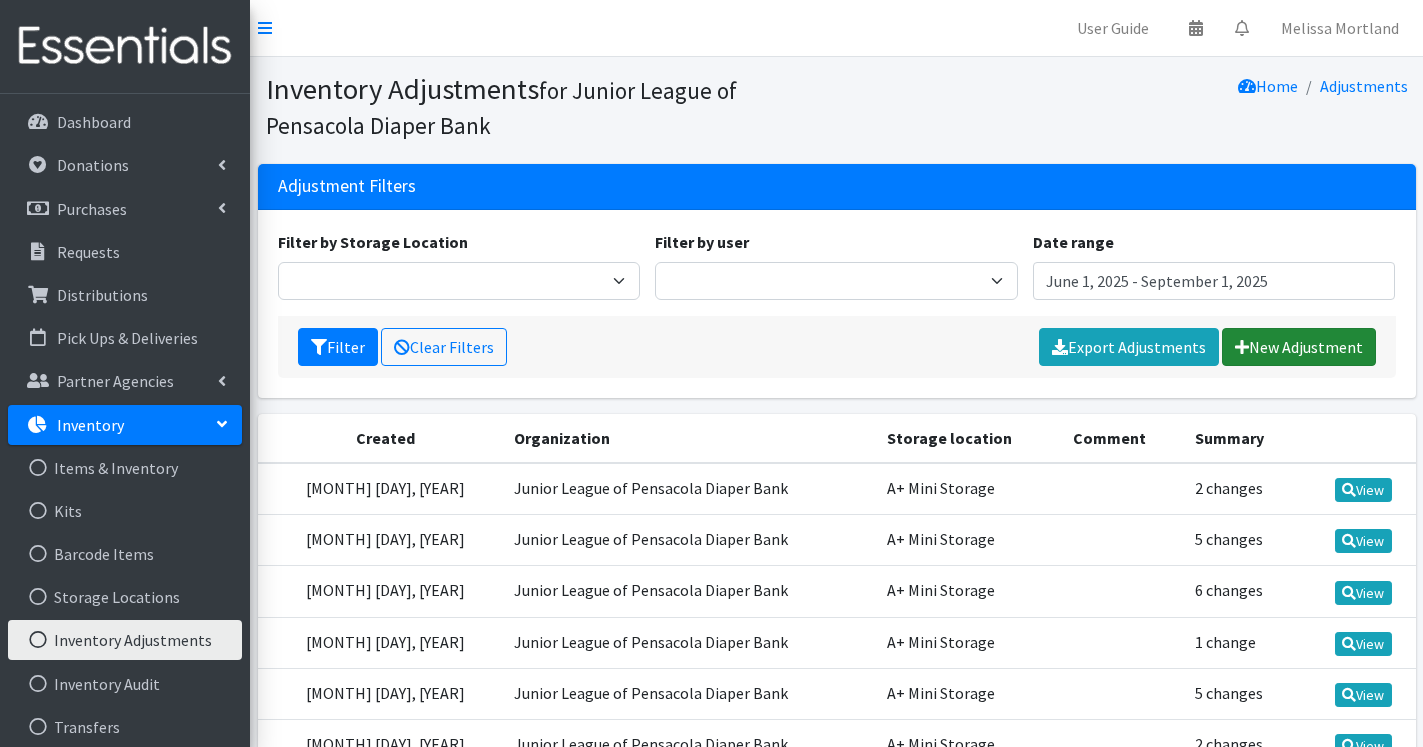 click on "New Adjustment" at bounding box center [1299, 347] 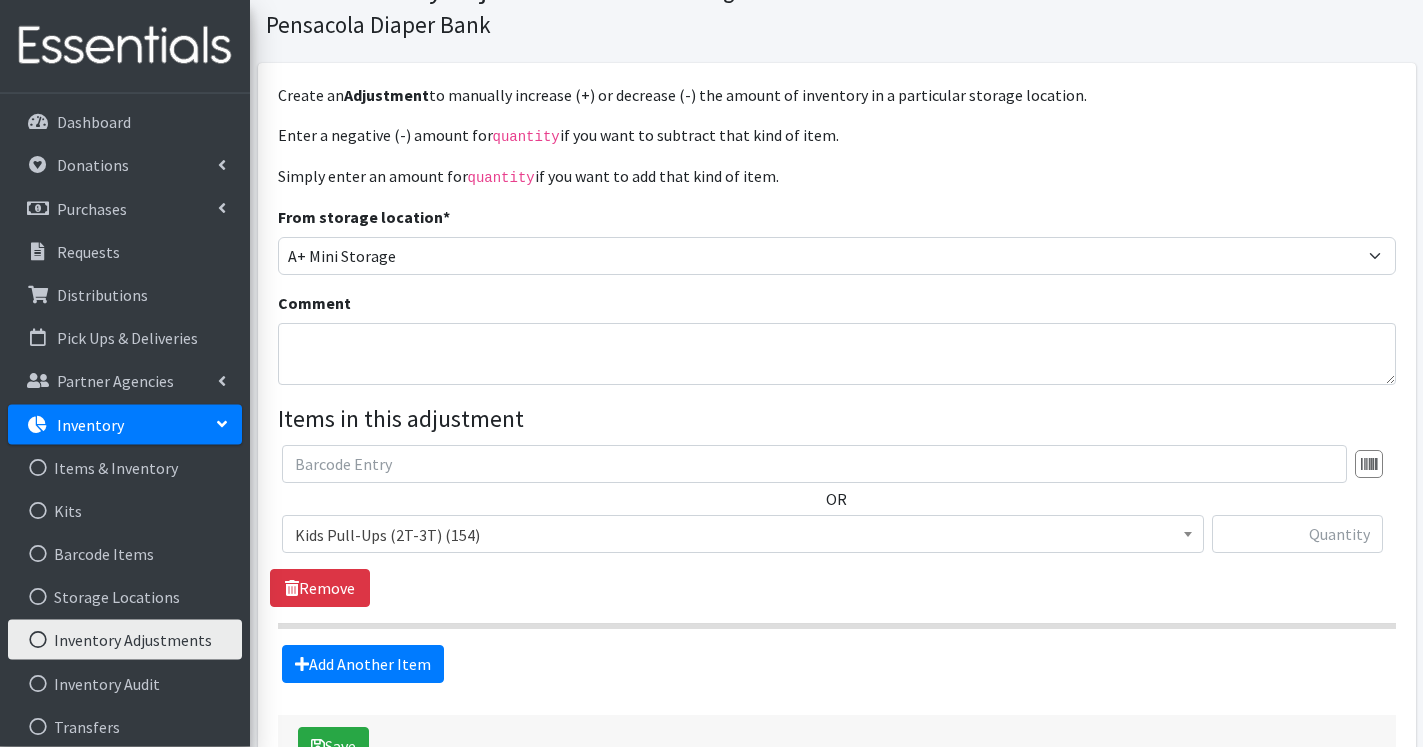 scroll, scrollTop: 102, scrollLeft: 0, axis: vertical 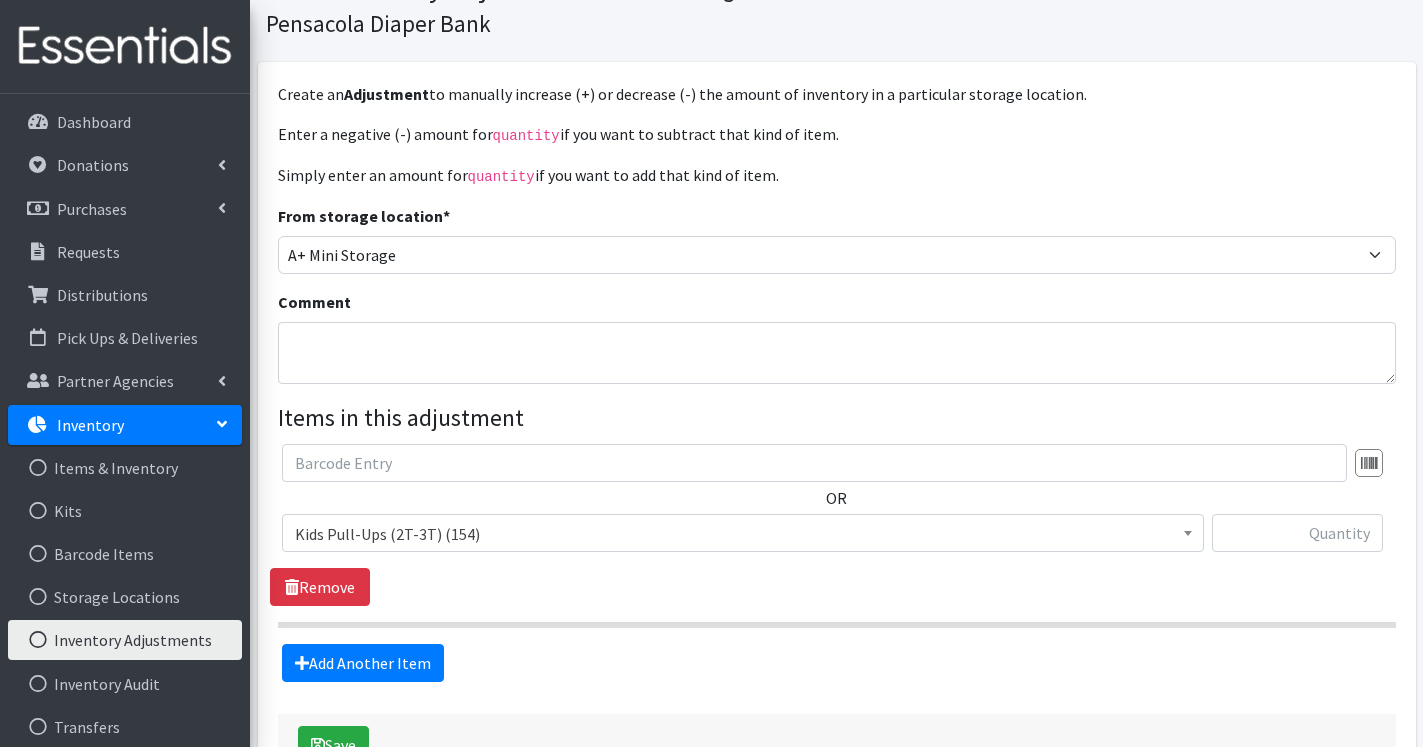 click on "Kids Pull-Ups (2T-3T) (154)" at bounding box center (743, 534) 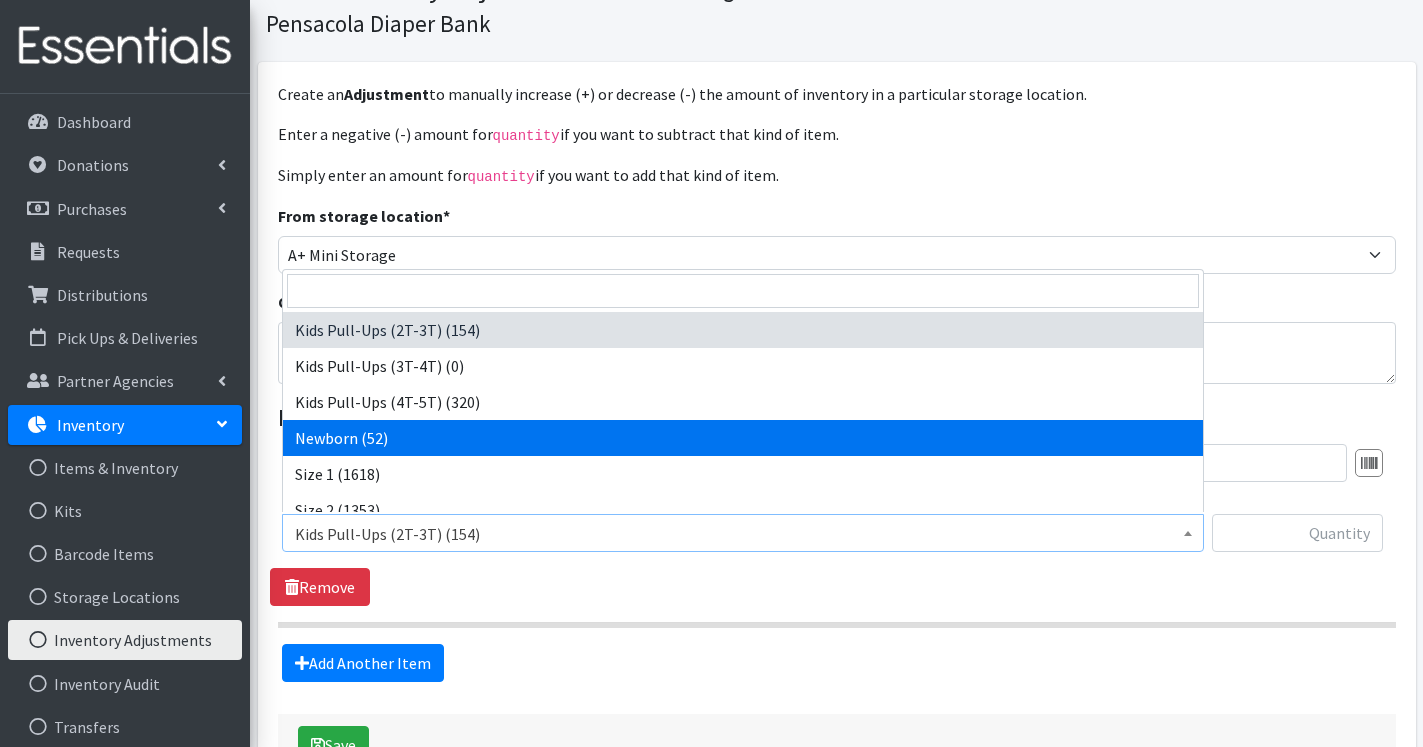 select on "13976" 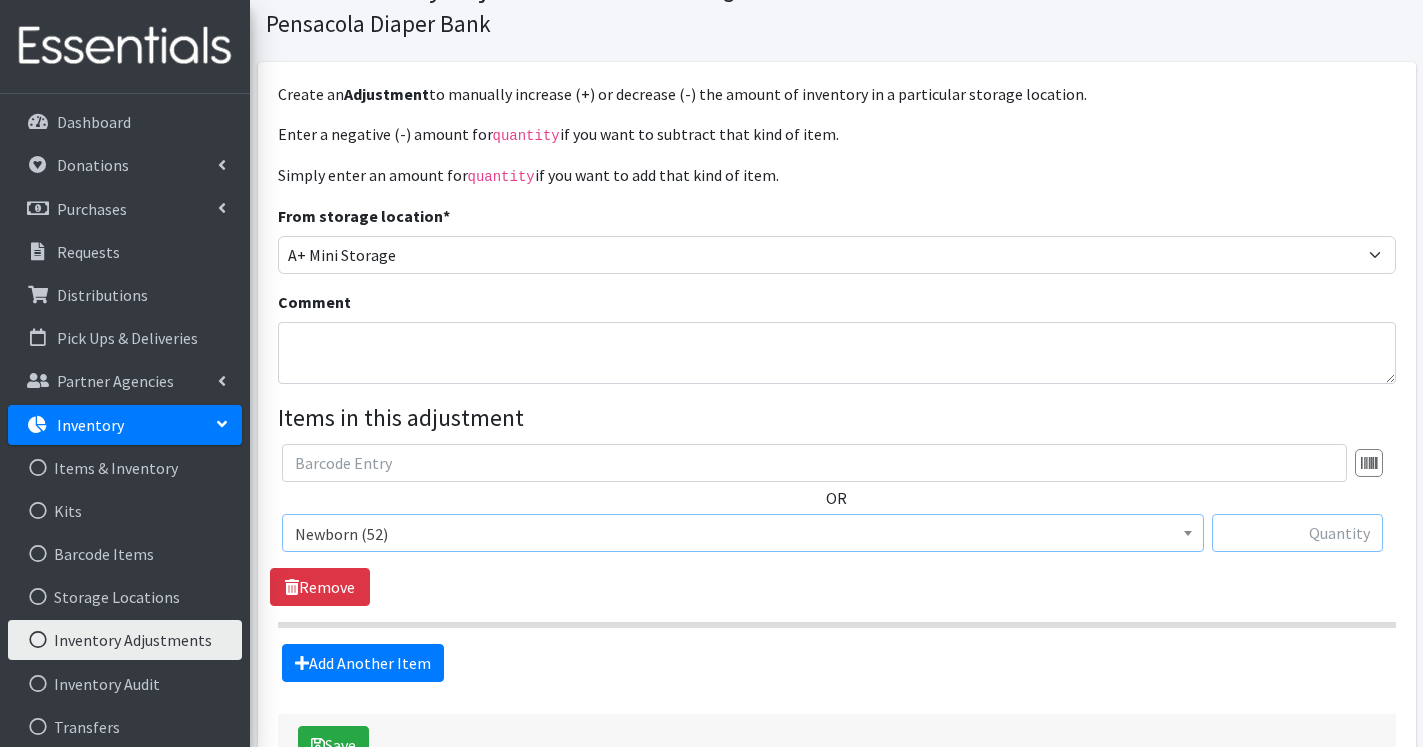 click at bounding box center [1297, 533] 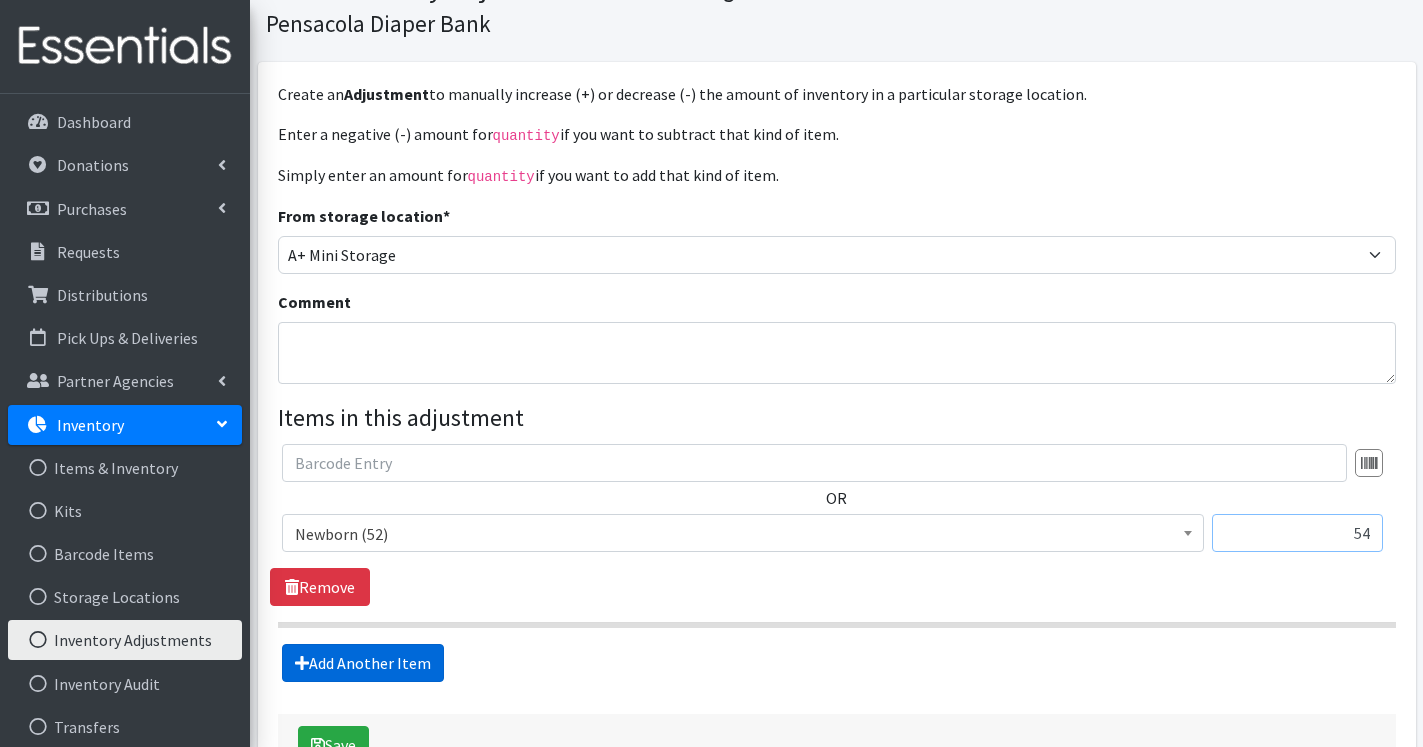 type on "54" 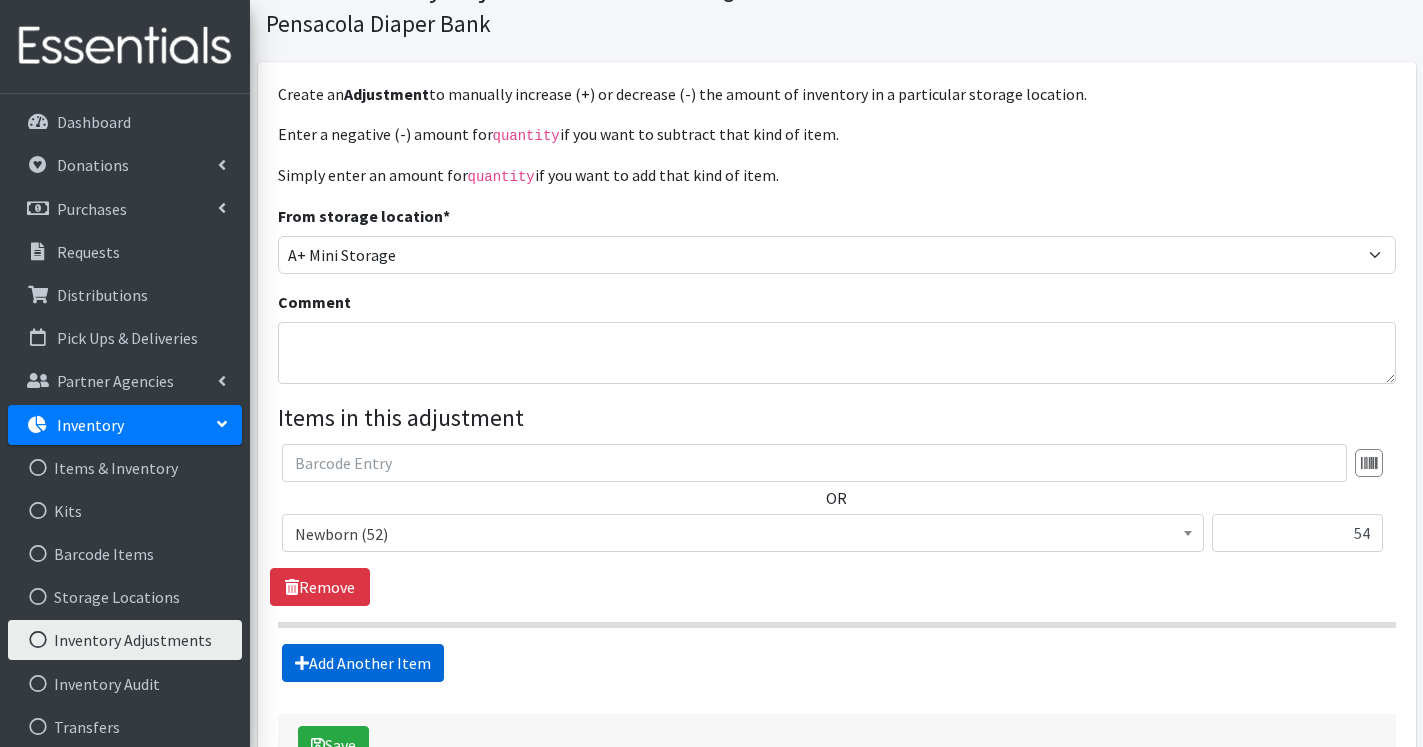 click on "Add Another Item" at bounding box center [363, 663] 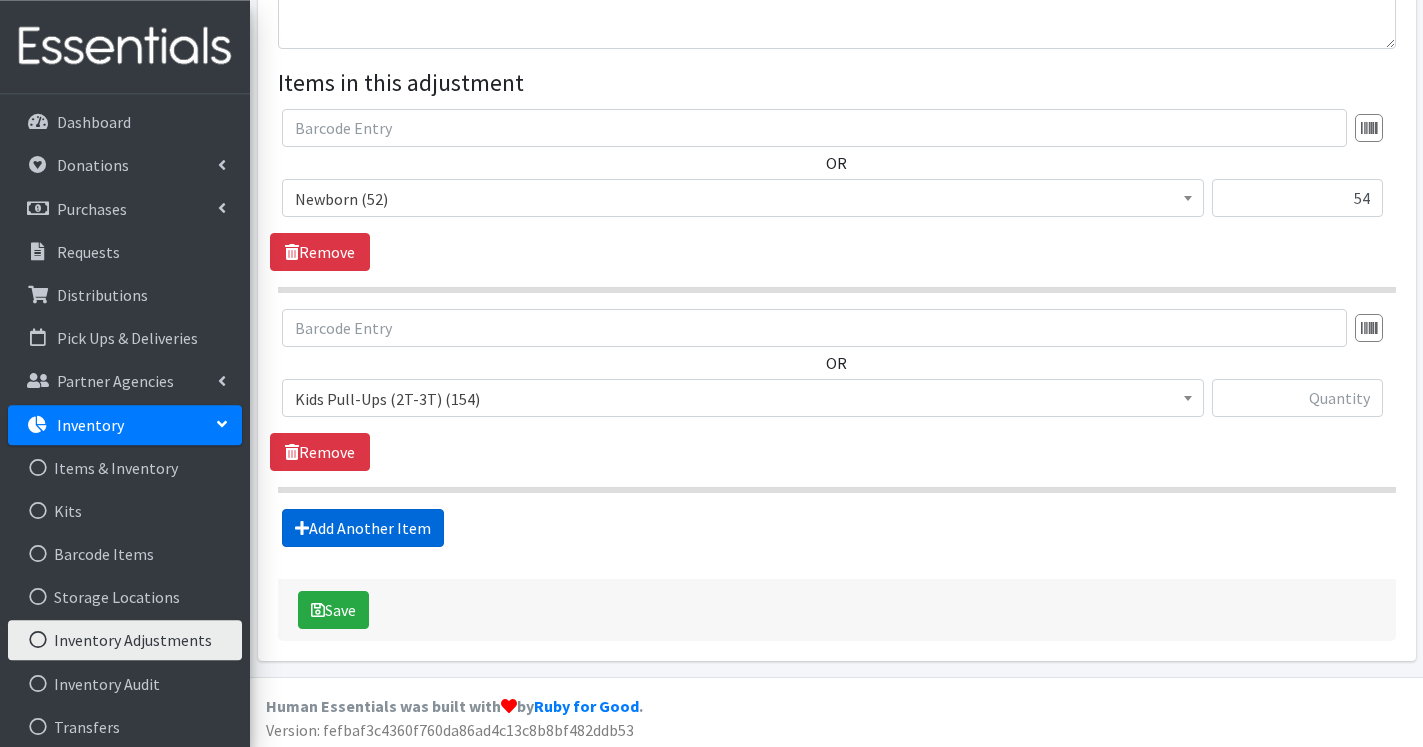 scroll, scrollTop: 440, scrollLeft: 0, axis: vertical 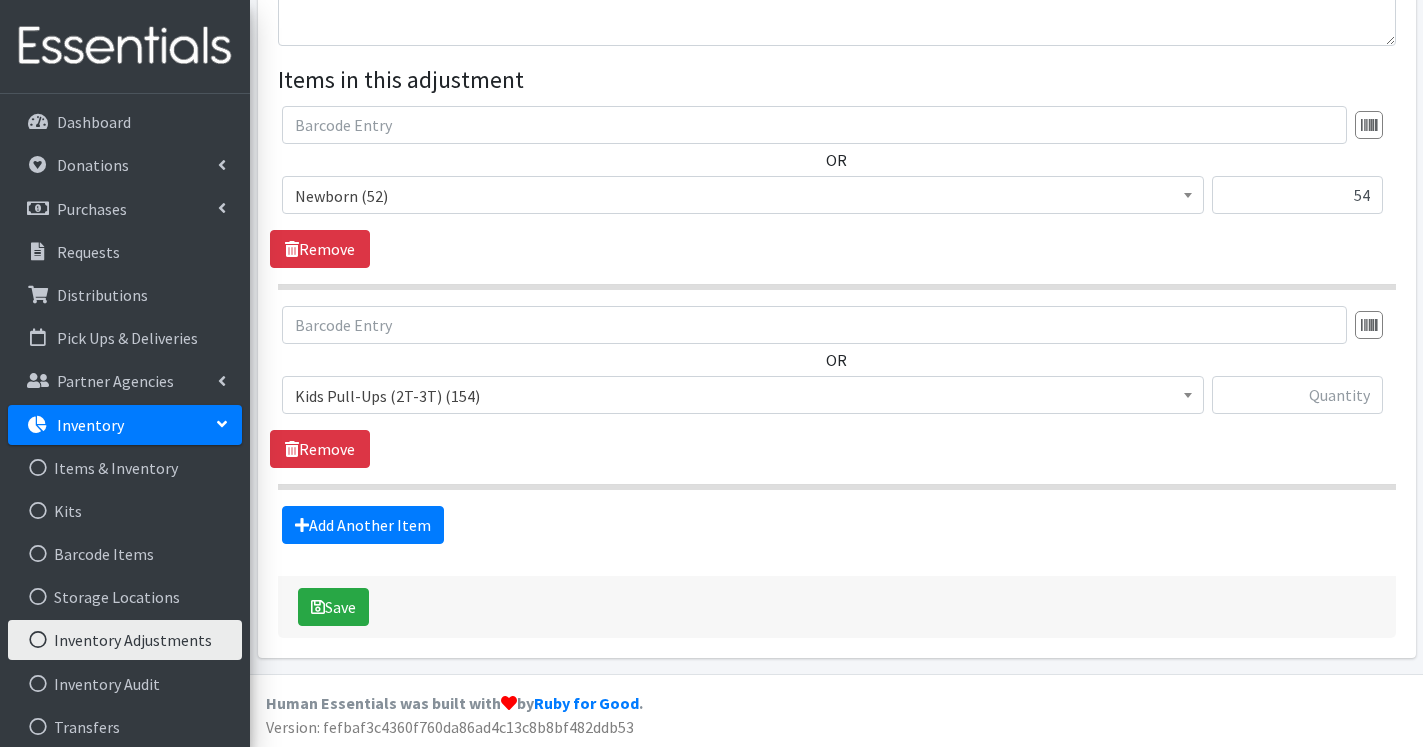 click at bounding box center (1188, 392) 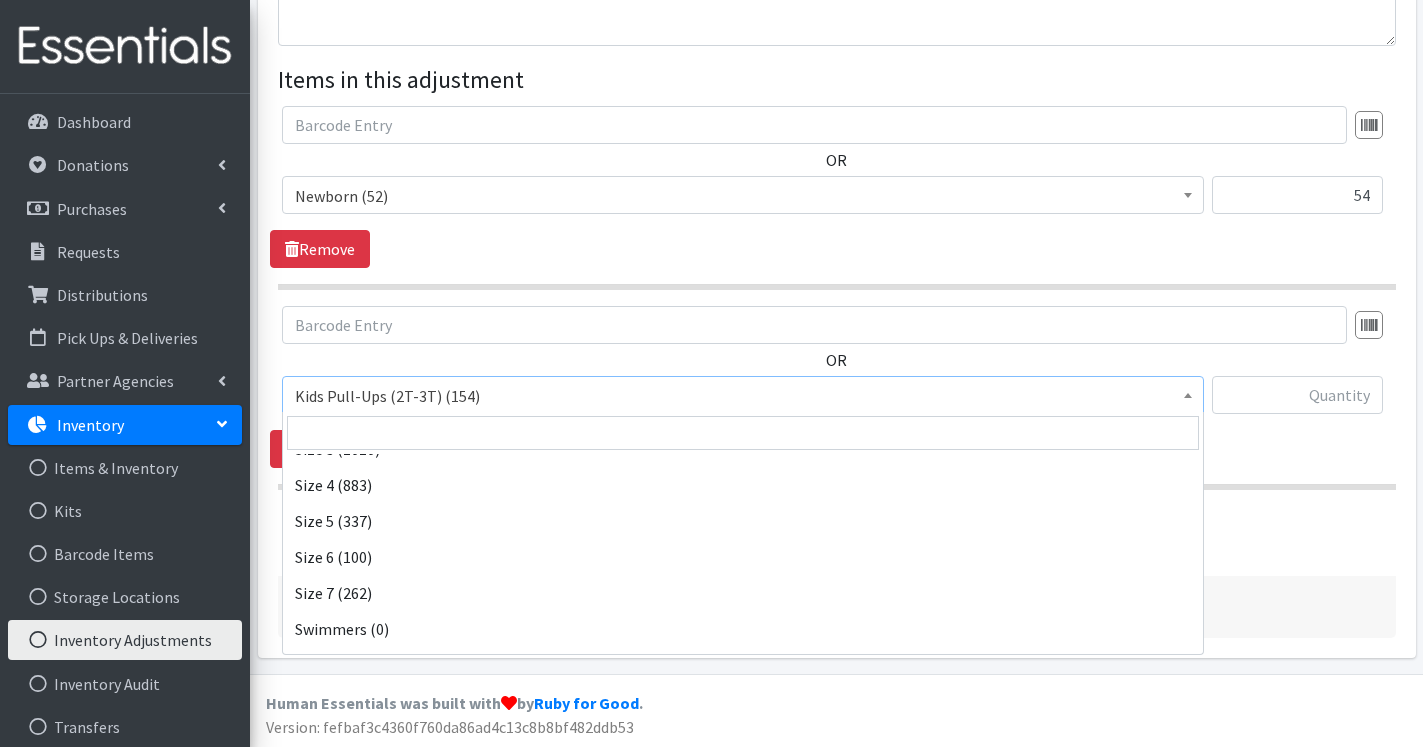 scroll, scrollTop: 240, scrollLeft: 0, axis: vertical 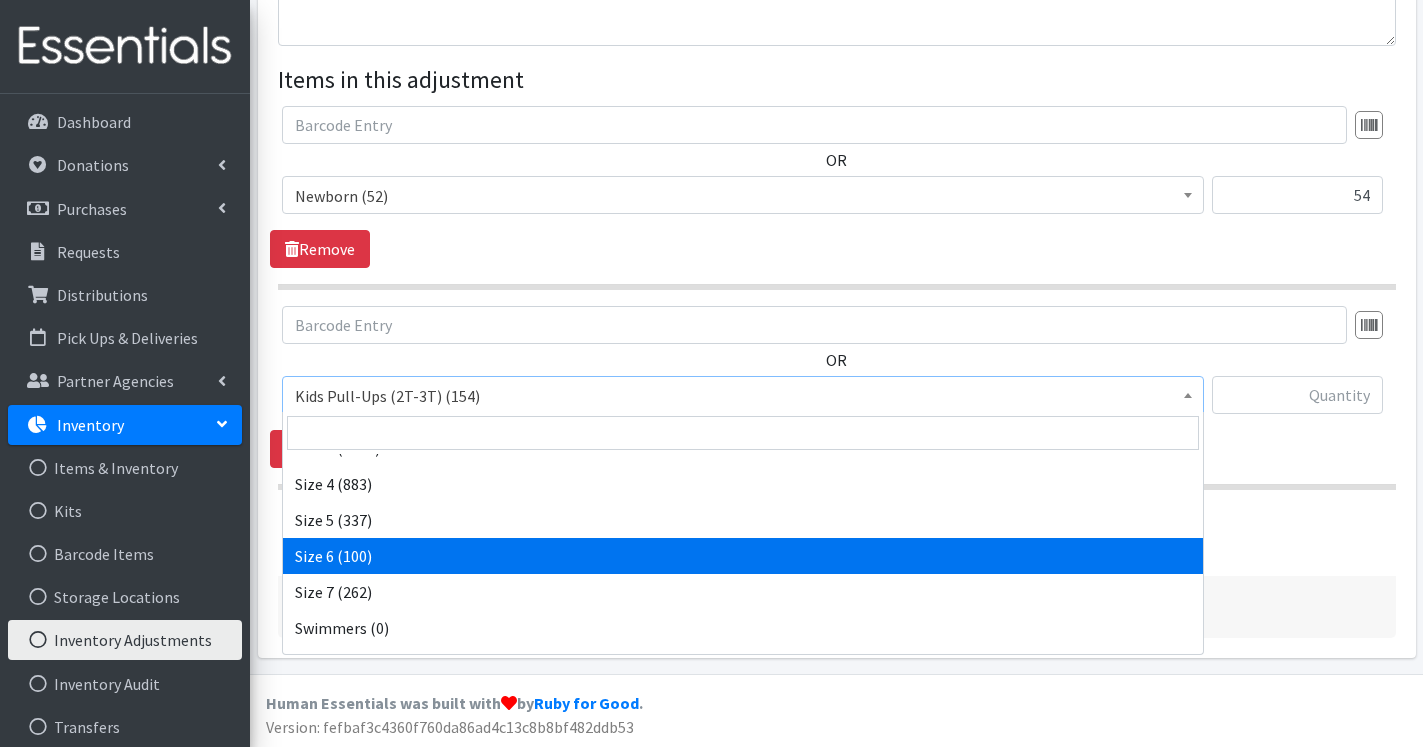 select on "13943" 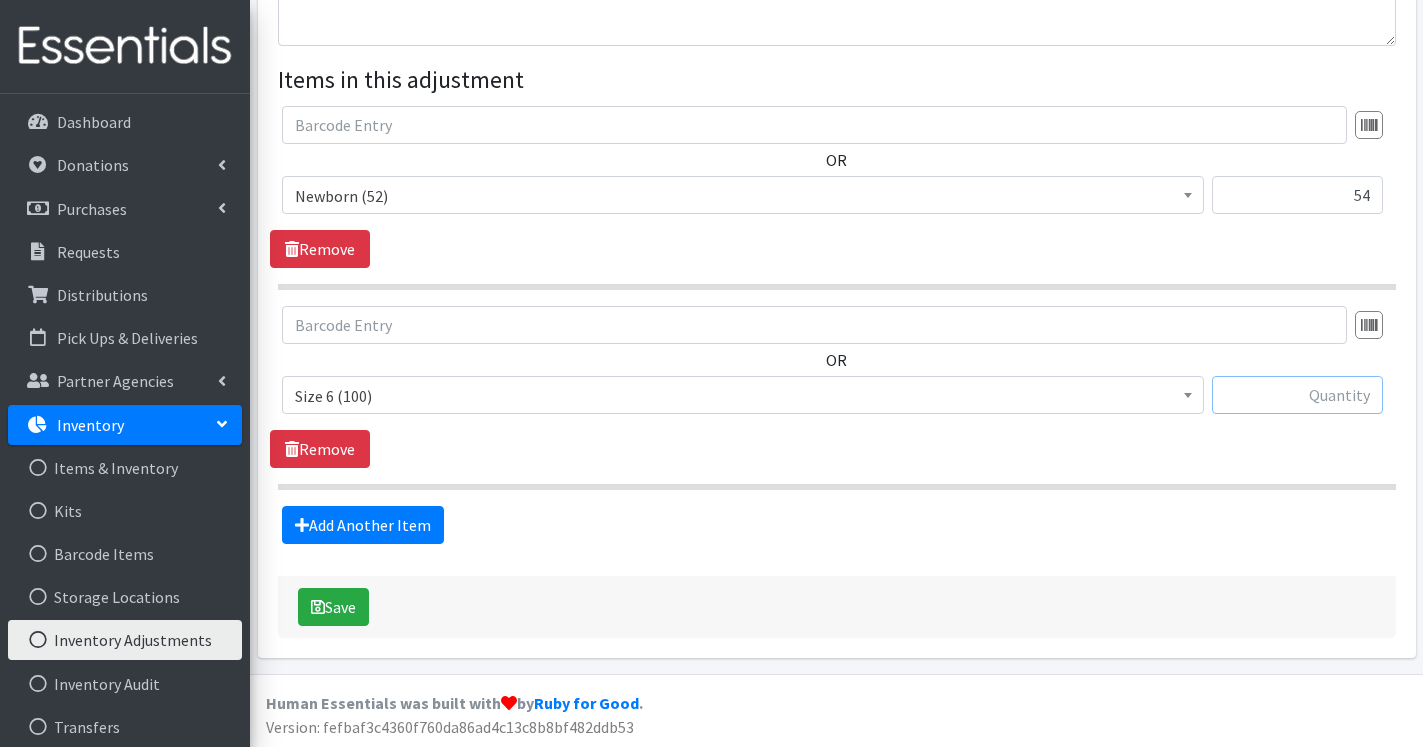 click at bounding box center [1297, 395] 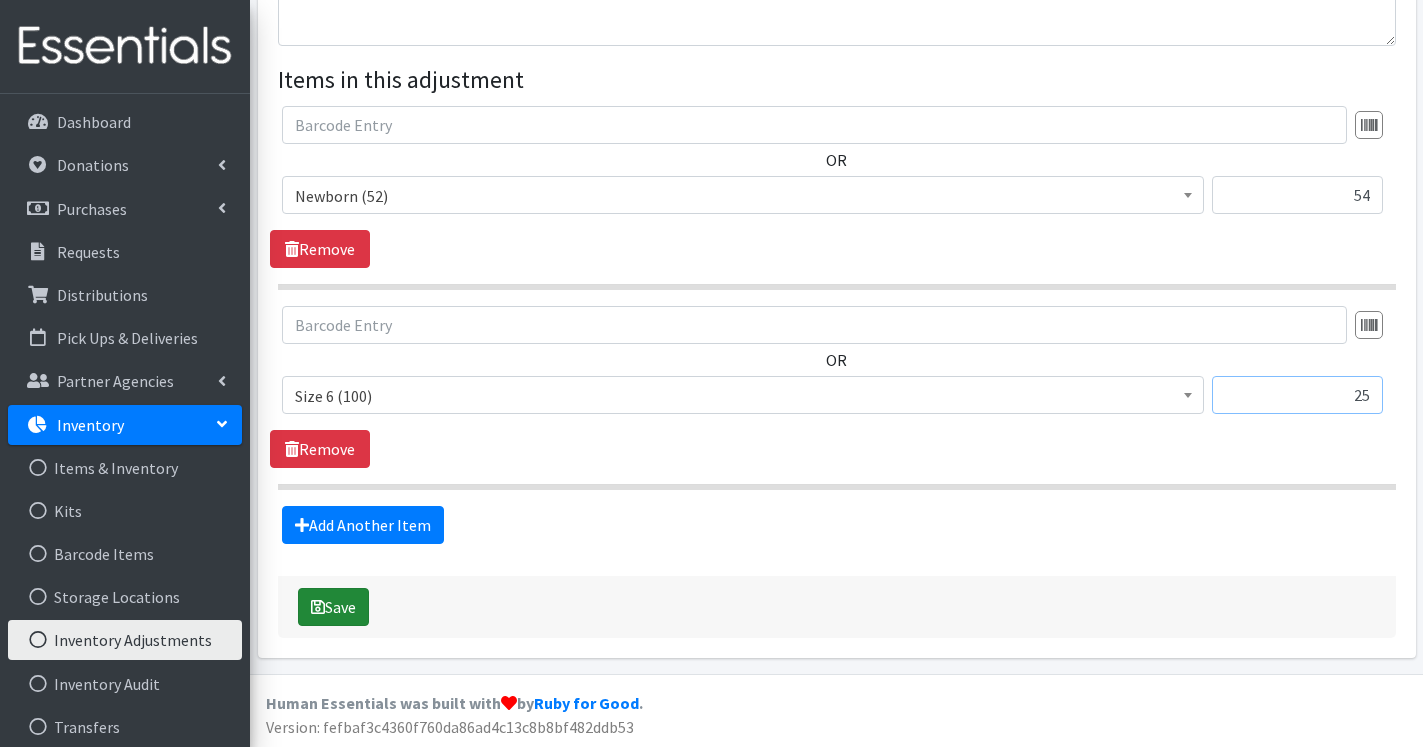 type on "25" 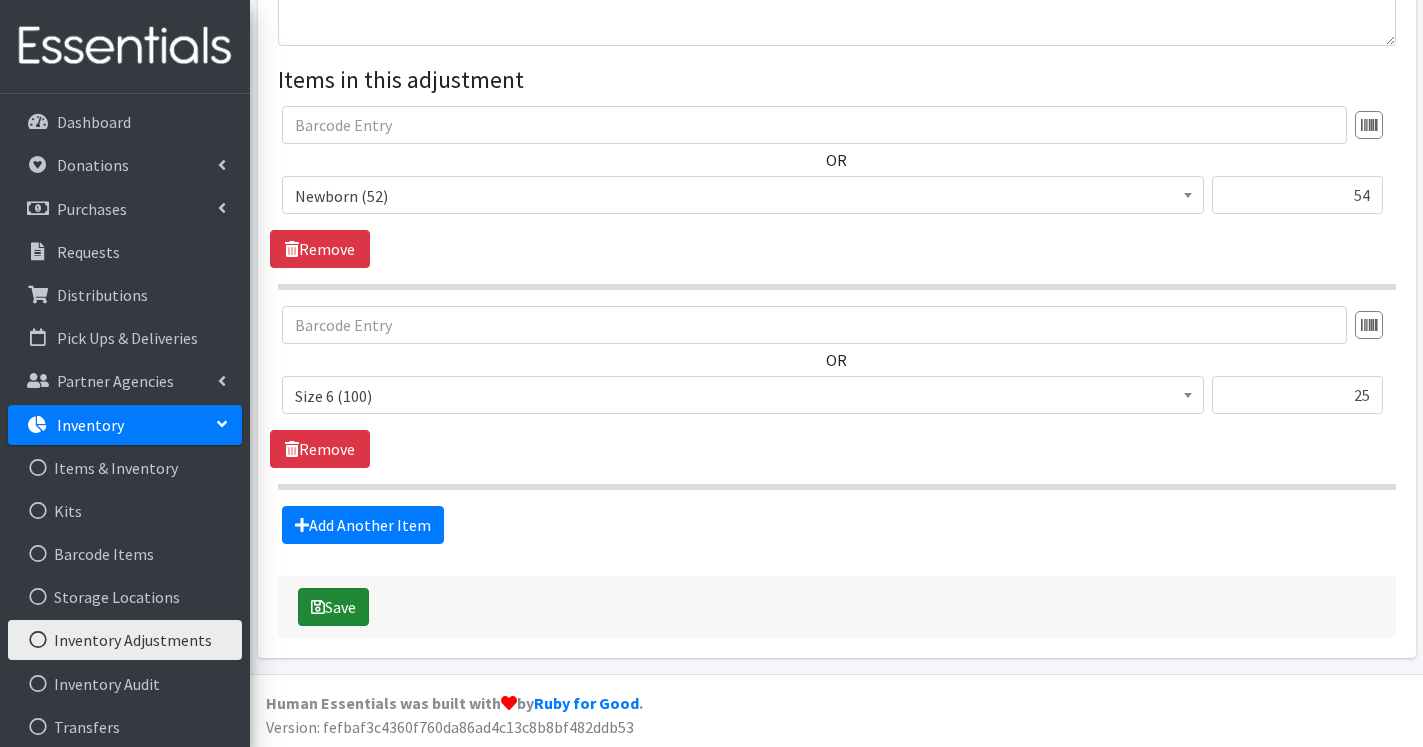 click on "Save" at bounding box center [333, 607] 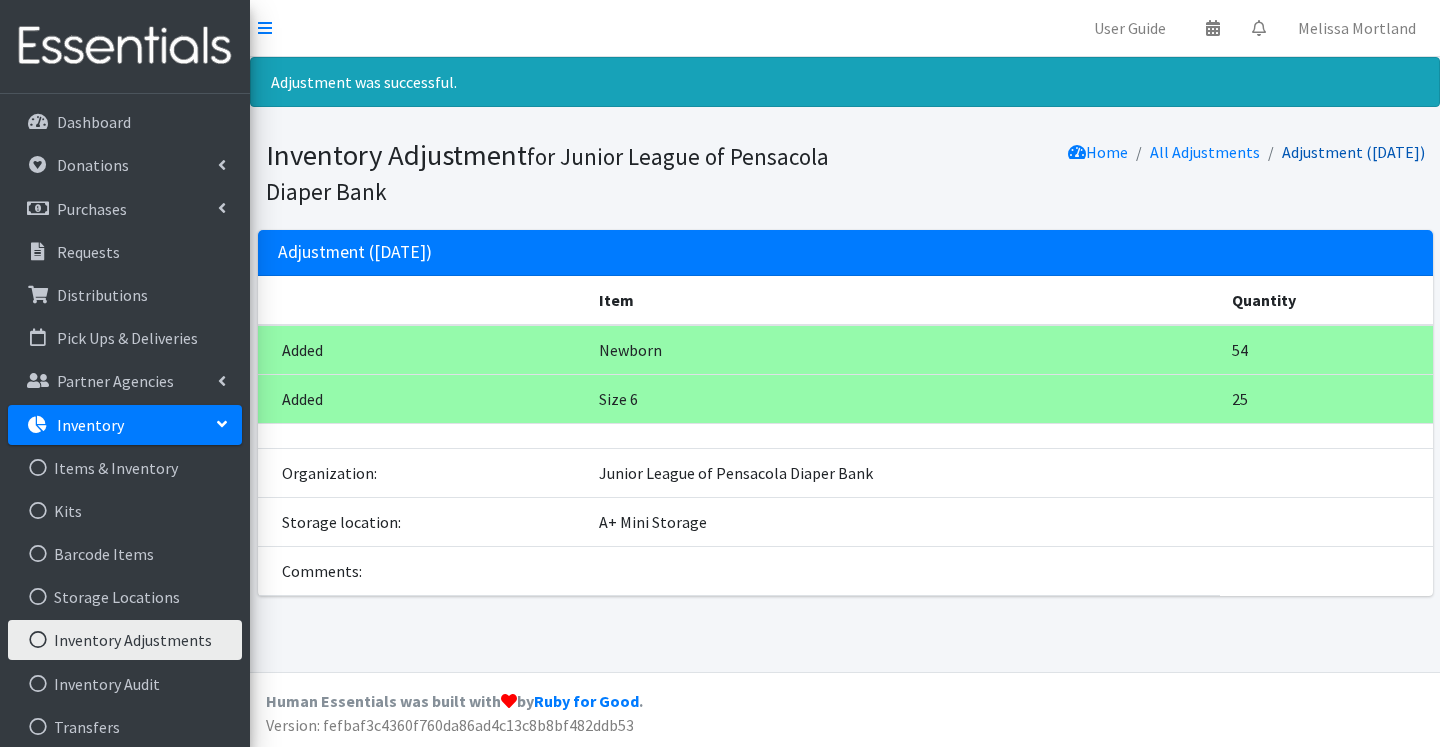 scroll, scrollTop: 0, scrollLeft: 0, axis: both 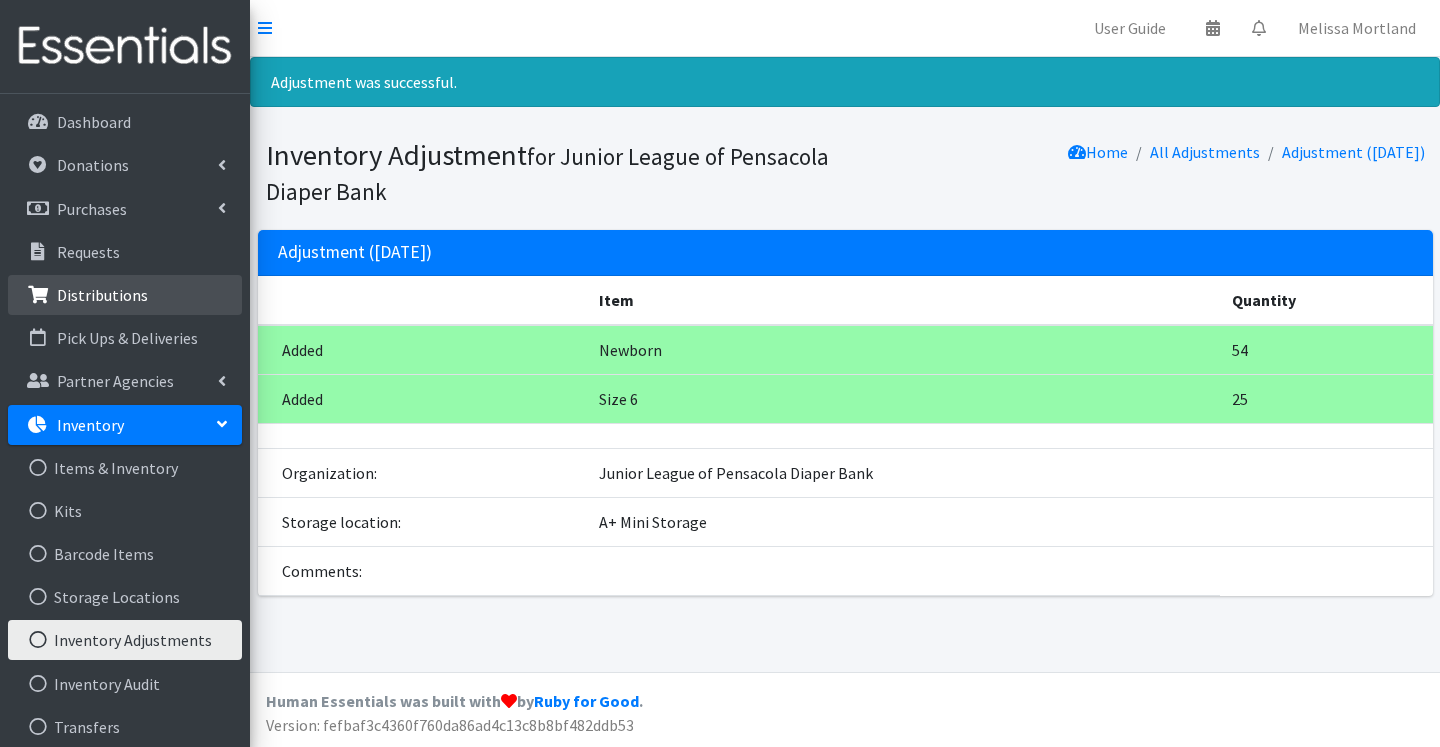 click on "Distributions" at bounding box center [102, 295] 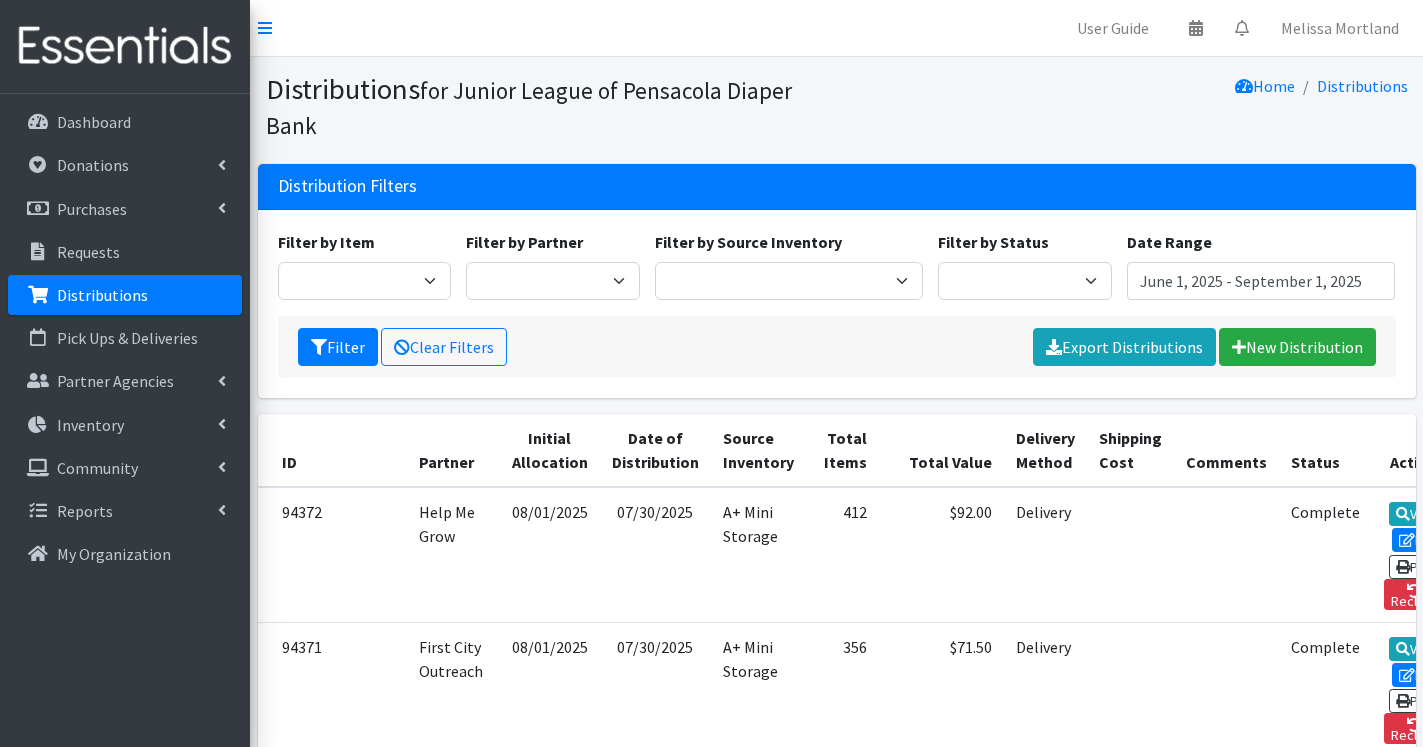 scroll, scrollTop: 0, scrollLeft: 0, axis: both 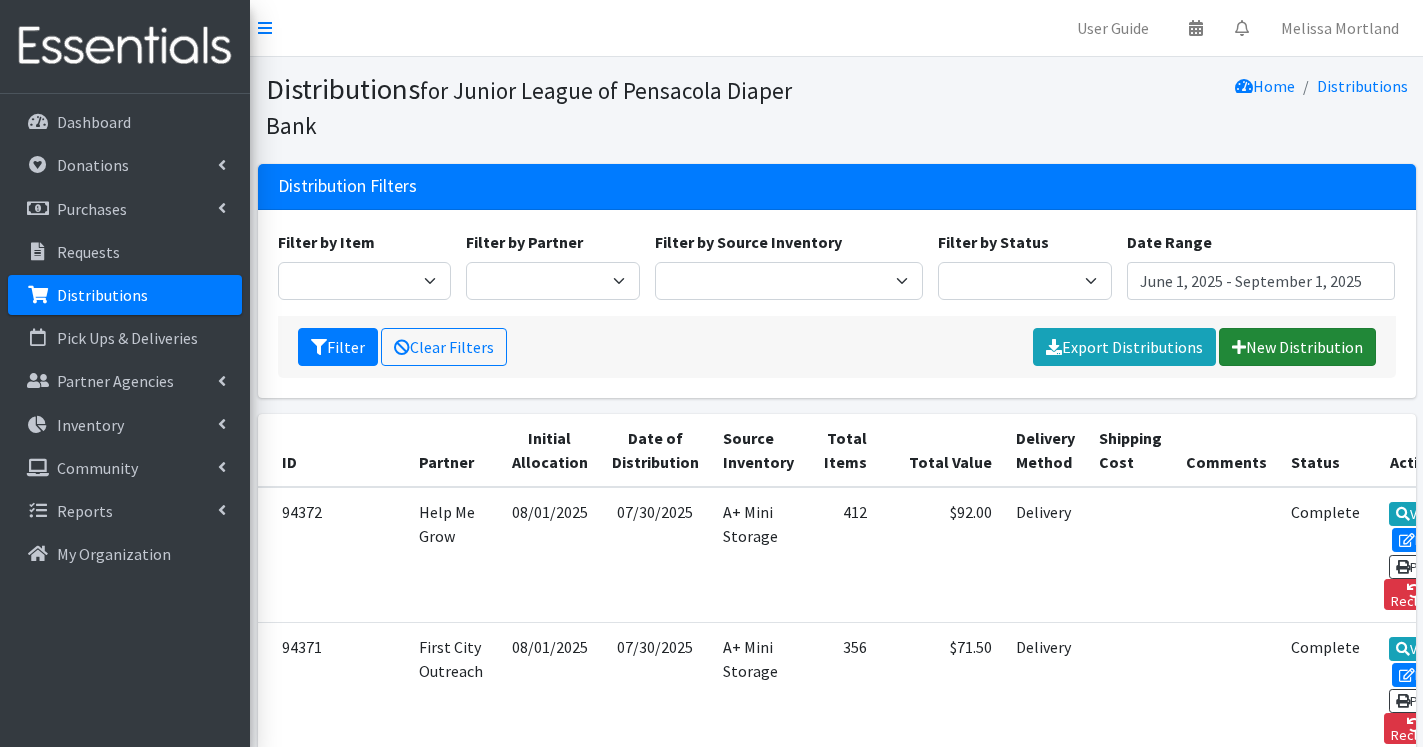 click on "New Distribution" at bounding box center (1297, 347) 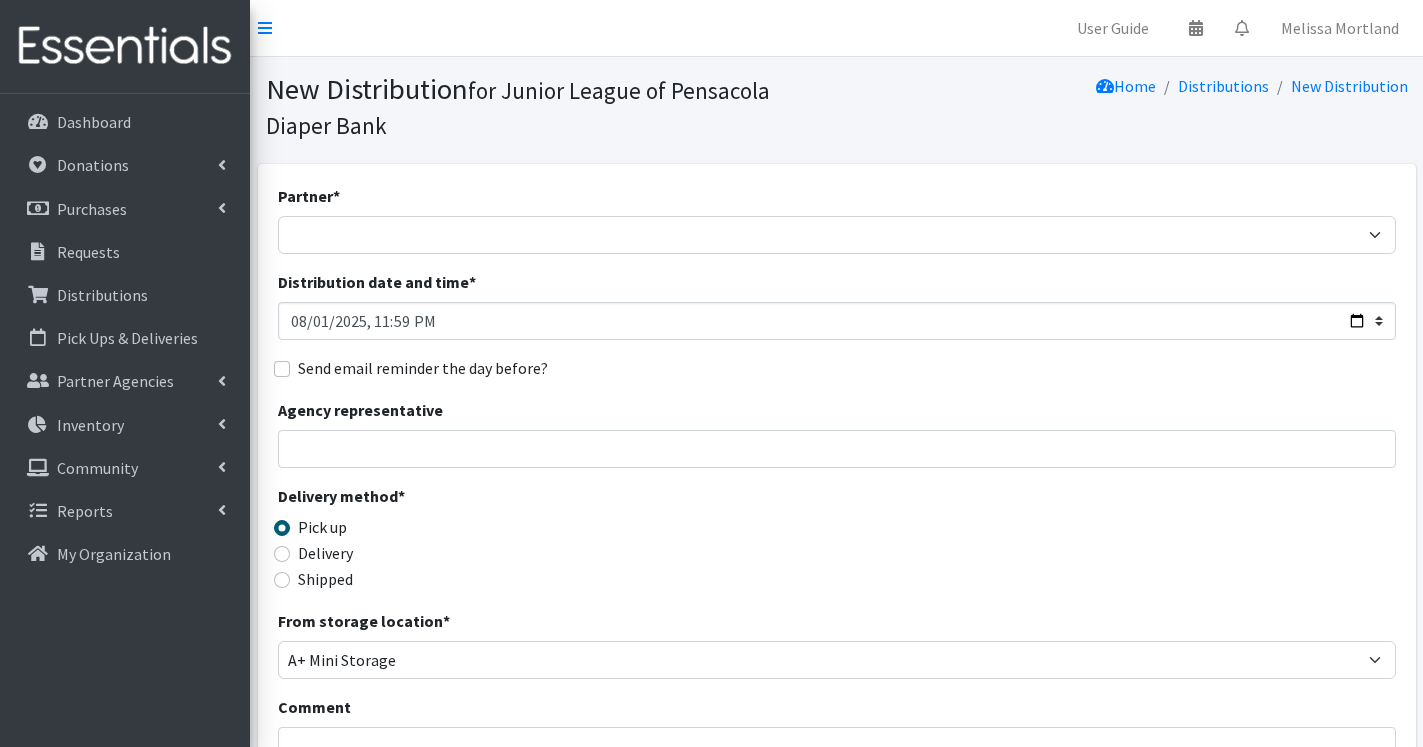 scroll, scrollTop: 0, scrollLeft: 0, axis: both 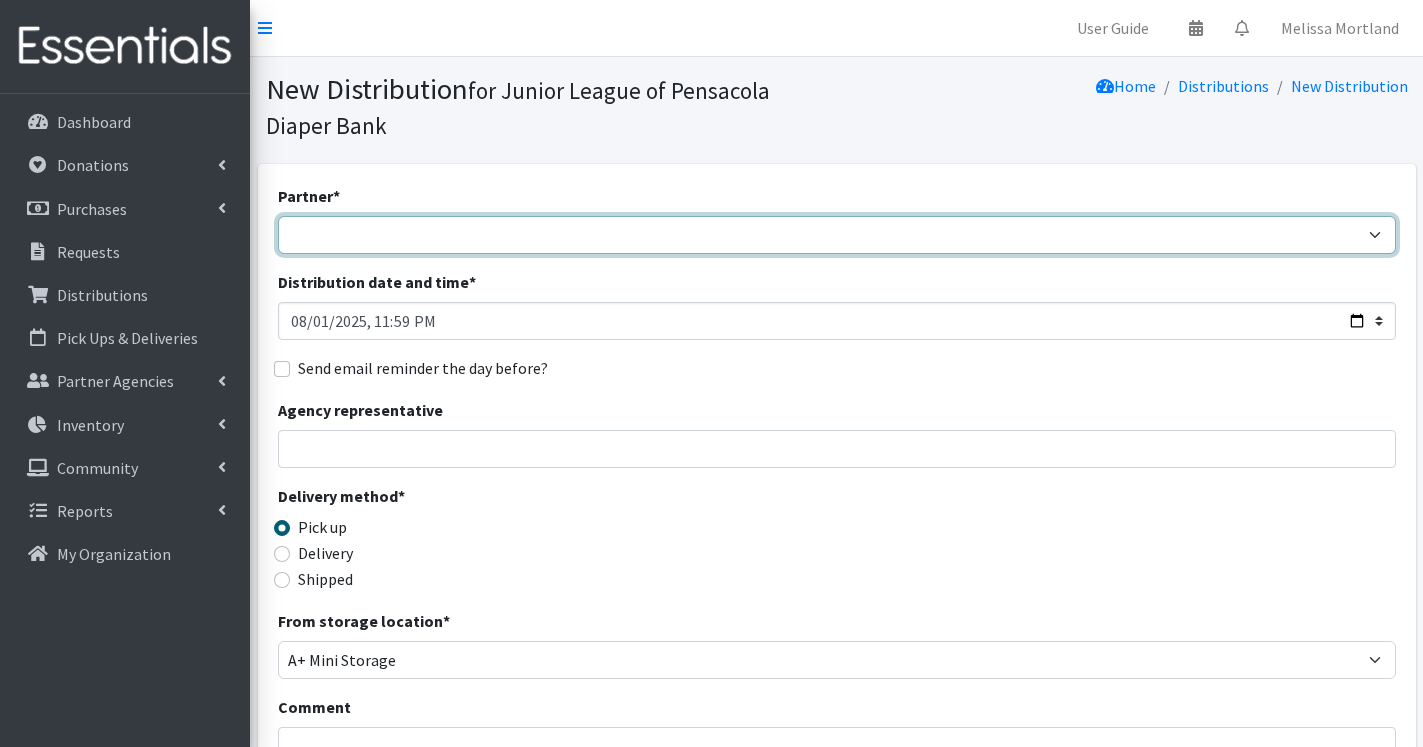 click on "Children's Home Society
Community Diaper Drive
First City Outreach
Healthy Start Coalition
Help Me Grow
Pensacola Police Department" at bounding box center [837, 235] 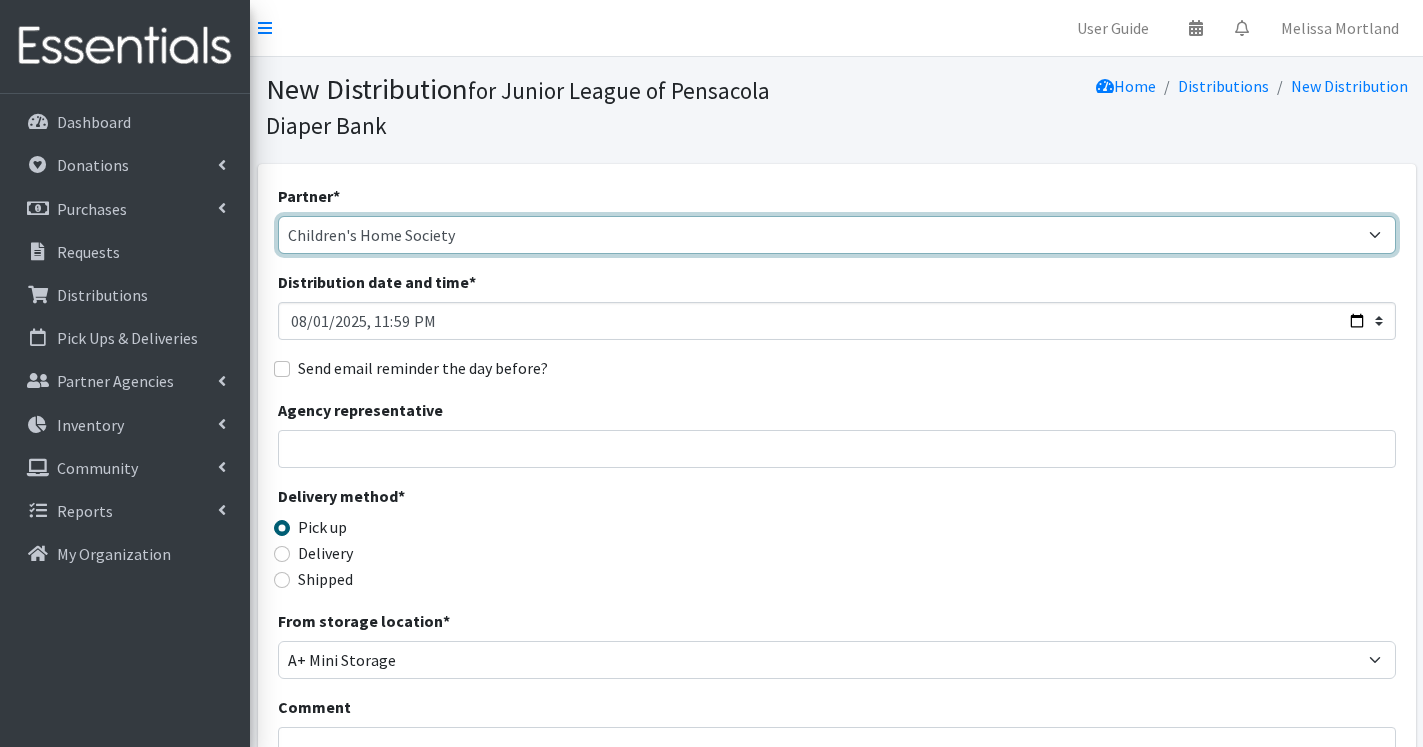 click on "Children's Home Society" at bounding box center [0, 0] 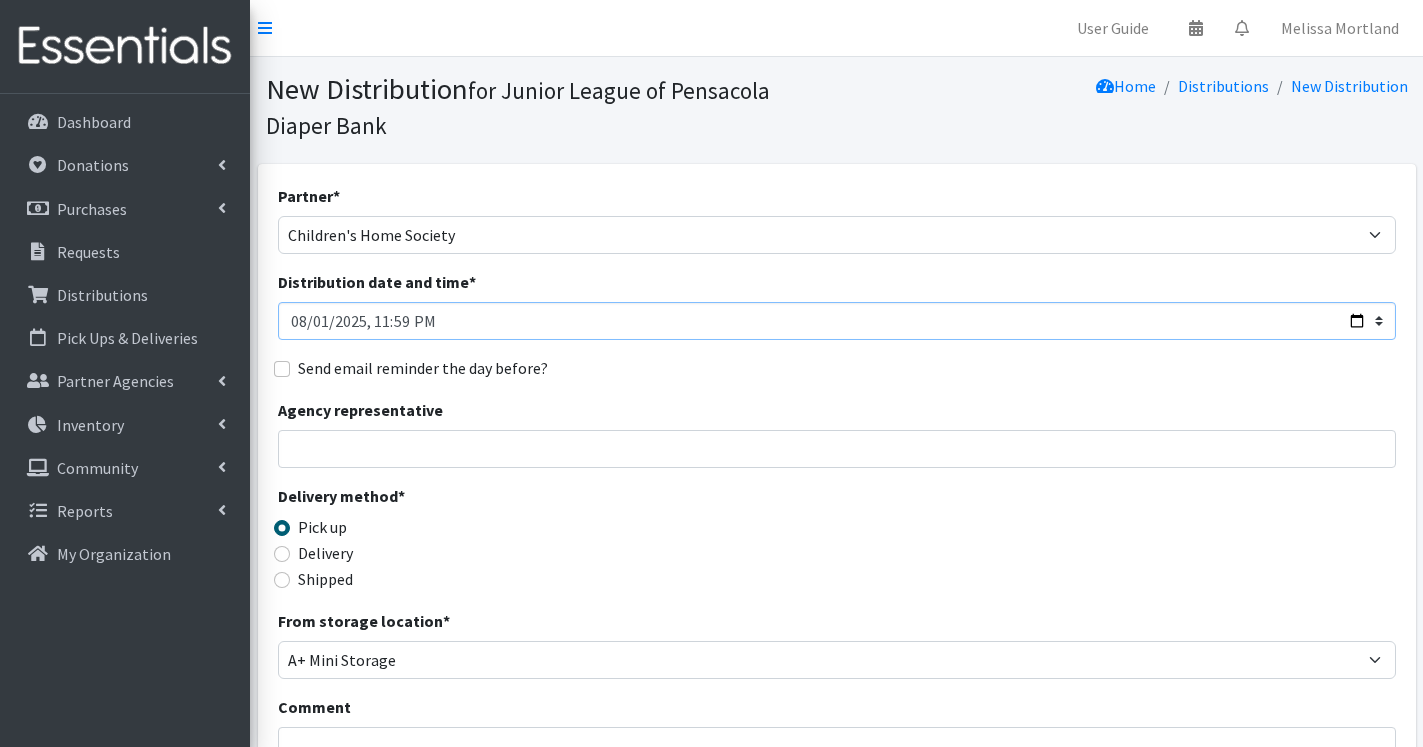 click on "Distribution date and time  *" at bounding box center (837, 321) 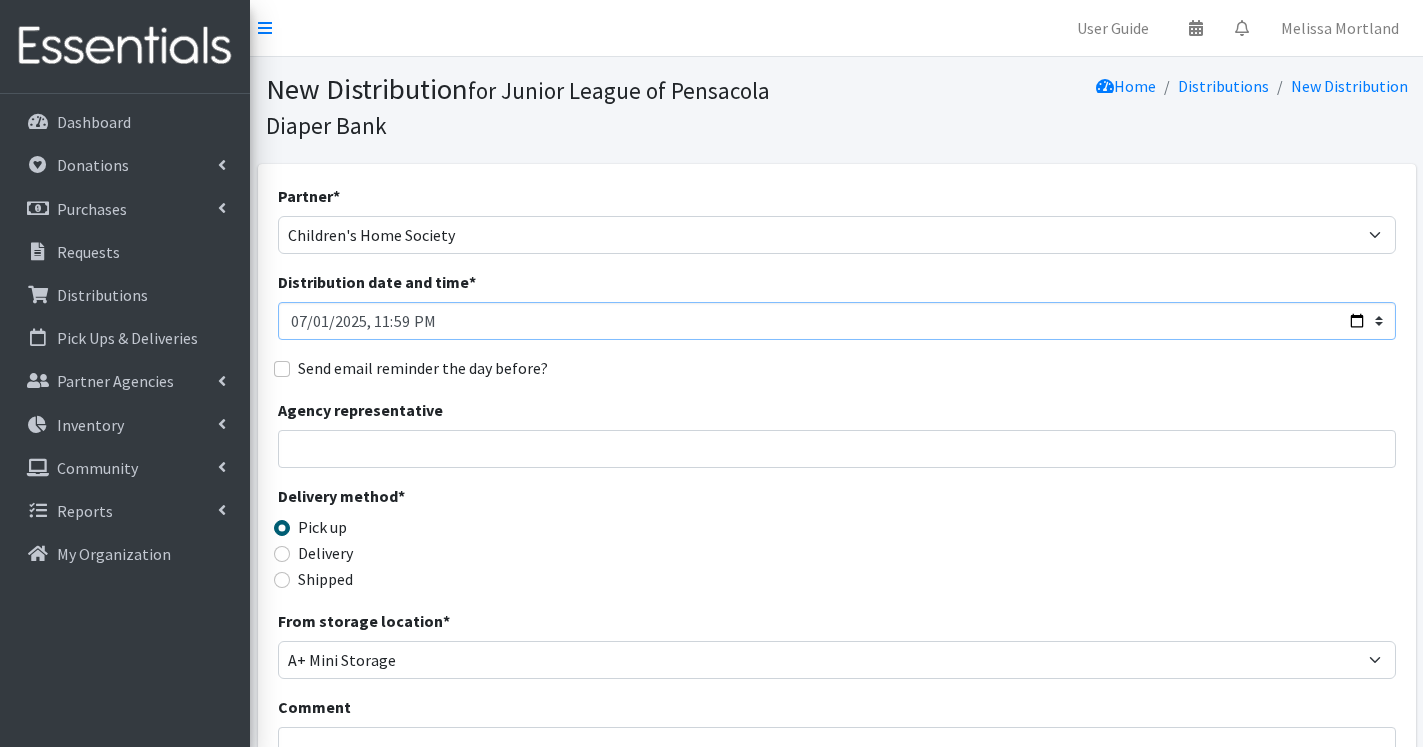 type on "2025-07-30T23:59" 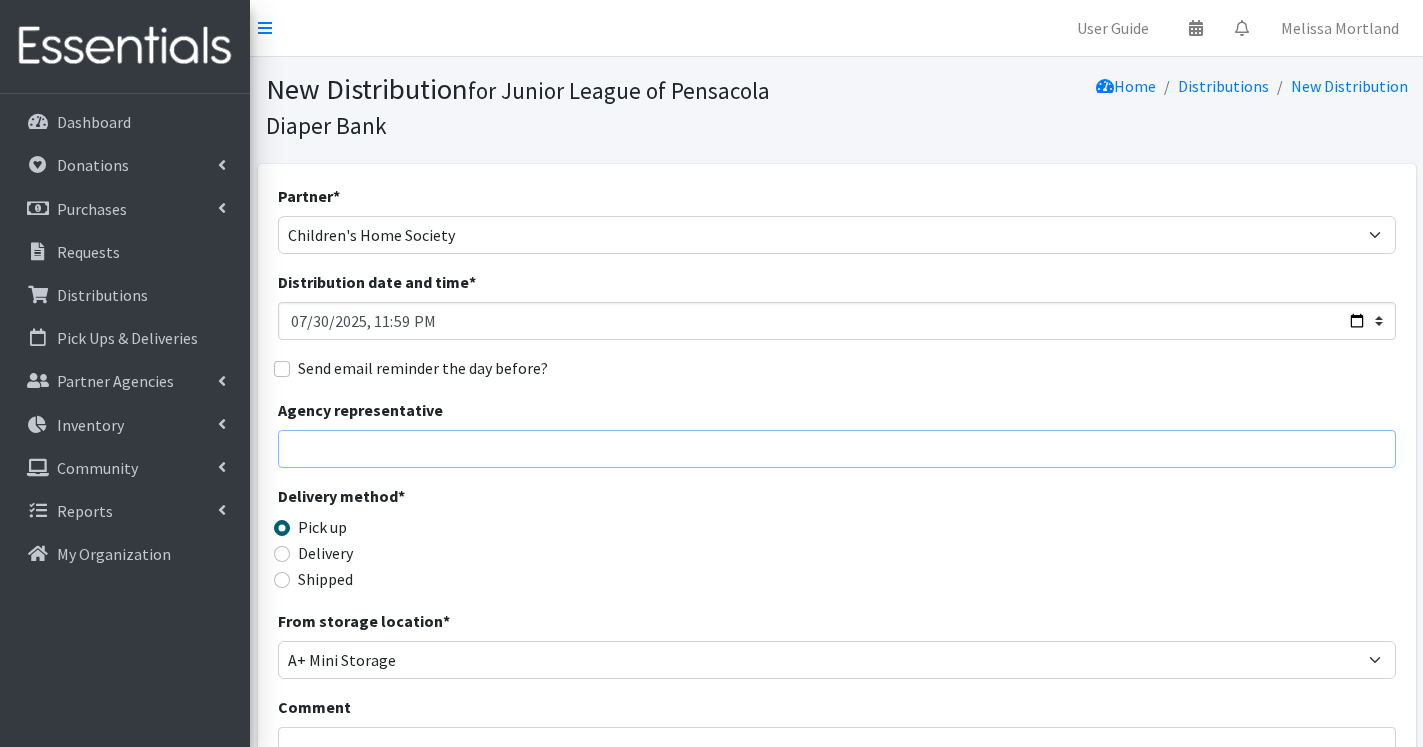 click on "Agency representative" at bounding box center [837, 449] 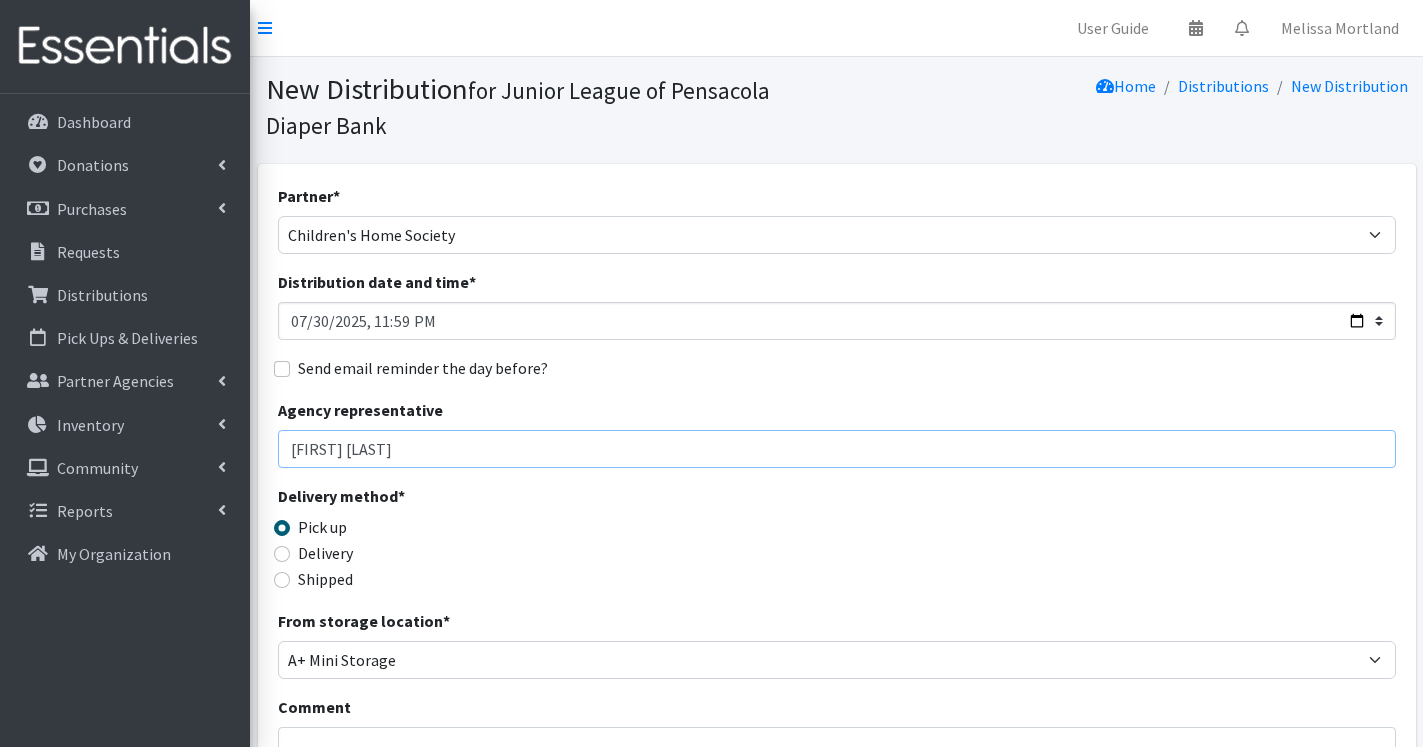 type on "[FIRST] [LAST]" 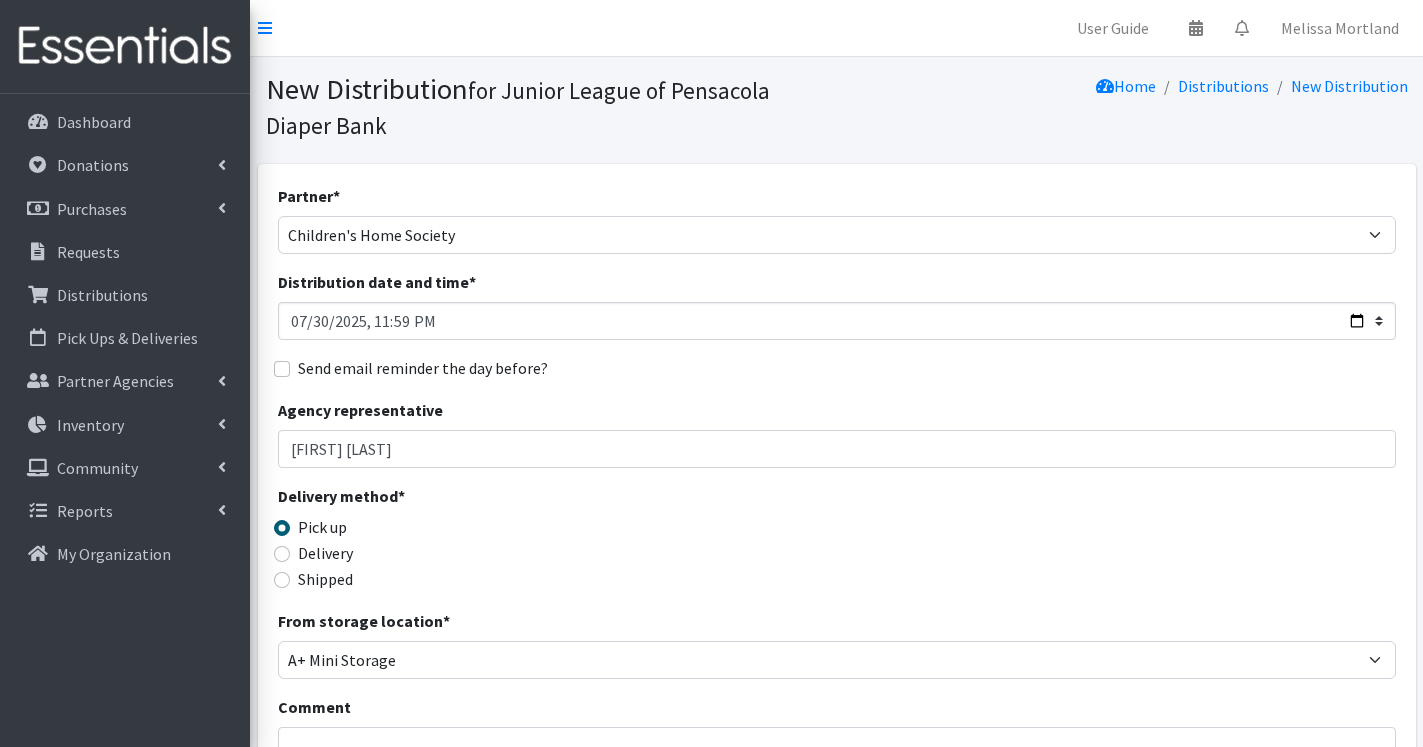 click on "Delivery" at bounding box center [325, 553] 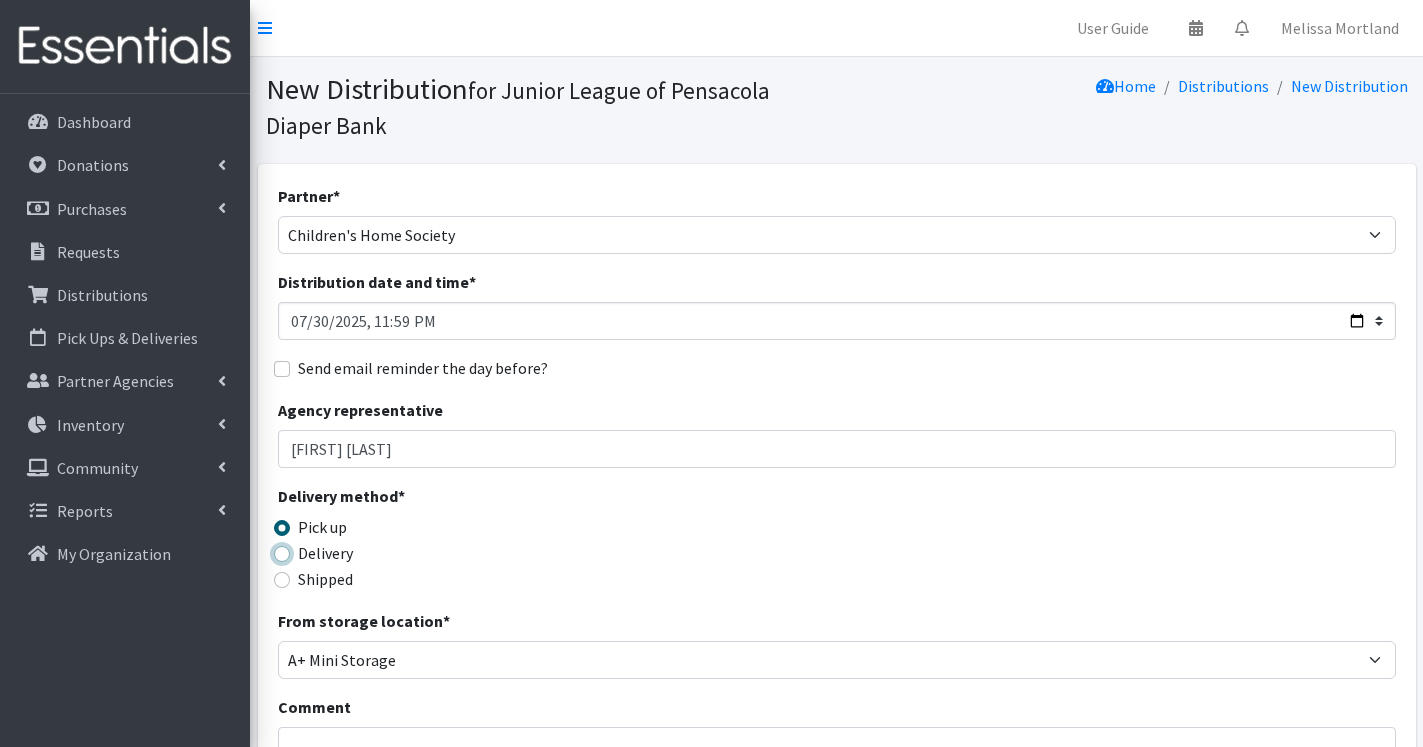 click on "Delivery" at bounding box center (282, 554) 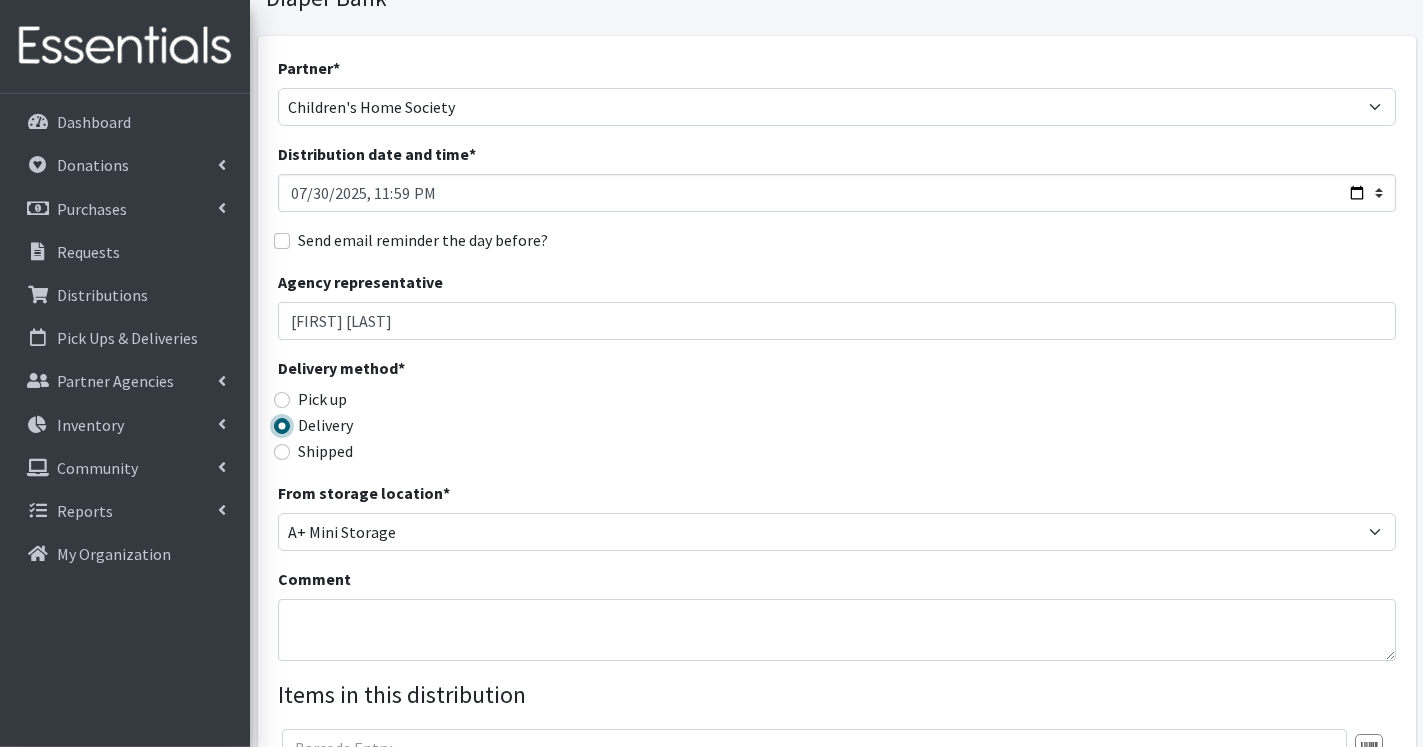 scroll, scrollTop: 306, scrollLeft: 0, axis: vertical 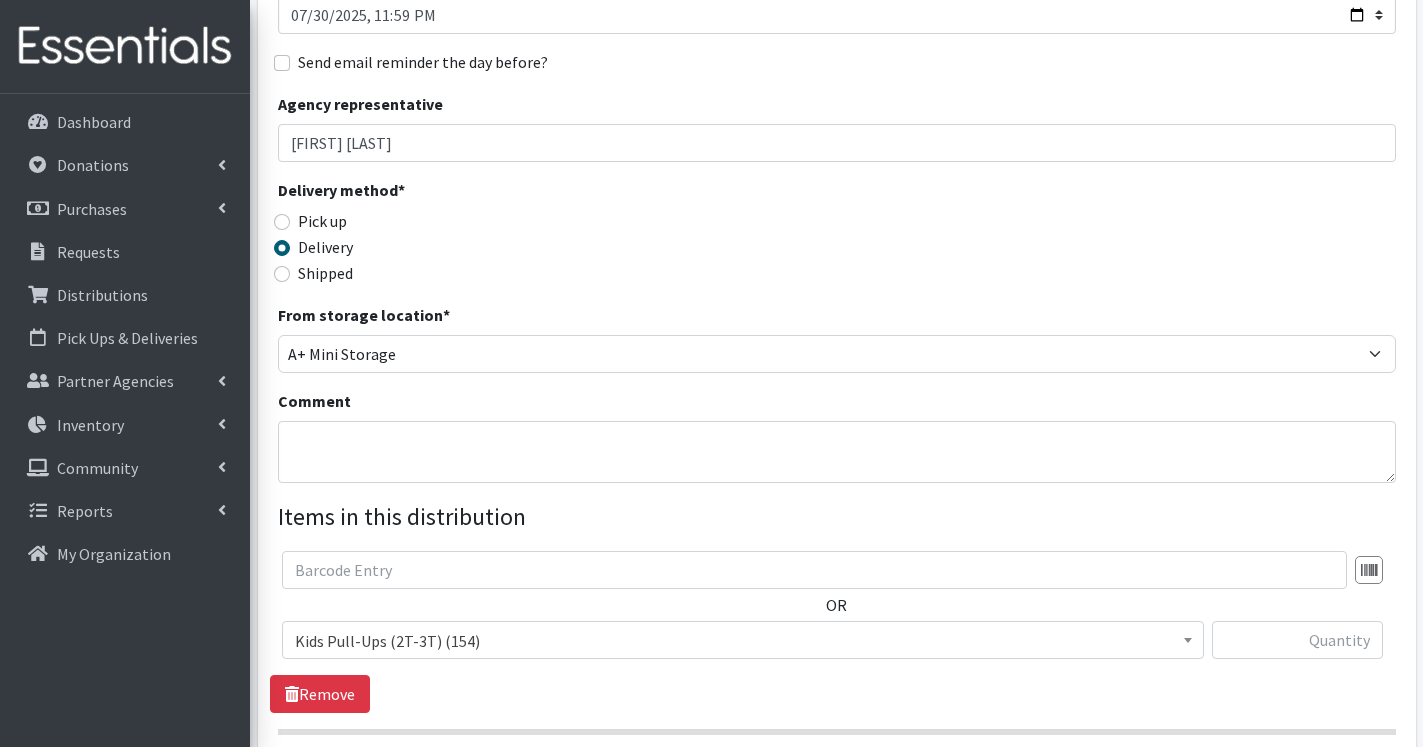 click on "Kids Pull-Ups (2T-3T) (154)" at bounding box center [743, 641] 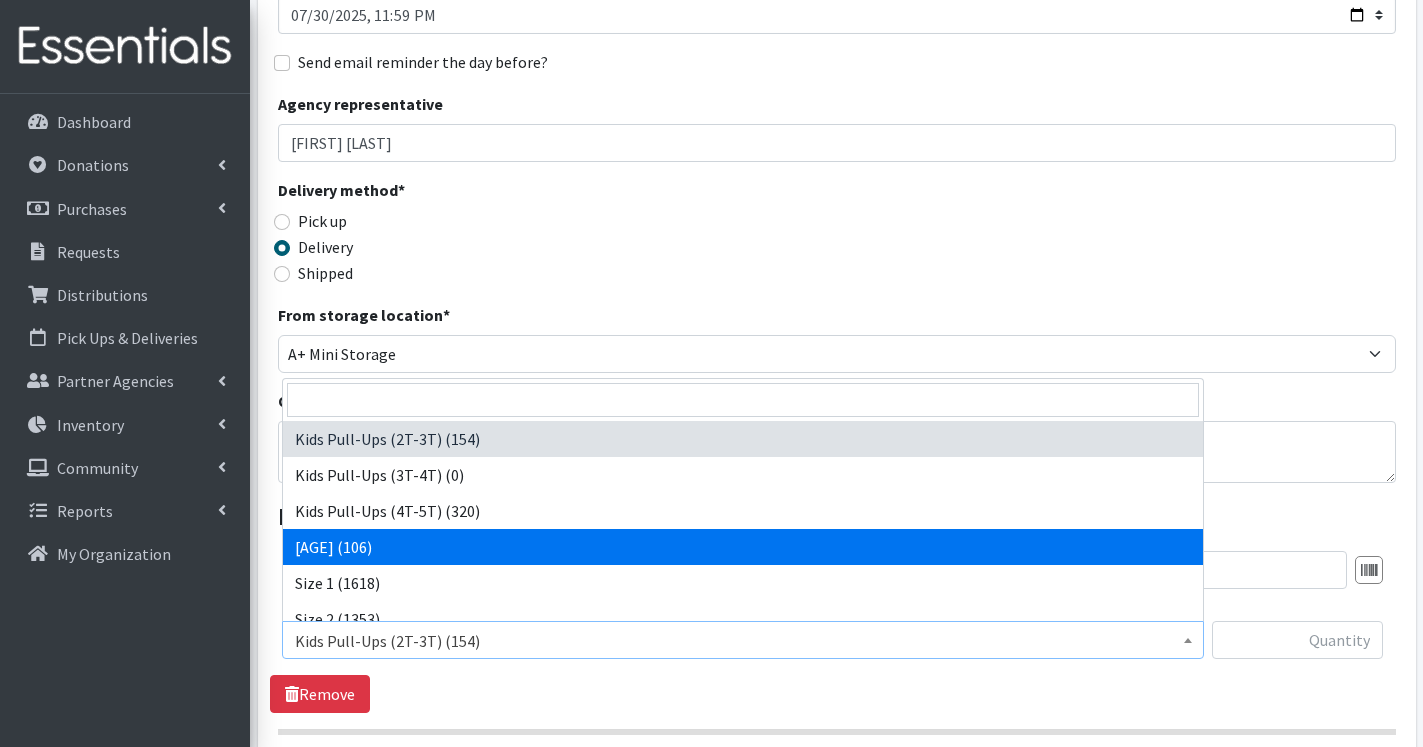 select on "13976" 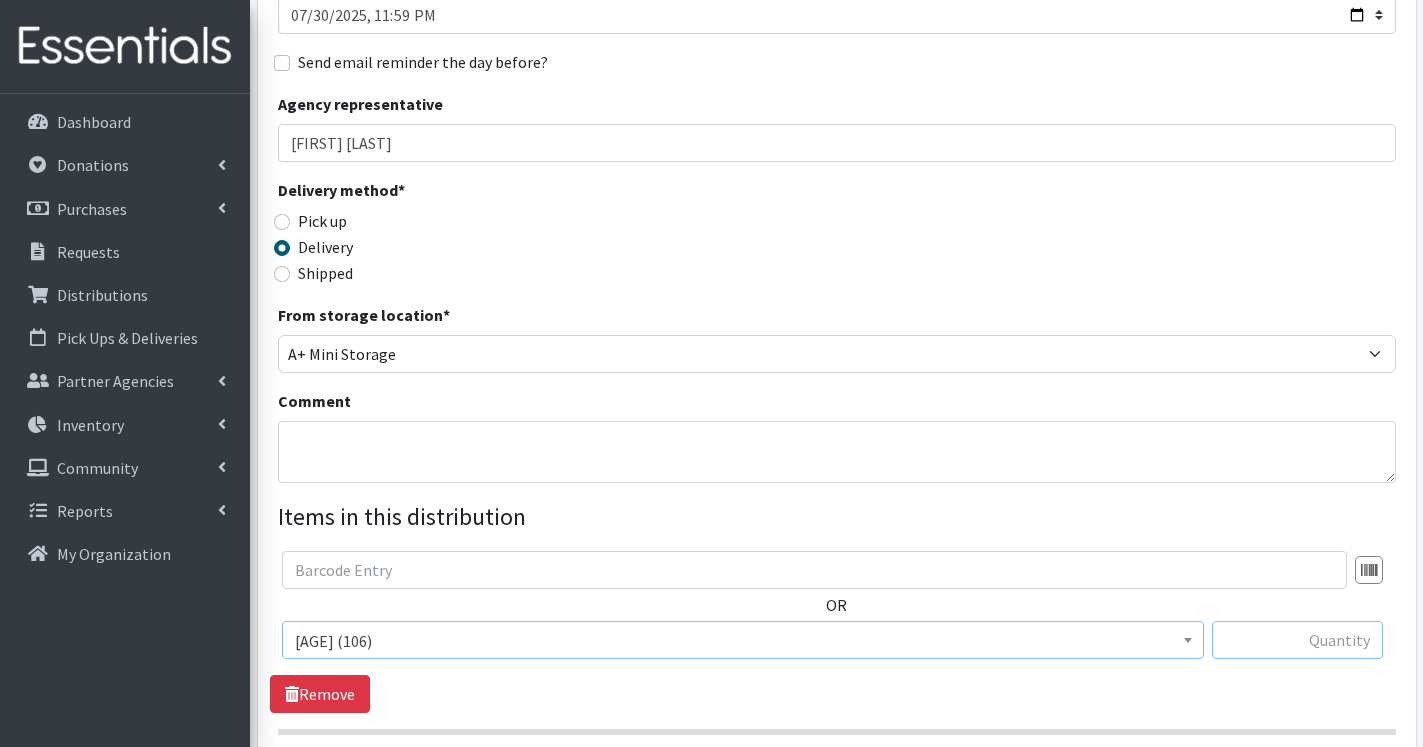 click at bounding box center [1297, 640] 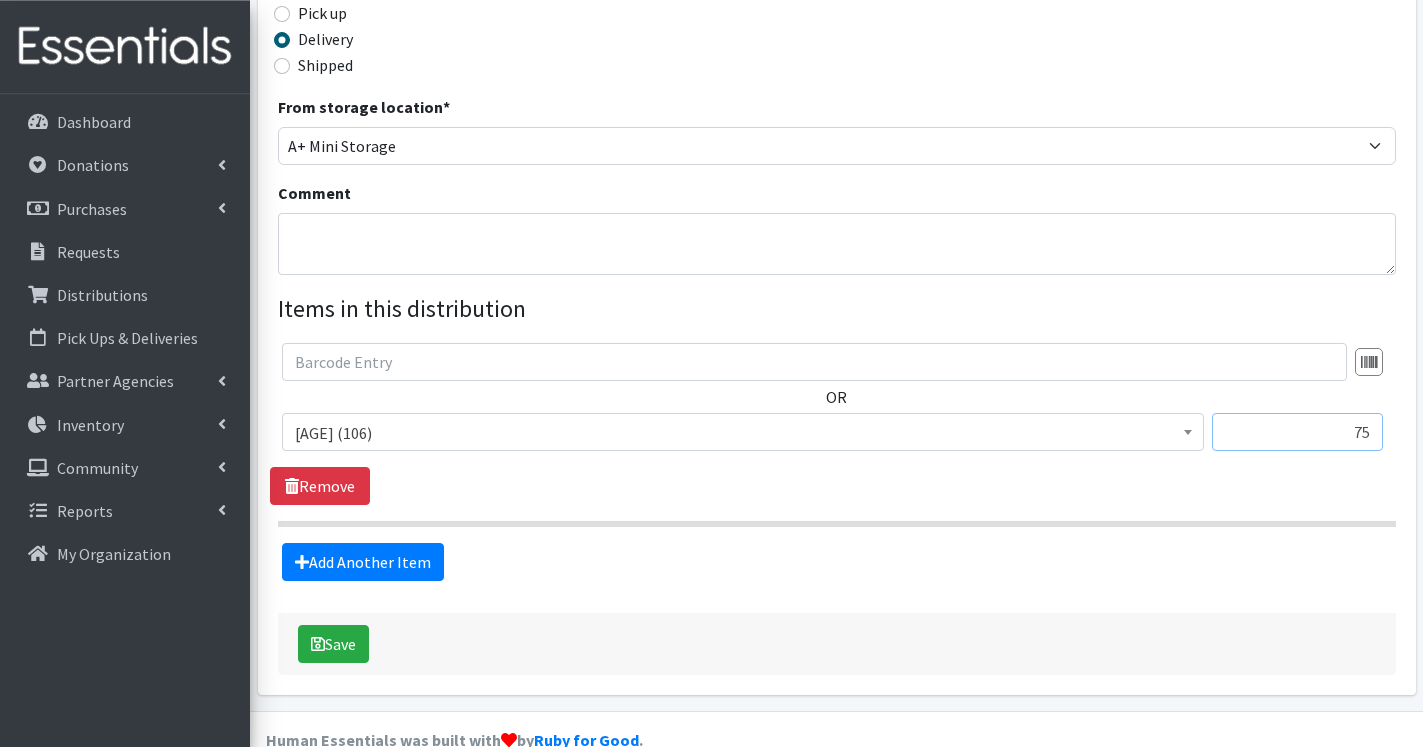 scroll, scrollTop: 553, scrollLeft: 0, axis: vertical 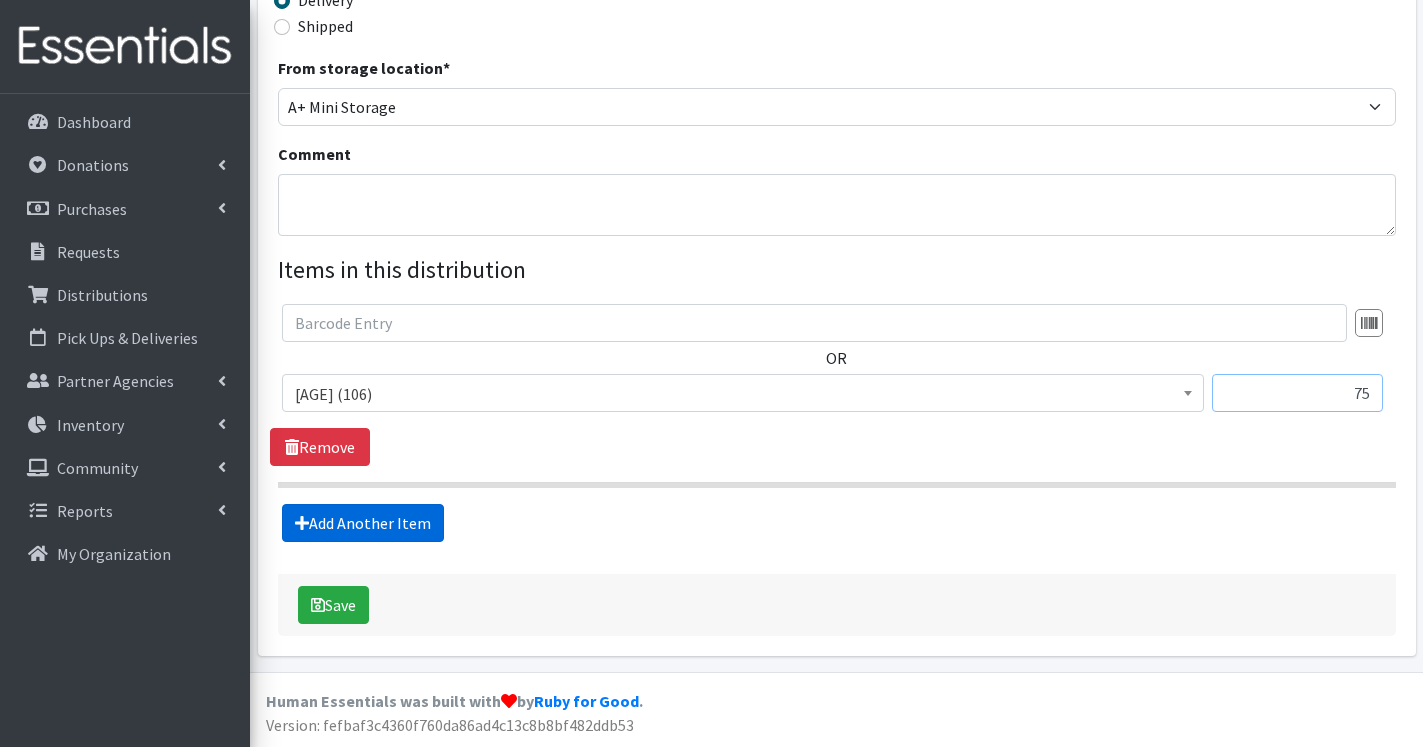 type on "75" 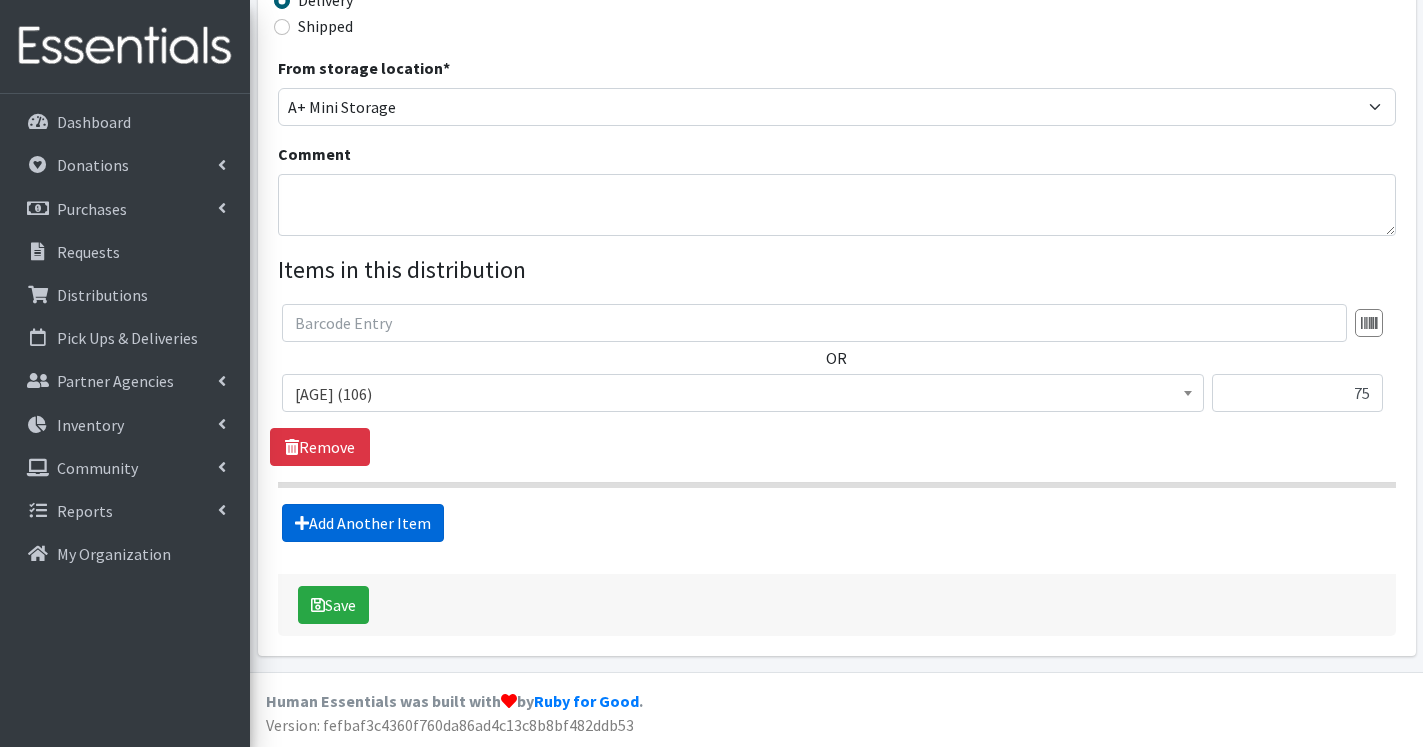 click on "Add Another Item" at bounding box center [363, 523] 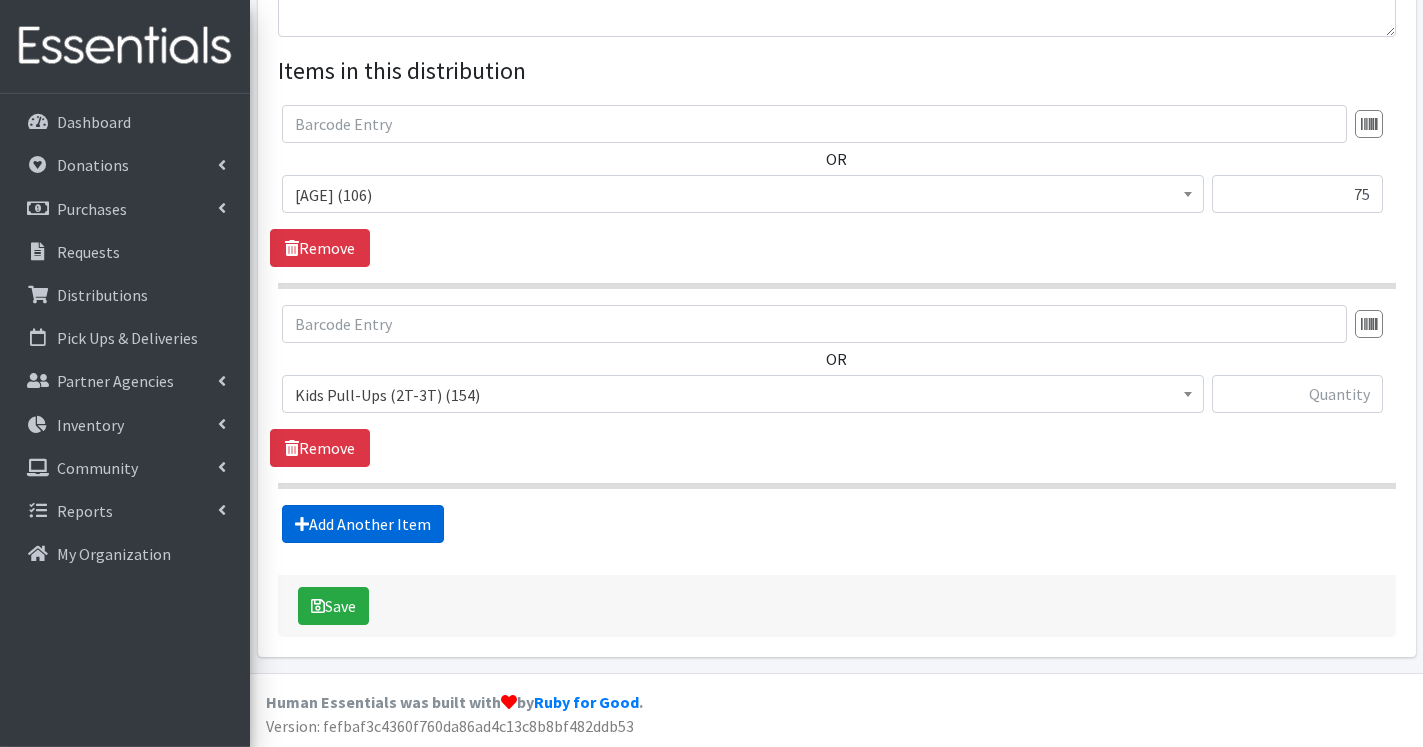 scroll, scrollTop: 753, scrollLeft: 0, axis: vertical 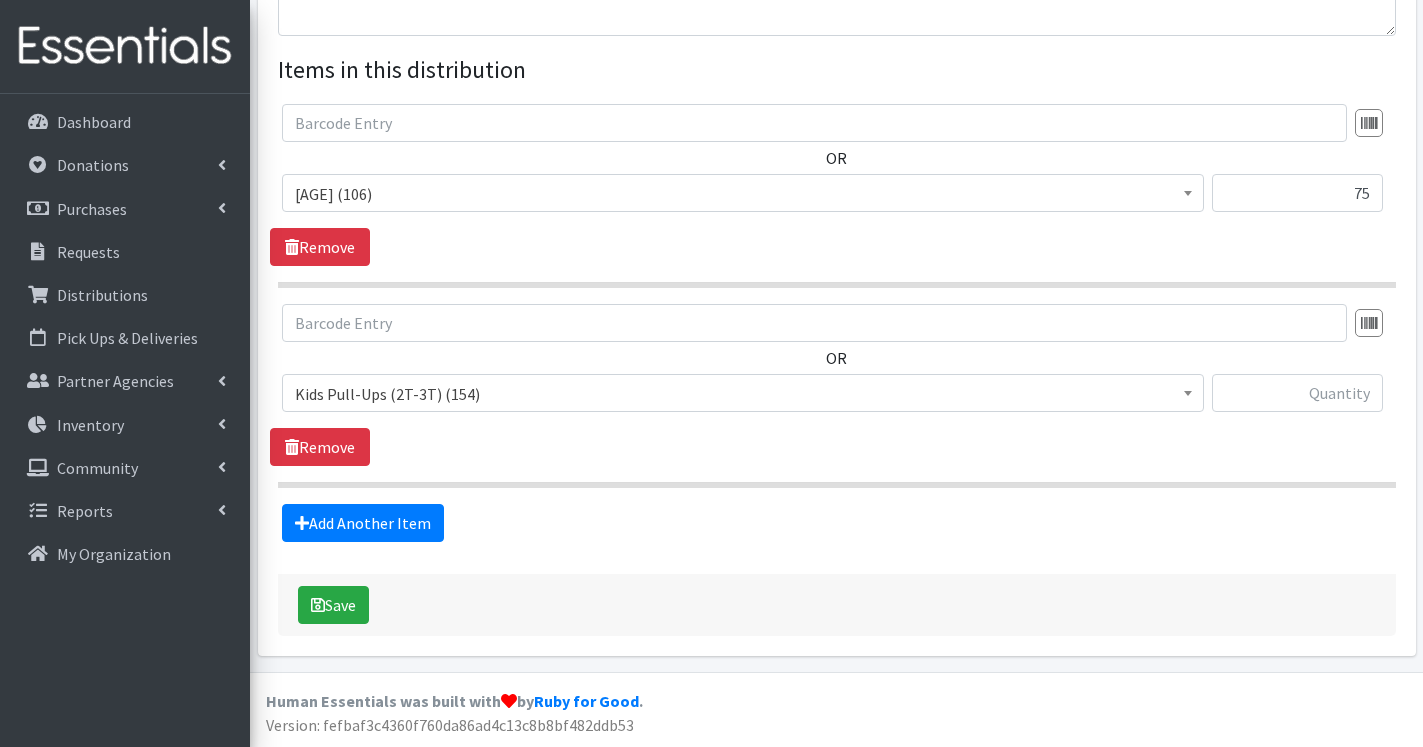 click on "Kids Pull-Ups (2T-3T) (154)" at bounding box center [743, 394] 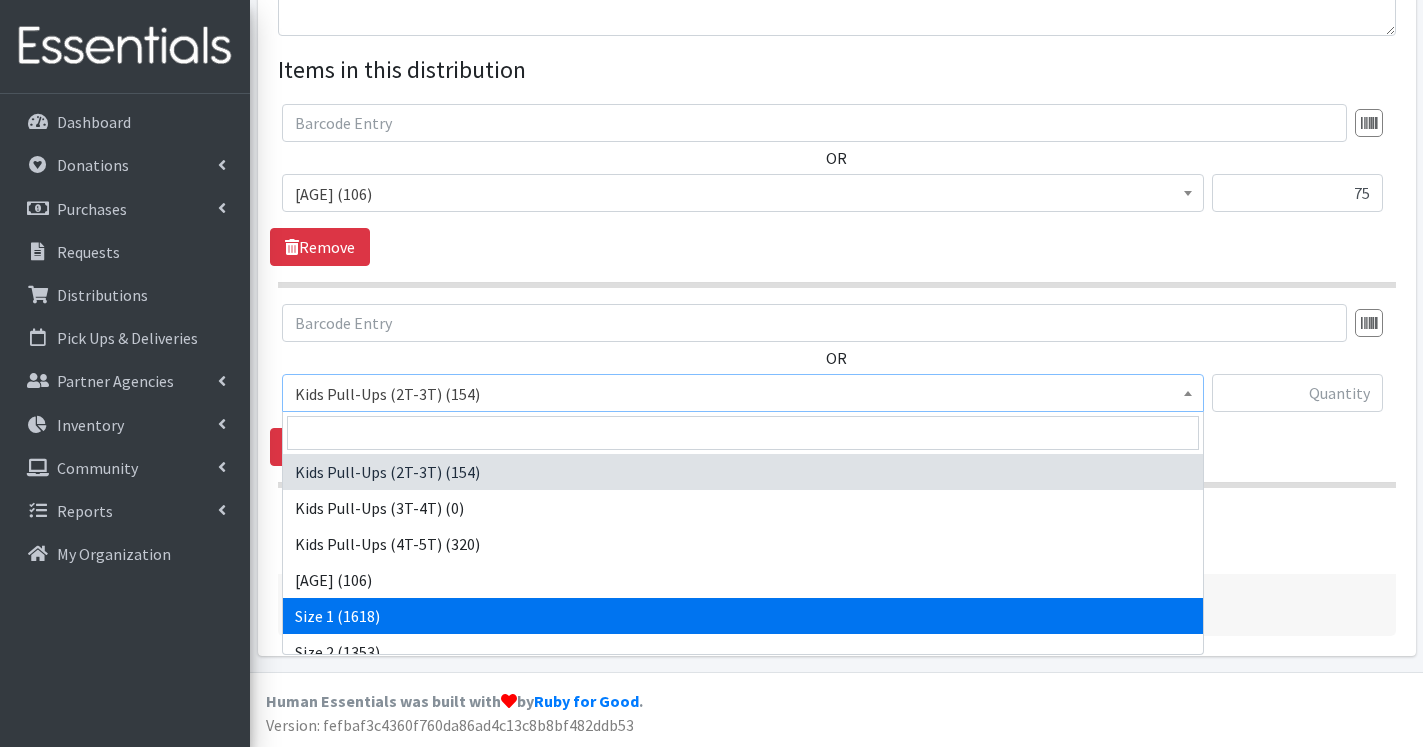 select on "13971" 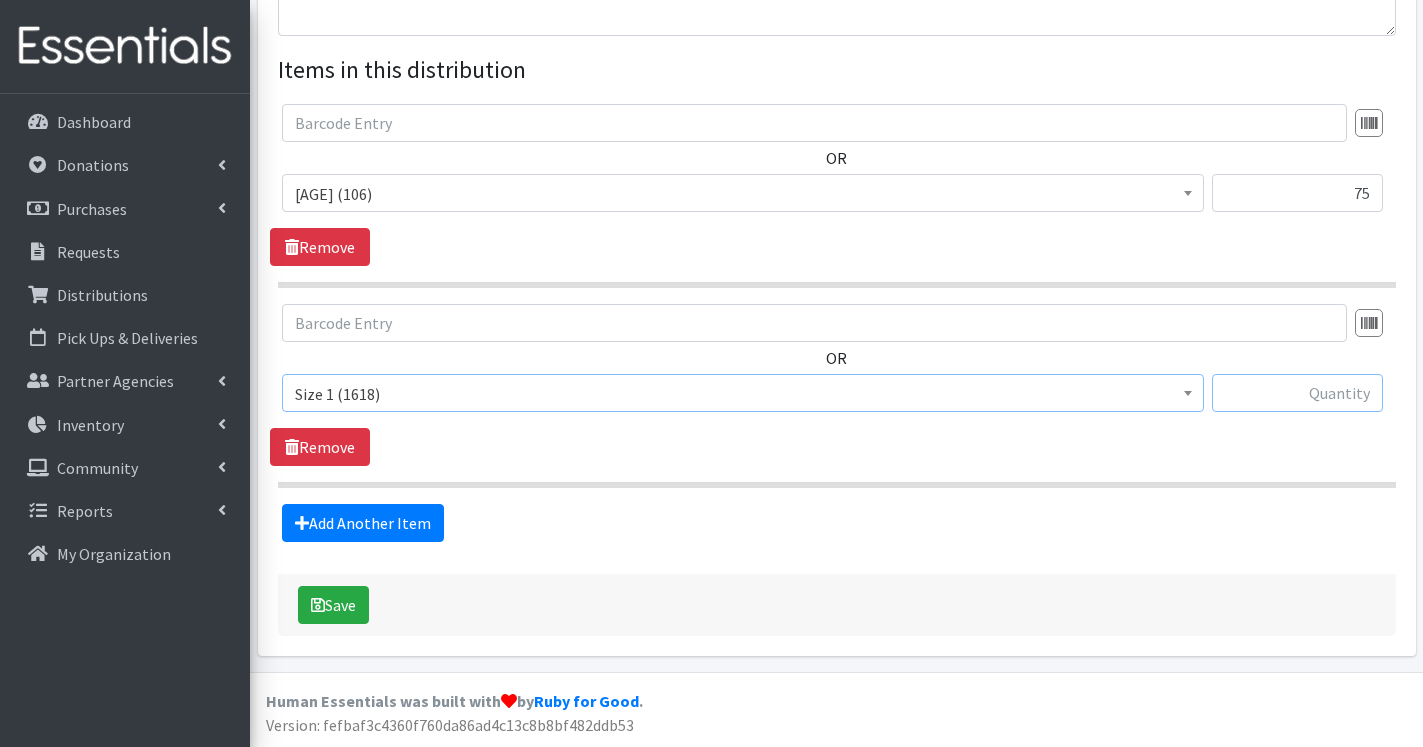 click at bounding box center [1297, 393] 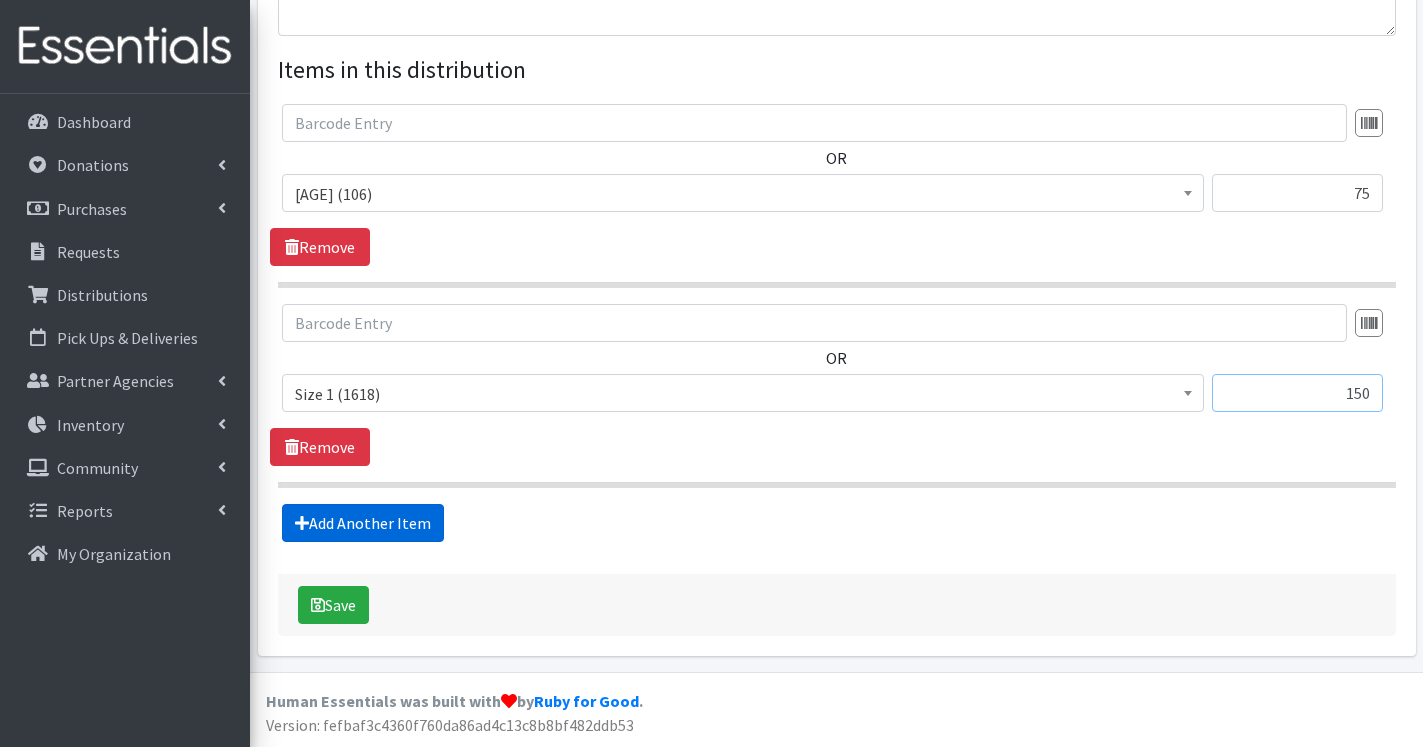 type on "150" 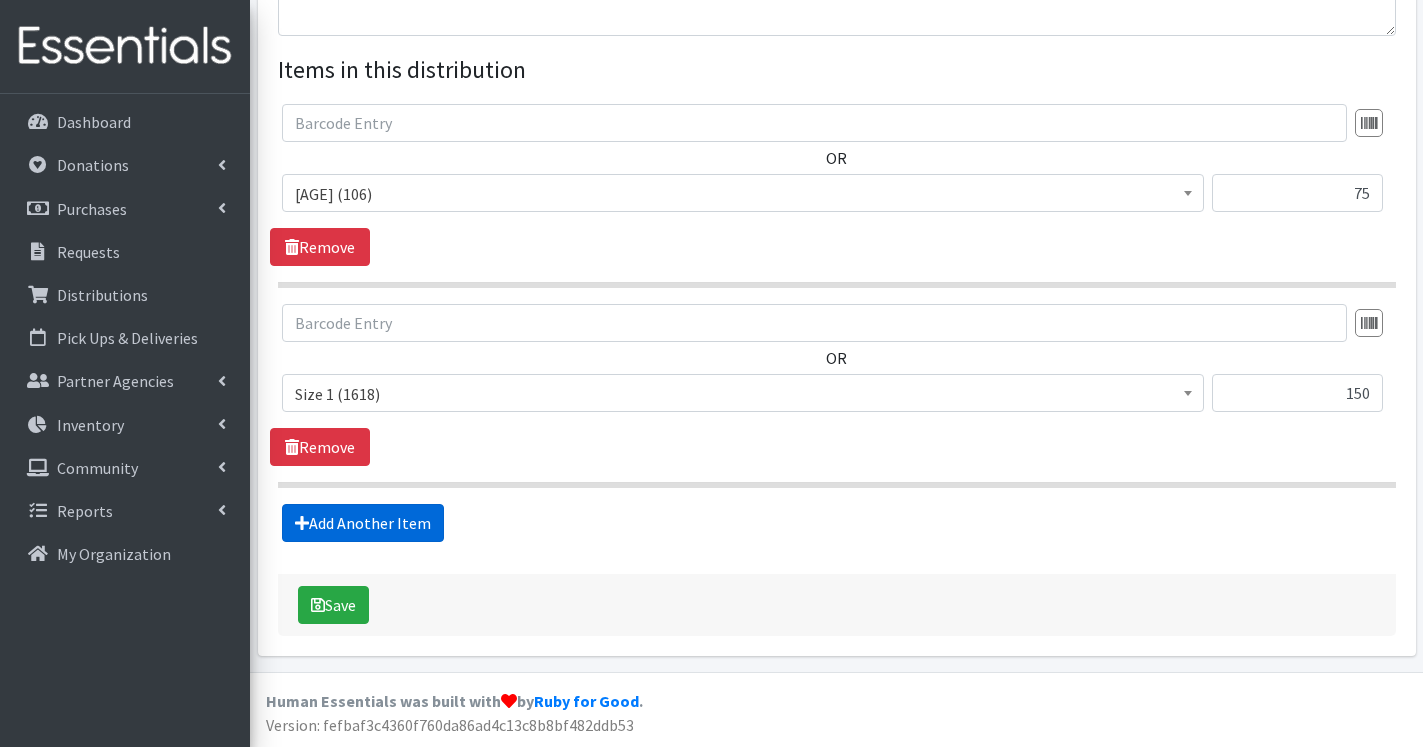 click on "Add Another Item" at bounding box center [363, 523] 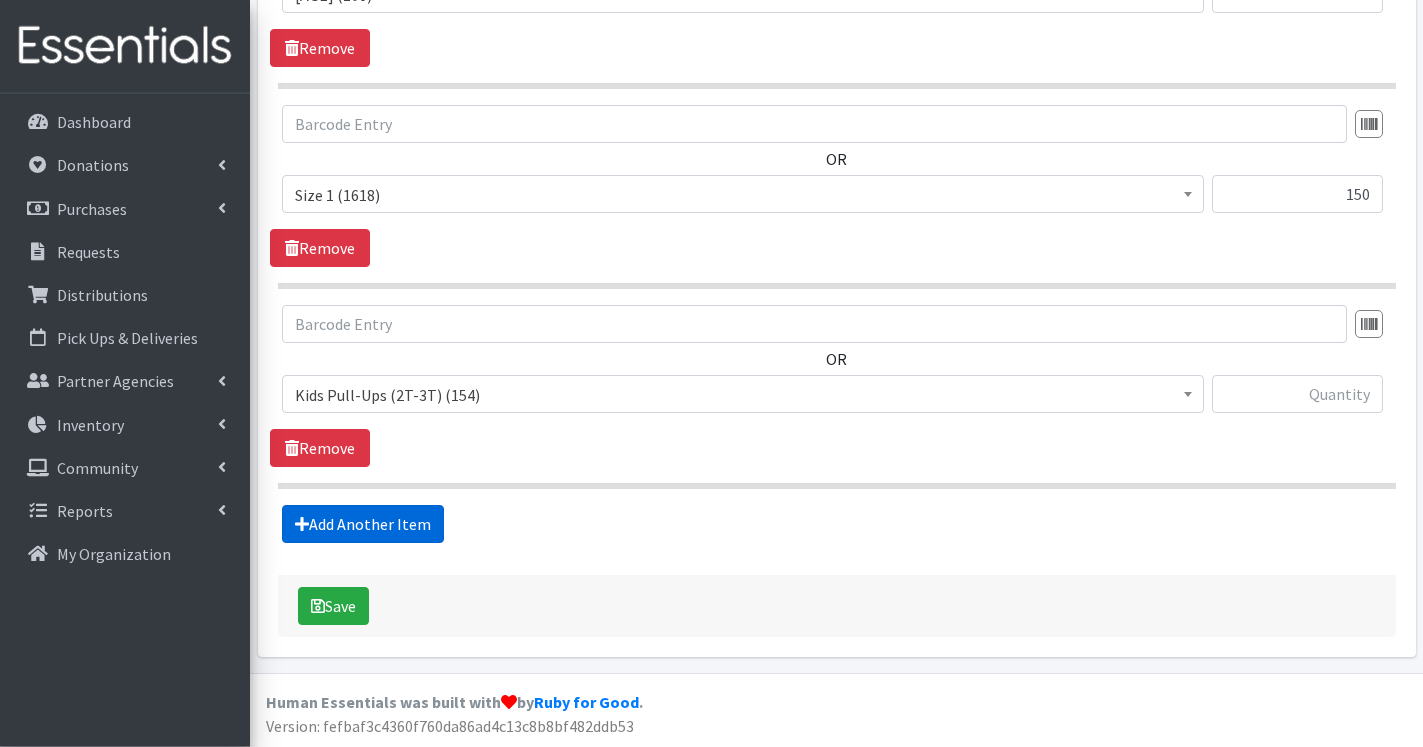 scroll, scrollTop: 953, scrollLeft: 0, axis: vertical 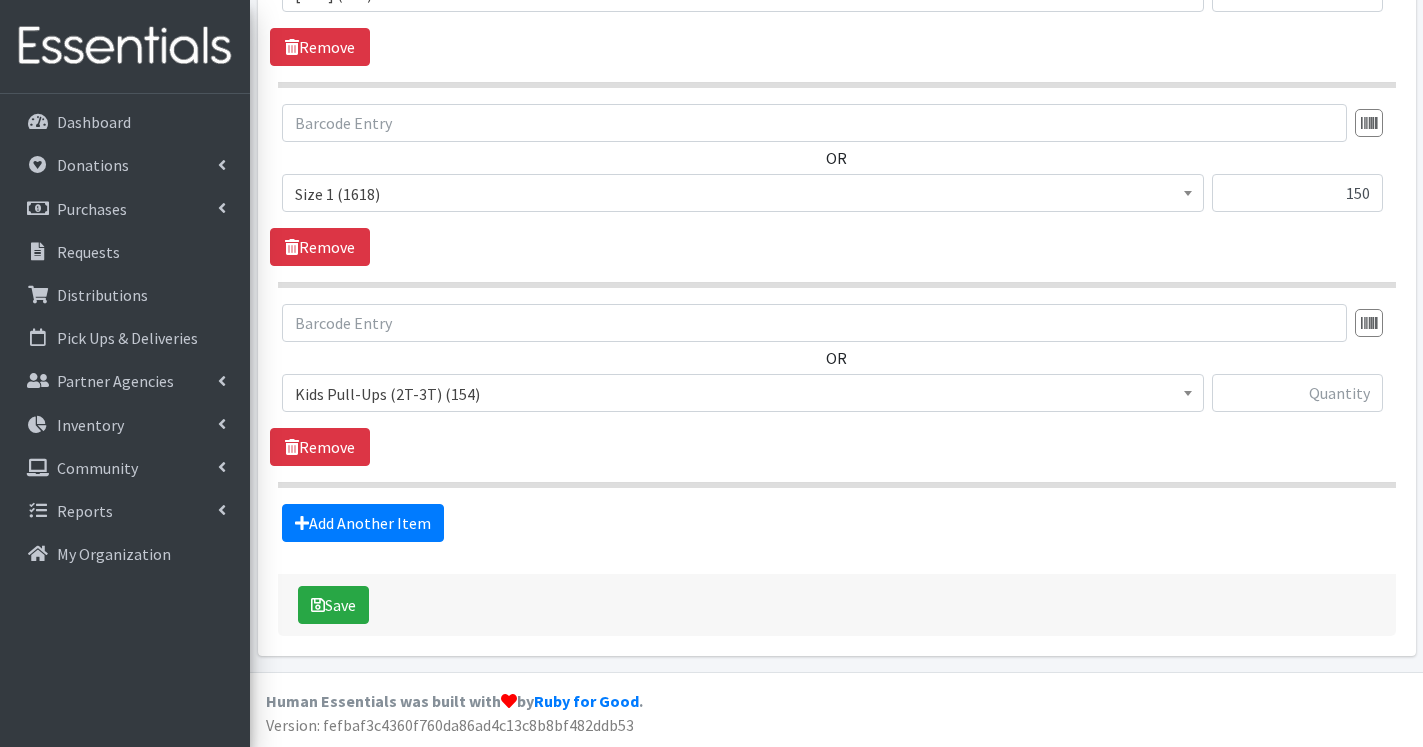 click on "Kids Pull-Ups (2T-3T) (154)" at bounding box center [743, 393] 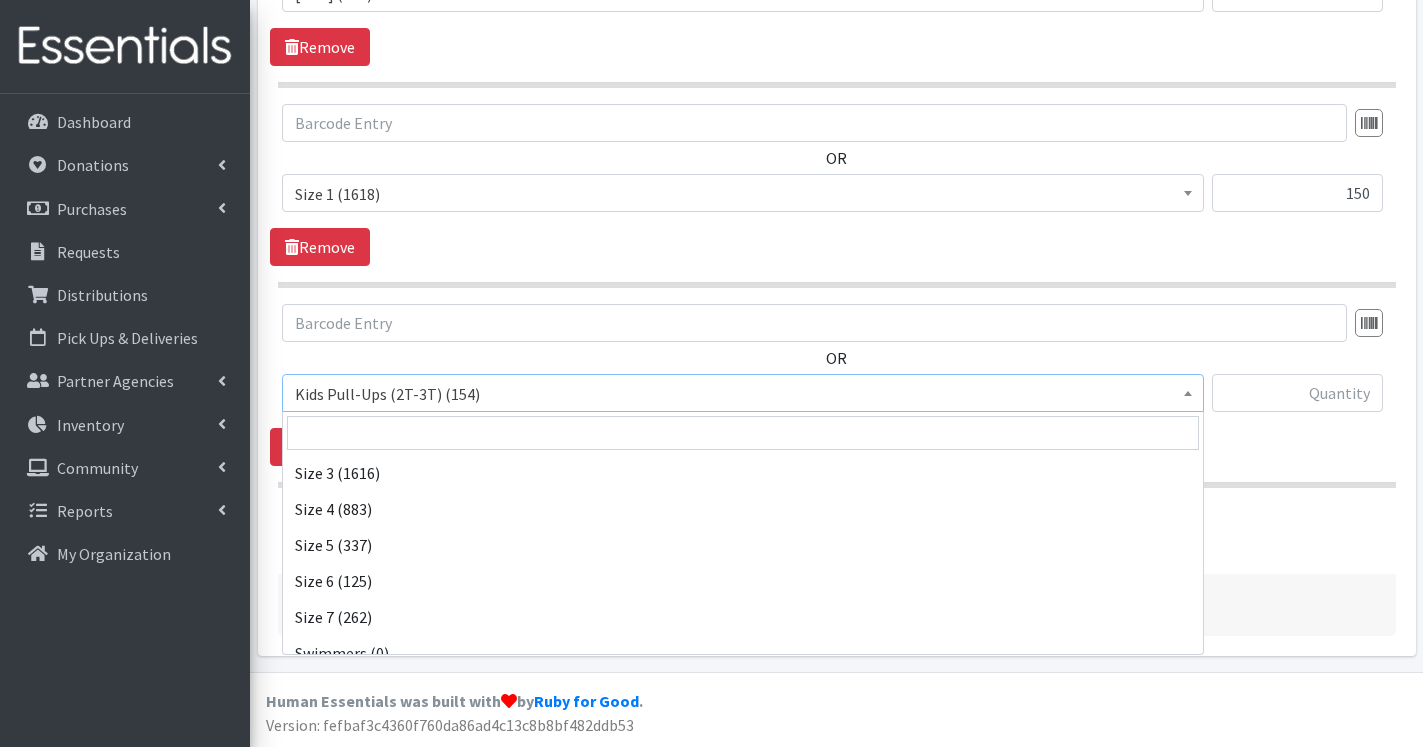 scroll, scrollTop: 240, scrollLeft: 0, axis: vertical 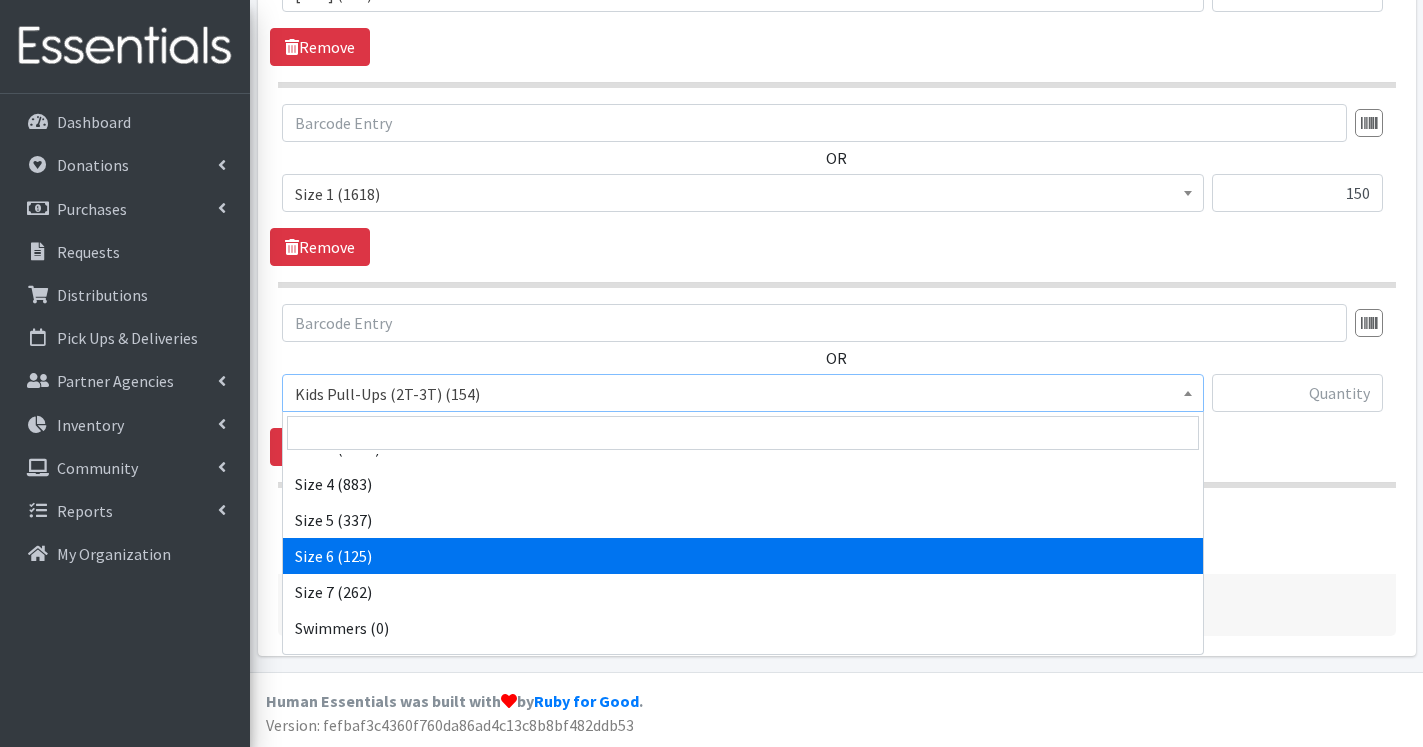 select on "13943" 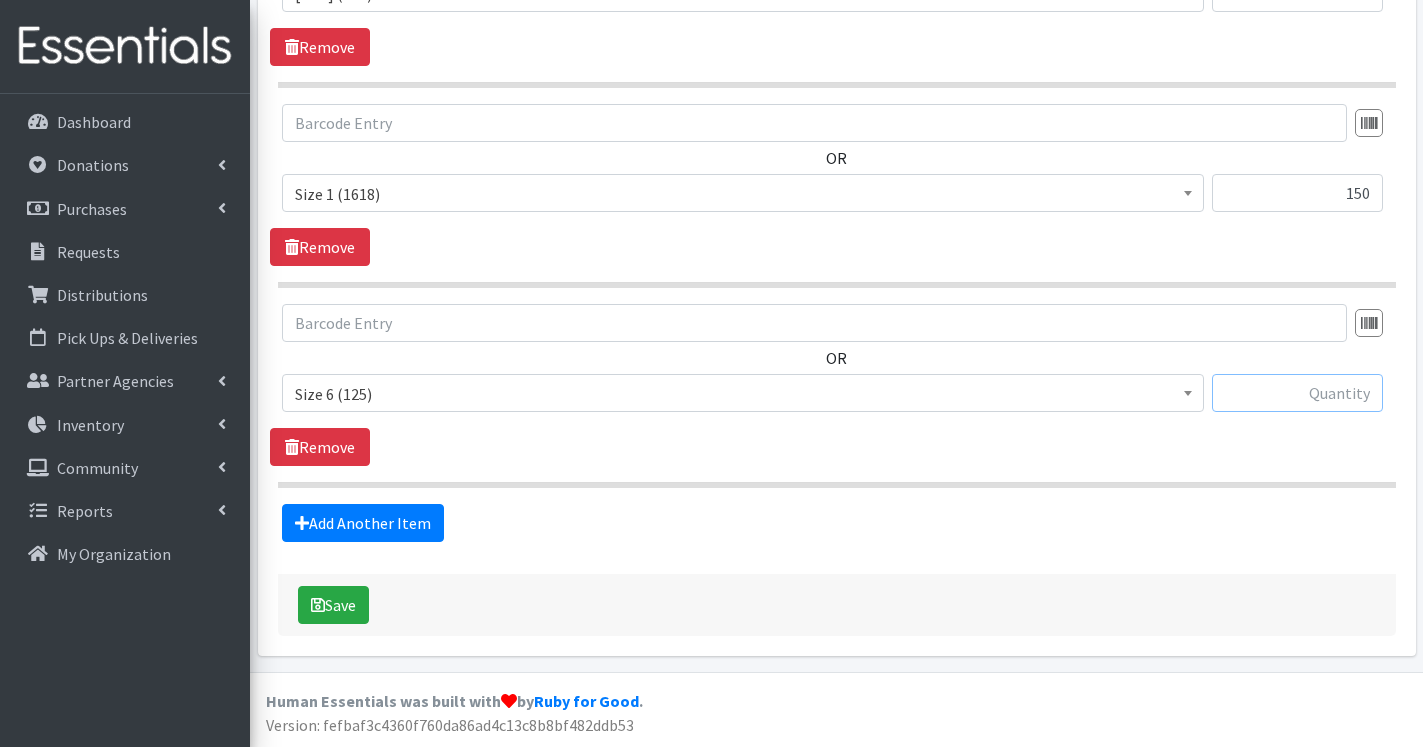 click at bounding box center [1297, 393] 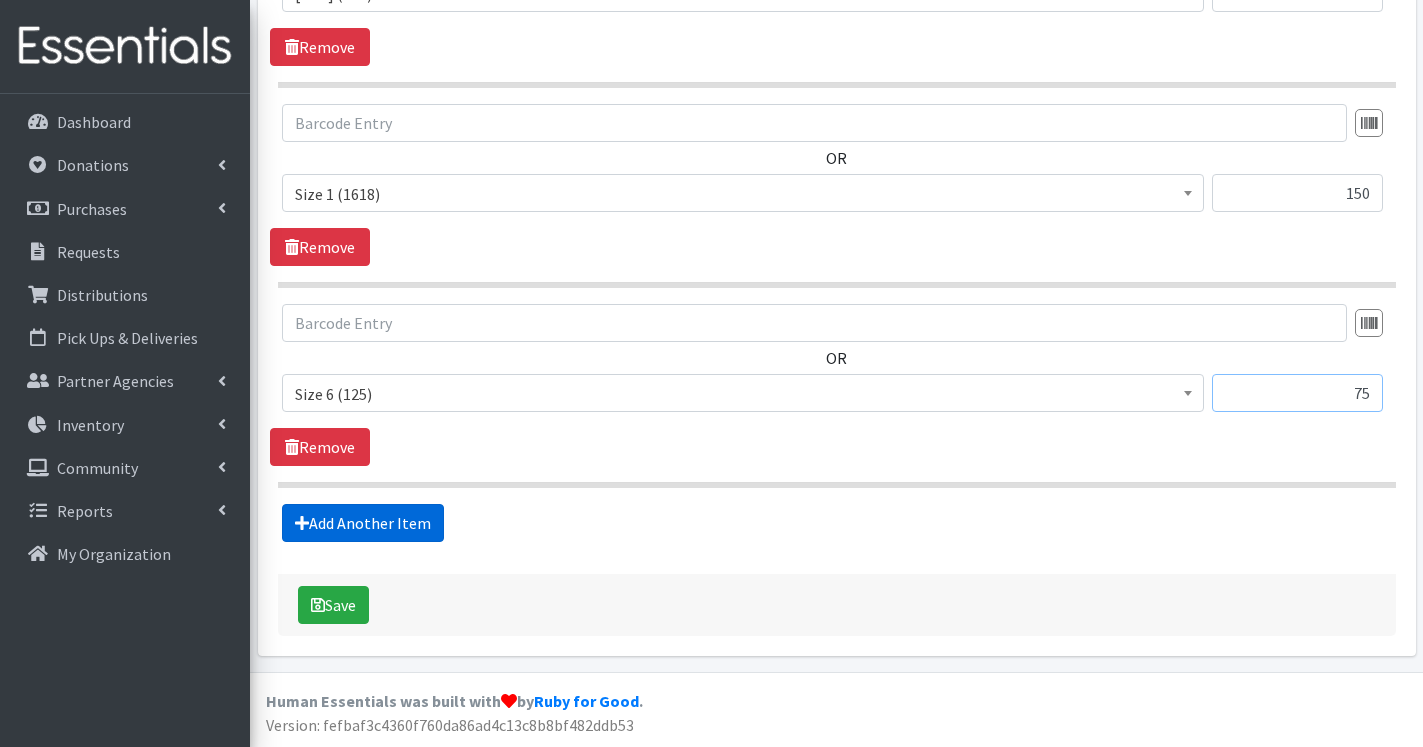 type on "75" 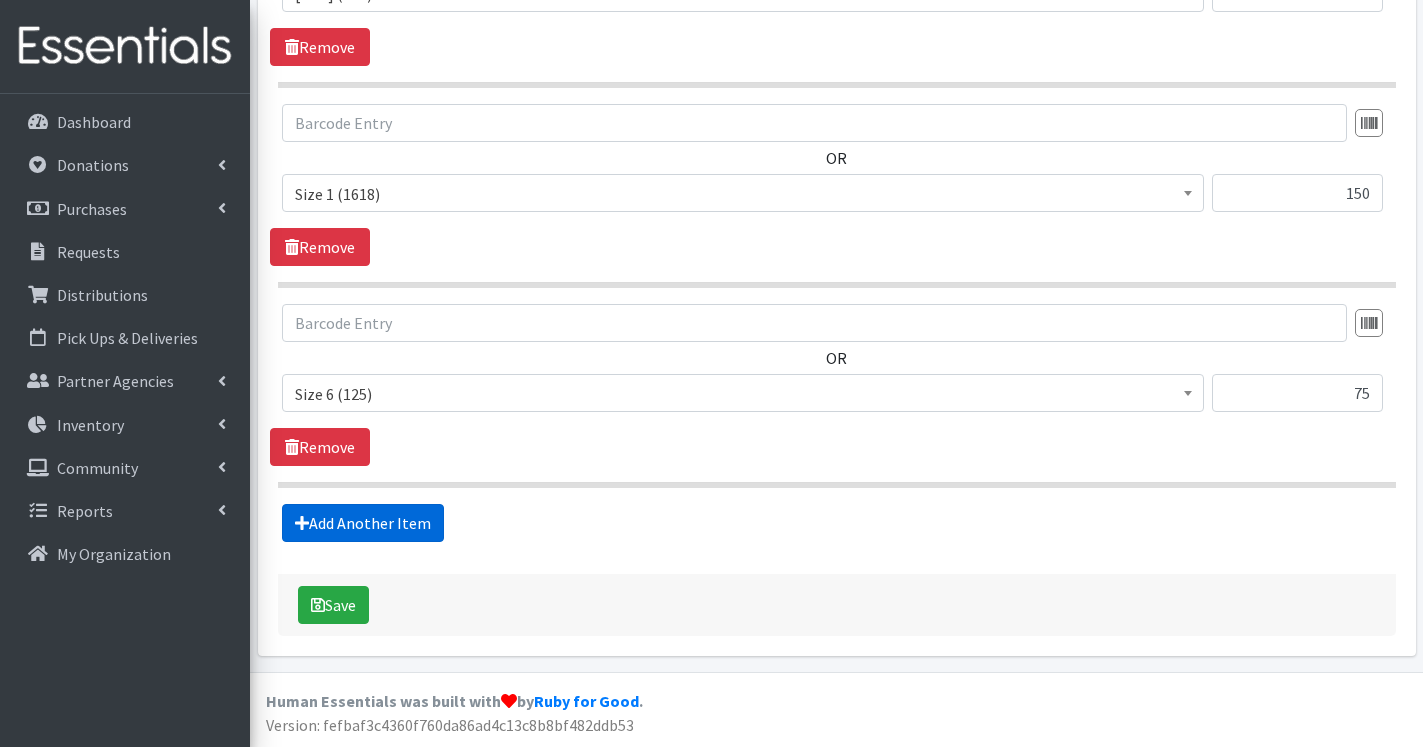 click on "Add Another Item" at bounding box center [363, 523] 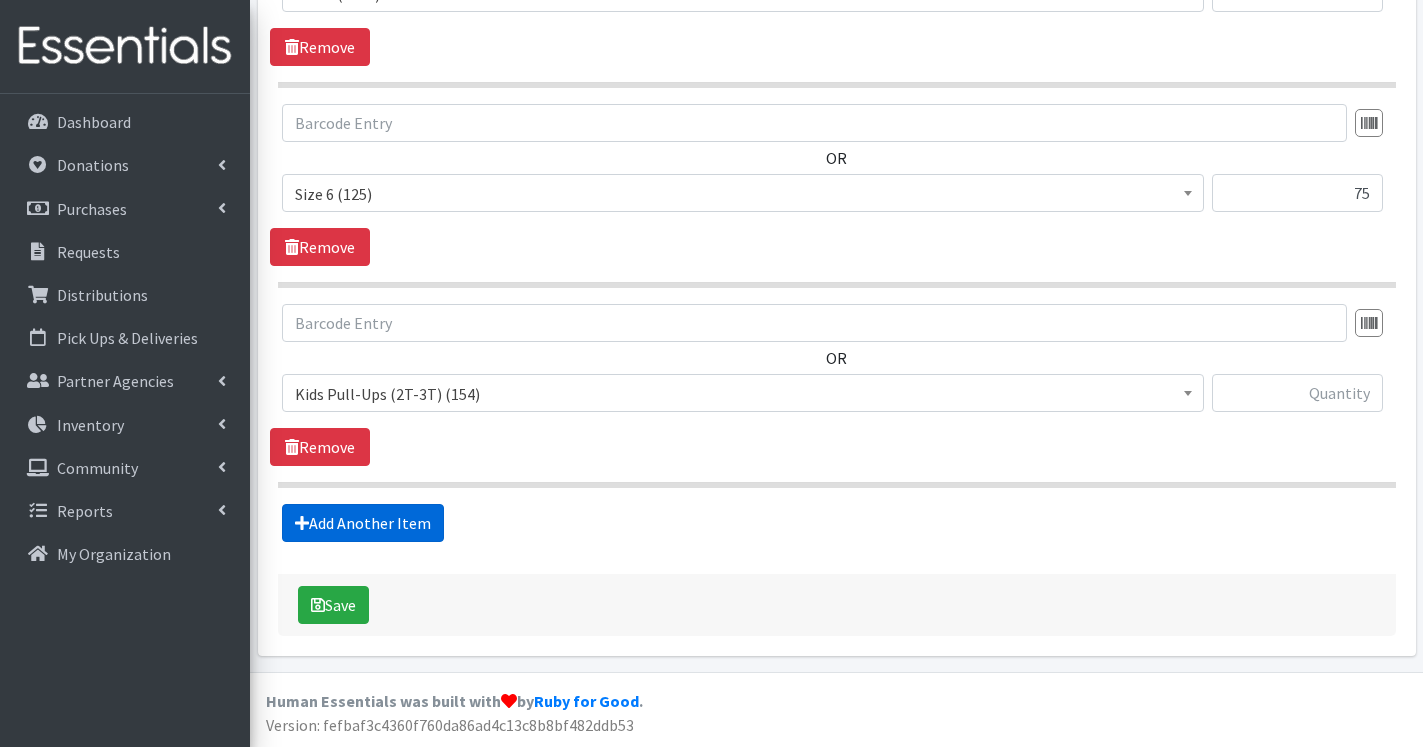click on "Add Another Item" at bounding box center (363, 523) 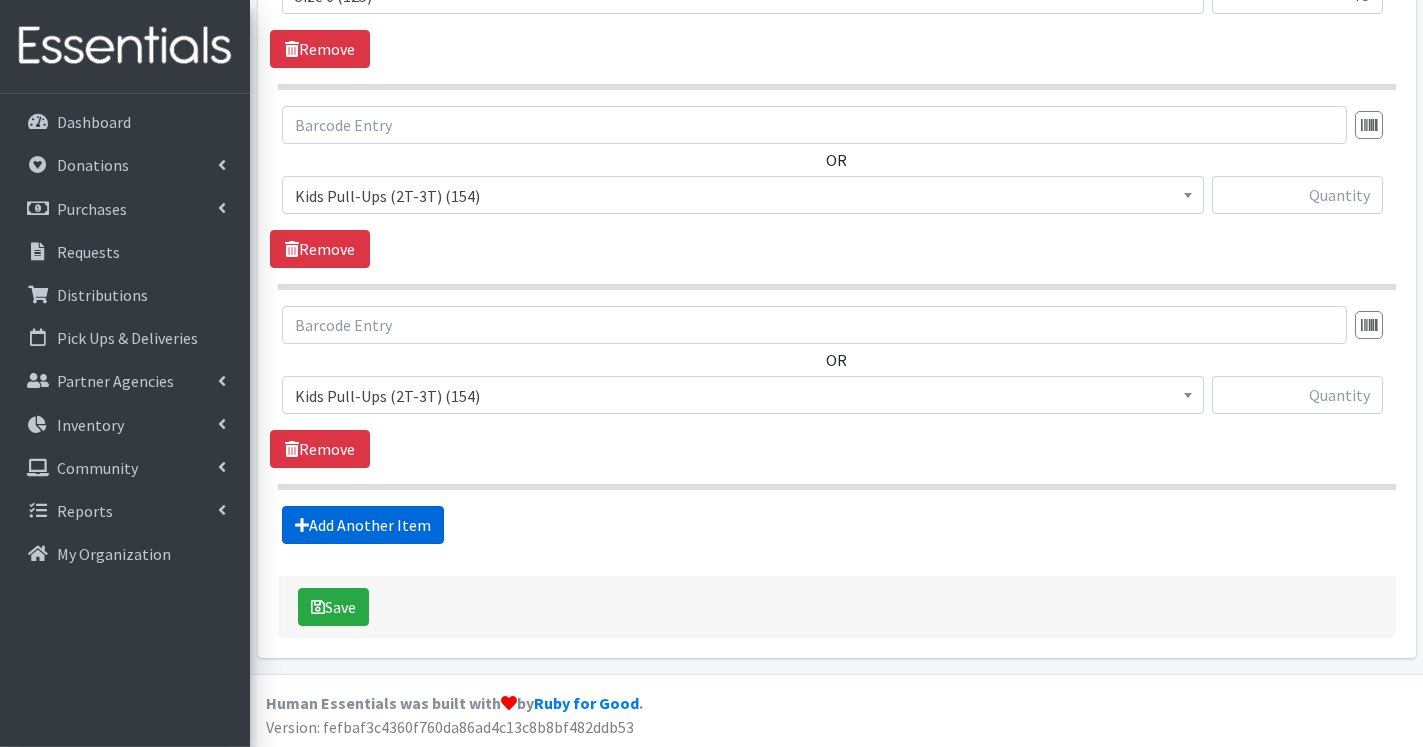 scroll, scrollTop: 1353, scrollLeft: 0, axis: vertical 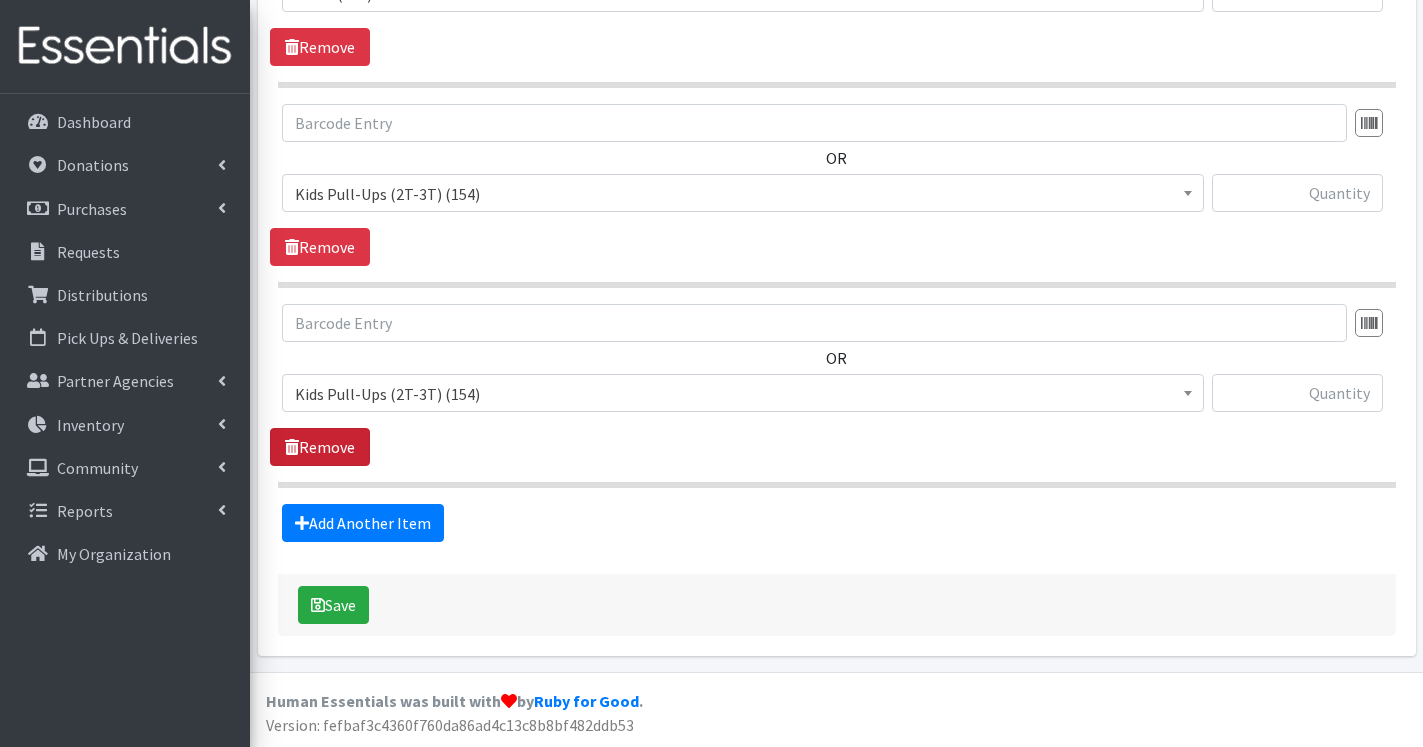 click on "Remove" at bounding box center (320, 447) 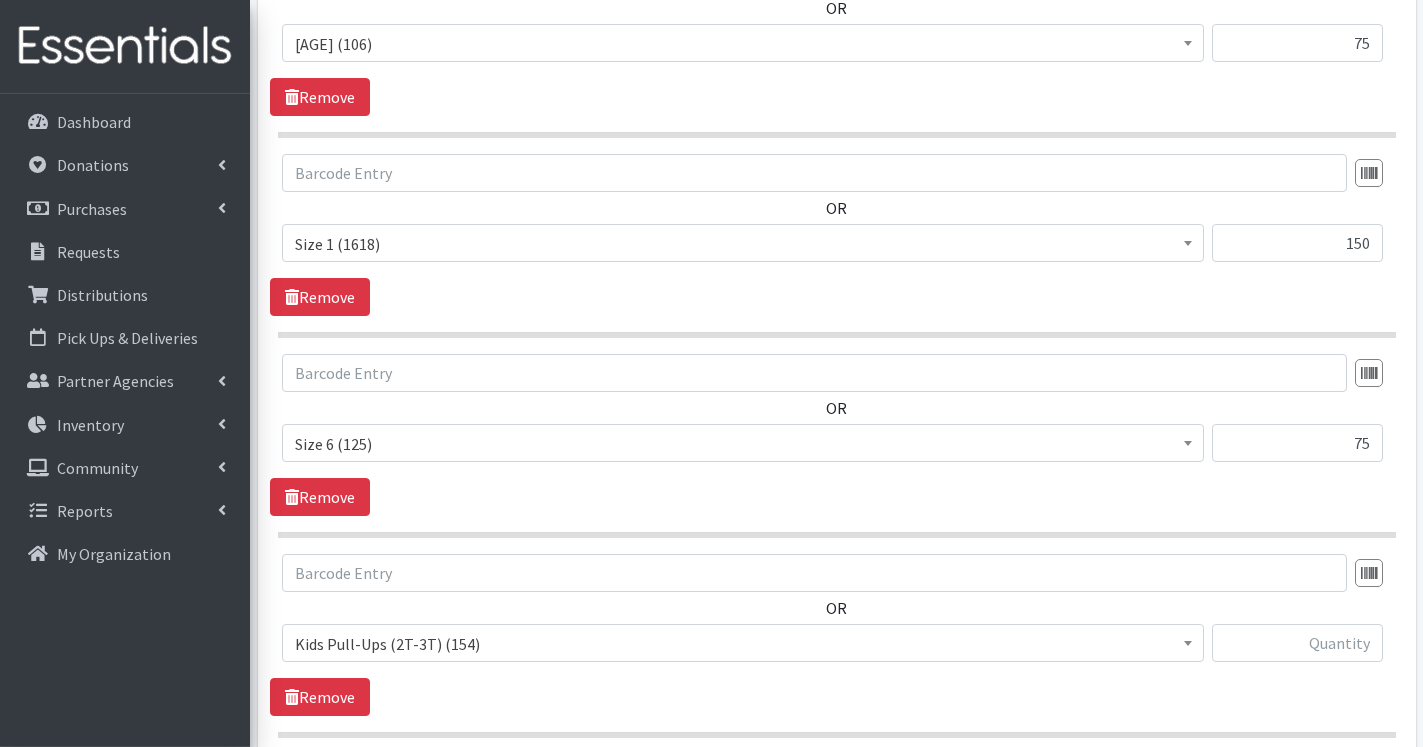 scroll, scrollTop: 949, scrollLeft: 0, axis: vertical 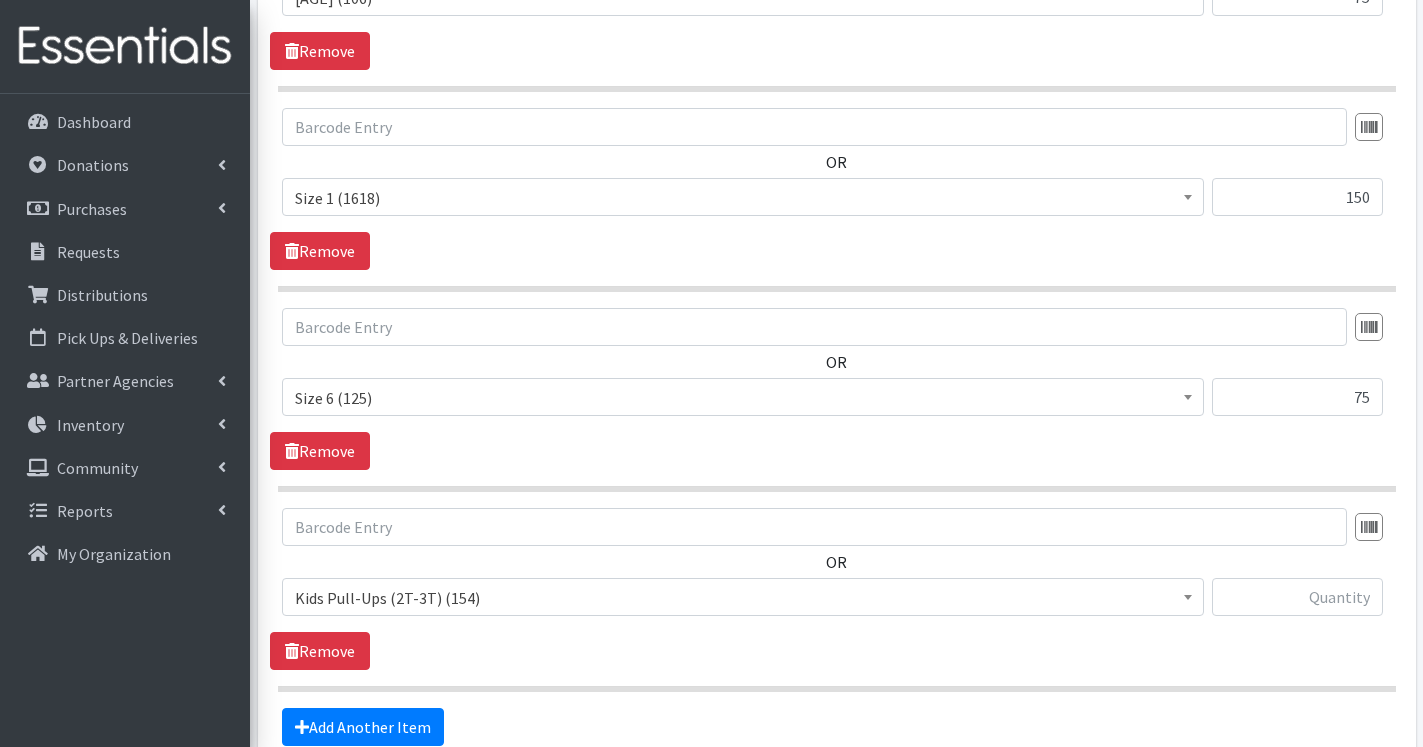click on "Kids Pull-Ups (2T-3T) (154)" at bounding box center [743, 598] 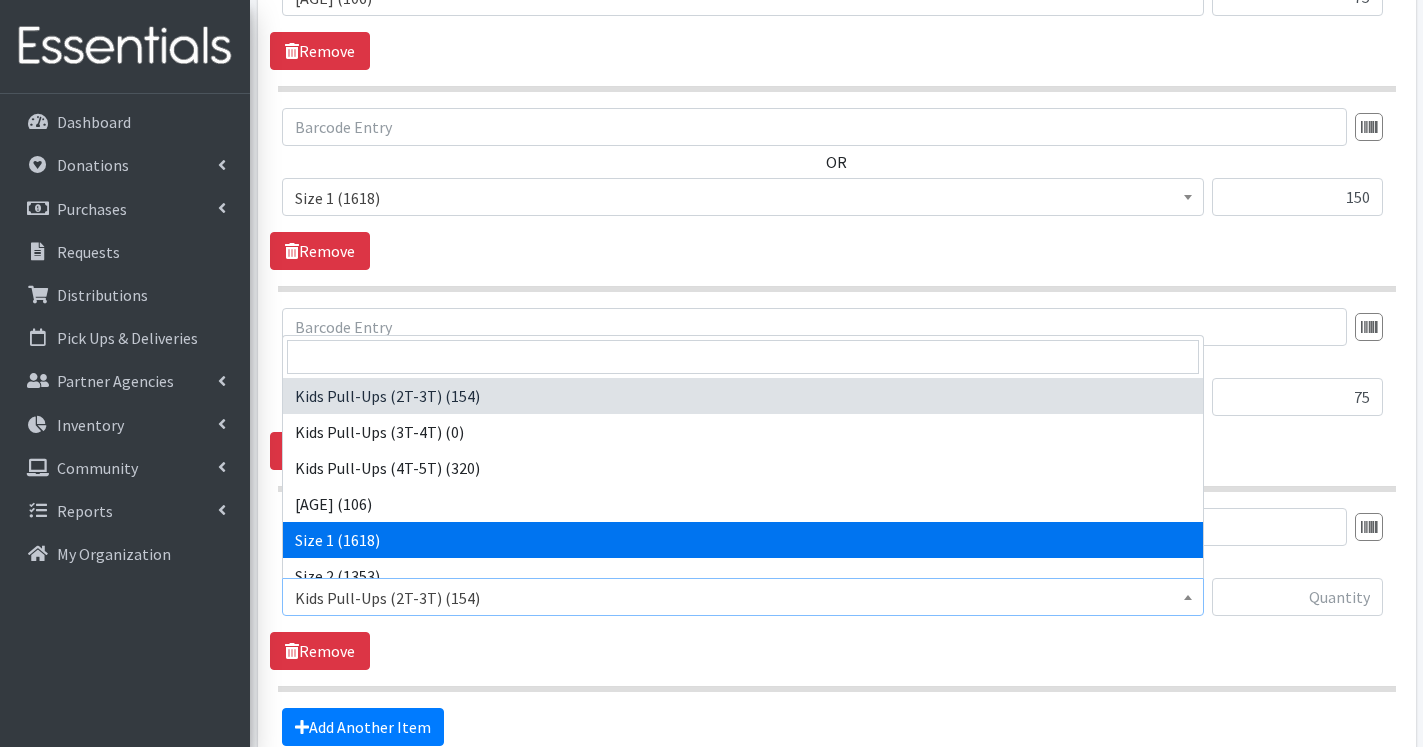 scroll, scrollTop: 268, scrollLeft: 0, axis: vertical 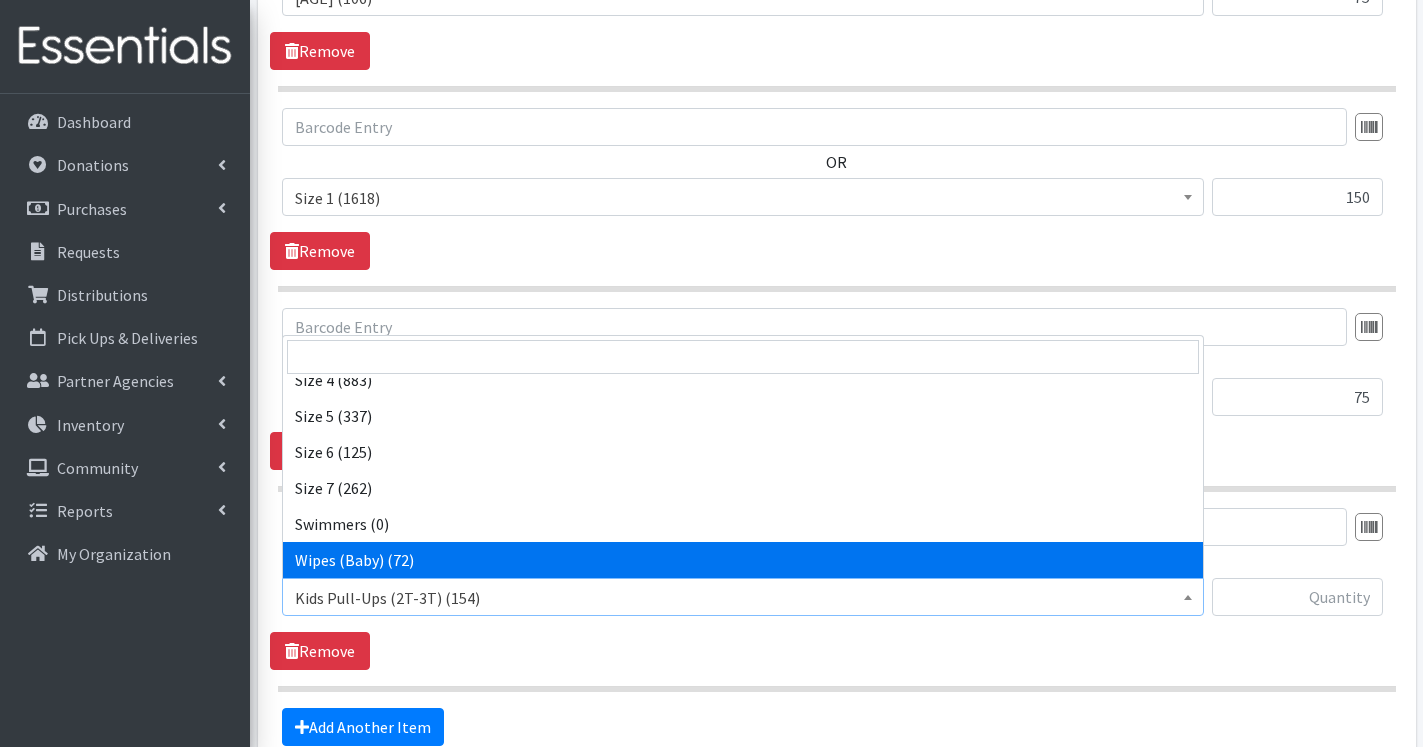 select on "13948" 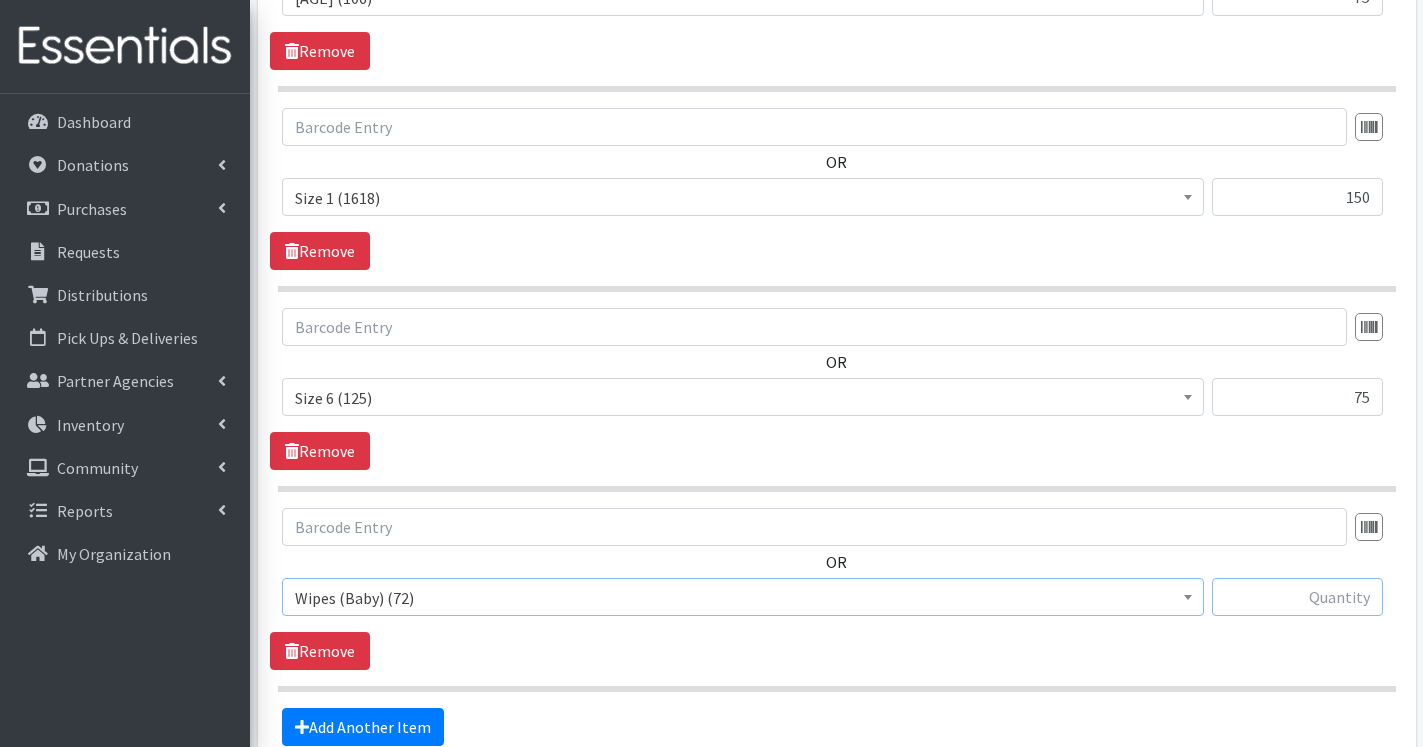 click at bounding box center (1297, 597) 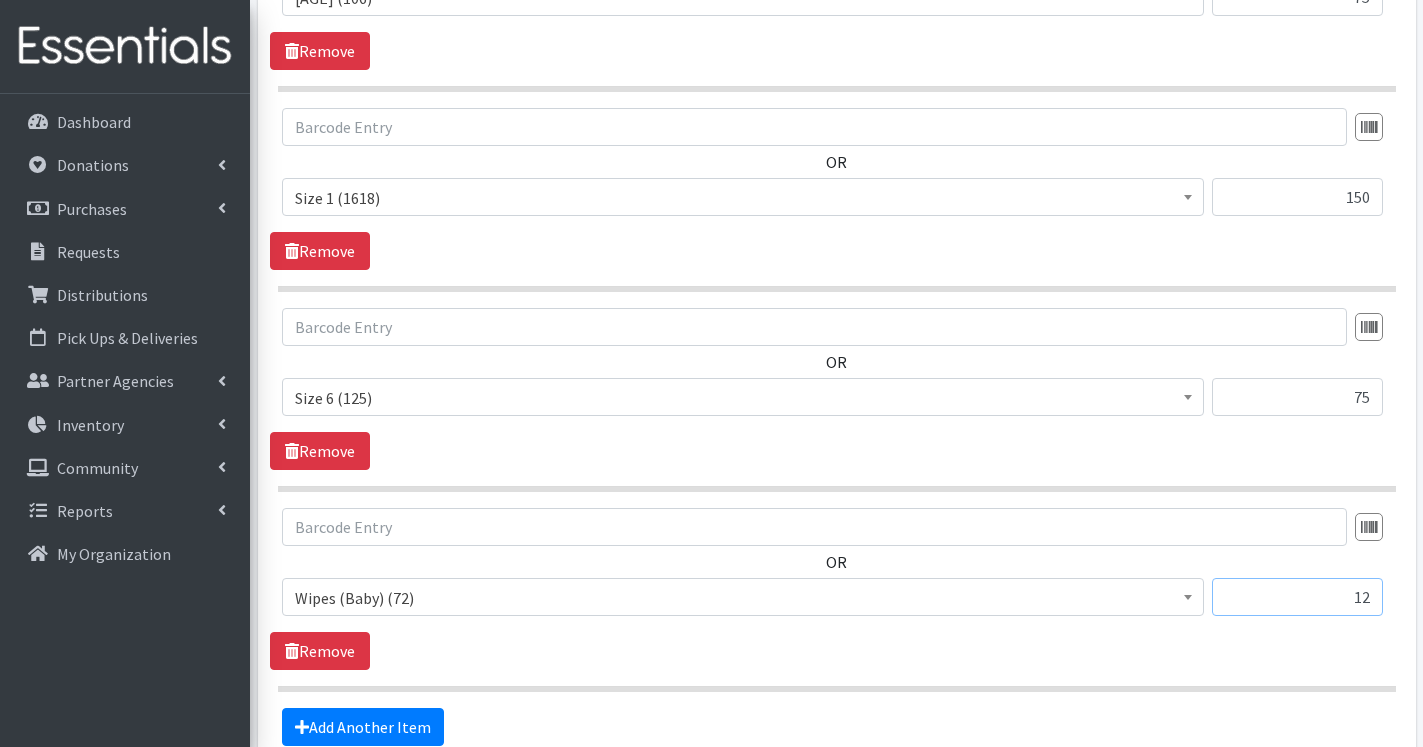 scroll, scrollTop: 1153, scrollLeft: 0, axis: vertical 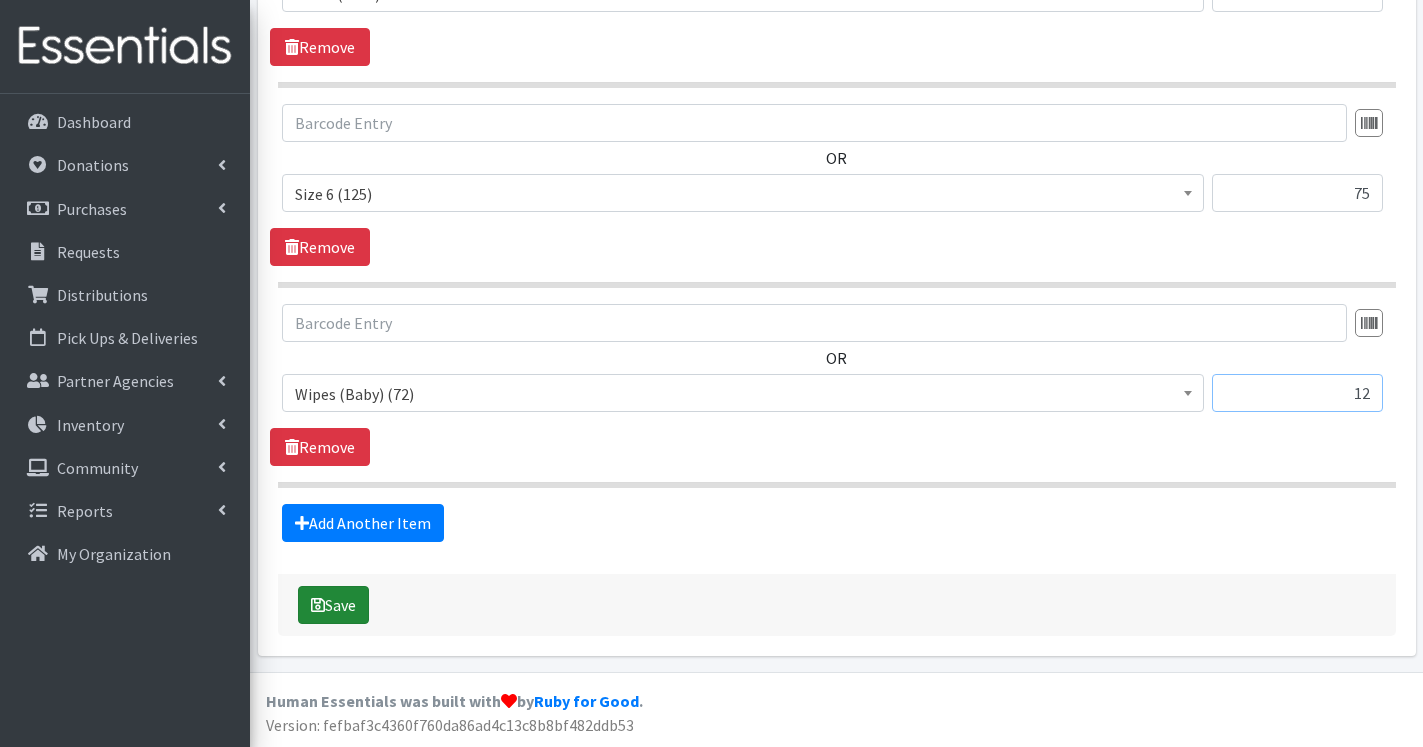 type on "12" 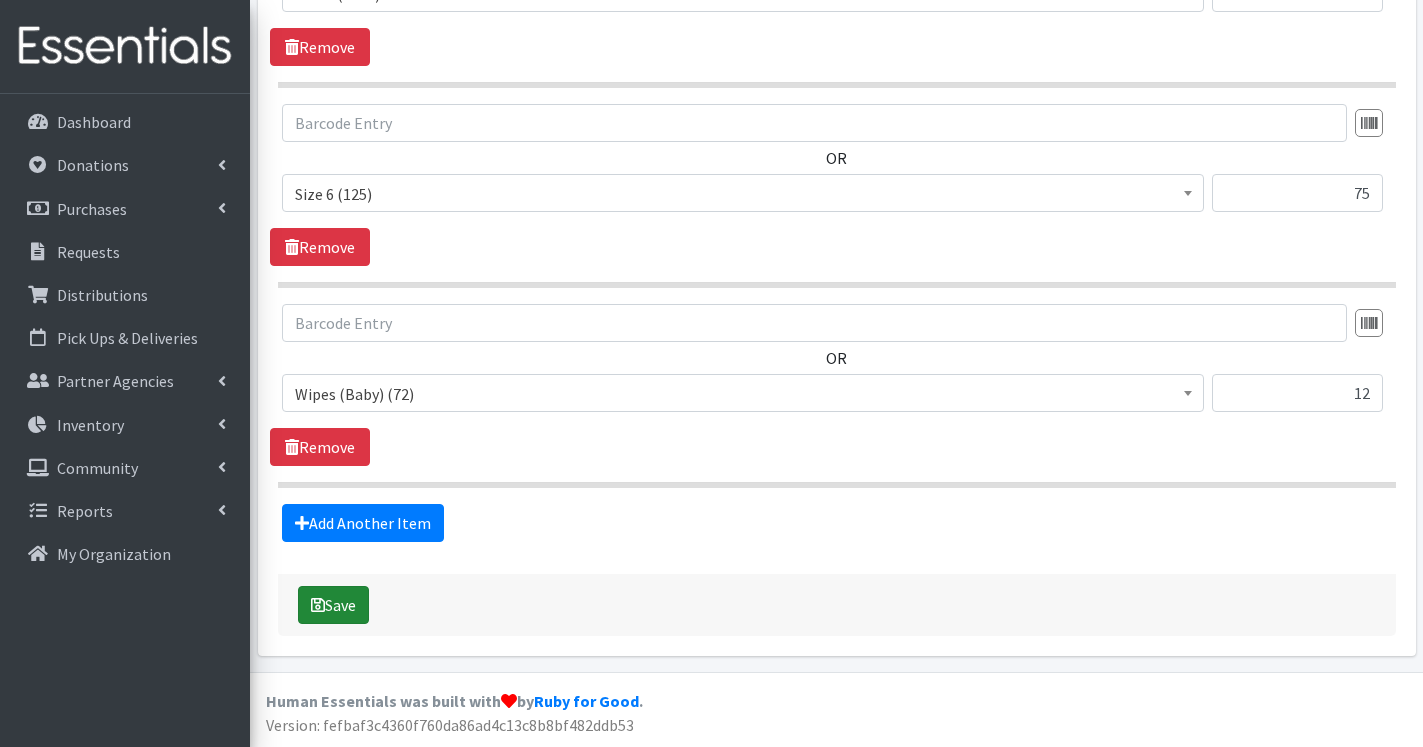 click on "Save" at bounding box center [333, 605] 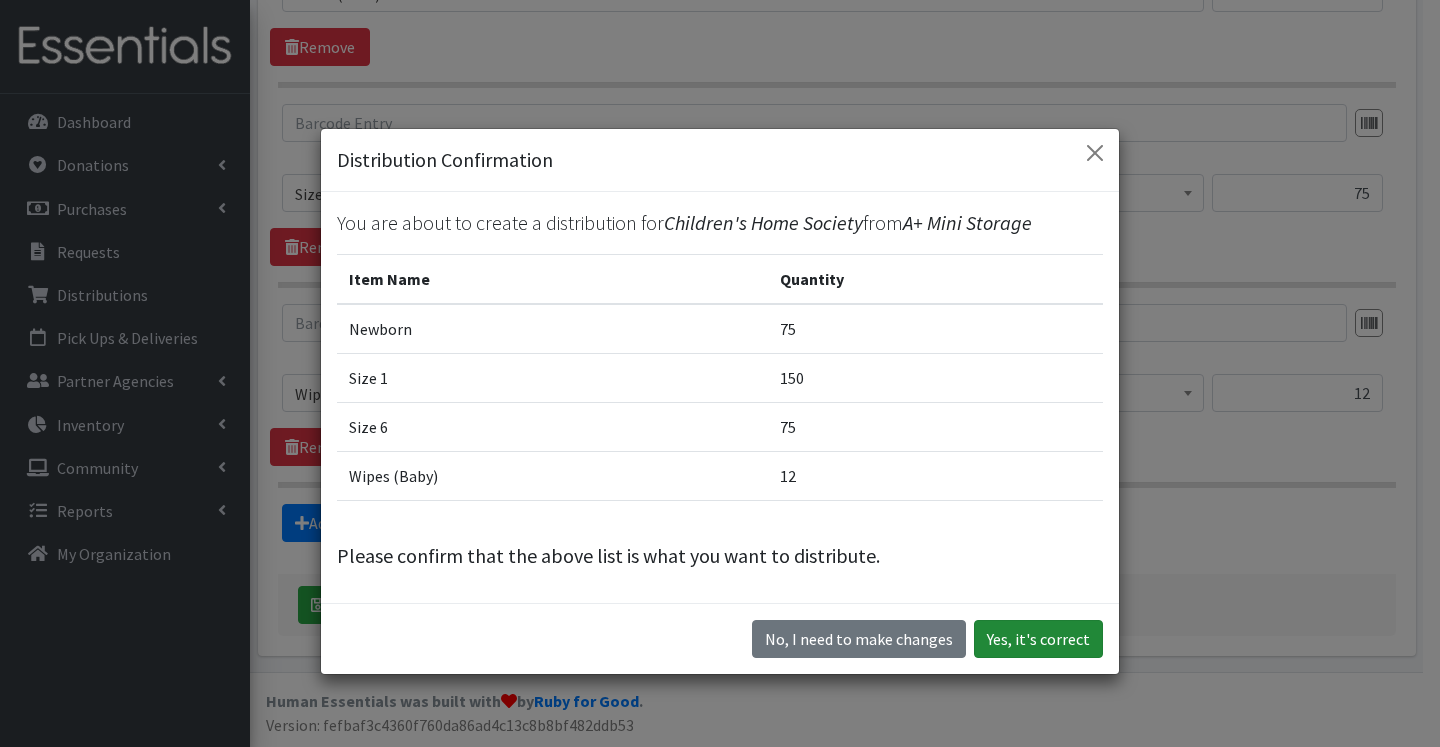 click on "Yes, it's correct" at bounding box center [1038, 639] 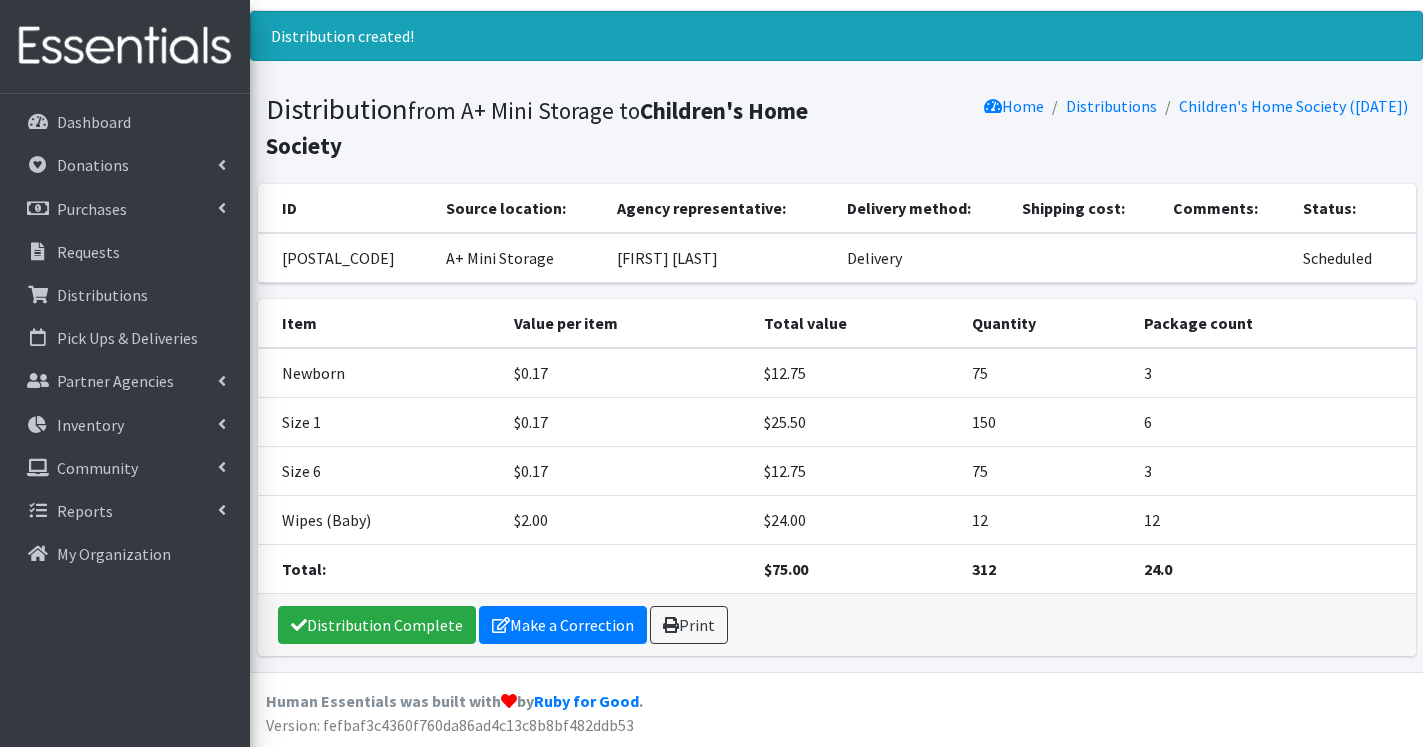 scroll, scrollTop: 46, scrollLeft: 0, axis: vertical 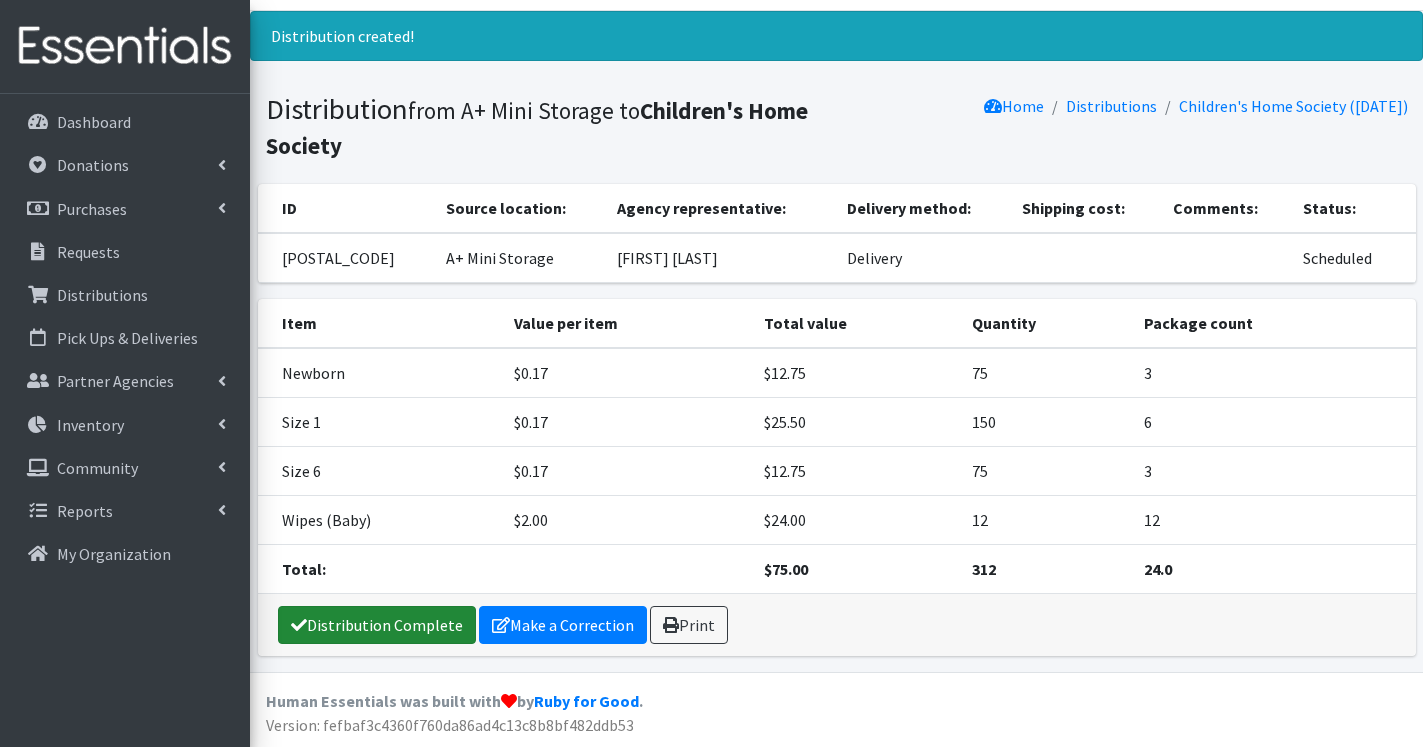 click on "Distribution Complete" at bounding box center [377, 625] 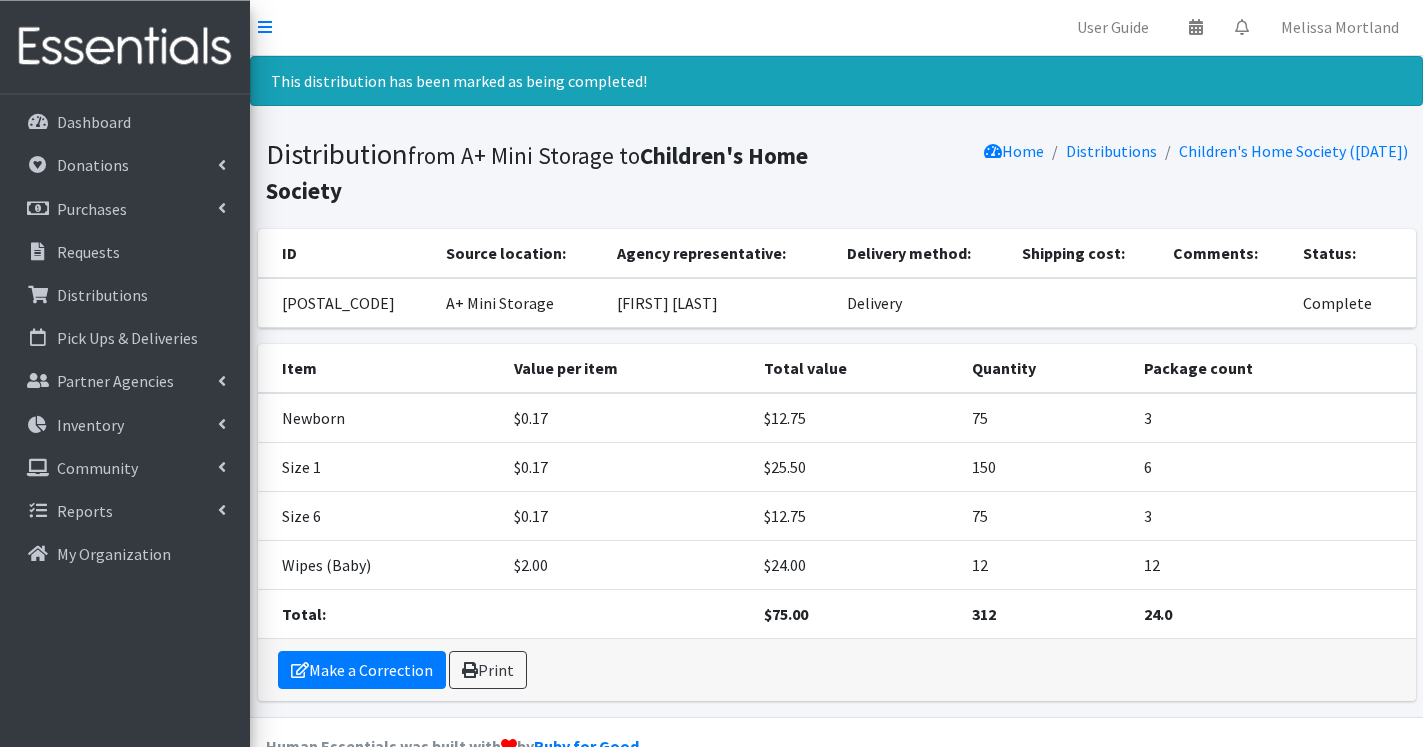 scroll, scrollTop: 0, scrollLeft: 0, axis: both 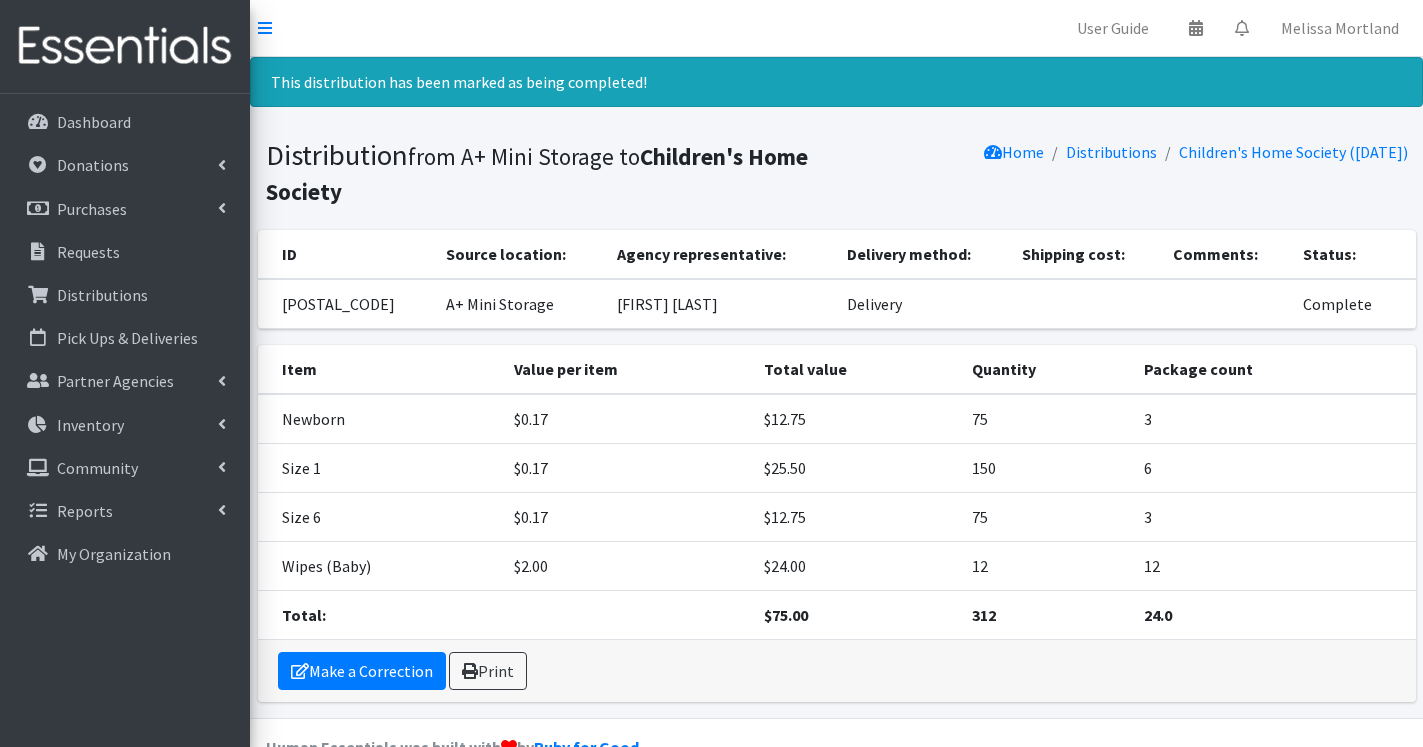 click on "Make a Correction
Print" at bounding box center [837, 671] 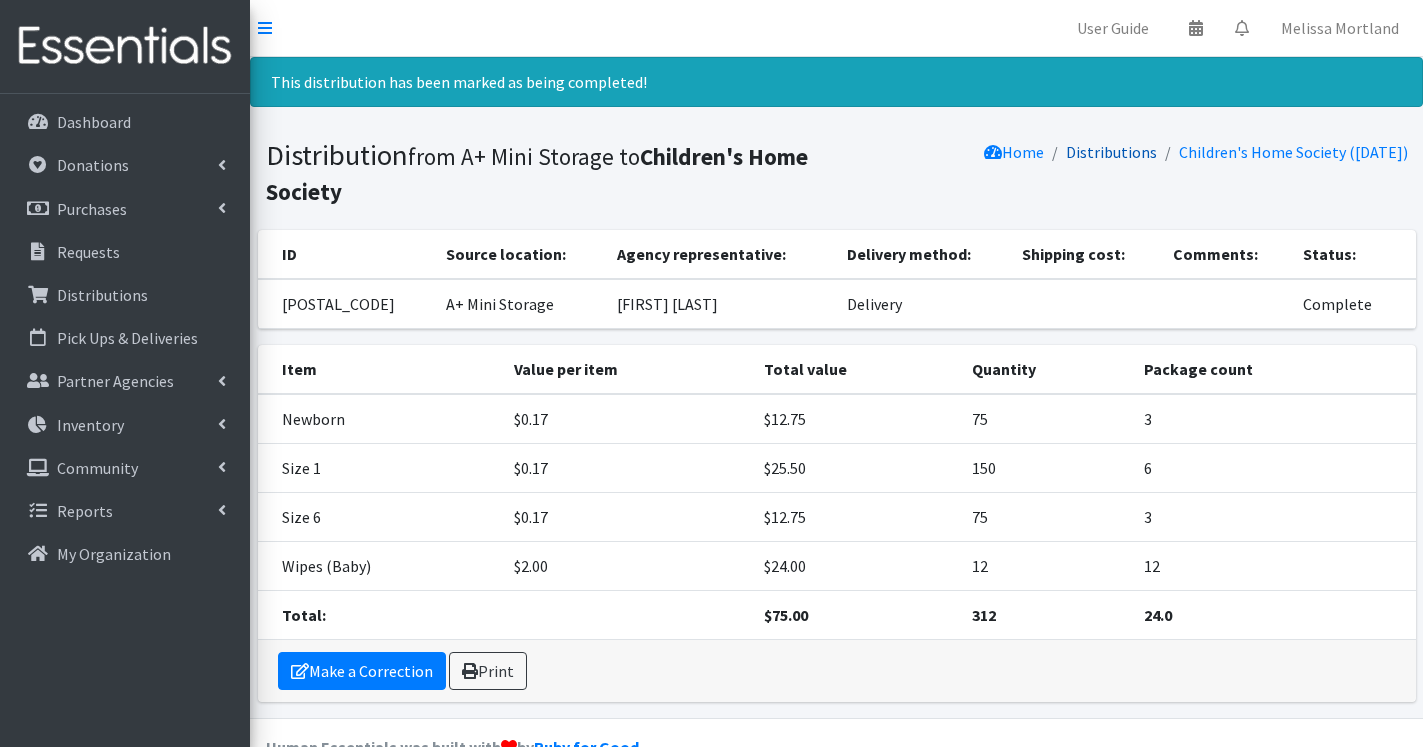 click on "Distributions" at bounding box center (1111, 152) 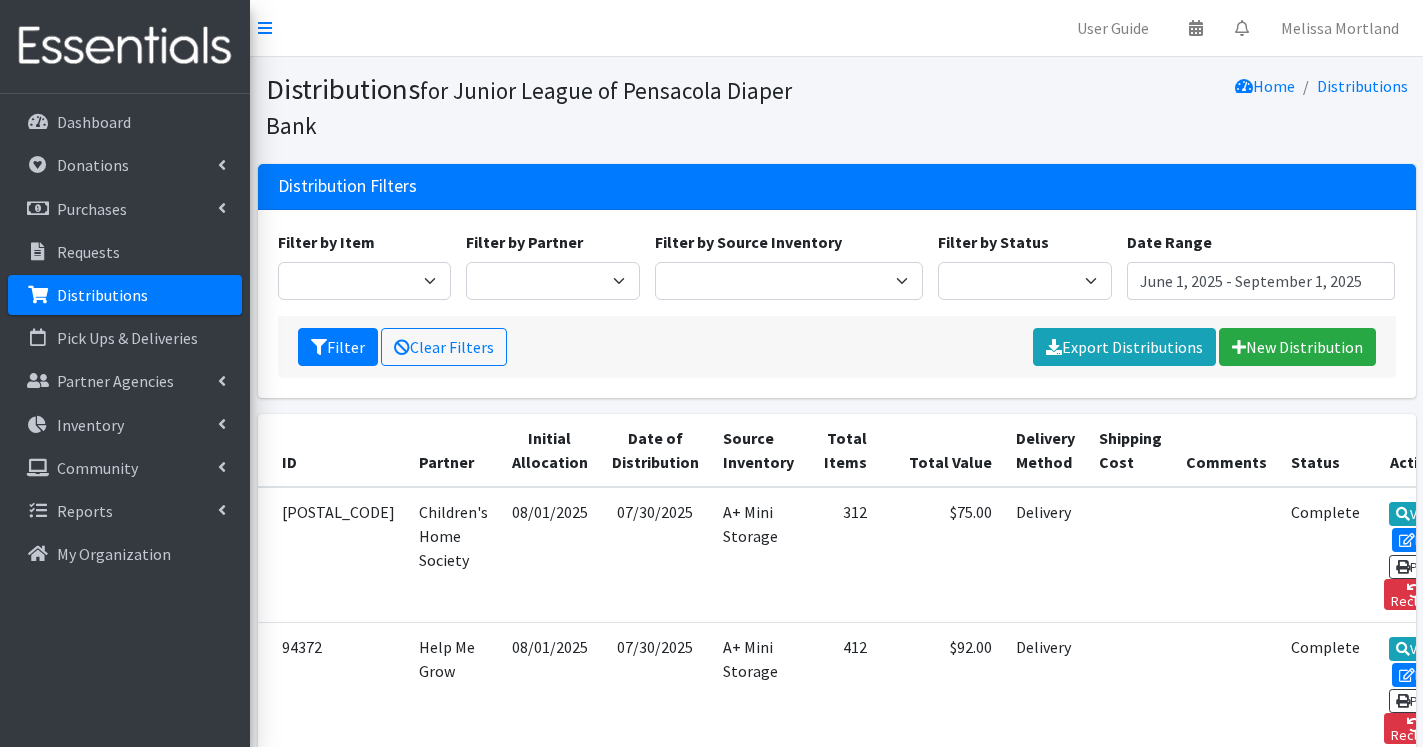 scroll, scrollTop: 0, scrollLeft: 0, axis: both 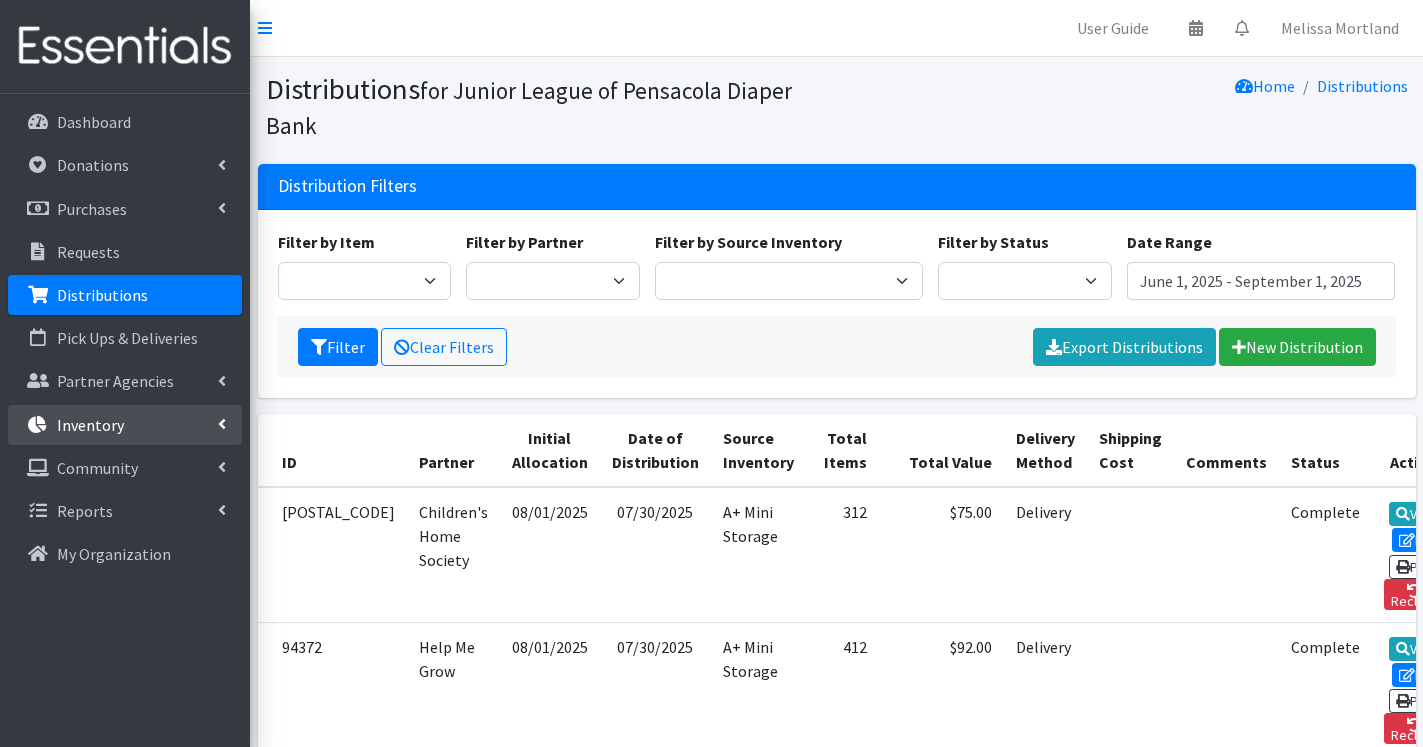 click on "Inventory" at bounding box center [125, 425] 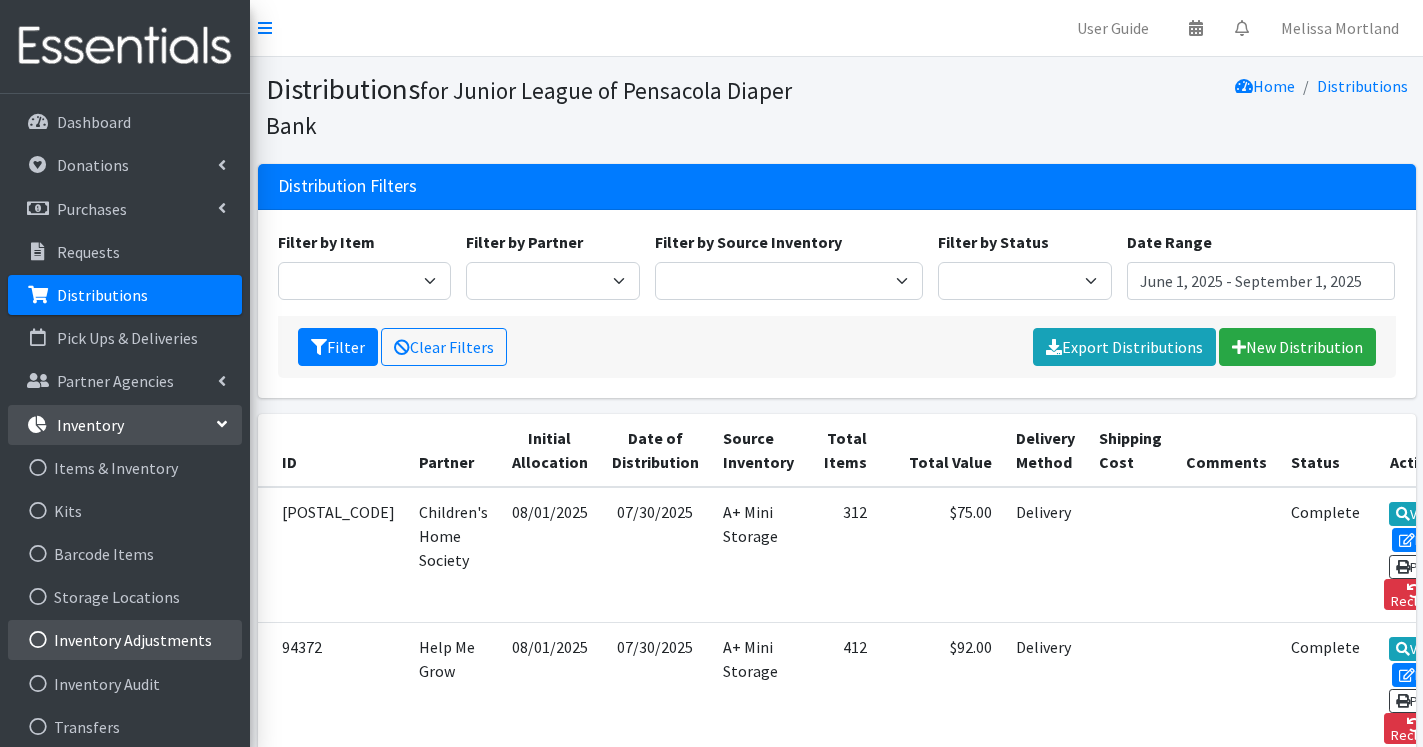 click on "Inventory Adjustments" at bounding box center [125, 640] 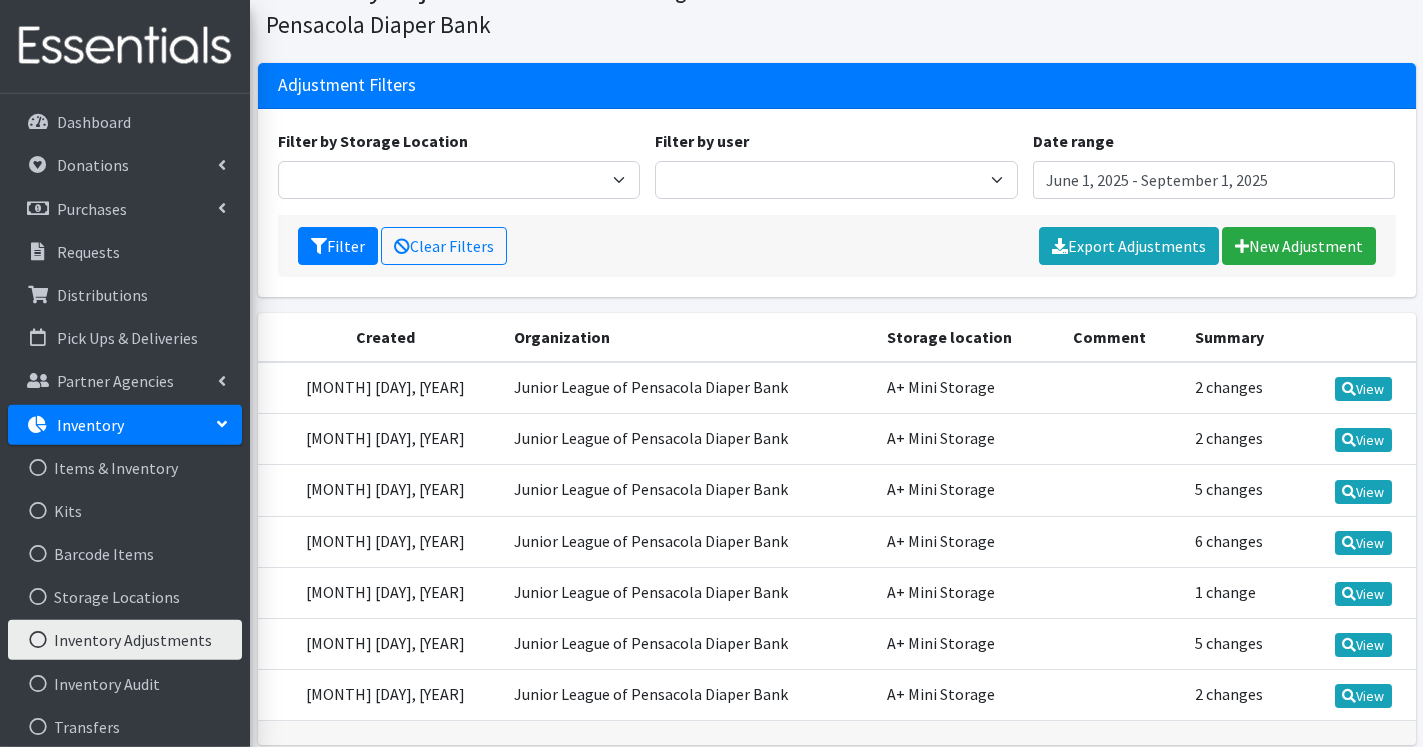 scroll, scrollTop: 102, scrollLeft: 0, axis: vertical 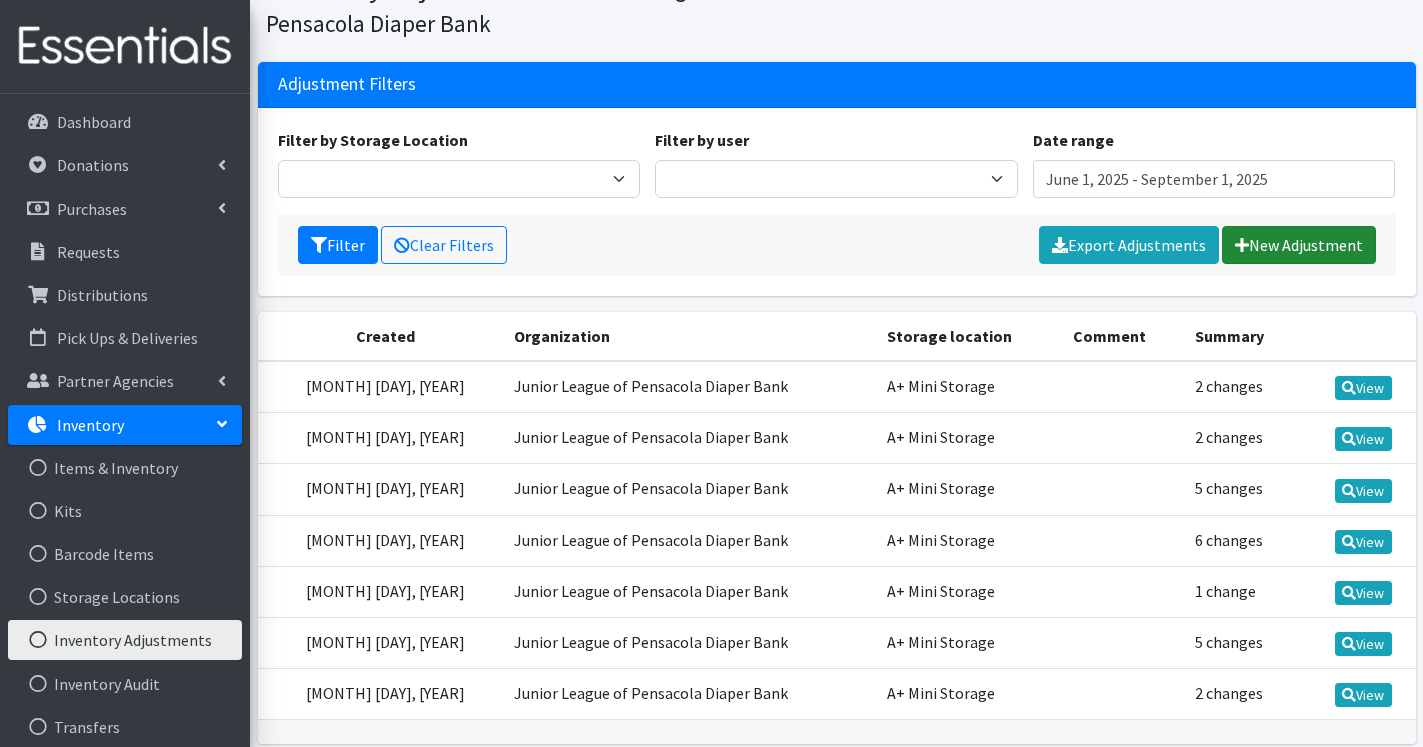 click on "New Adjustment" at bounding box center (1299, 245) 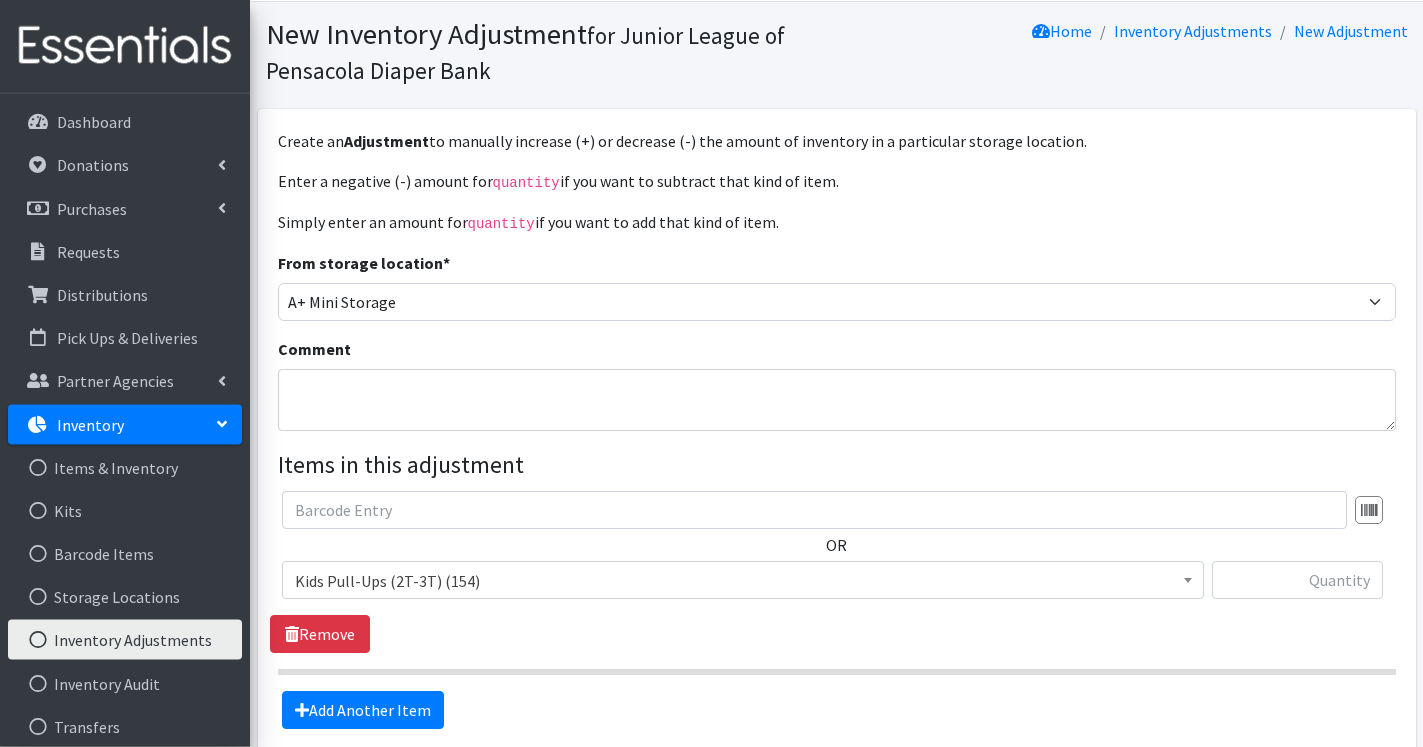 scroll, scrollTop: 102, scrollLeft: 0, axis: vertical 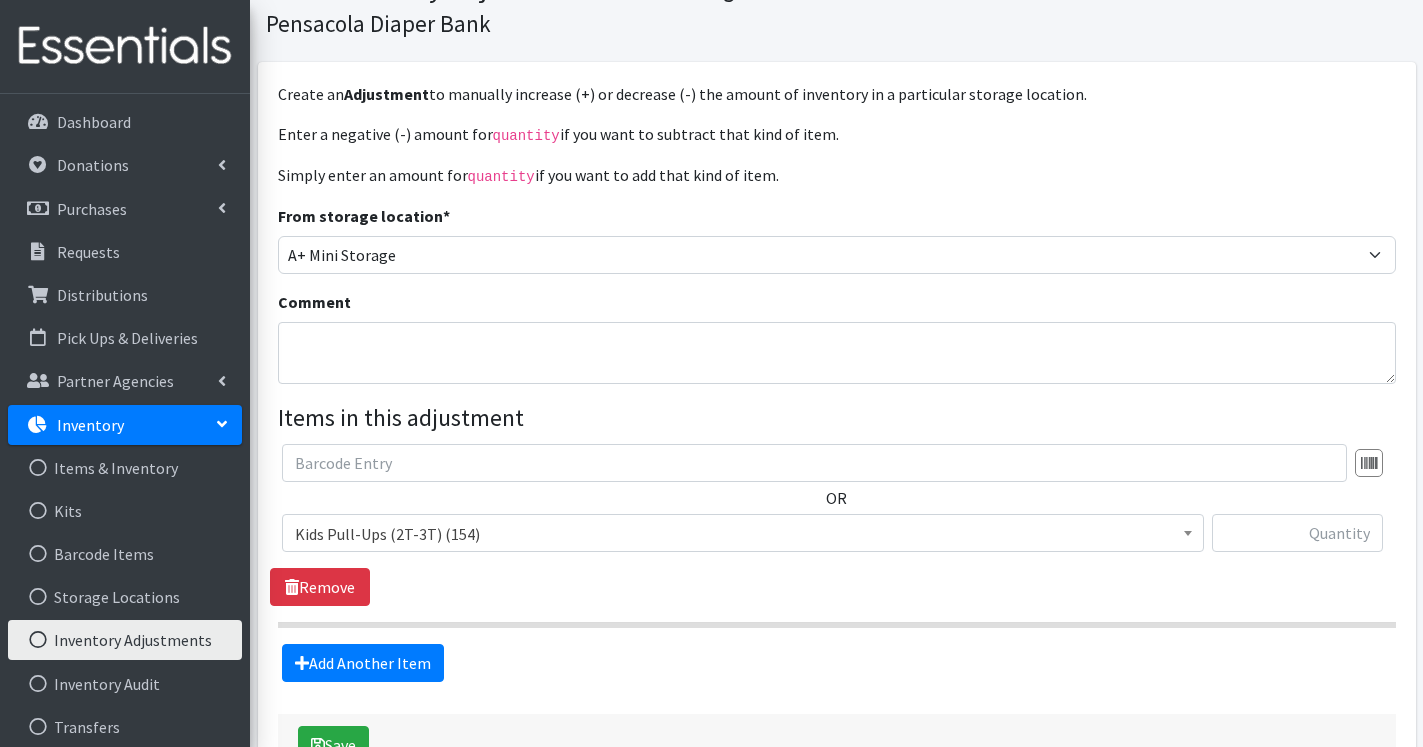 click on "Kids Pull-Ups (2T-3T) (154)" at bounding box center (743, 533) 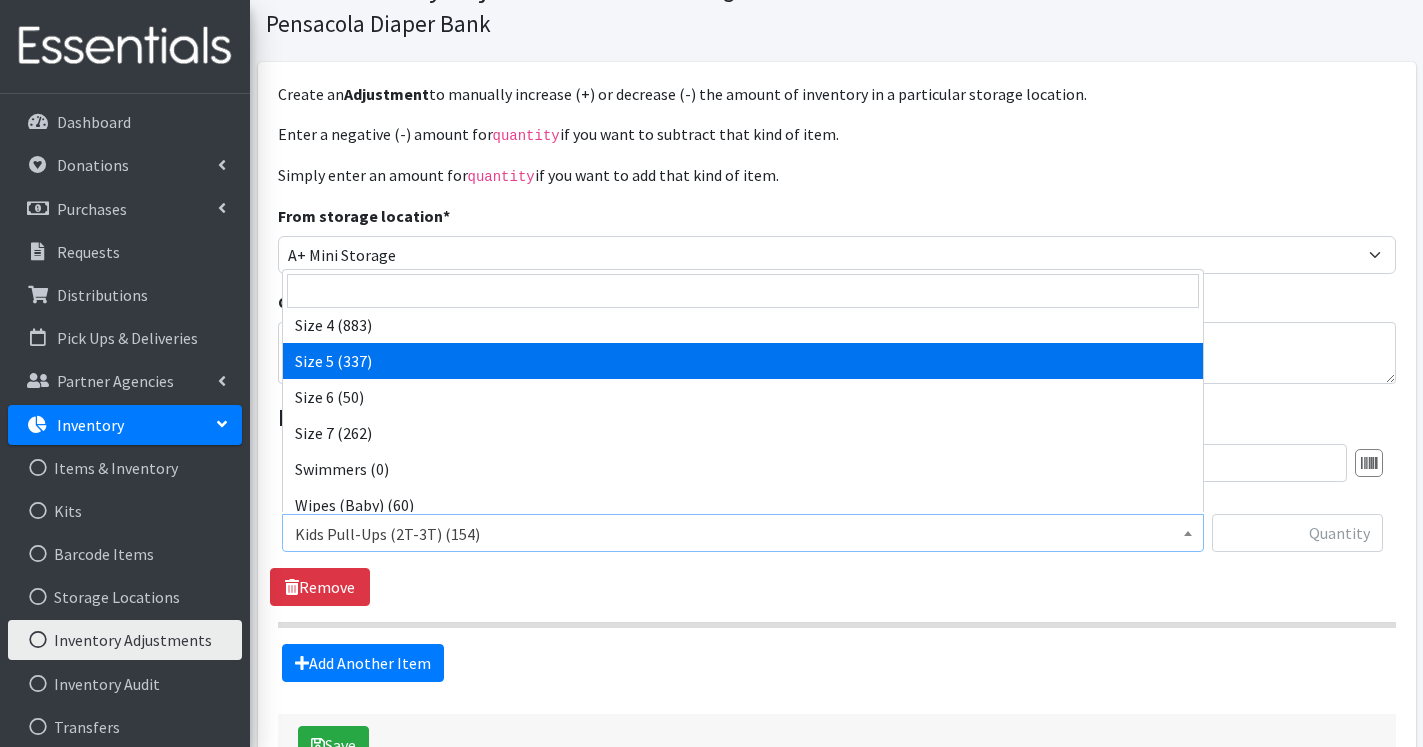 scroll, scrollTop: 268, scrollLeft: 0, axis: vertical 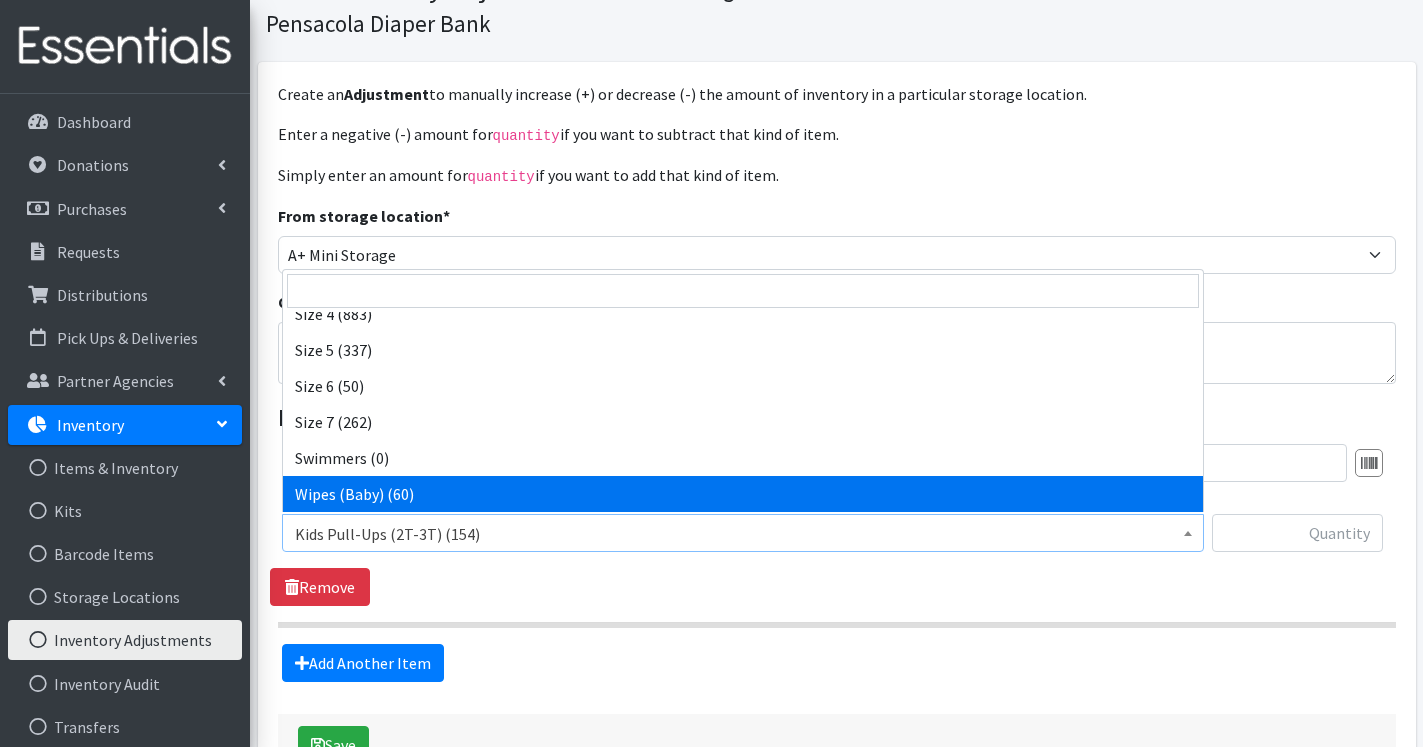 click on "Add Another Item" at bounding box center [836, 663] 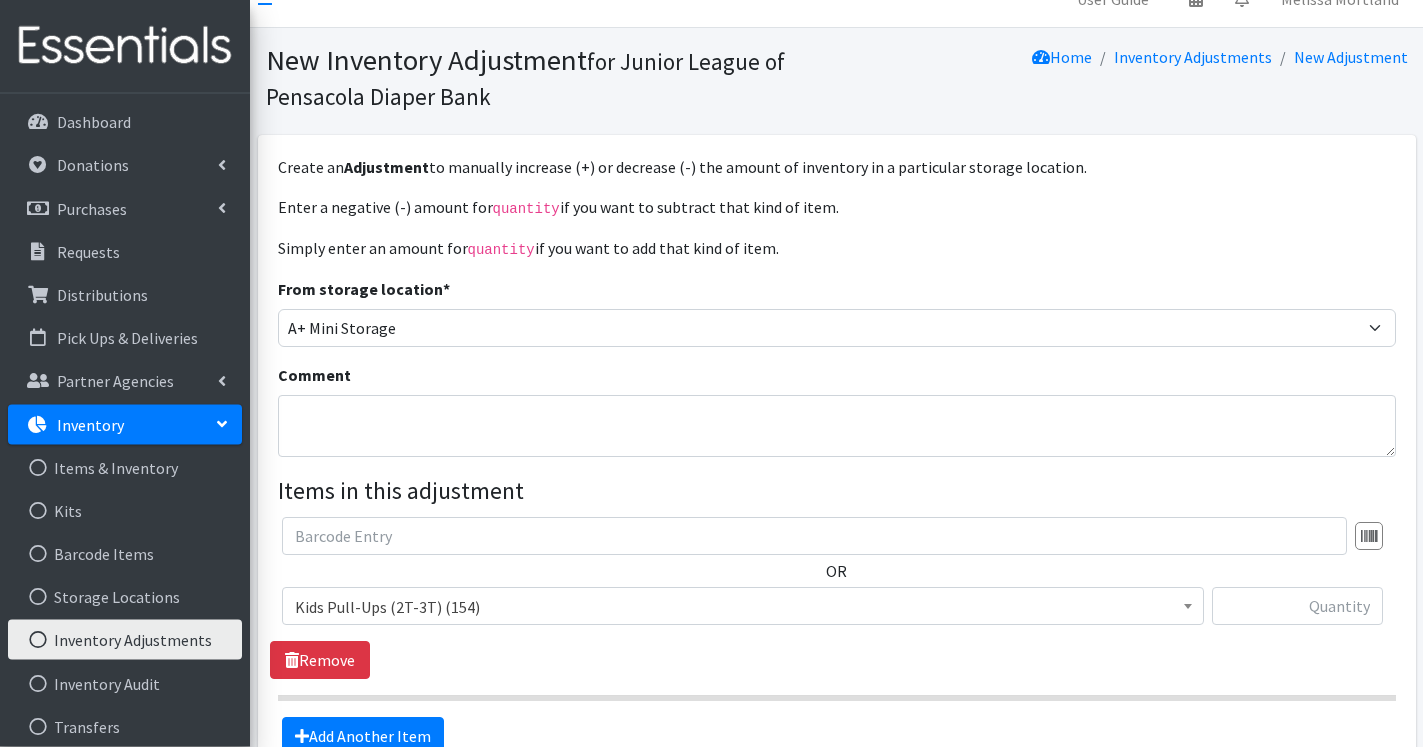 scroll, scrollTop: 0, scrollLeft: 0, axis: both 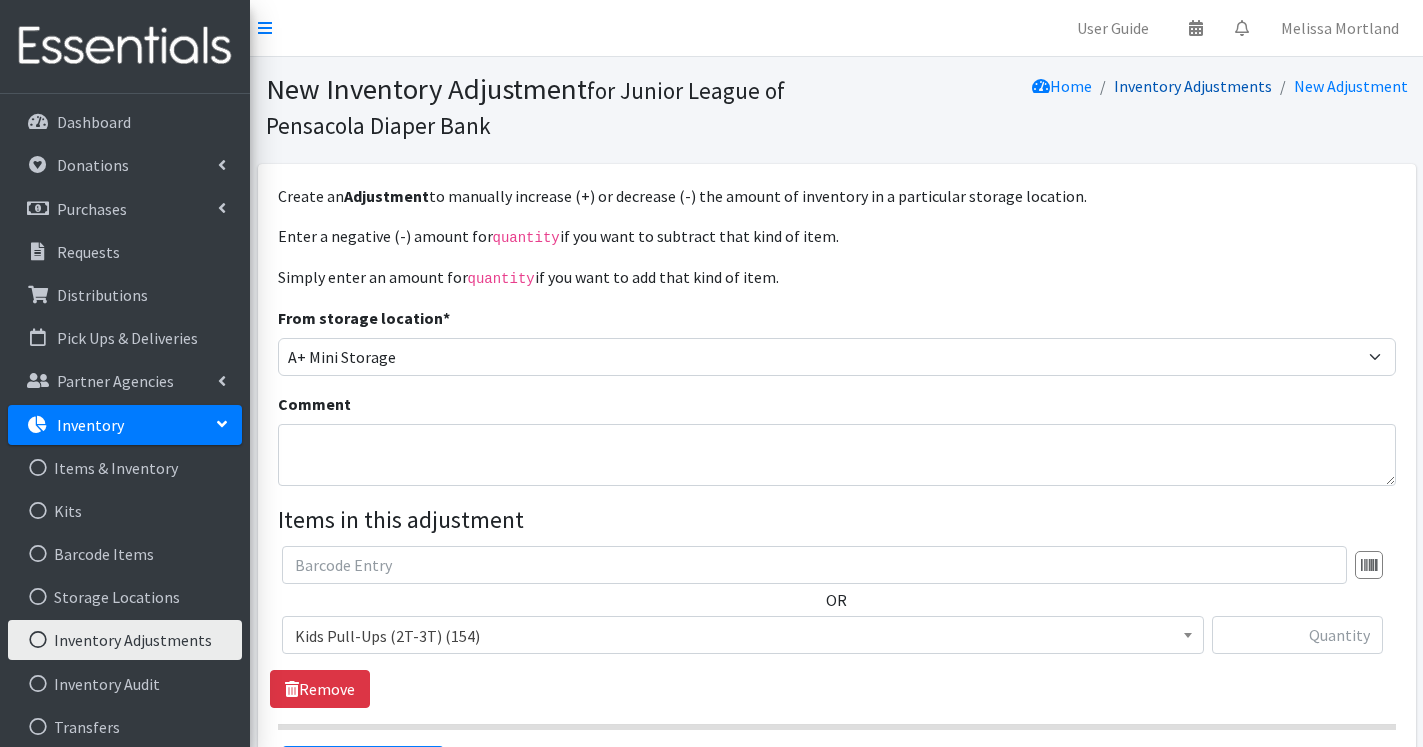 click on "Inventory Adjustments" at bounding box center [1193, 86] 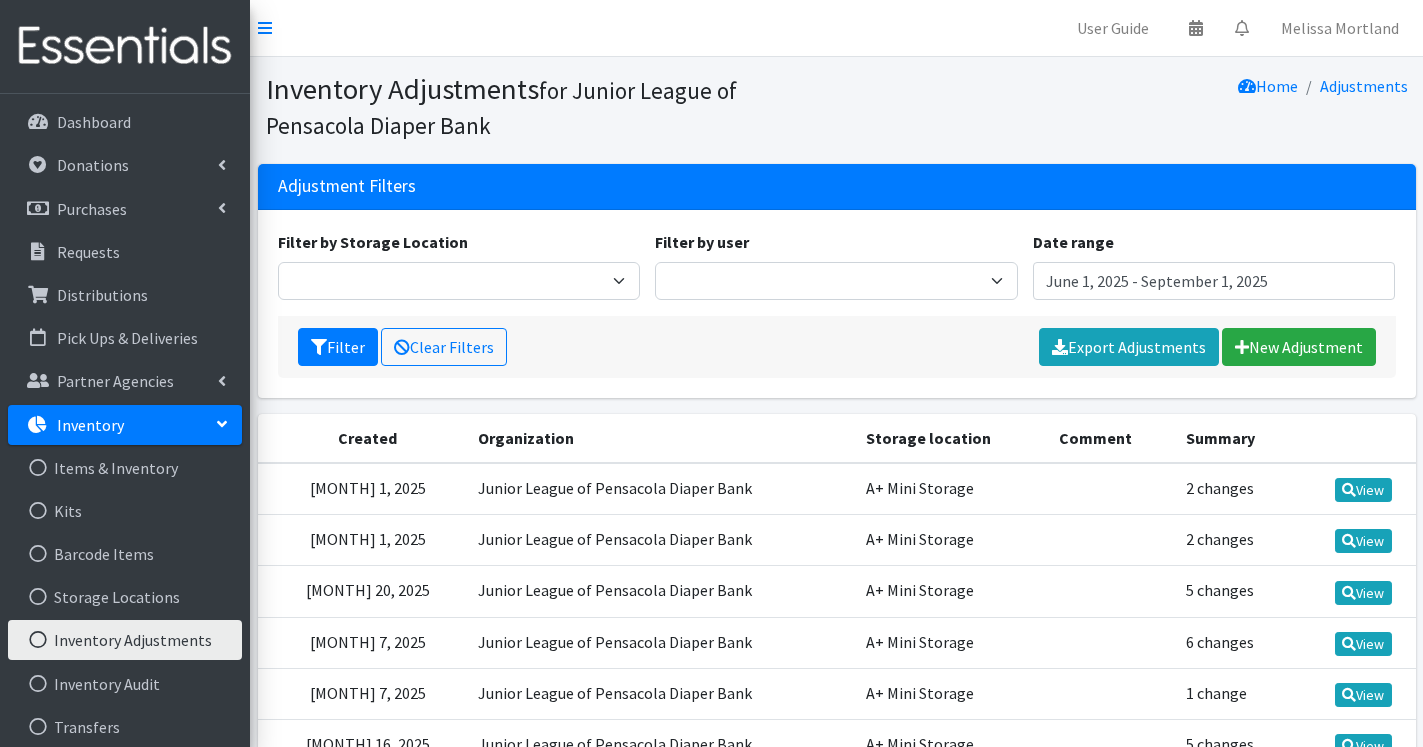 scroll, scrollTop: 0, scrollLeft: 0, axis: both 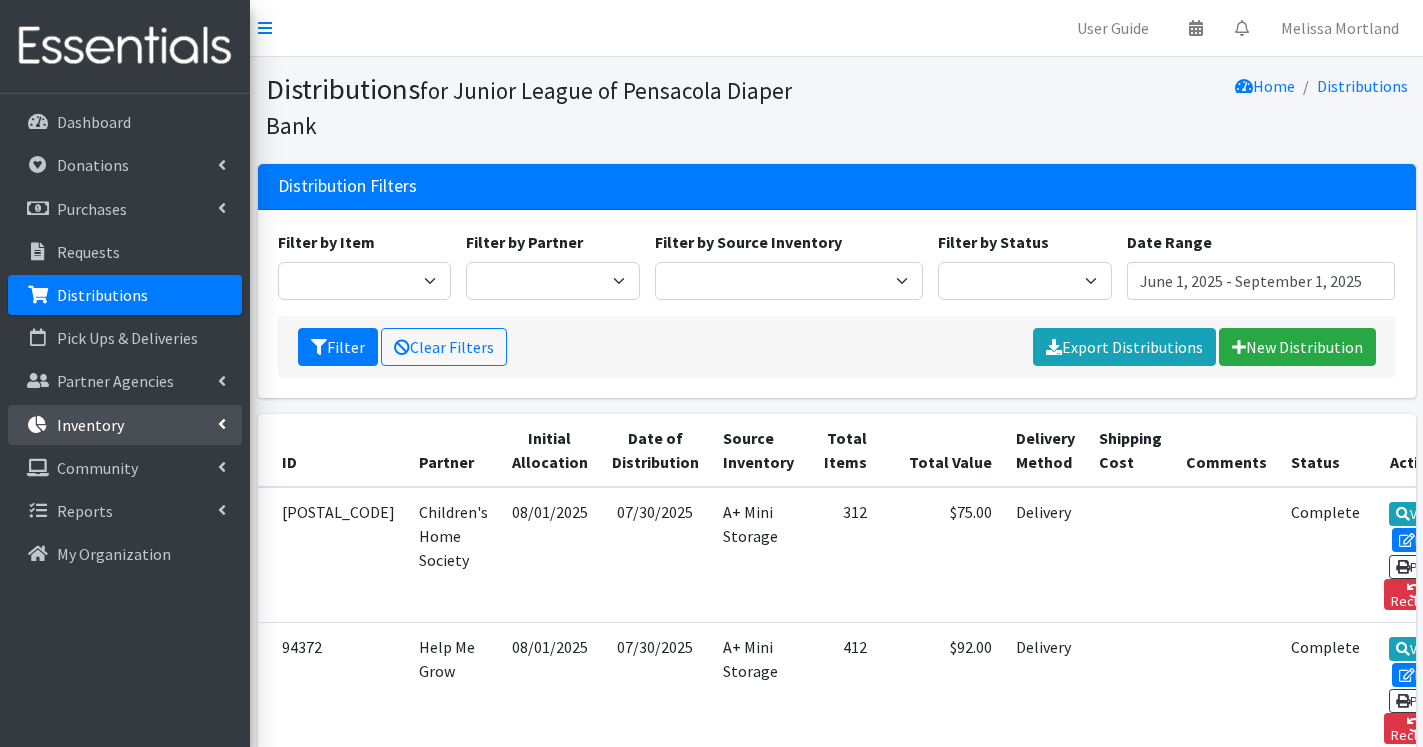 click on "Inventory" at bounding box center [90, 425] 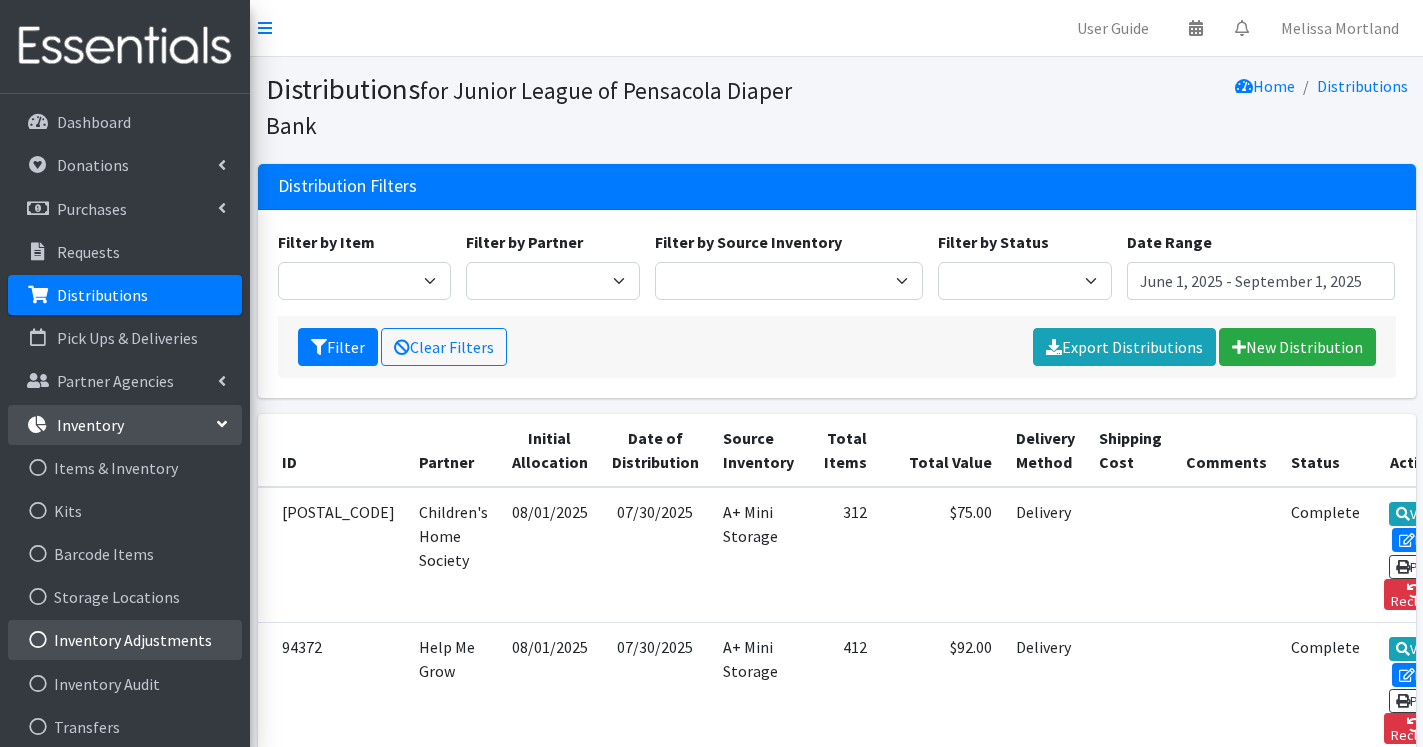 click on "Inventory Adjustments" at bounding box center (125, 640) 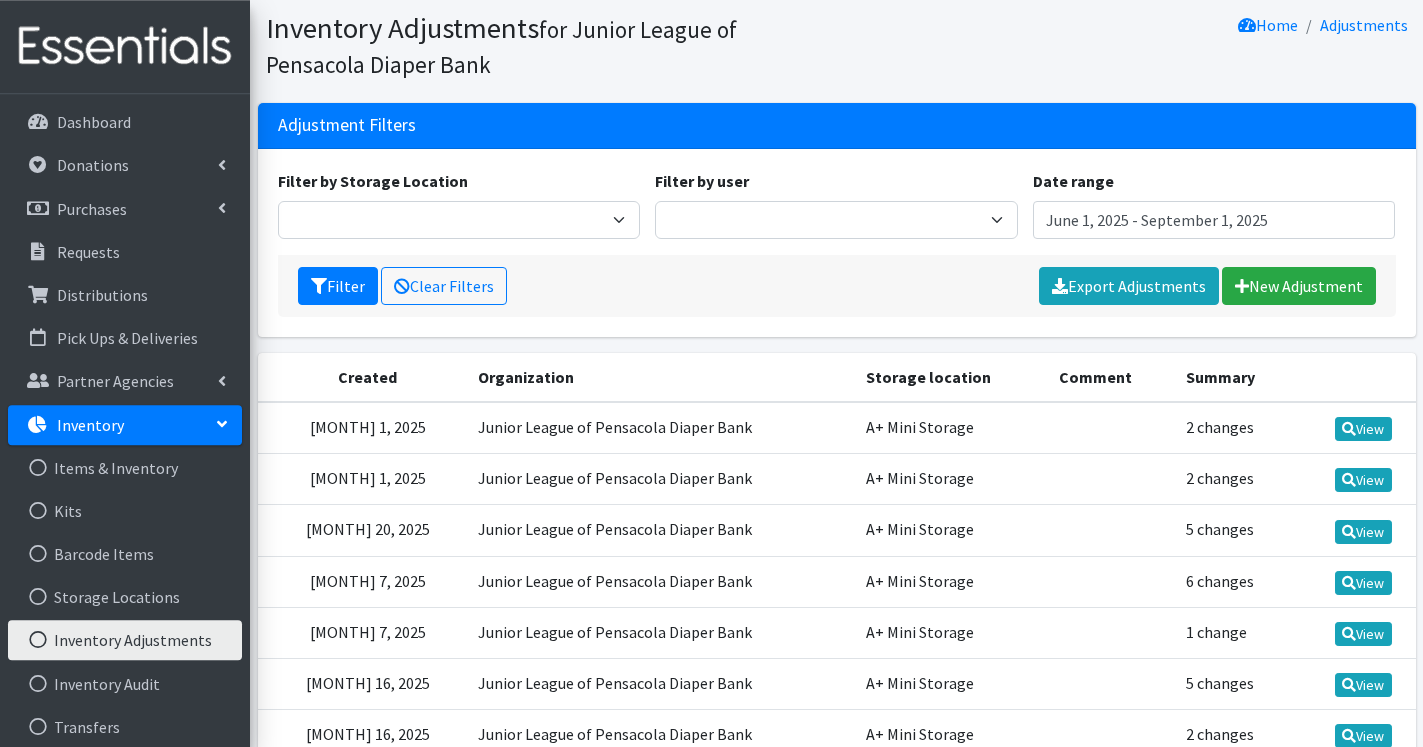 scroll, scrollTop: 102, scrollLeft: 0, axis: vertical 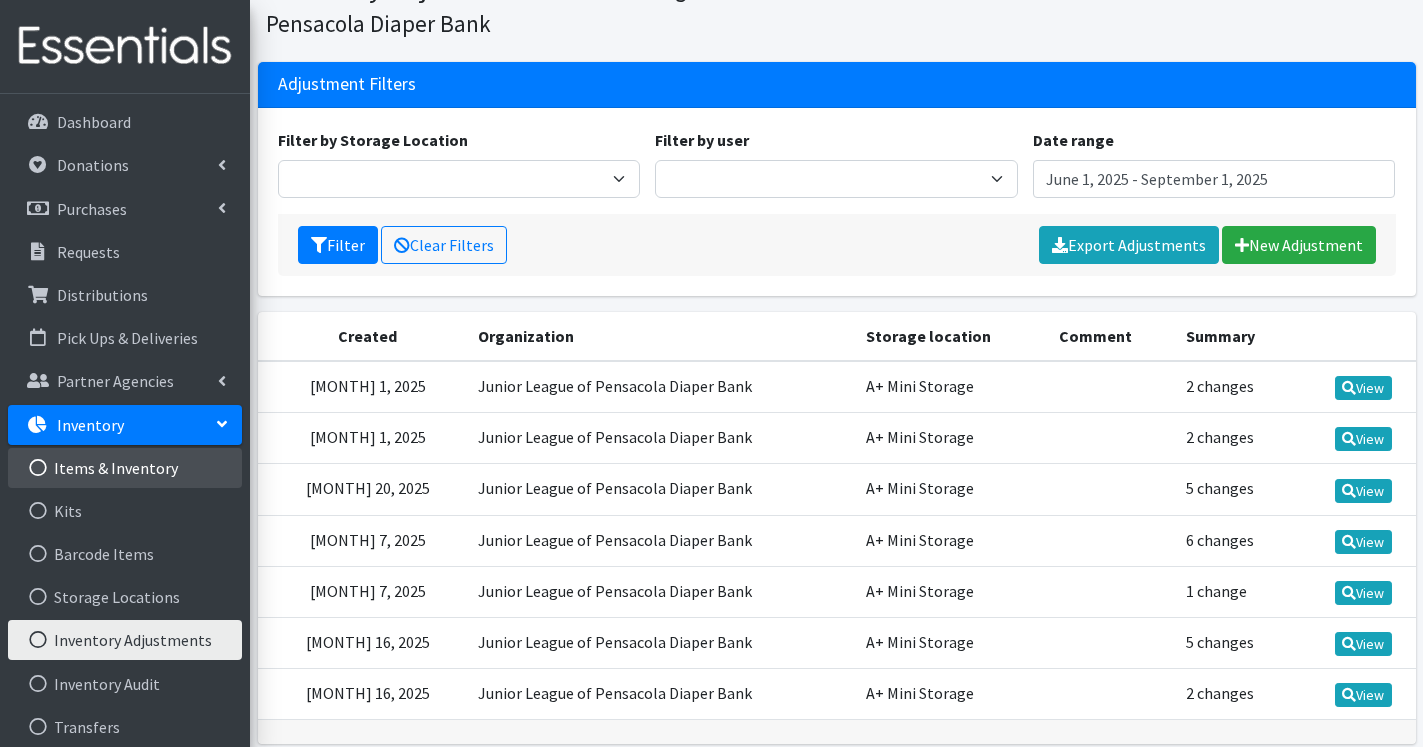 click on "Items & Inventory" at bounding box center (125, 468) 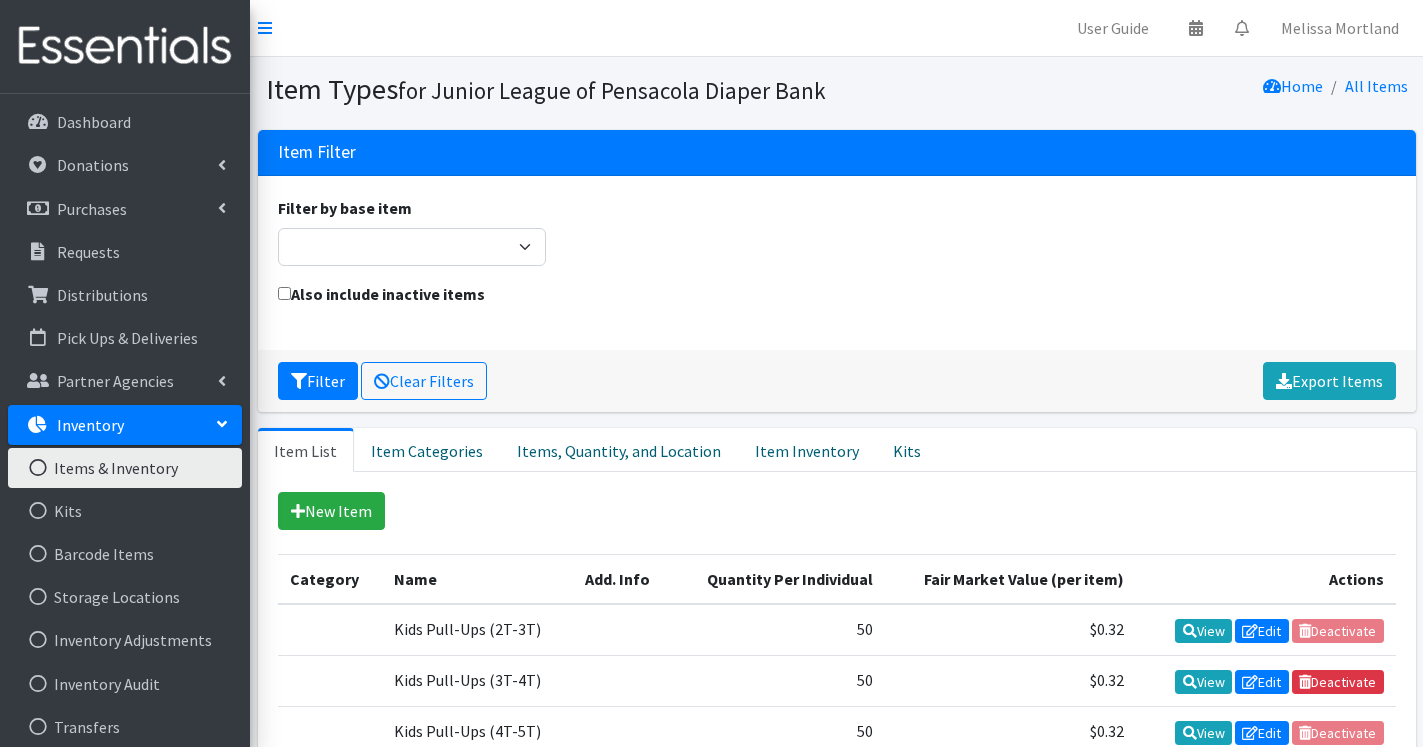 scroll, scrollTop: 0, scrollLeft: 0, axis: both 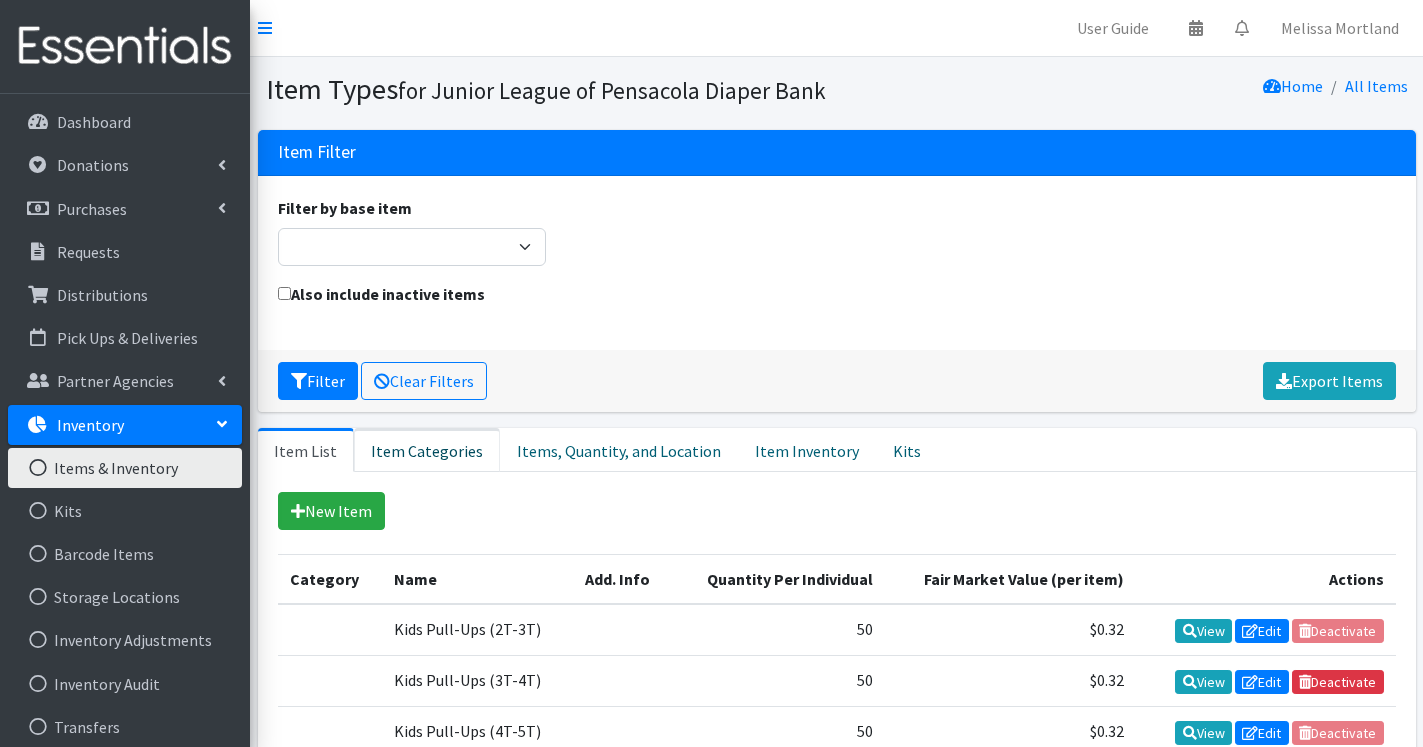 click on "Item Categories" at bounding box center (427, 450) 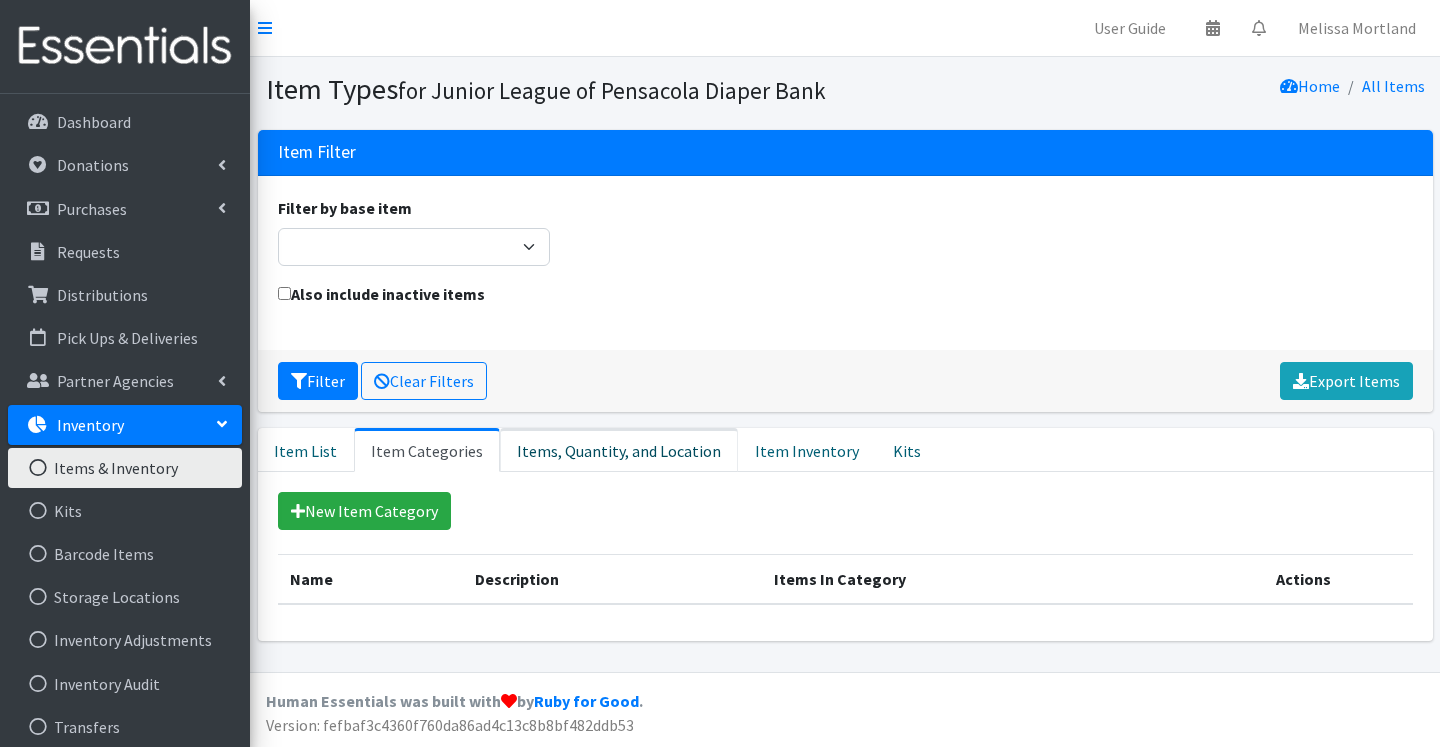 click on "Items,
Quantity, and Location" at bounding box center (619, 450) 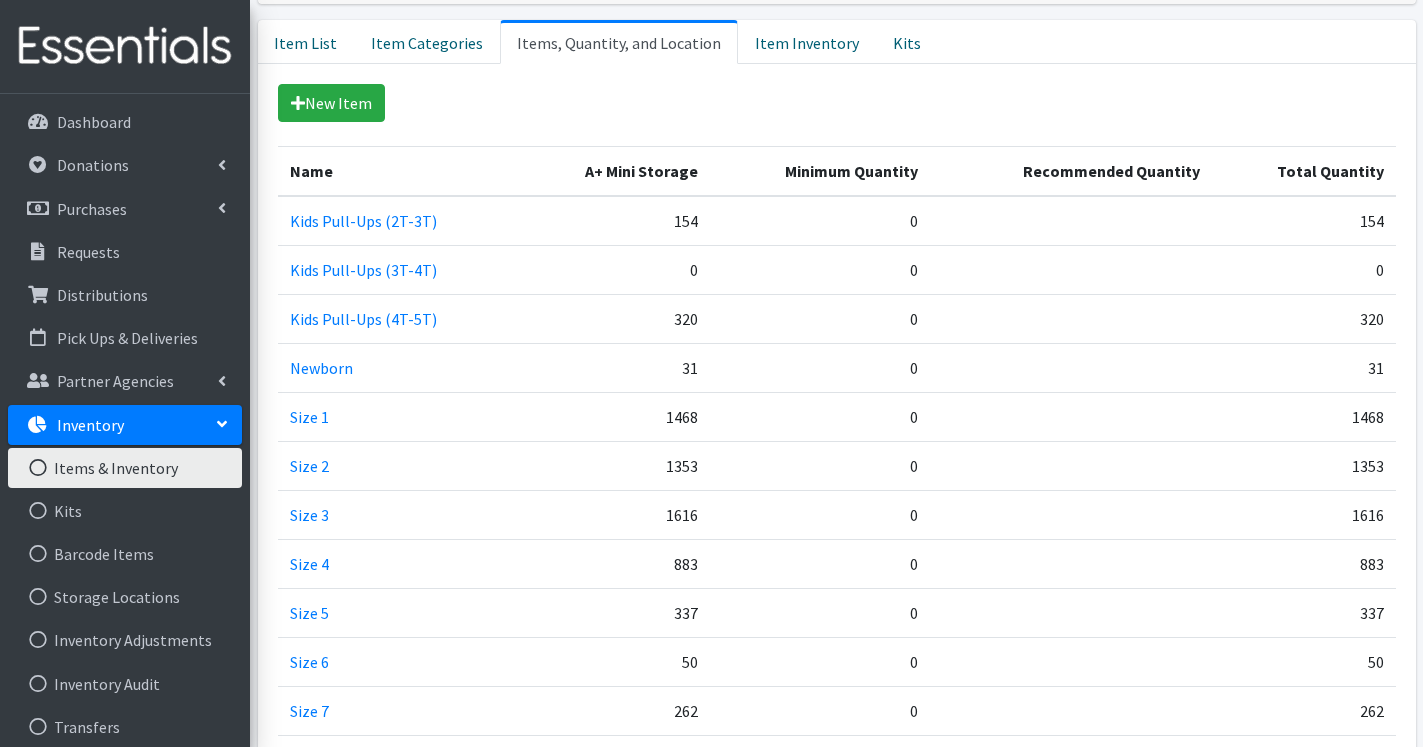 scroll, scrollTop: 510, scrollLeft: 0, axis: vertical 